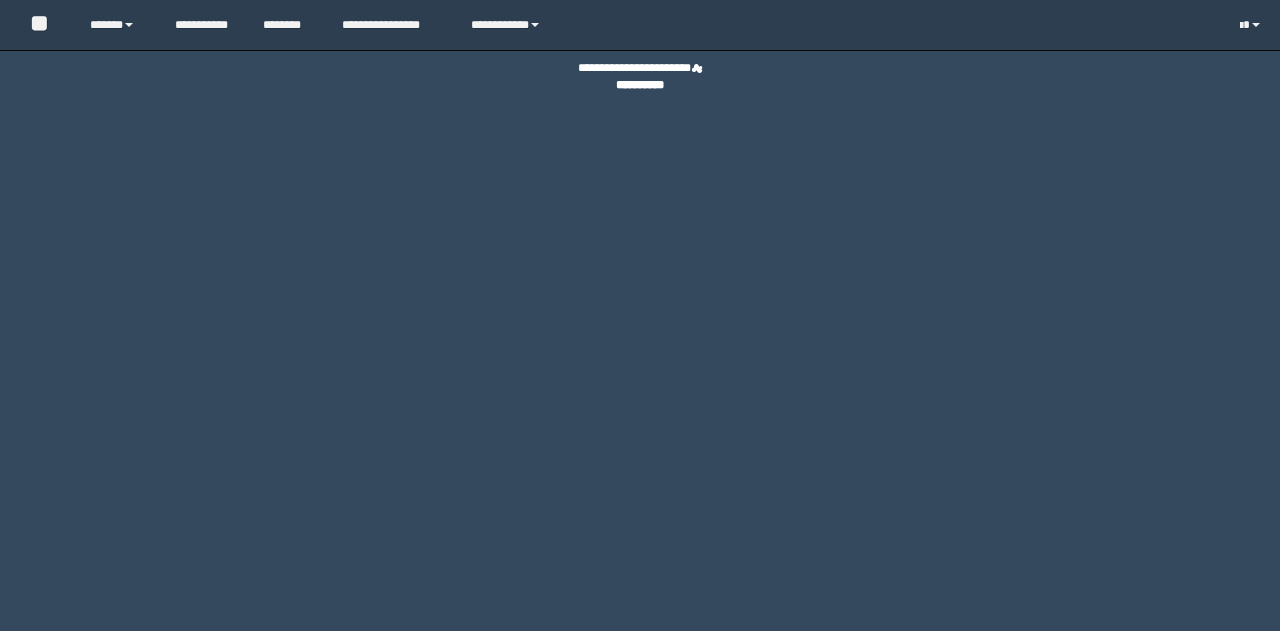 scroll, scrollTop: 0, scrollLeft: 0, axis: both 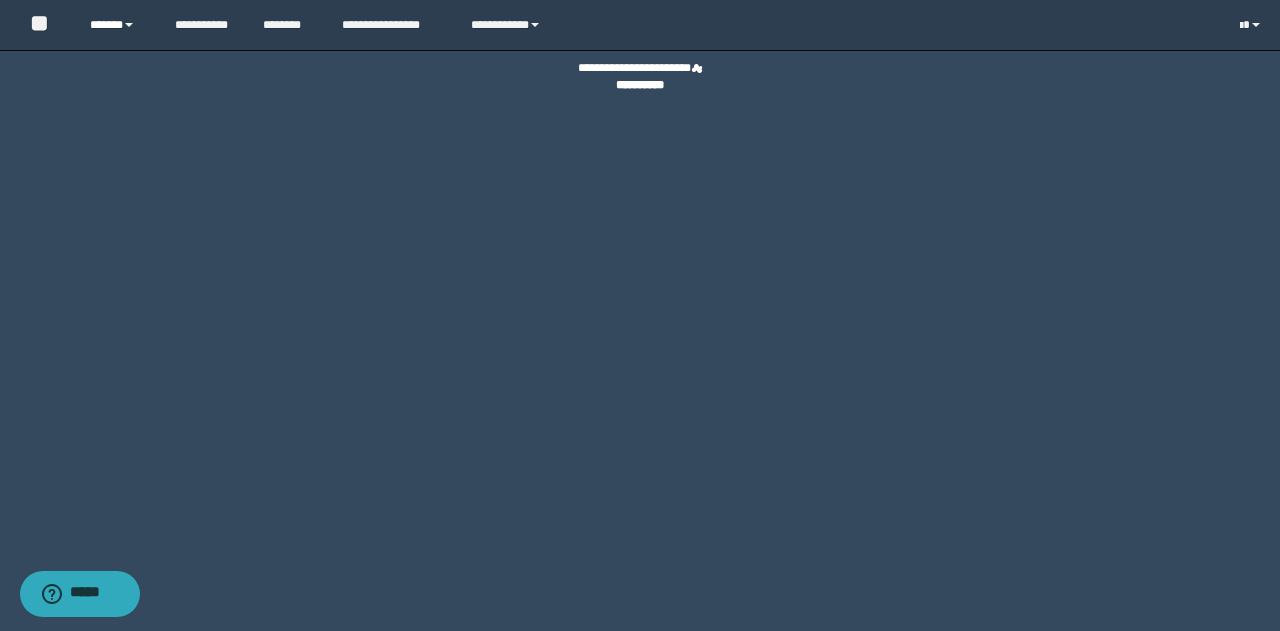 click on "******" at bounding box center [117, 25] 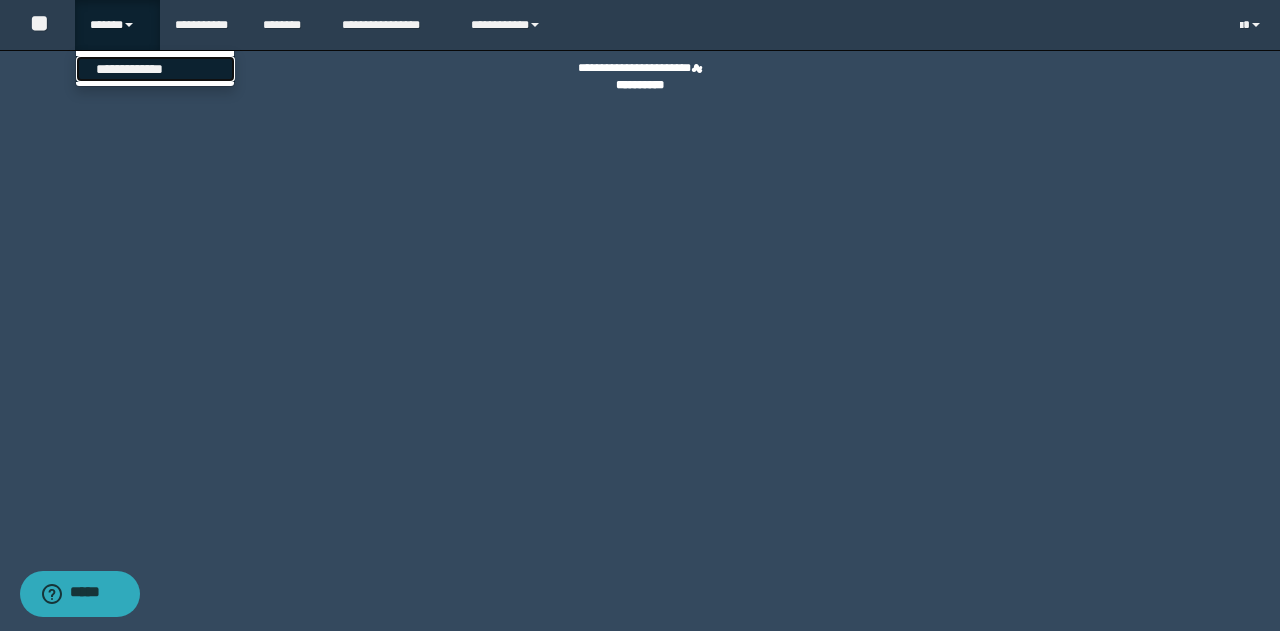 click on "**********" at bounding box center [155, 69] 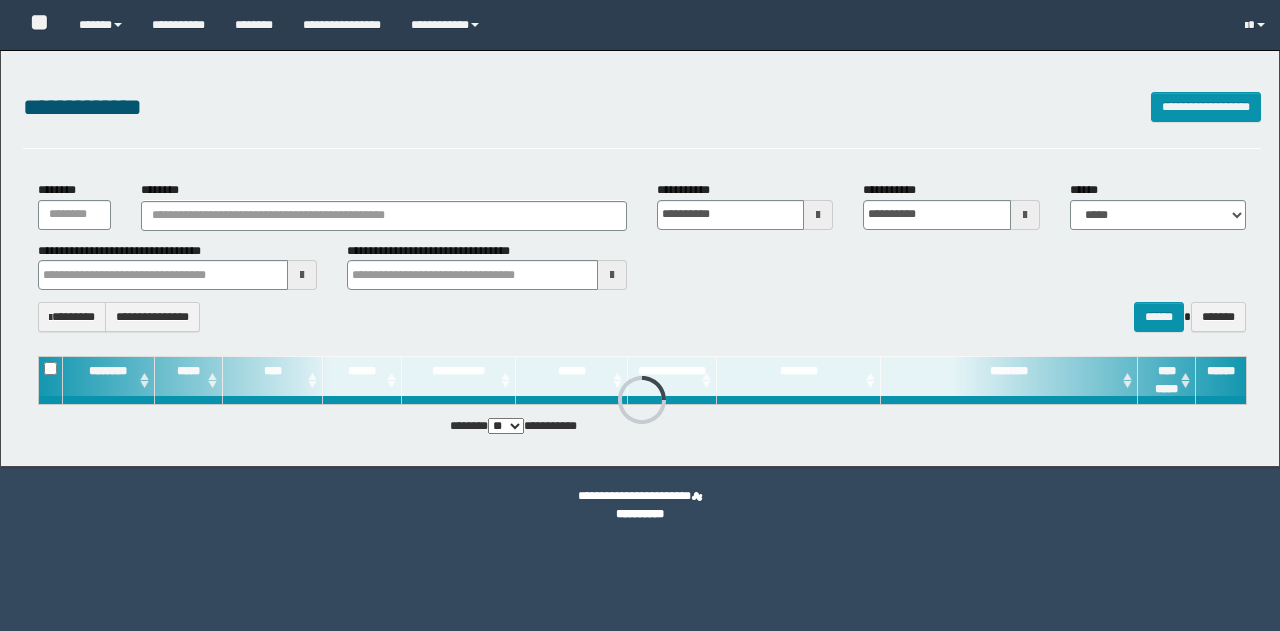 scroll, scrollTop: 0, scrollLeft: 0, axis: both 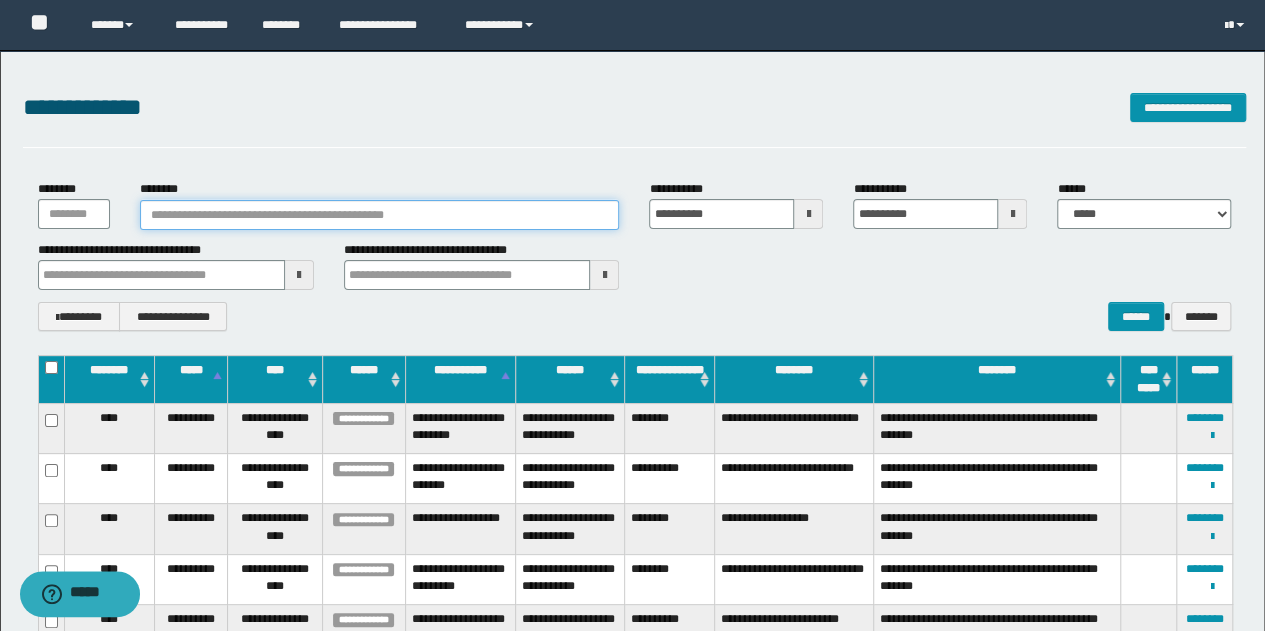 click on "********" at bounding box center (380, 215) 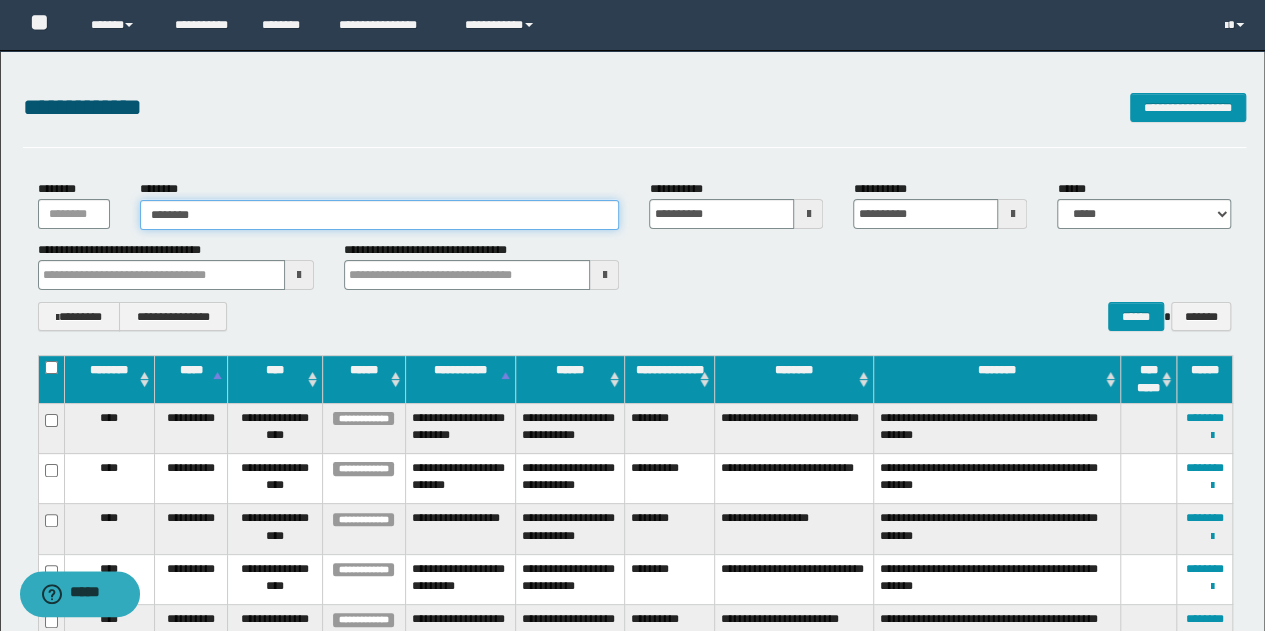 type on "********" 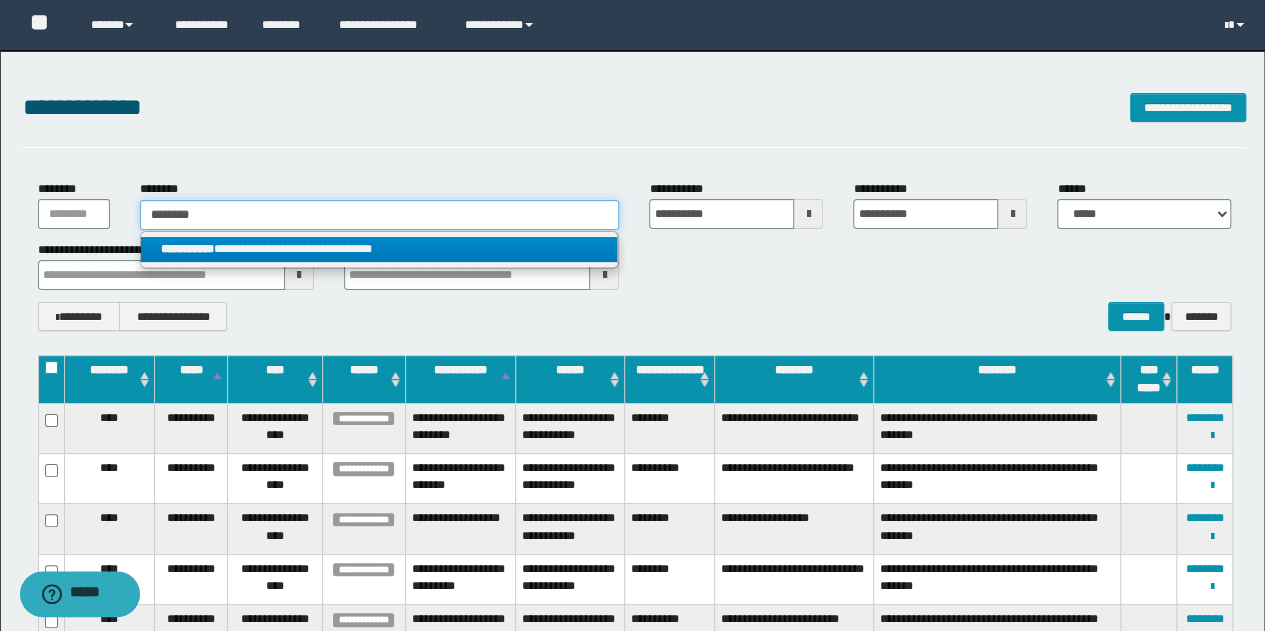 type on "********" 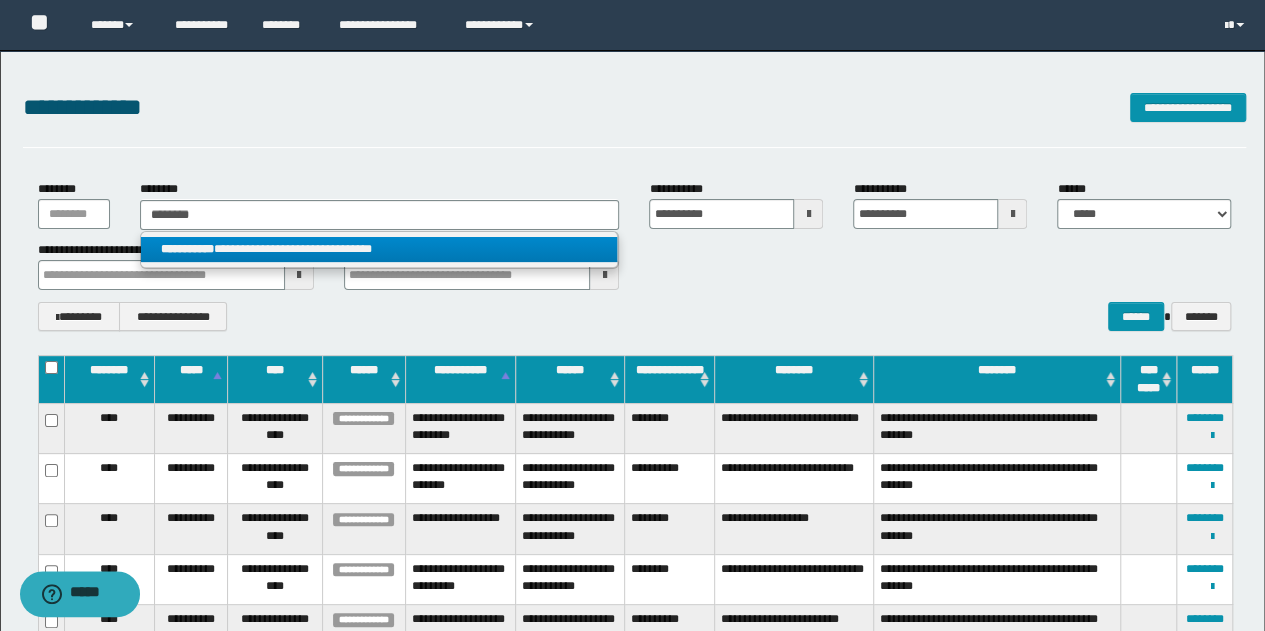 click on "**********" at bounding box center [379, 249] 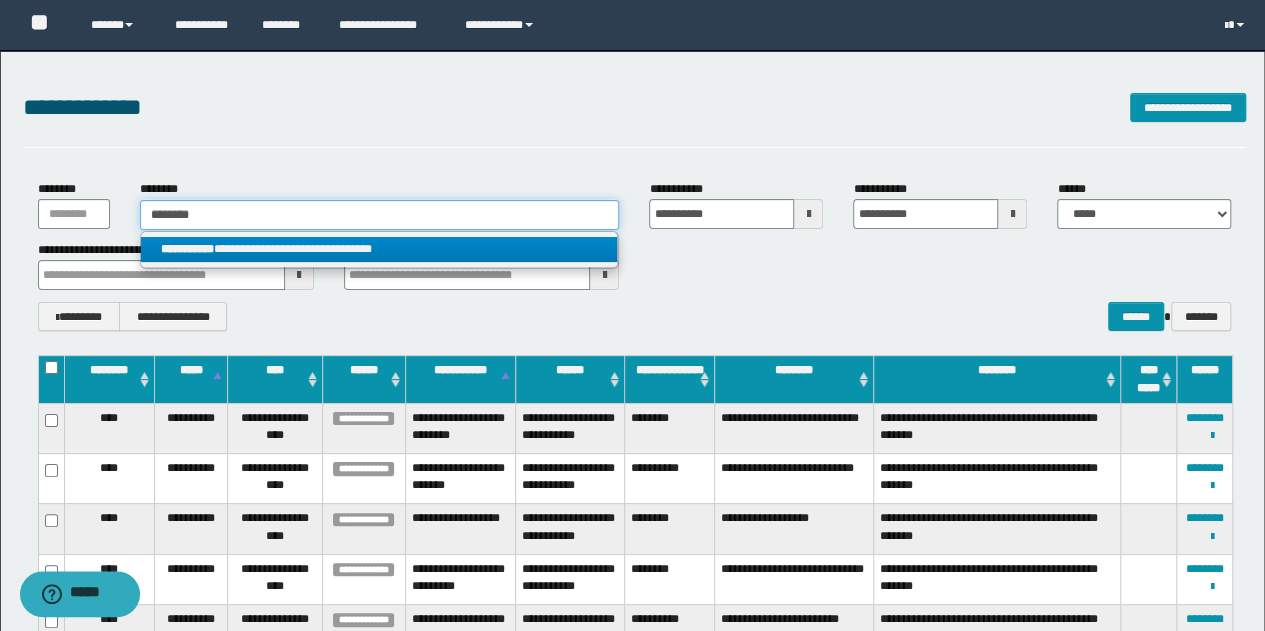 type 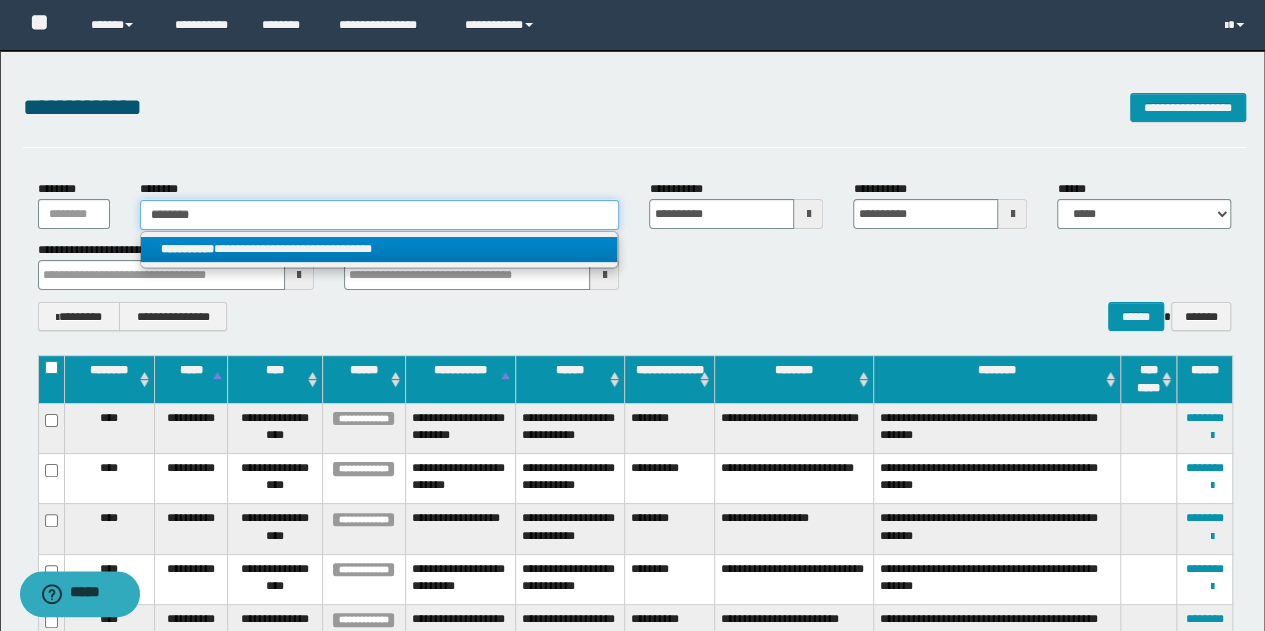 type on "**********" 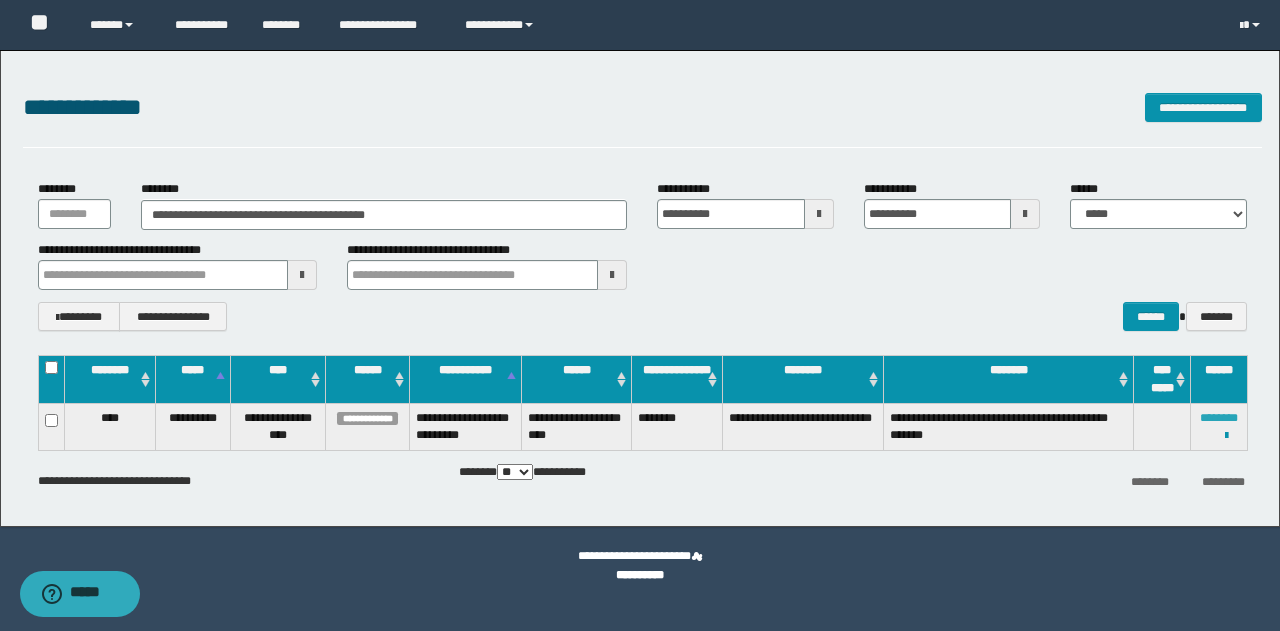 click on "********" at bounding box center (1219, 418) 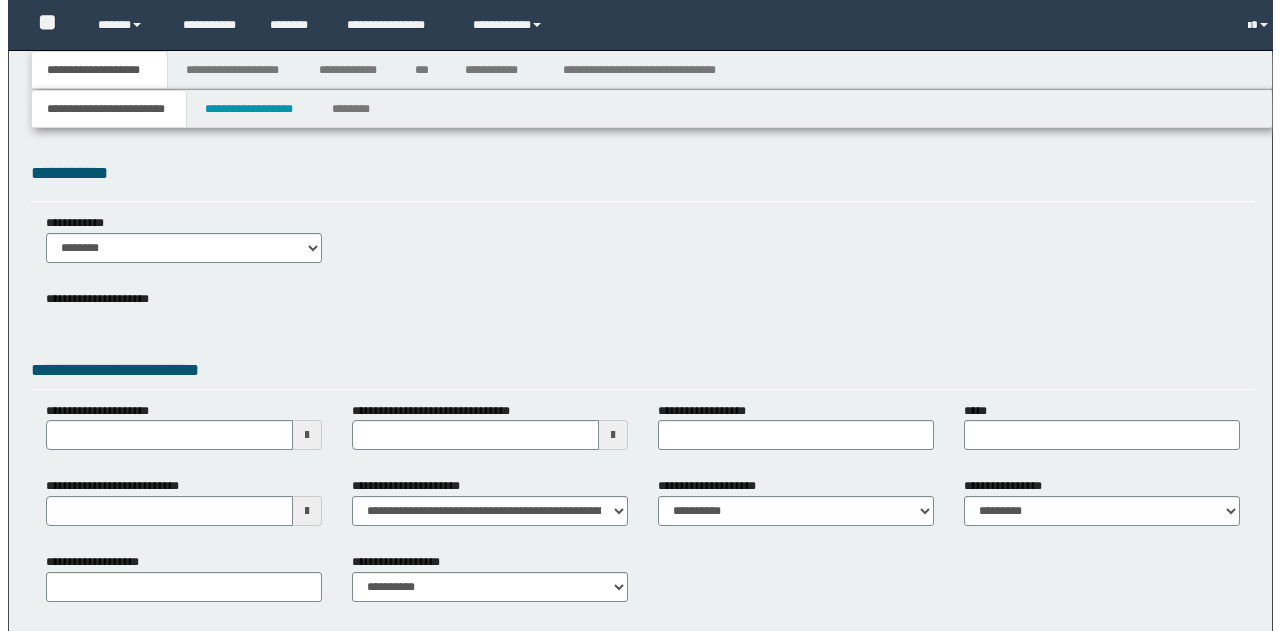 scroll, scrollTop: 0, scrollLeft: 0, axis: both 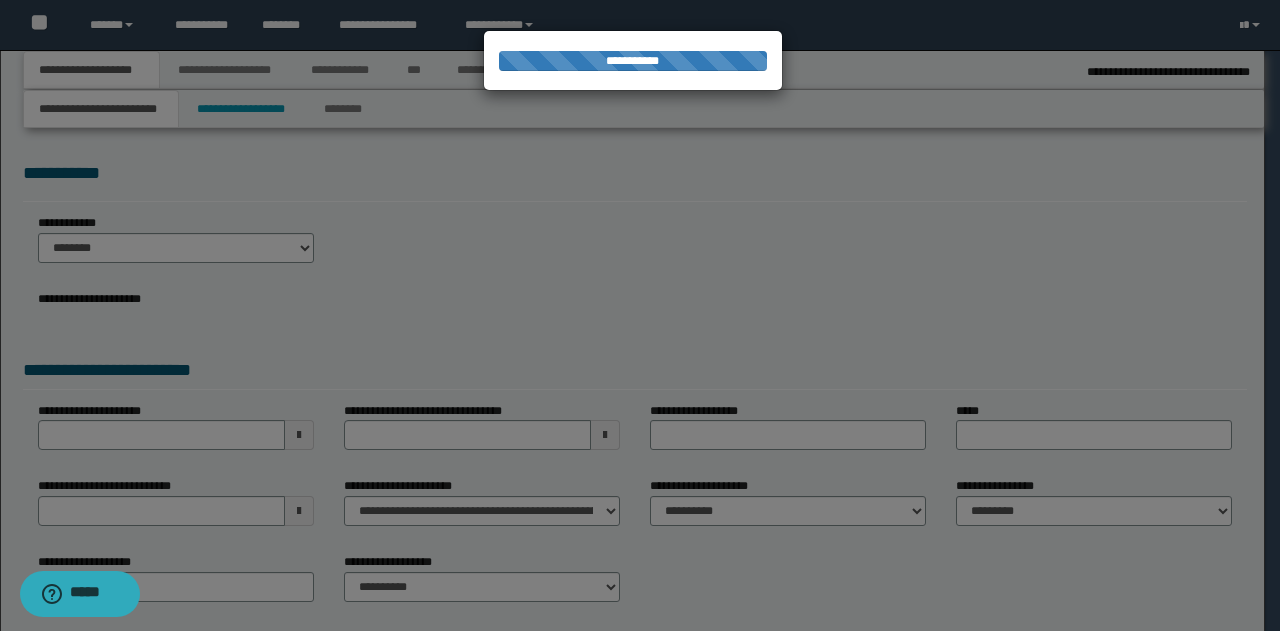 type on "**********" 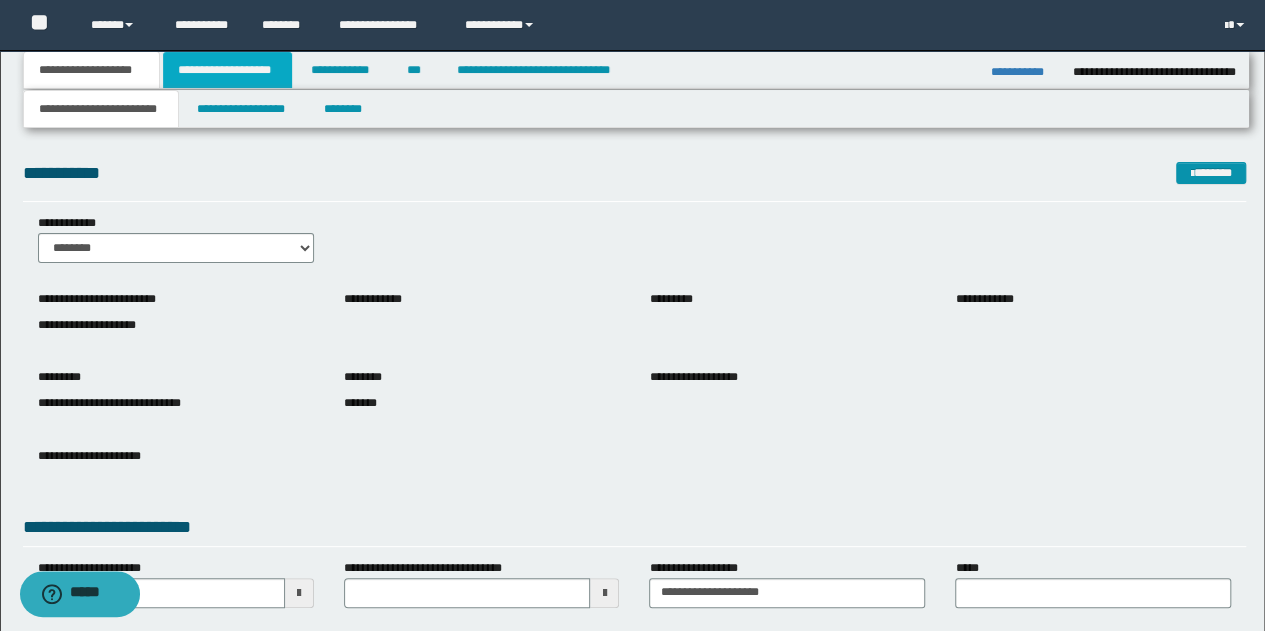 click on "**********" at bounding box center (227, 70) 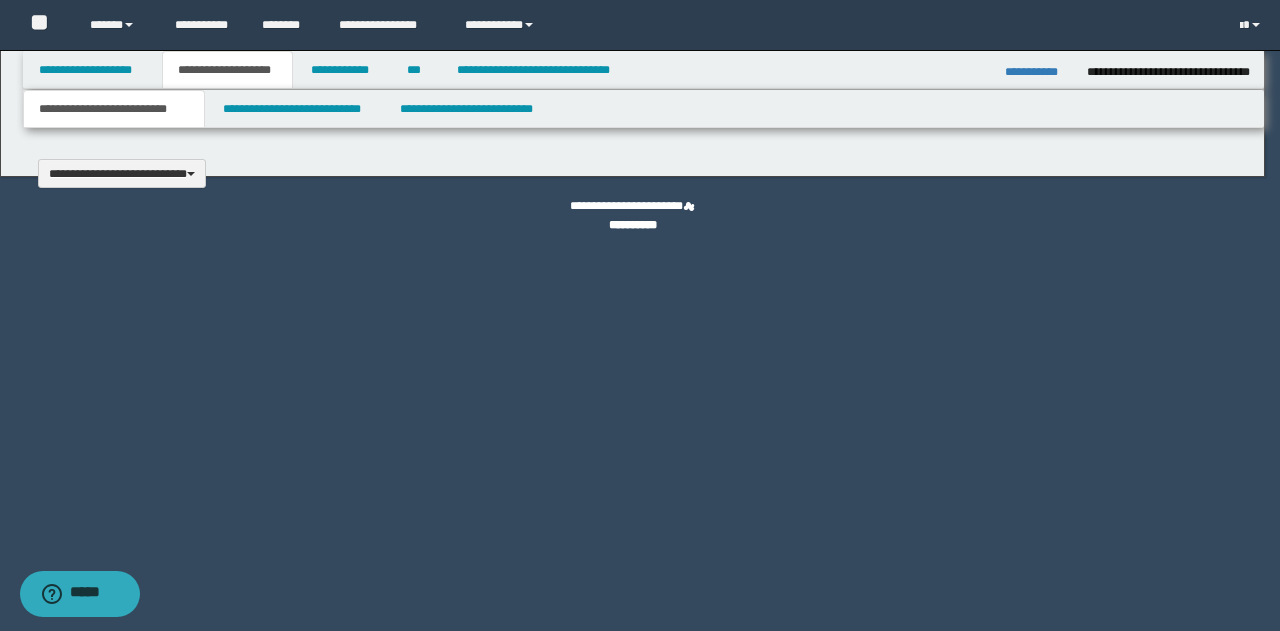 type 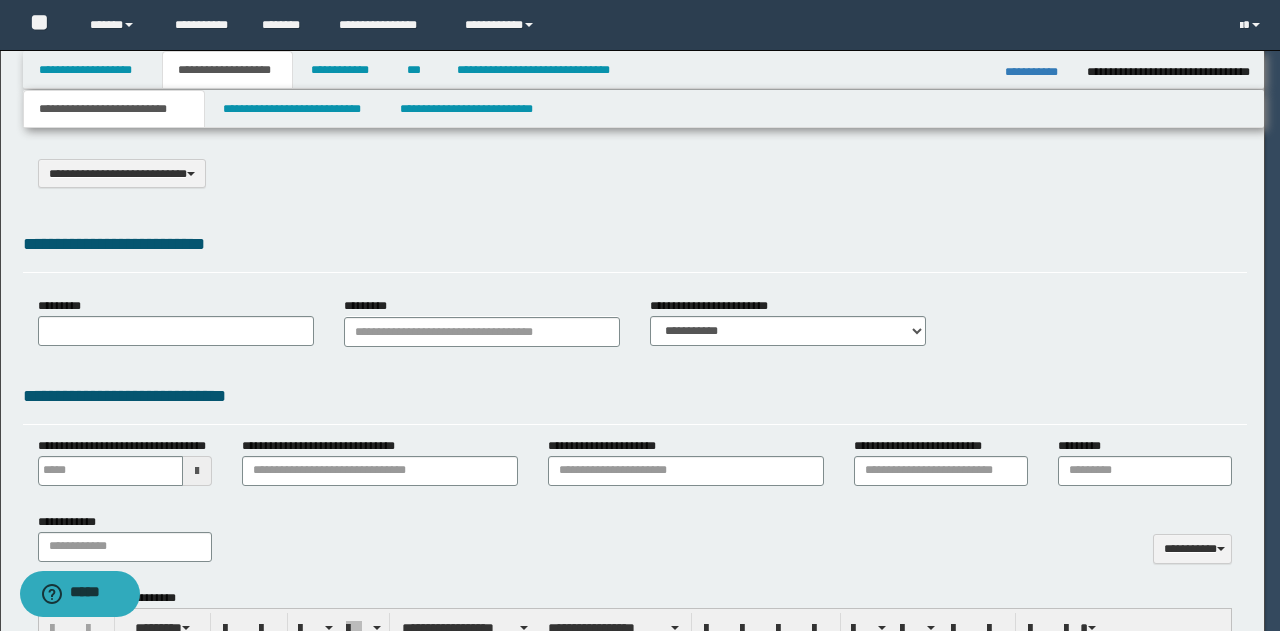 select on "*" 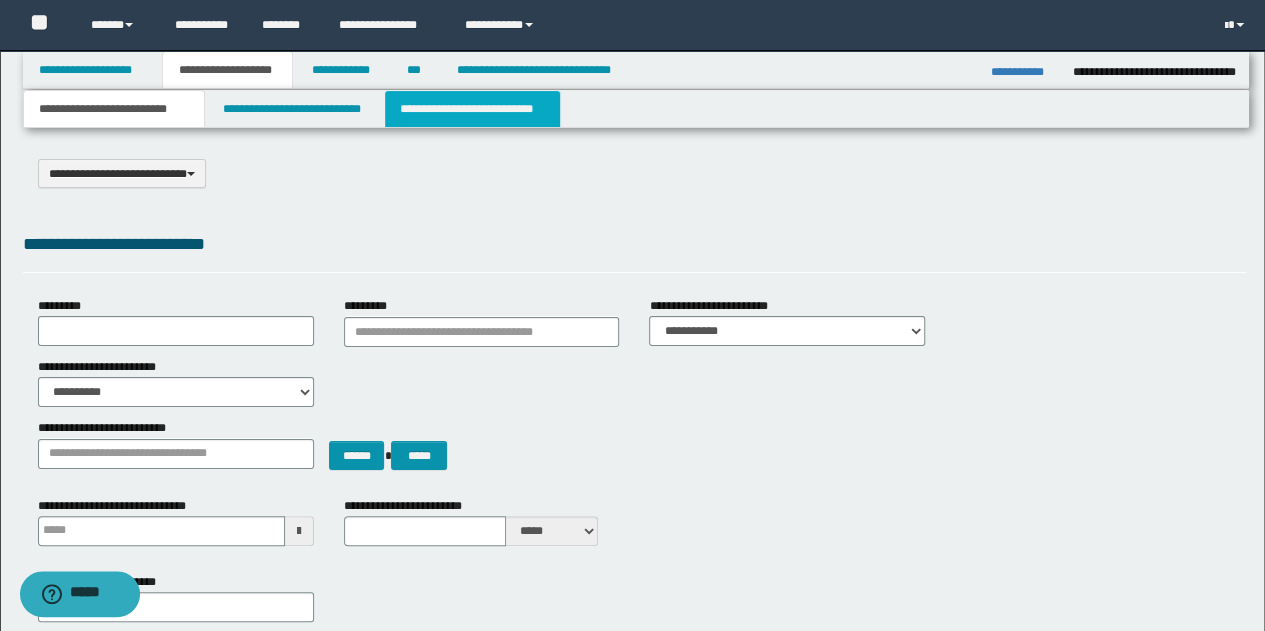 click on "**********" at bounding box center (472, 109) 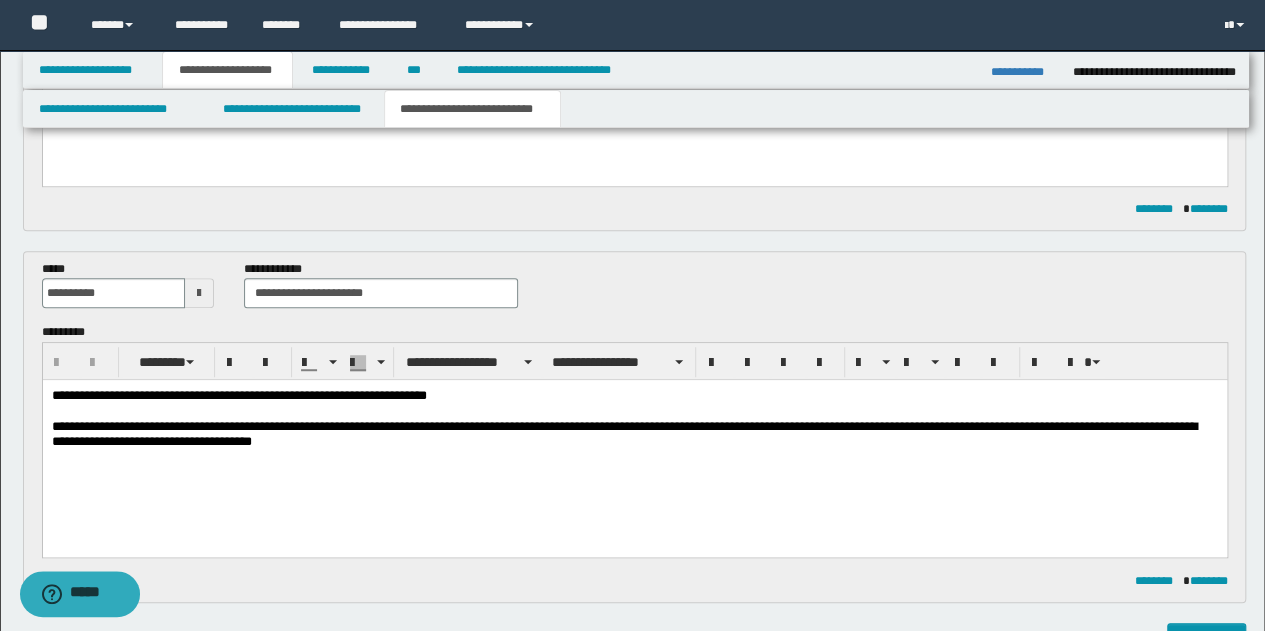 scroll, scrollTop: 0, scrollLeft: 0, axis: both 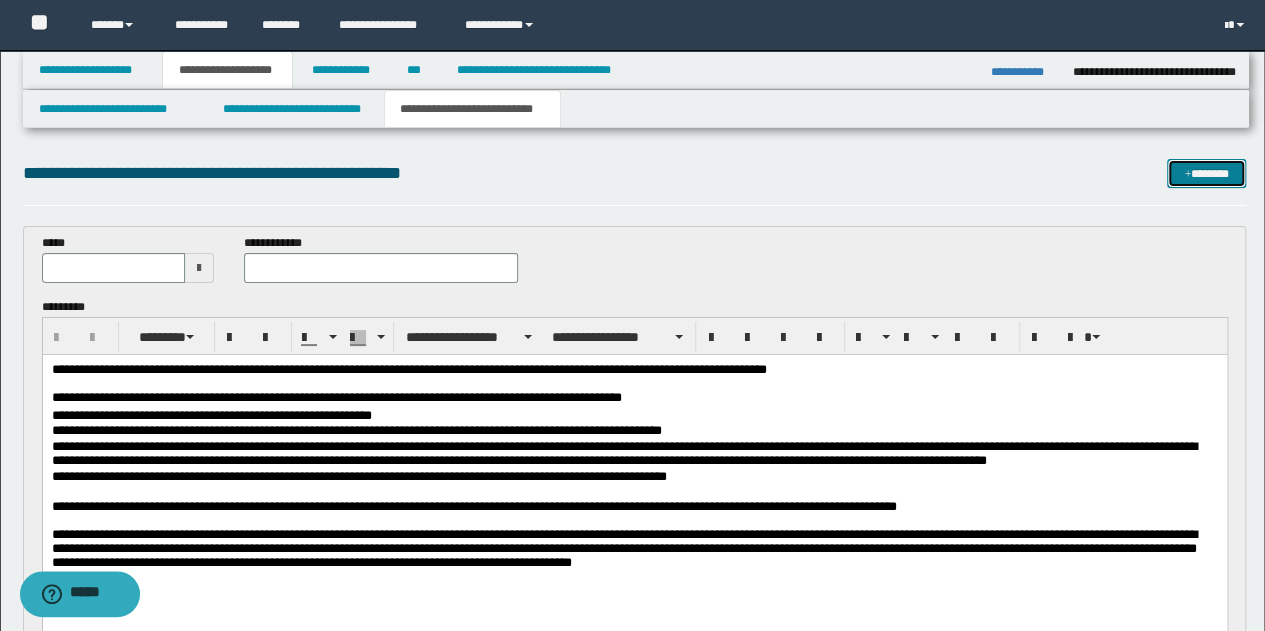 click on "*******" at bounding box center [1206, 173] 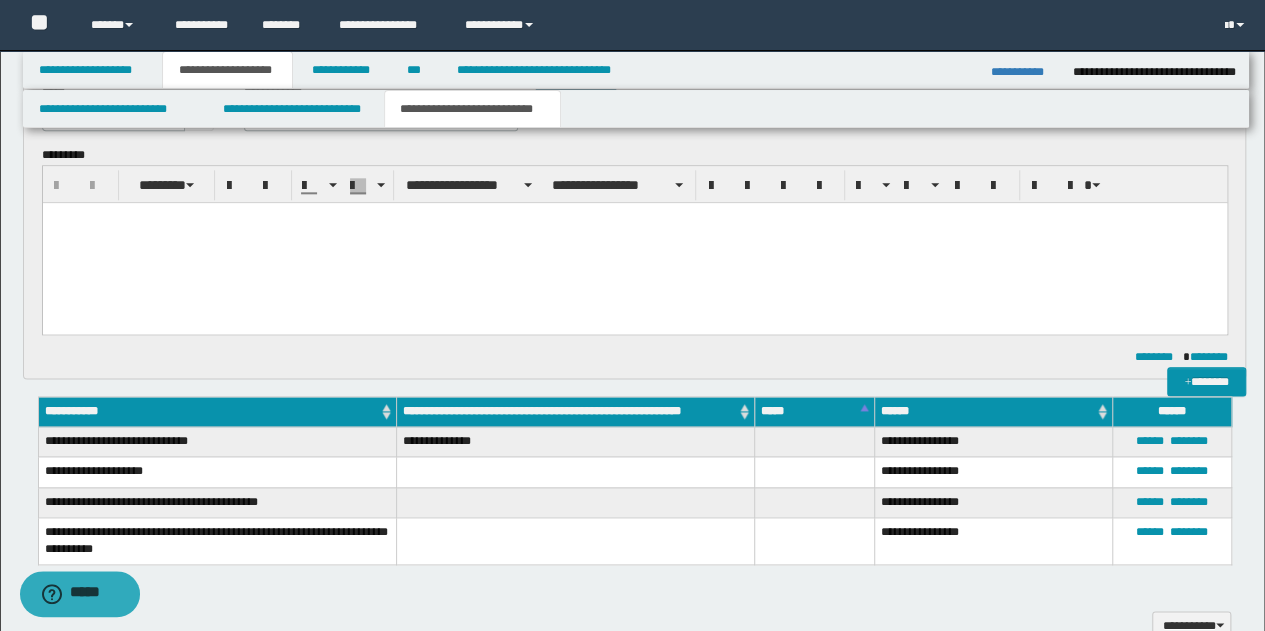 scroll, scrollTop: 0, scrollLeft: 0, axis: both 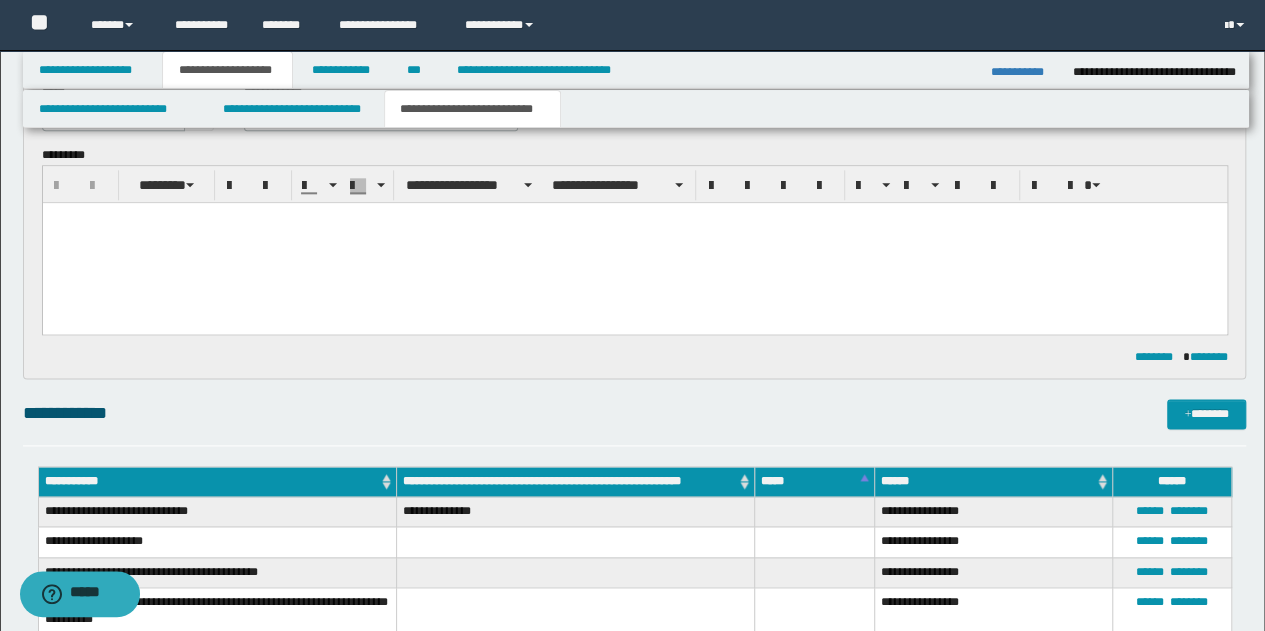 click at bounding box center (634, 217) 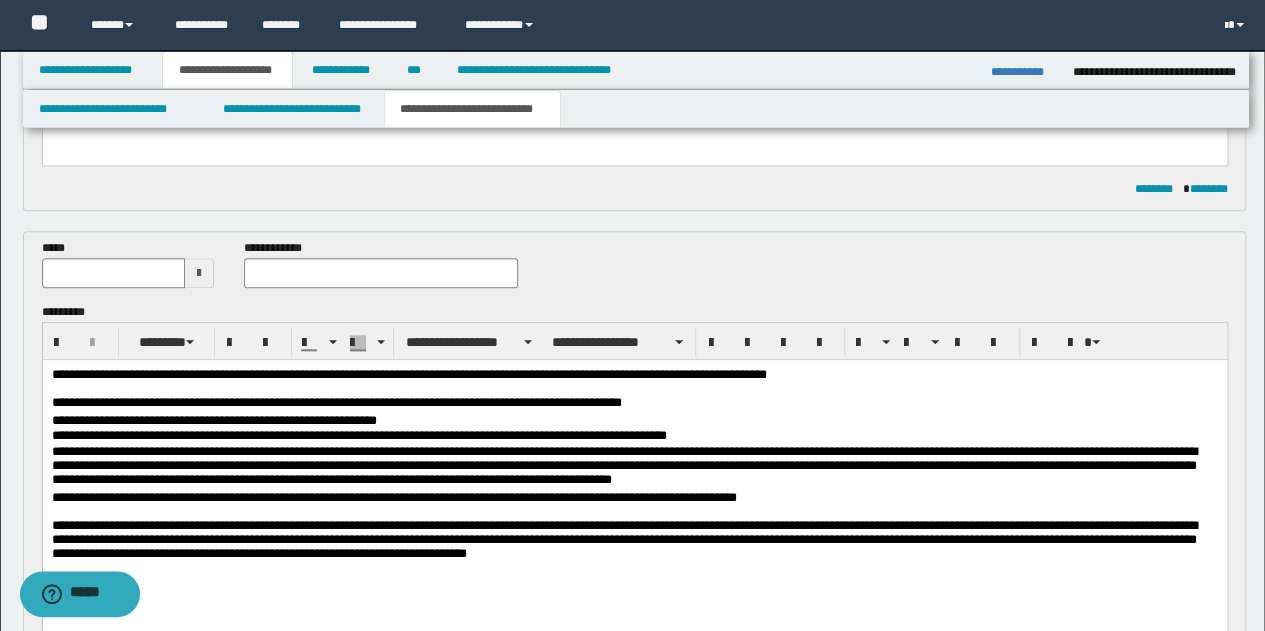 scroll, scrollTop: 849, scrollLeft: 0, axis: vertical 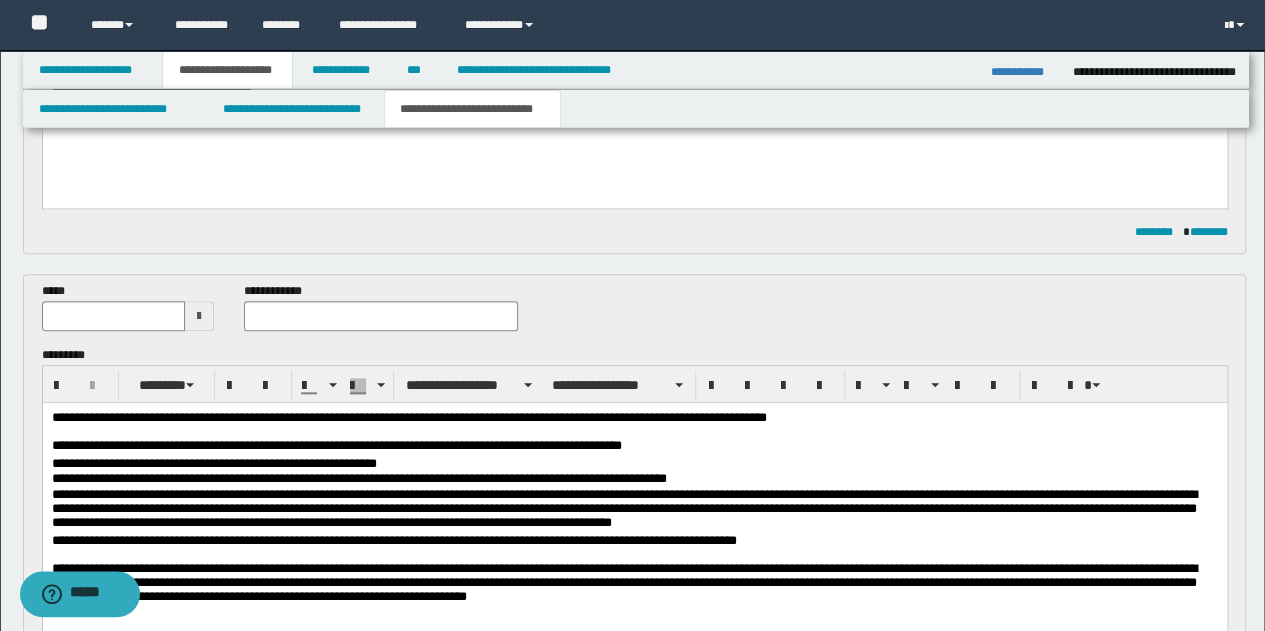 click at bounding box center [199, 316] 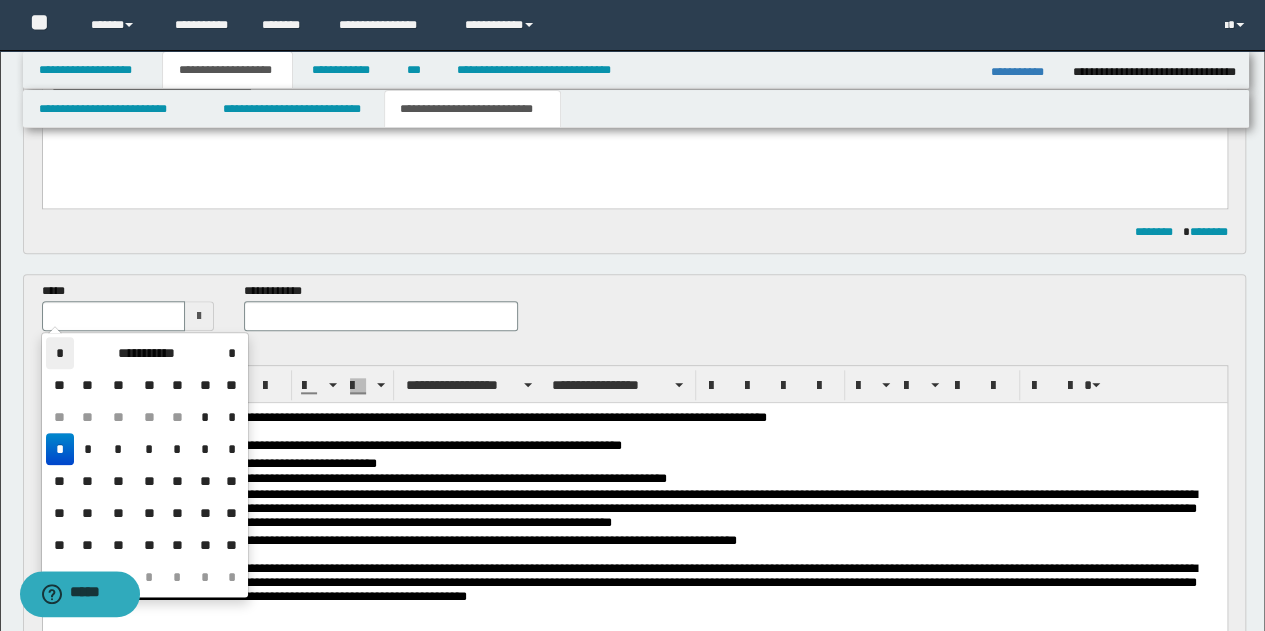 click on "*" at bounding box center (60, 353) 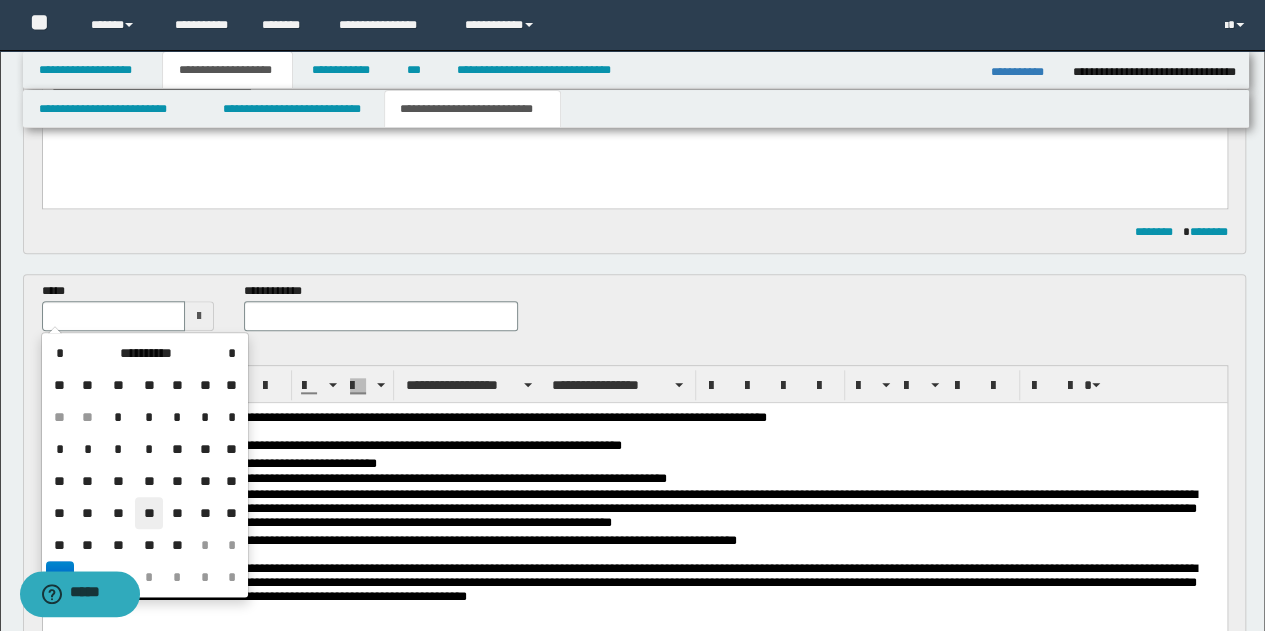 click on "**" at bounding box center [149, 513] 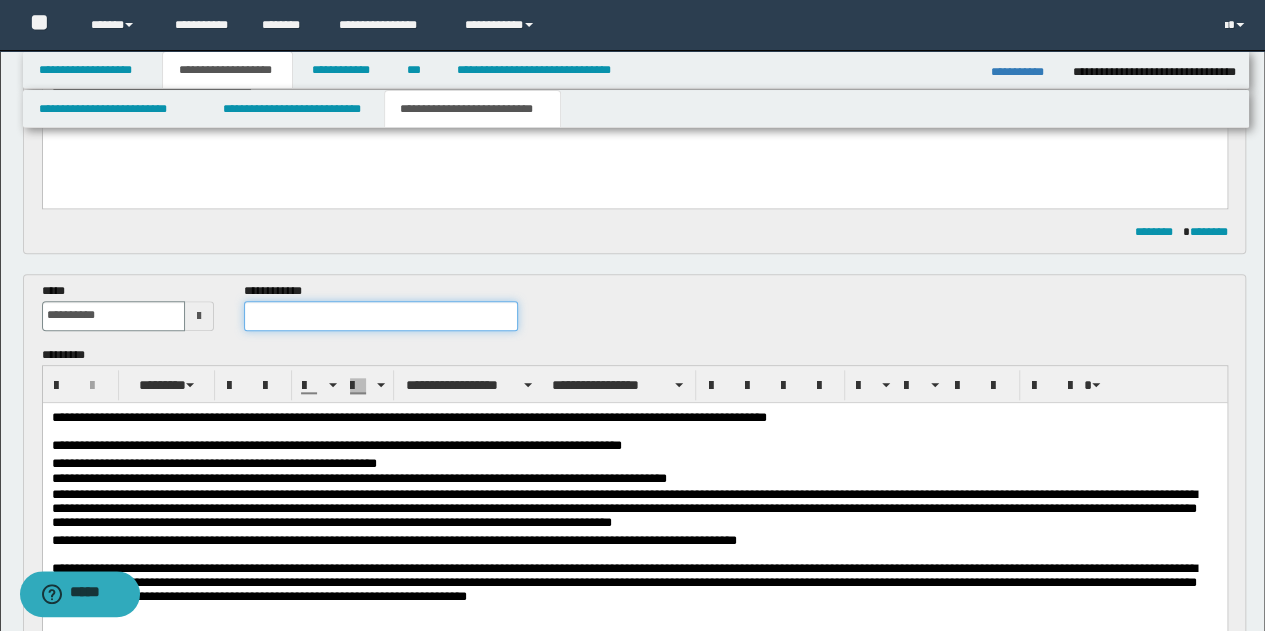 click at bounding box center [381, 316] 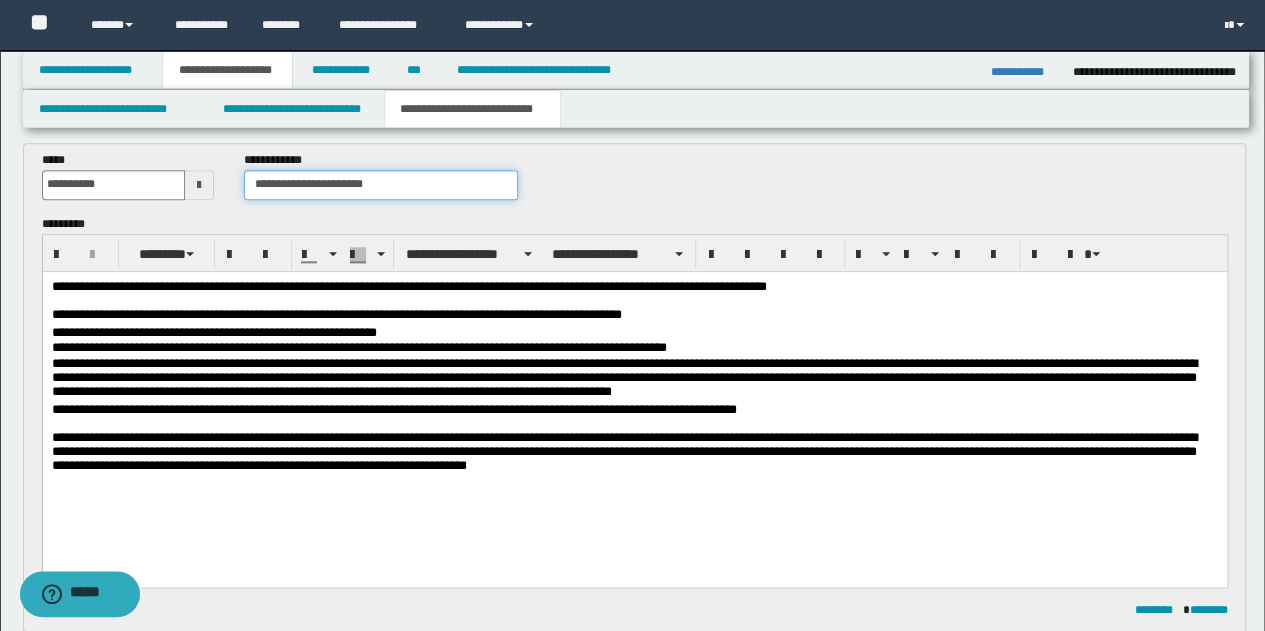 scroll, scrollTop: 949, scrollLeft: 0, axis: vertical 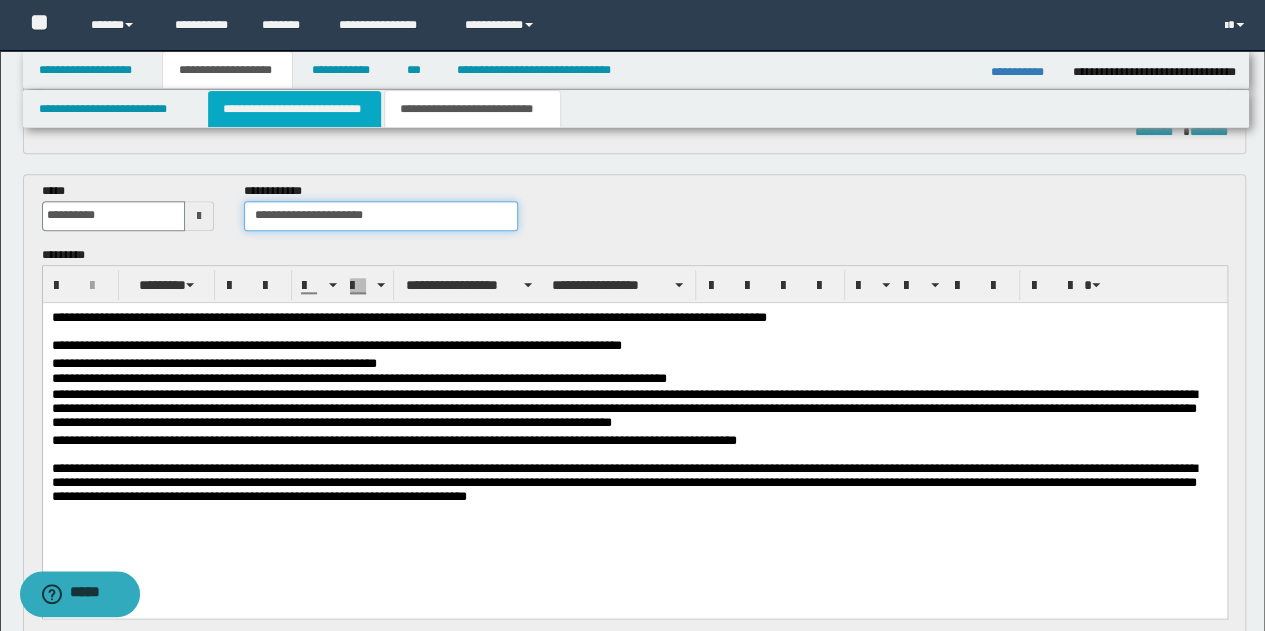 type on "**********" 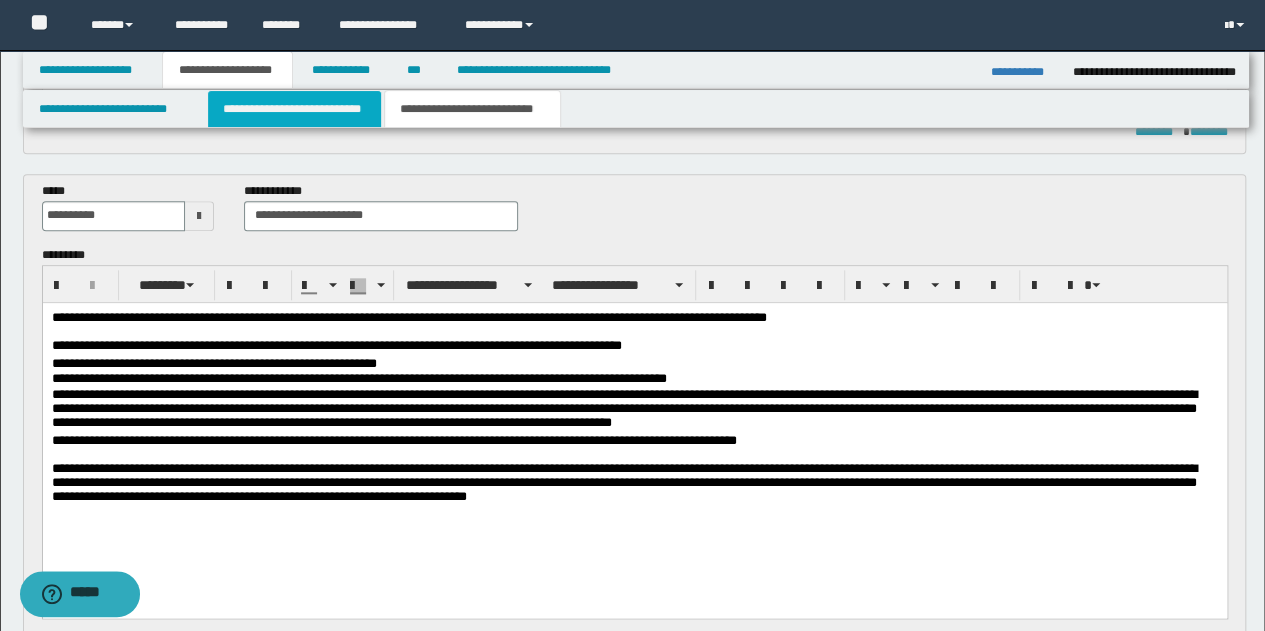 click on "**********" at bounding box center [294, 109] 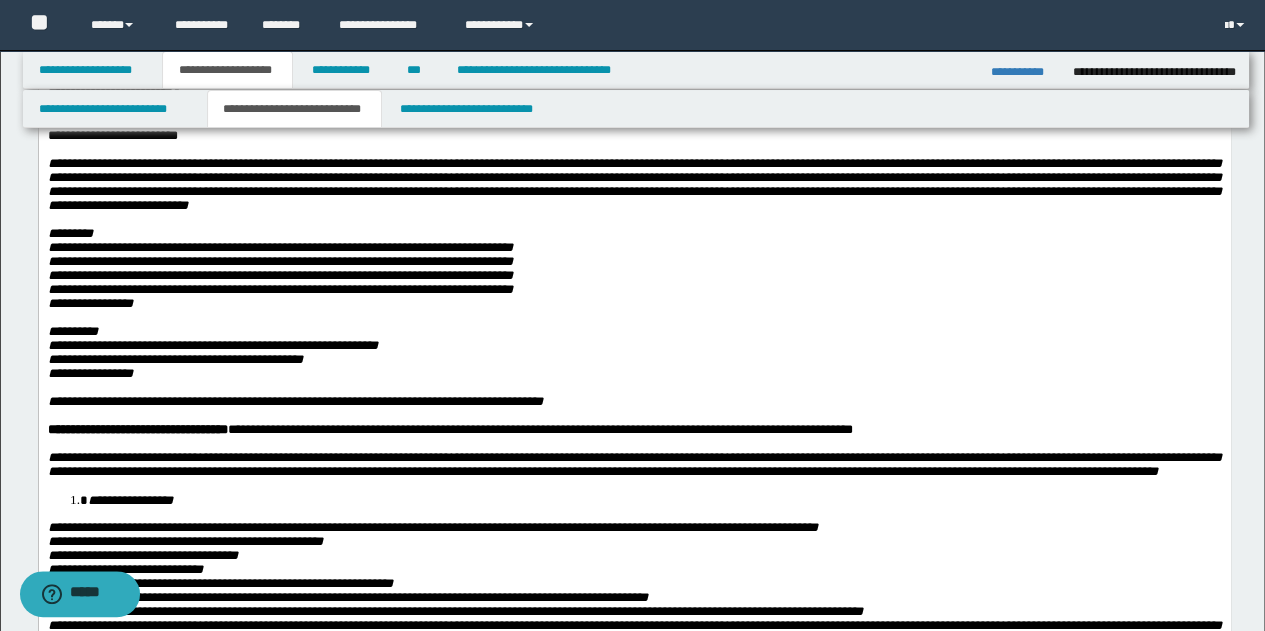 scroll, scrollTop: 200, scrollLeft: 0, axis: vertical 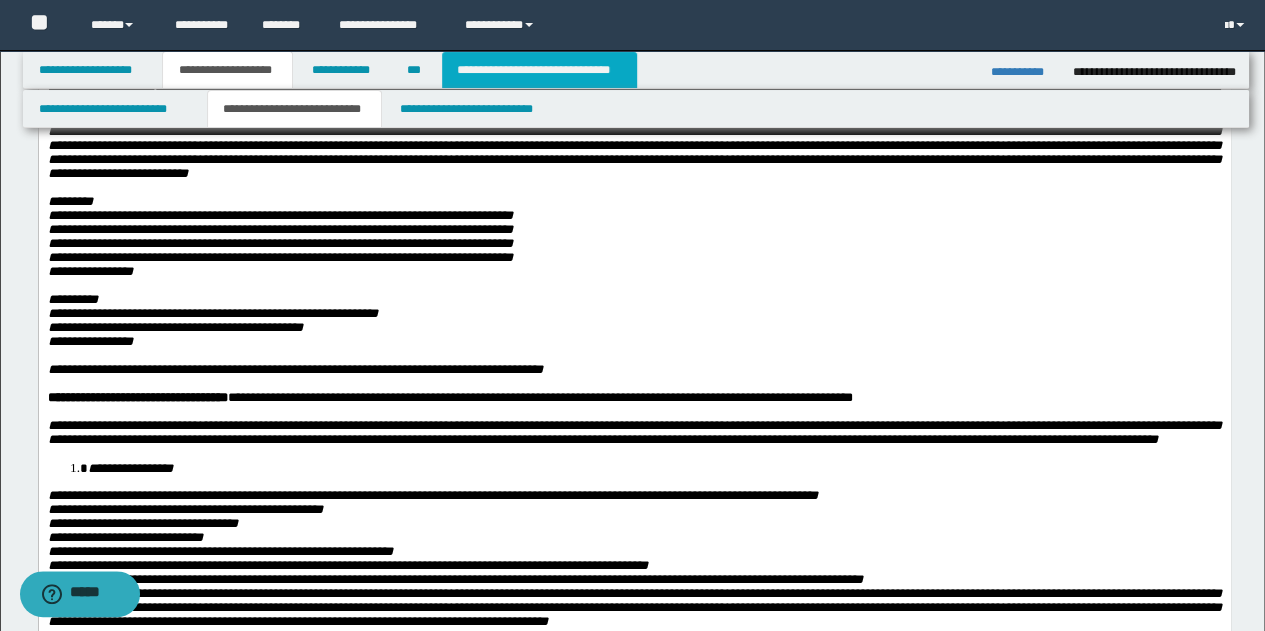 click on "**********" at bounding box center [539, 70] 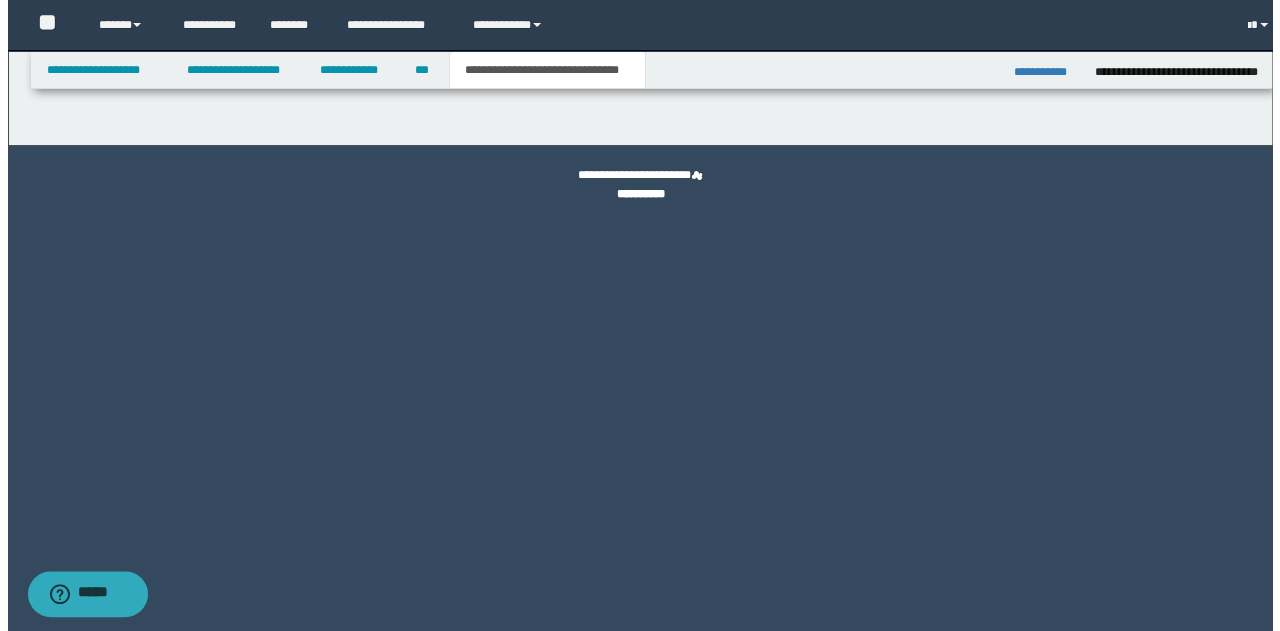 scroll, scrollTop: 0, scrollLeft: 0, axis: both 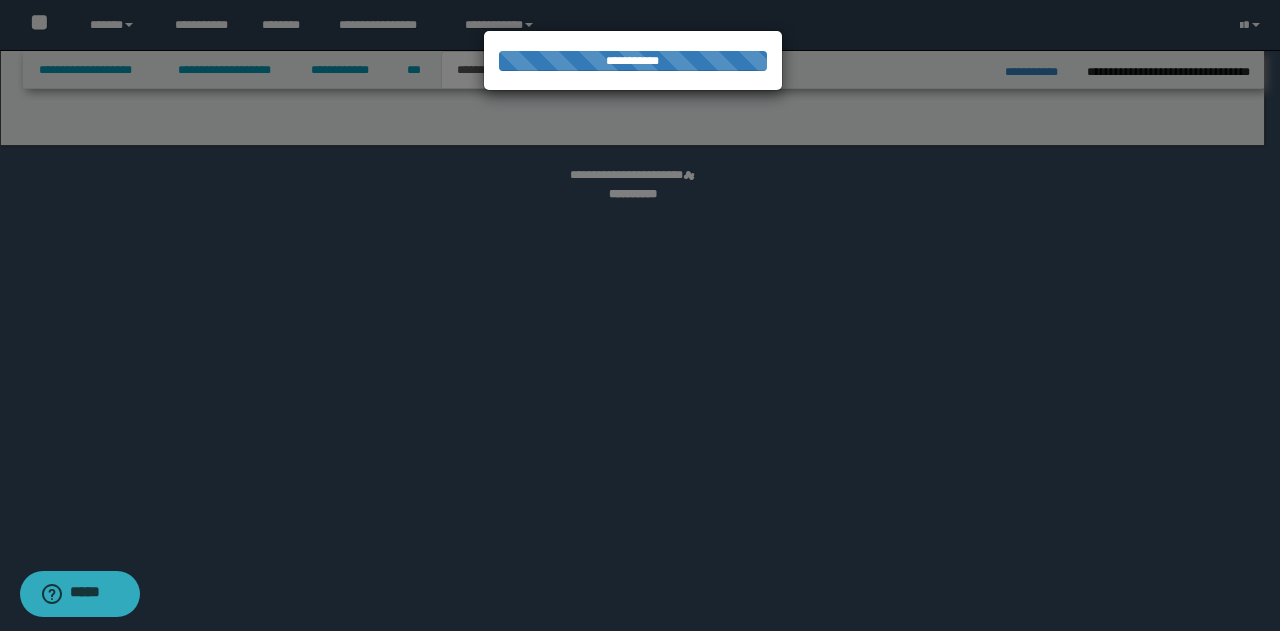 select on "*" 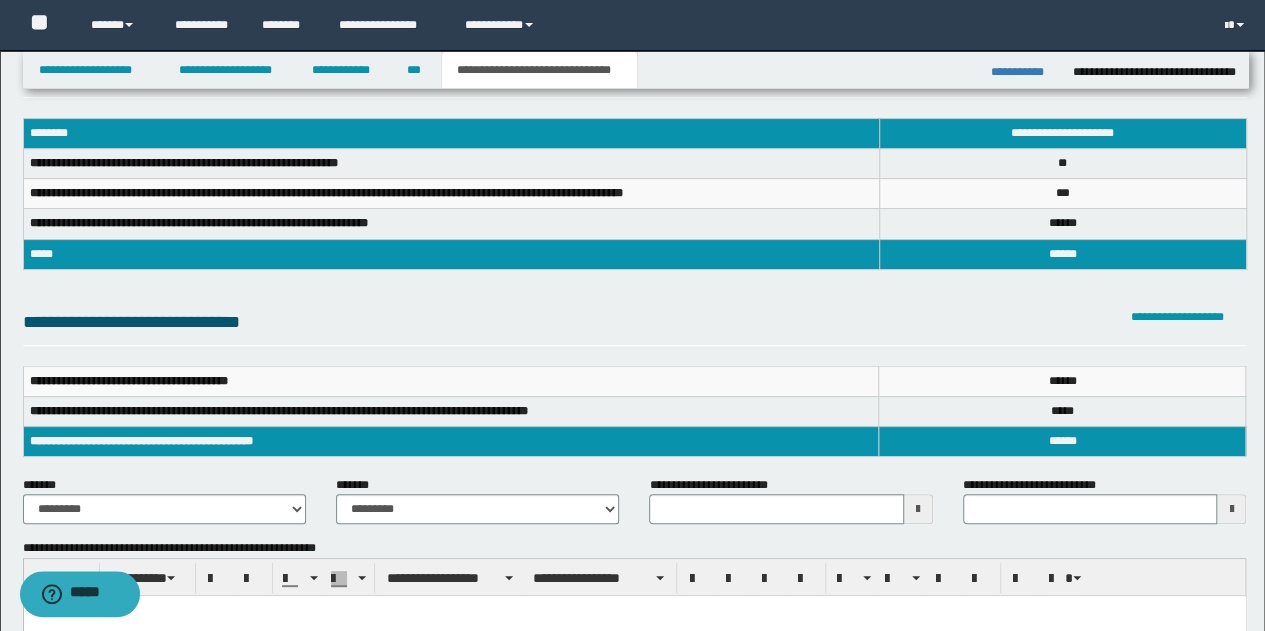 scroll, scrollTop: 100, scrollLeft: 0, axis: vertical 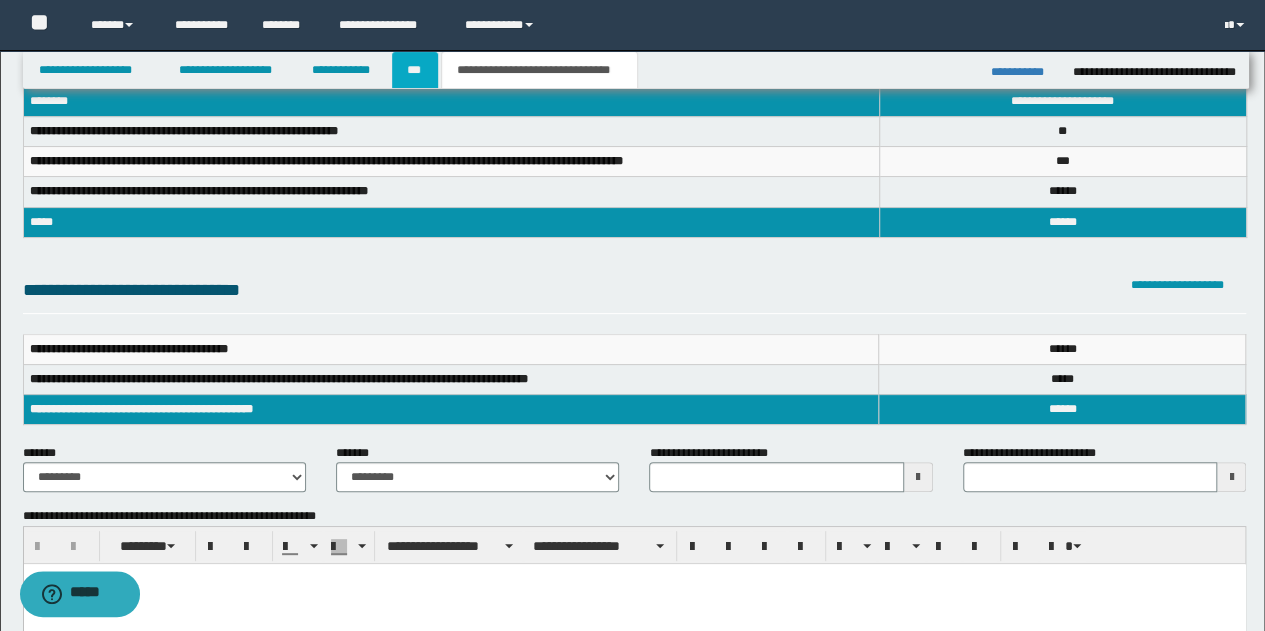 click on "***" at bounding box center (415, 70) 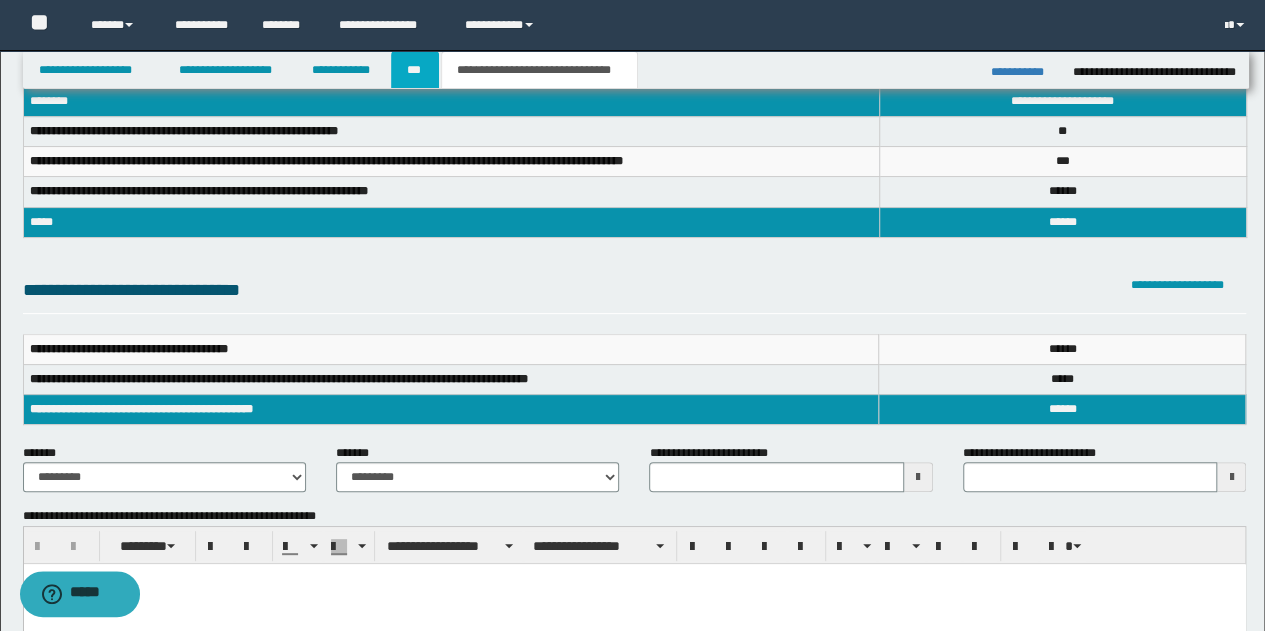 scroll, scrollTop: 0, scrollLeft: 0, axis: both 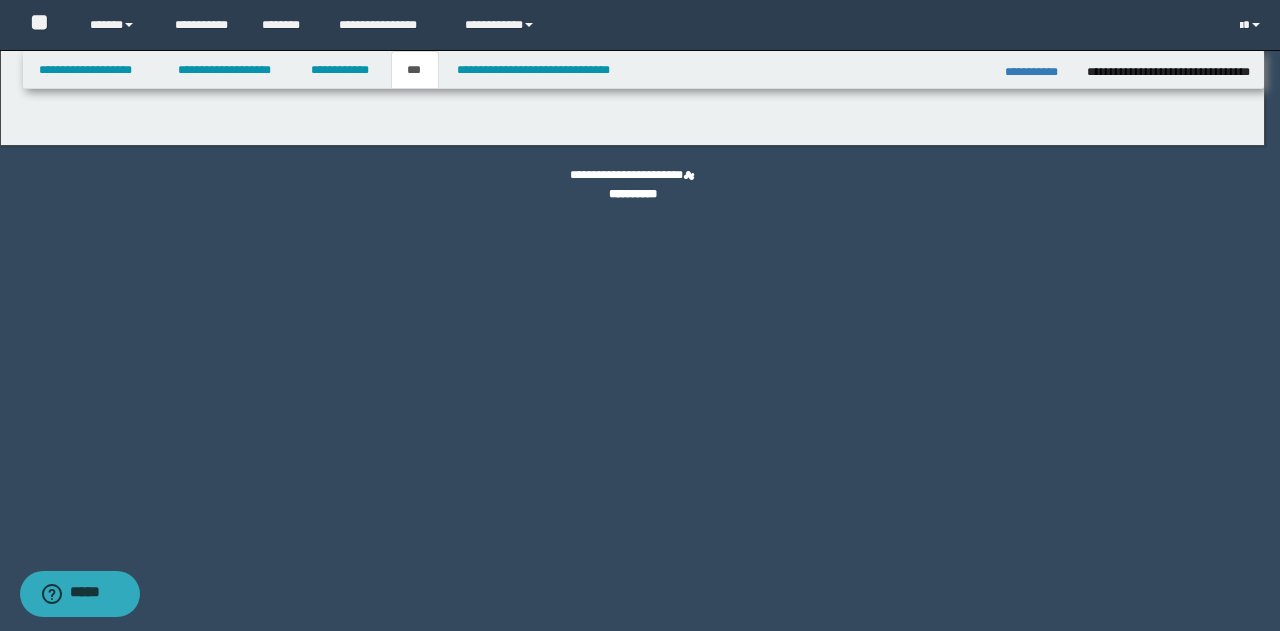 select on "**" 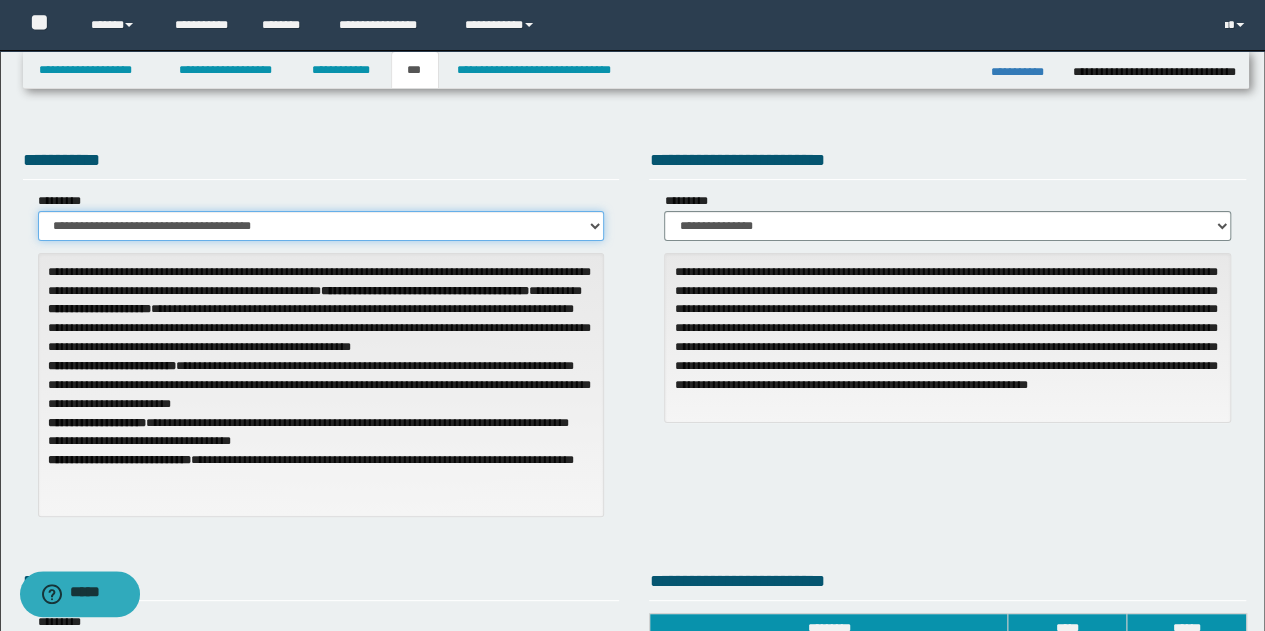 click on "**********" at bounding box center [321, 226] 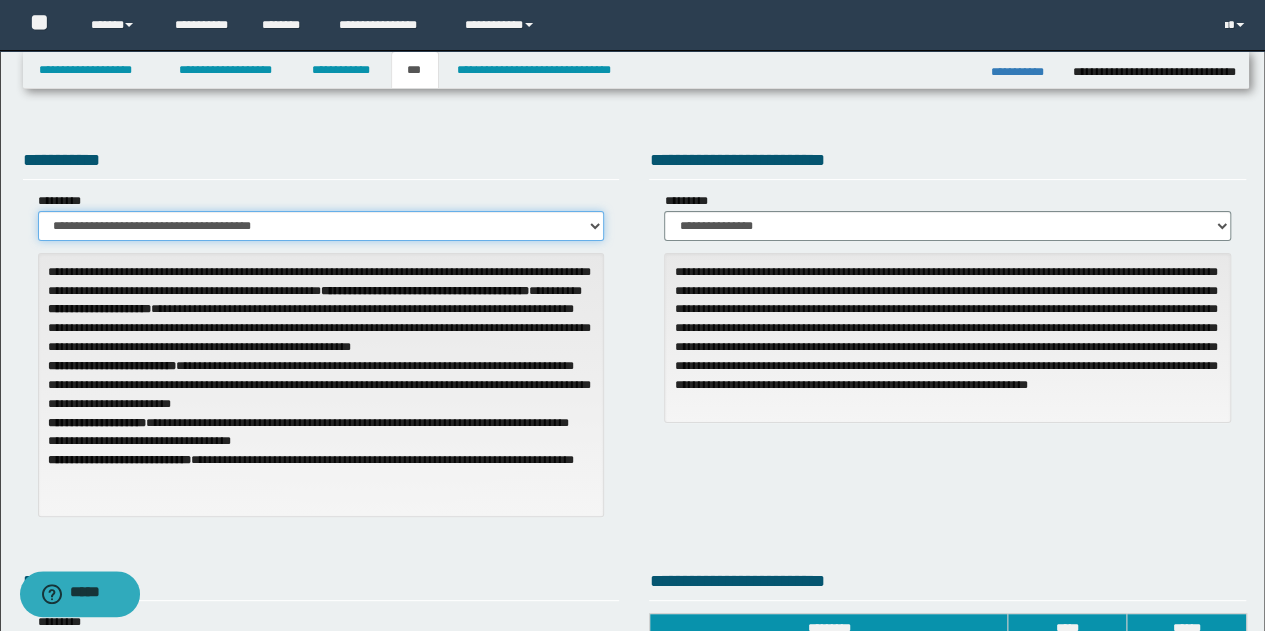 select on "**" 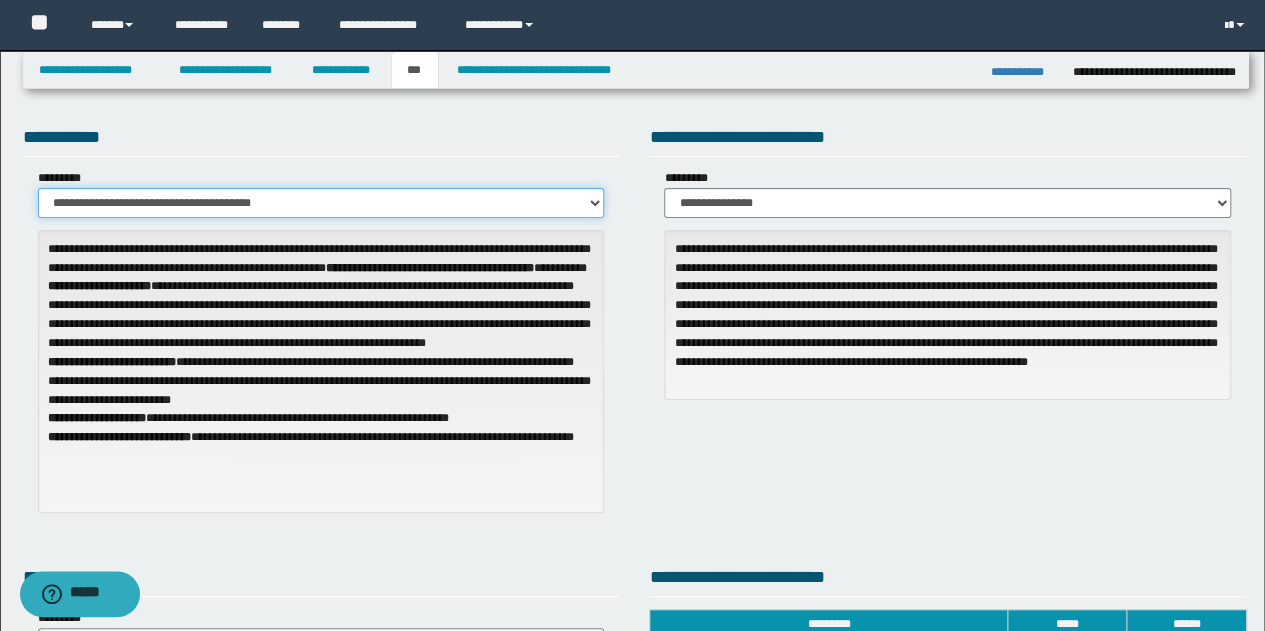 scroll, scrollTop: 0, scrollLeft: 0, axis: both 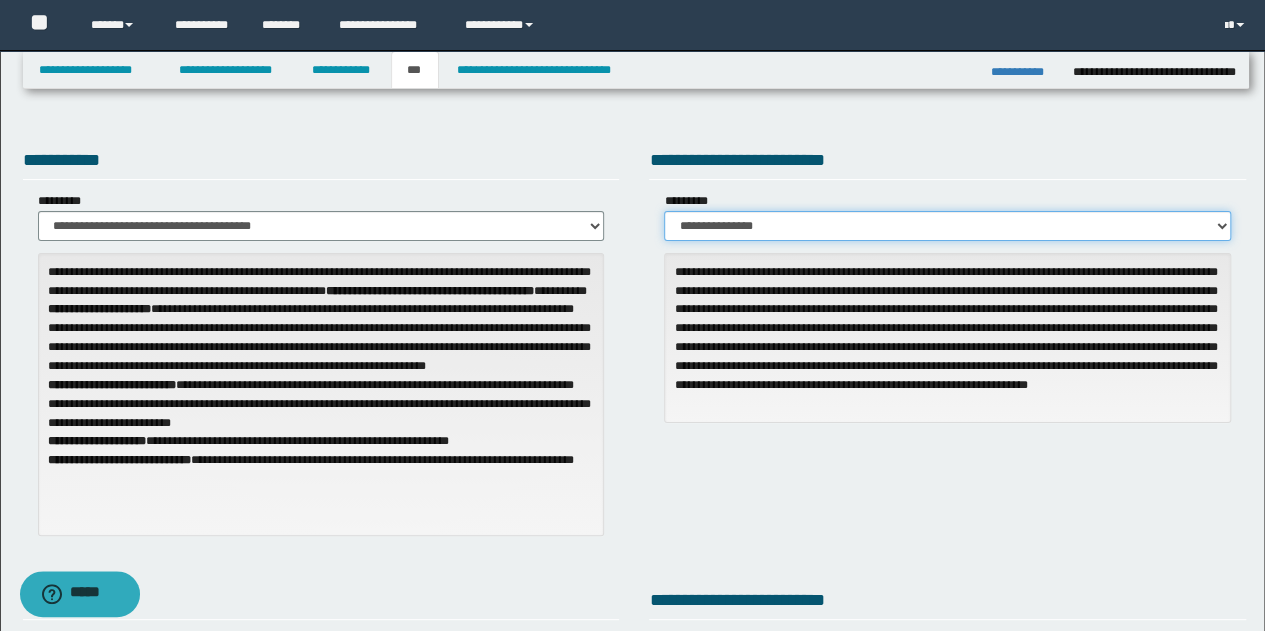 click on "**********" at bounding box center (947, 226) 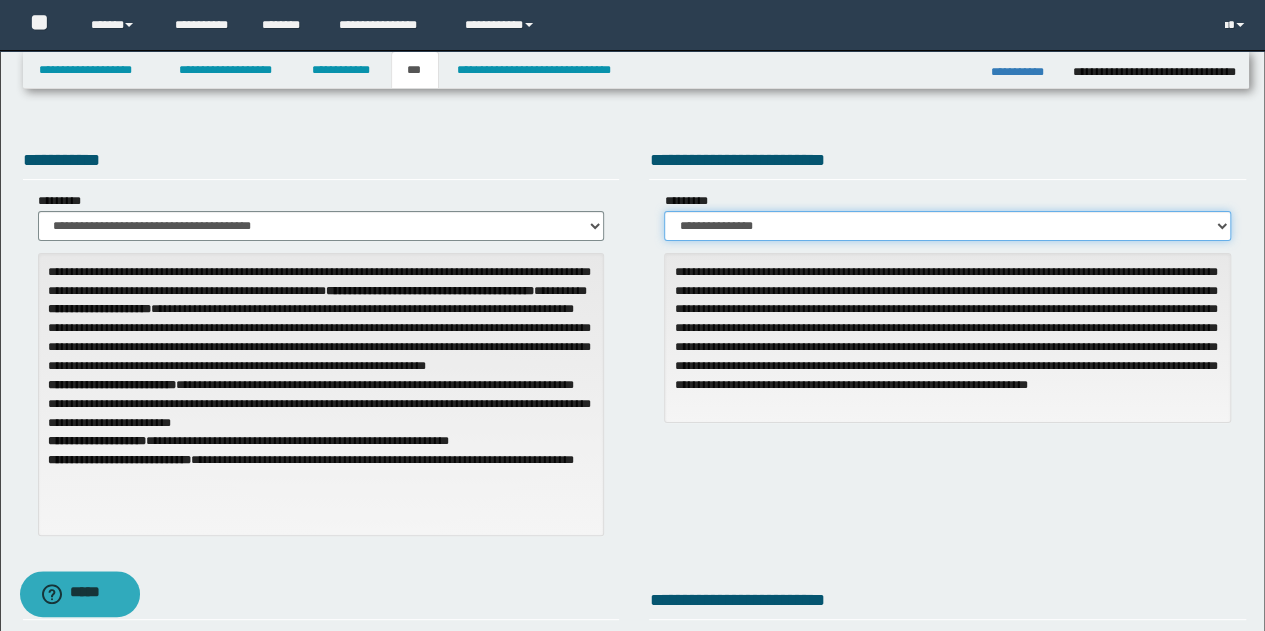 select on "***" 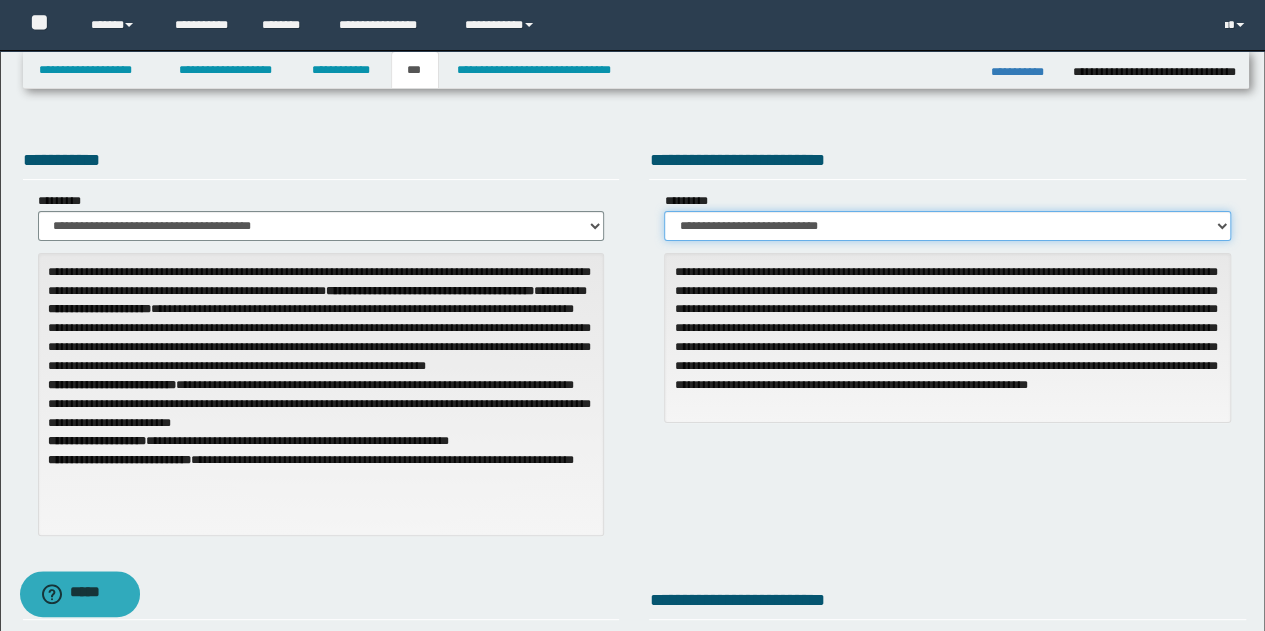click on "**********" at bounding box center (947, 226) 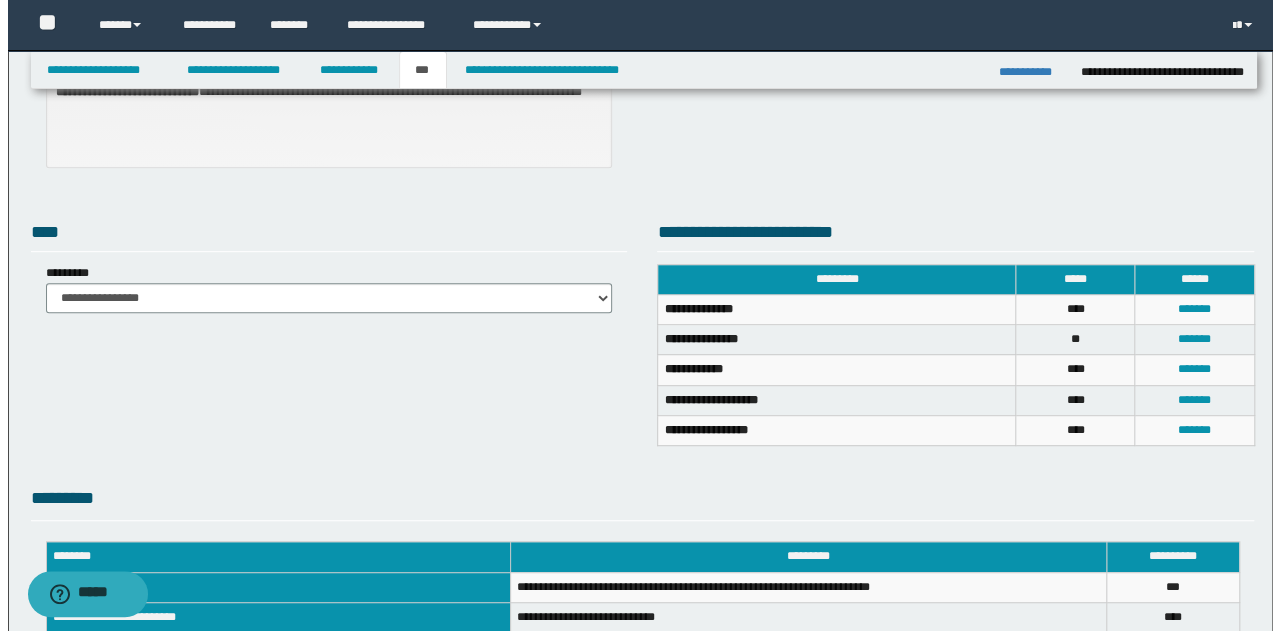 scroll, scrollTop: 400, scrollLeft: 0, axis: vertical 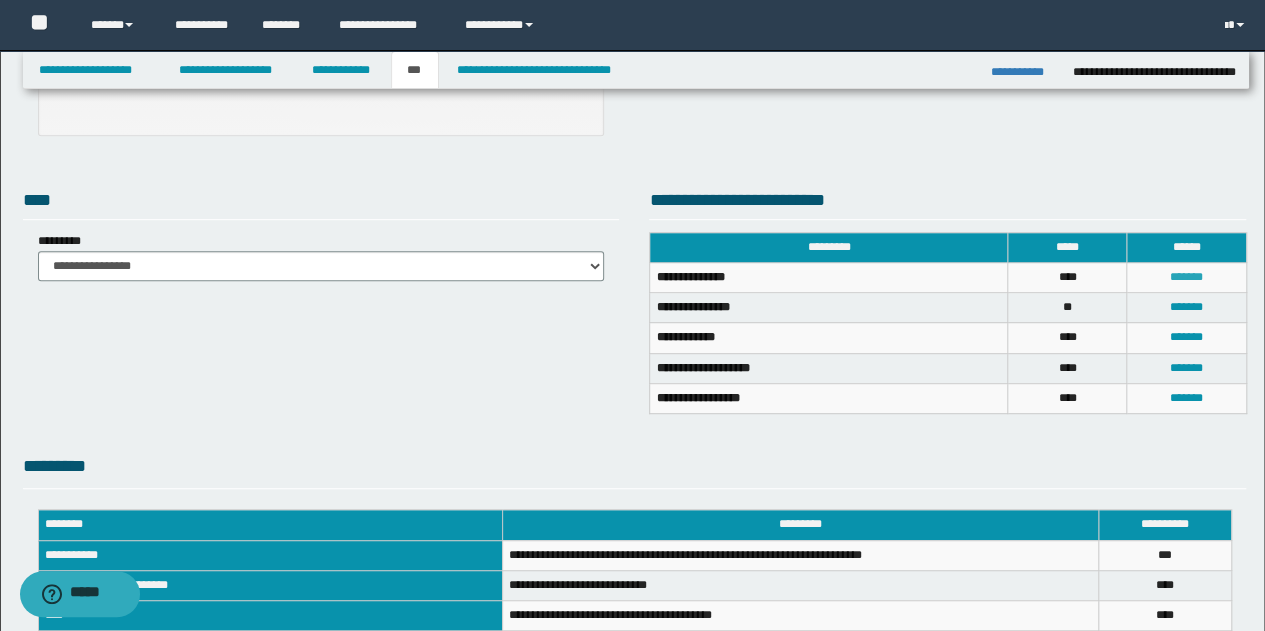 click on "*******" at bounding box center [1186, 277] 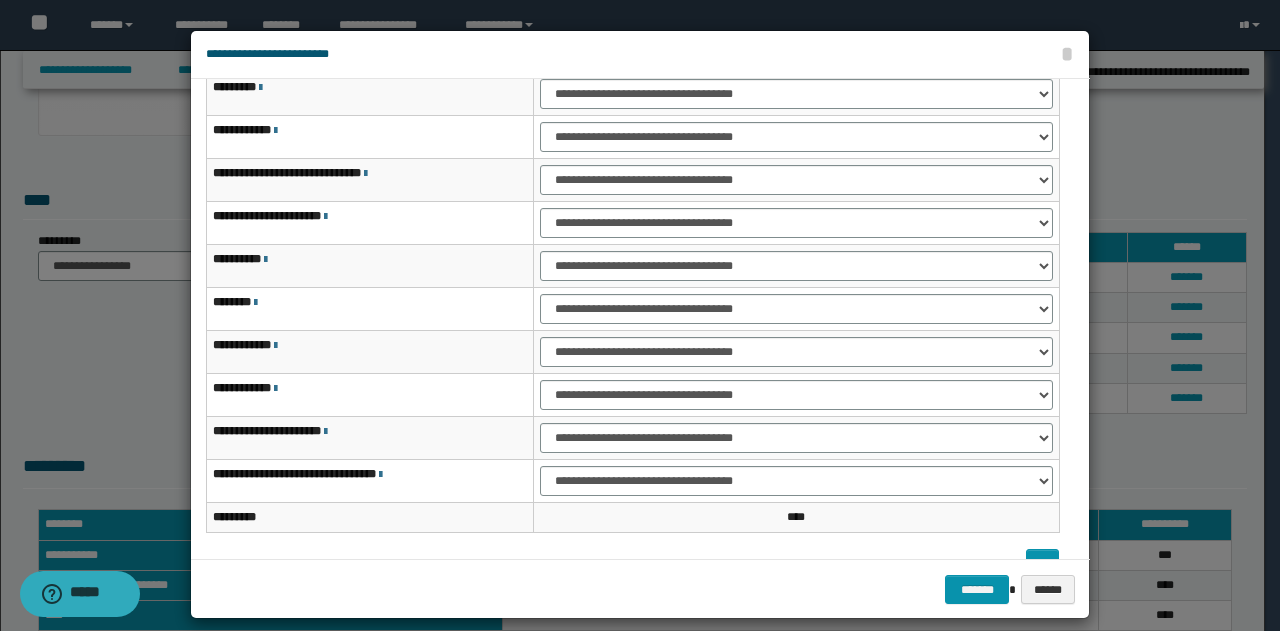 scroll, scrollTop: 85, scrollLeft: 0, axis: vertical 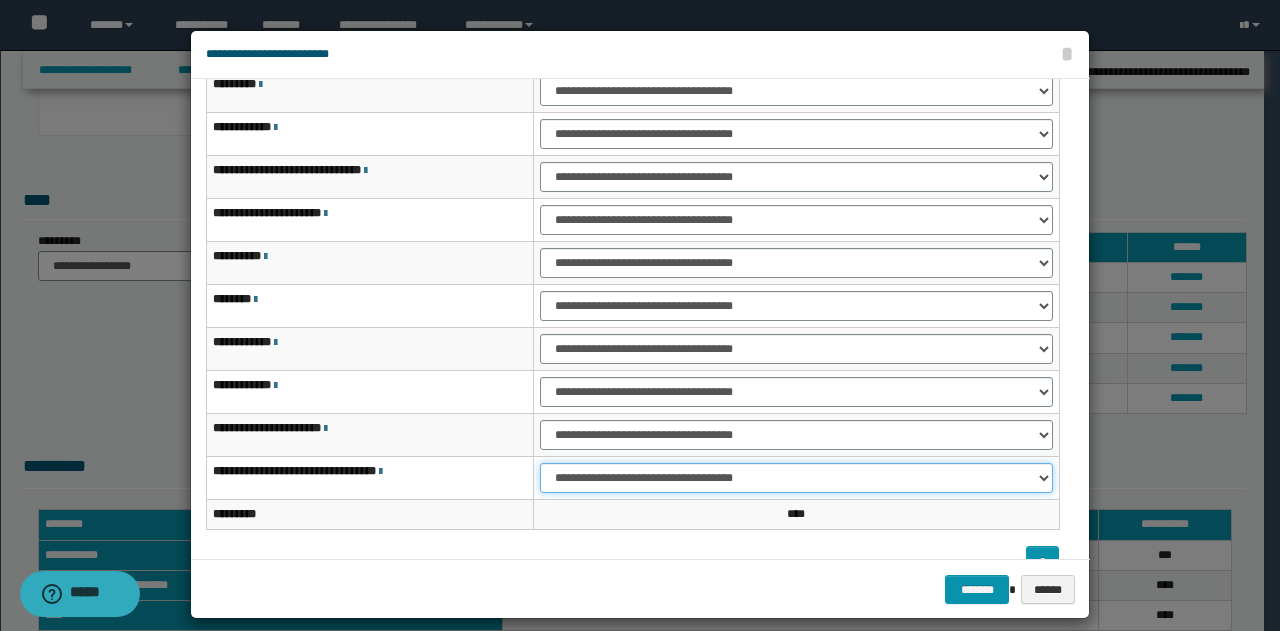 click on "**********" at bounding box center (796, 478) 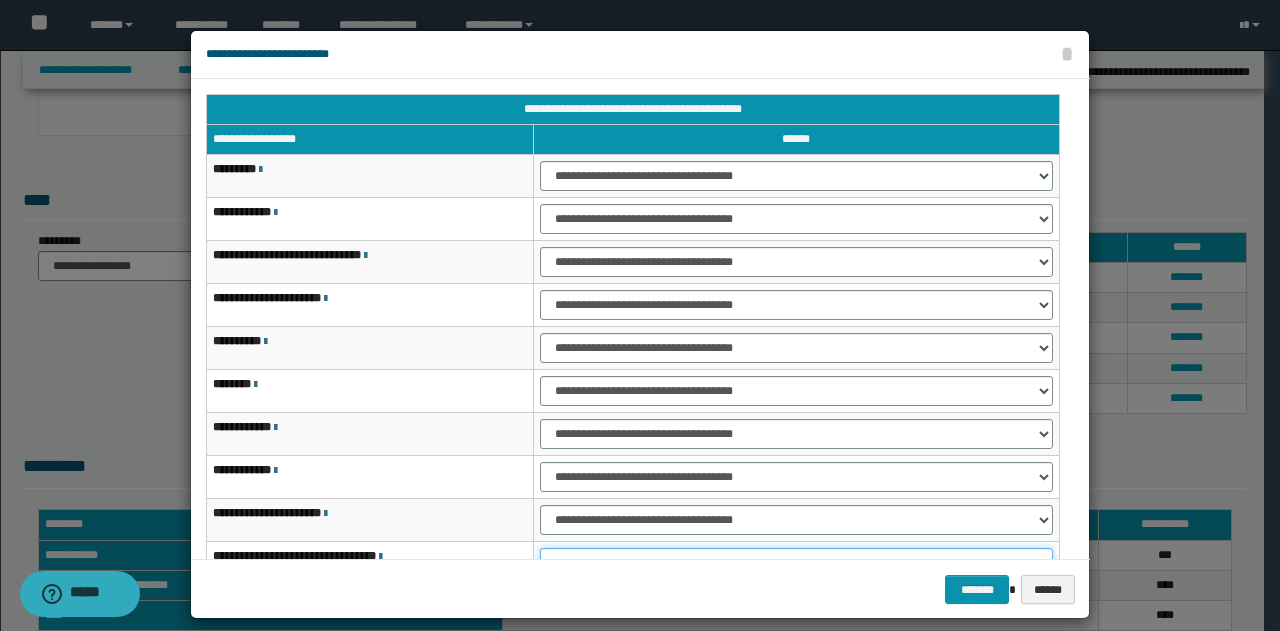scroll, scrollTop: 100, scrollLeft: 0, axis: vertical 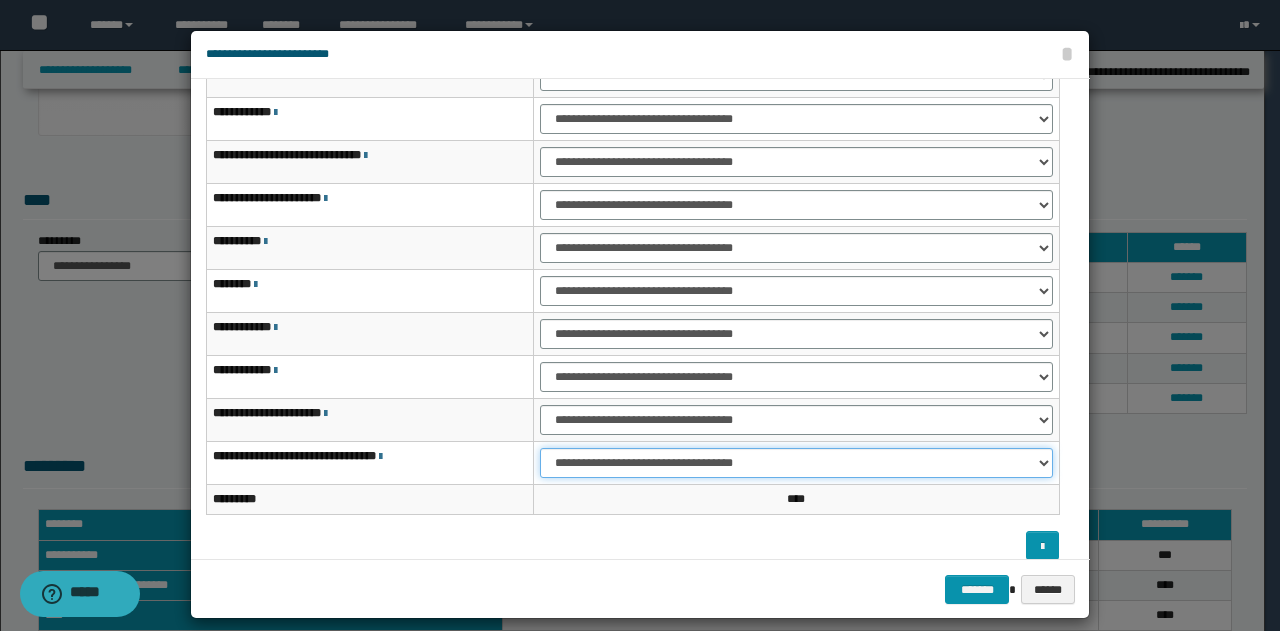 click on "**********" at bounding box center [796, 463] 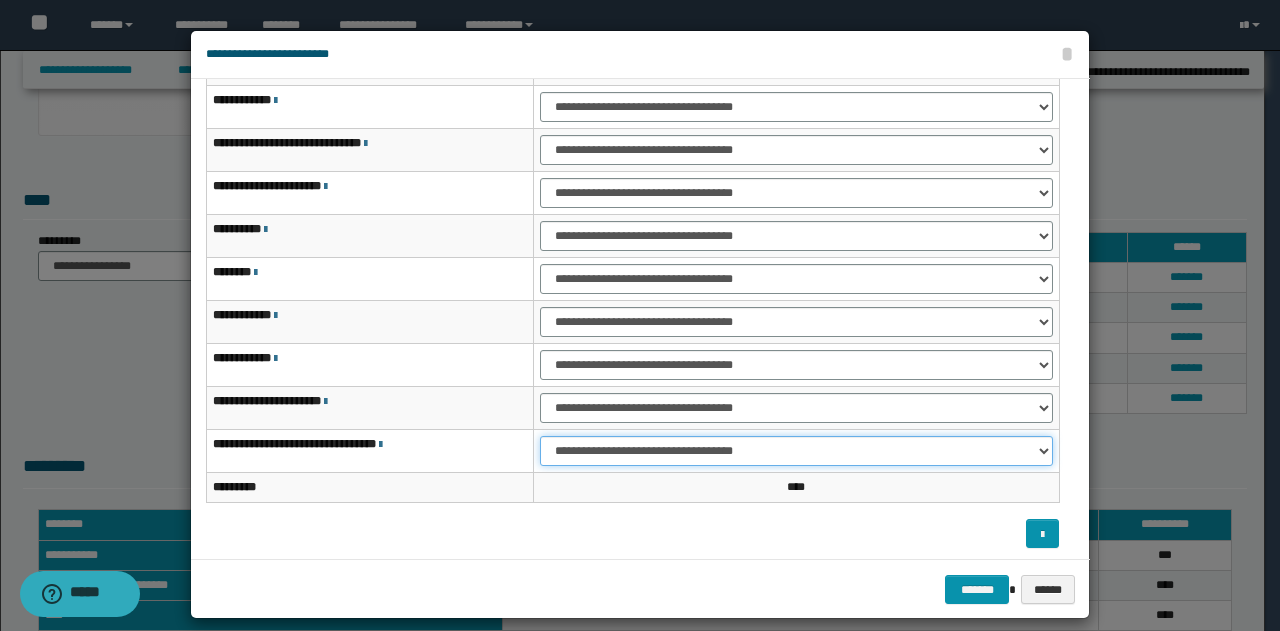 scroll, scrollTop: 116, scrollLeft: 0, axis: vertical 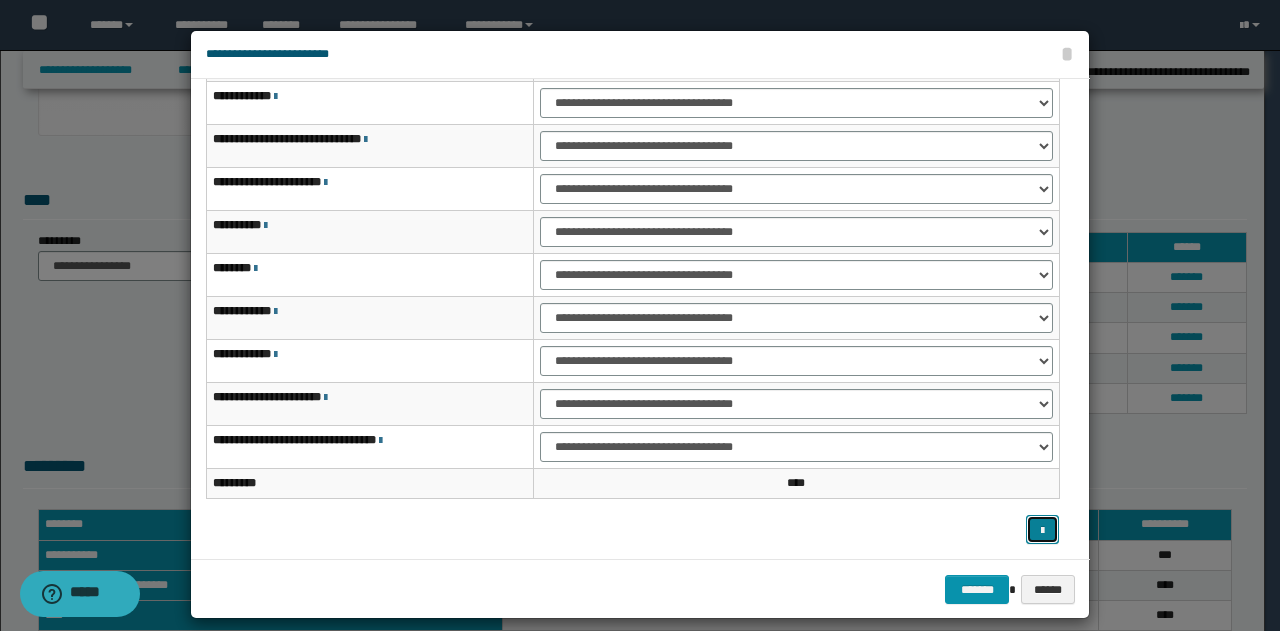 click at bounding box center (1042, 531) 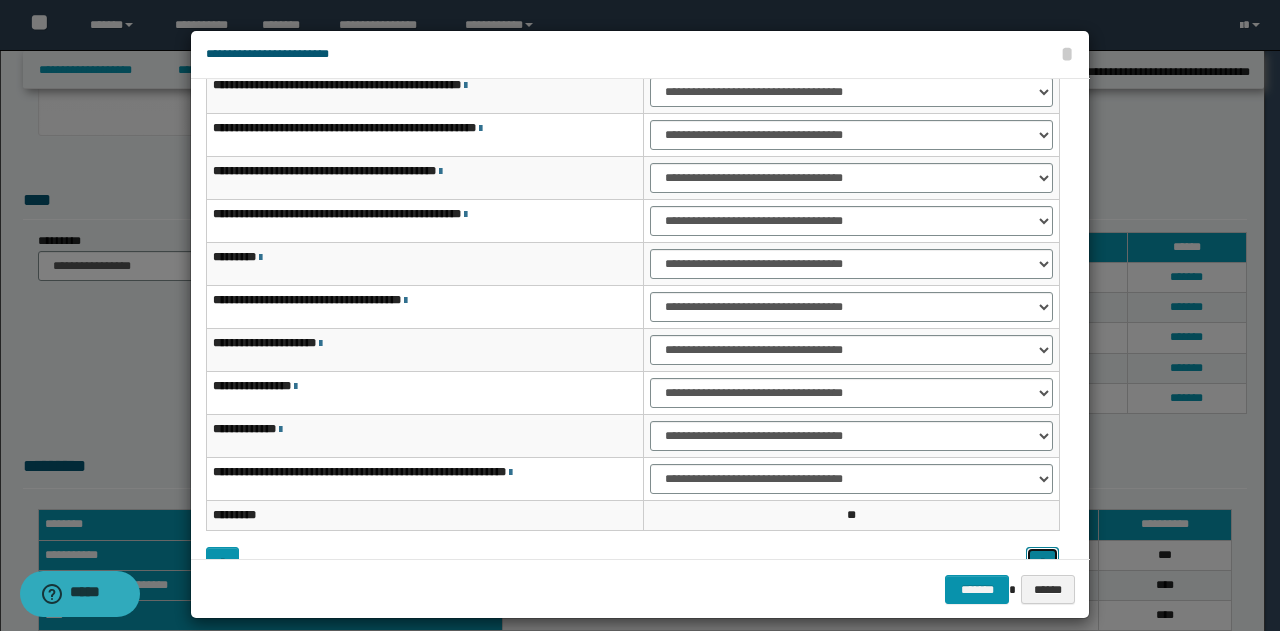 scroll, scrollTop: 116, scrollLeft: 0, axis: vertical 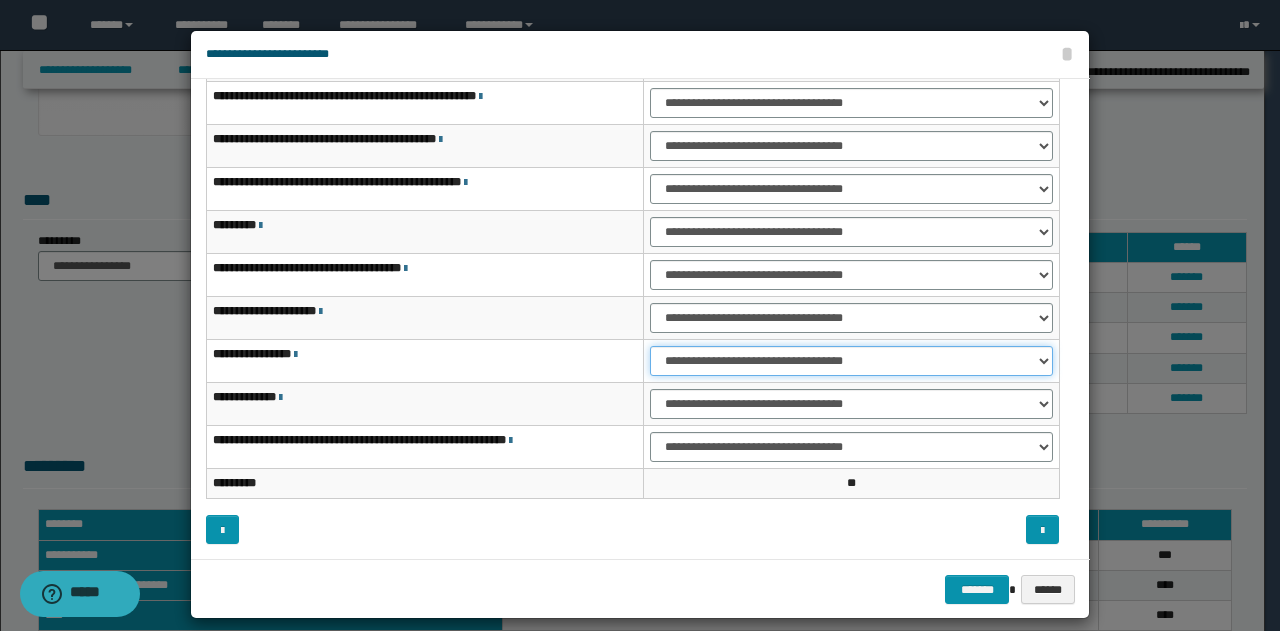 click on "**********" at bounding box center [851, 361] 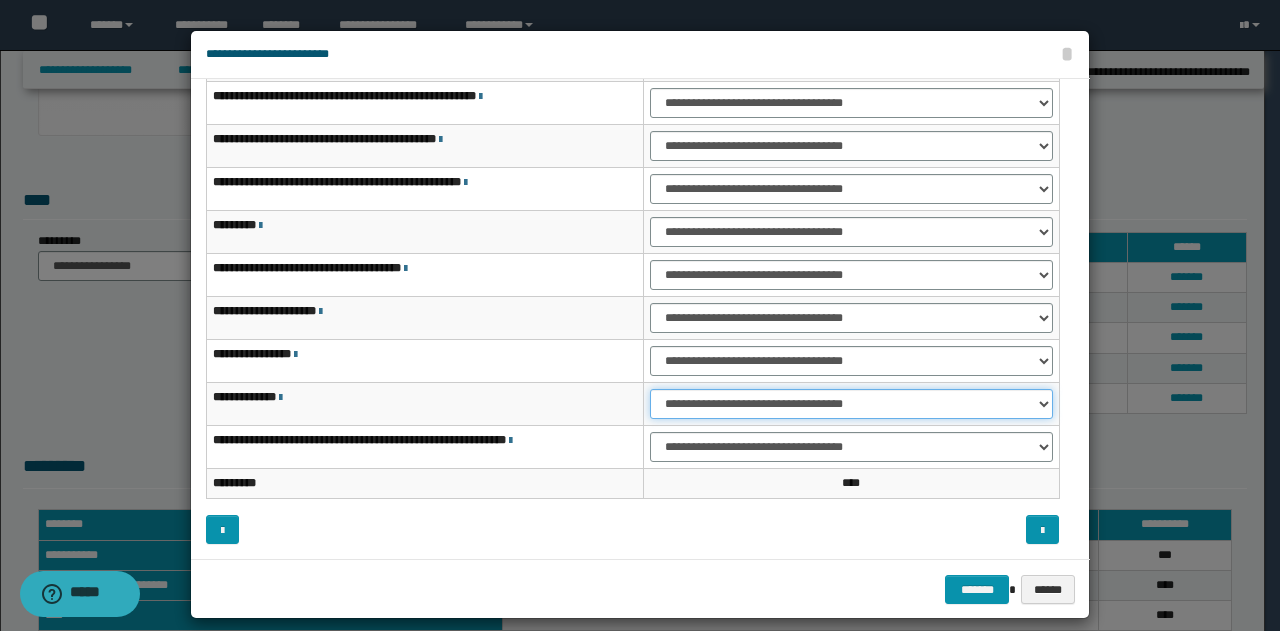 click on "**********" at bounding box center (851, 404) 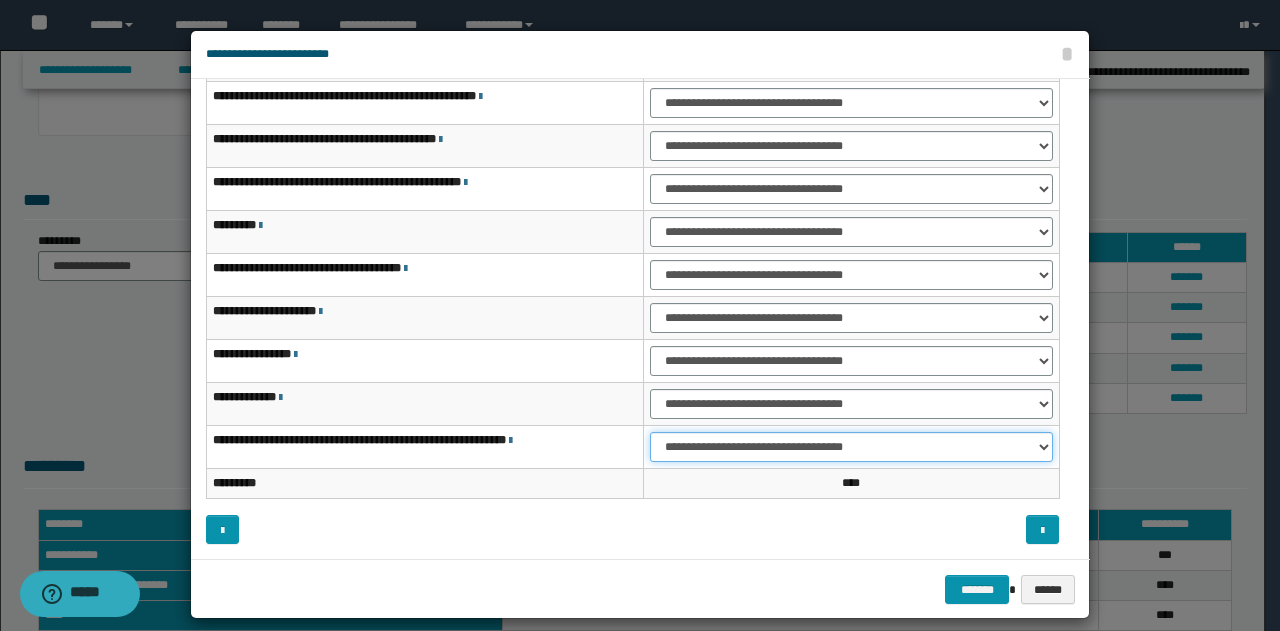 click on "**********" at bounding box center (851, 447) 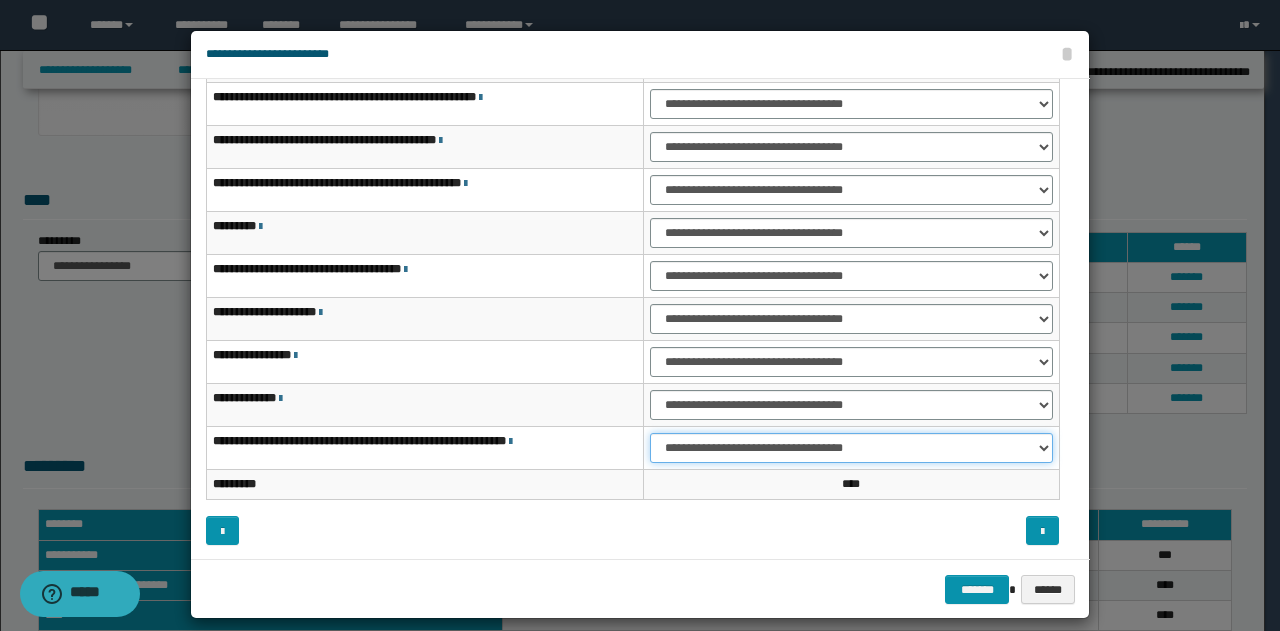 scroll, scrollTop: 116, scrollLeft: 0, axis: vertical 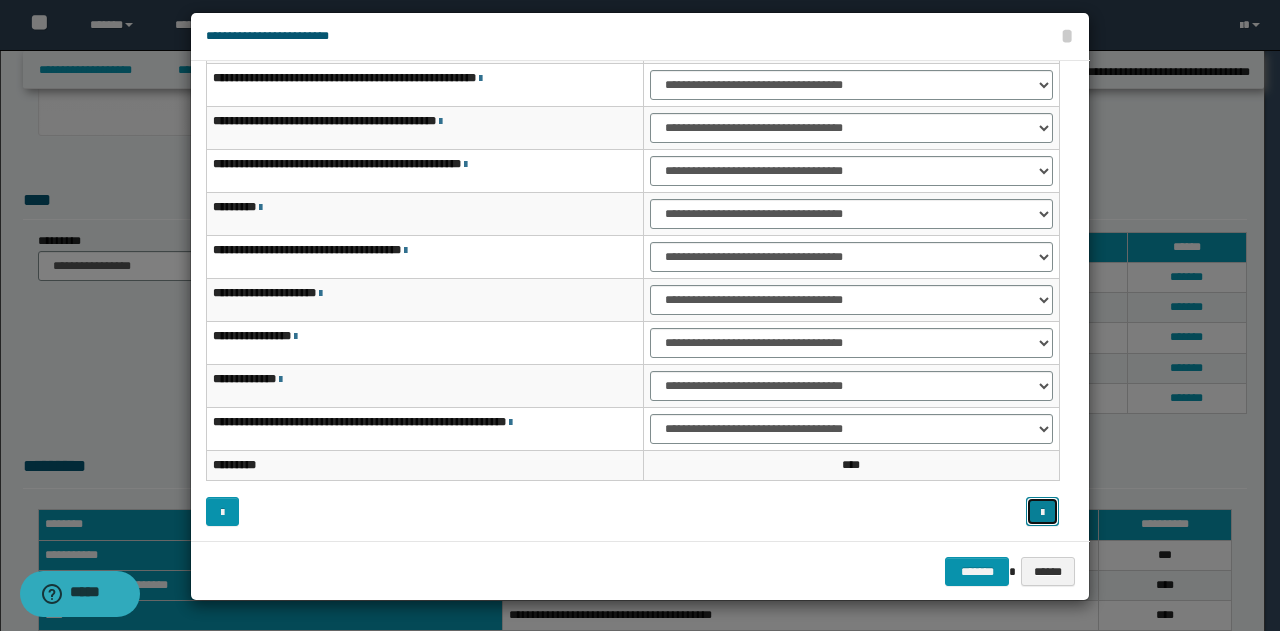 click at bounding box center [1042, 511] 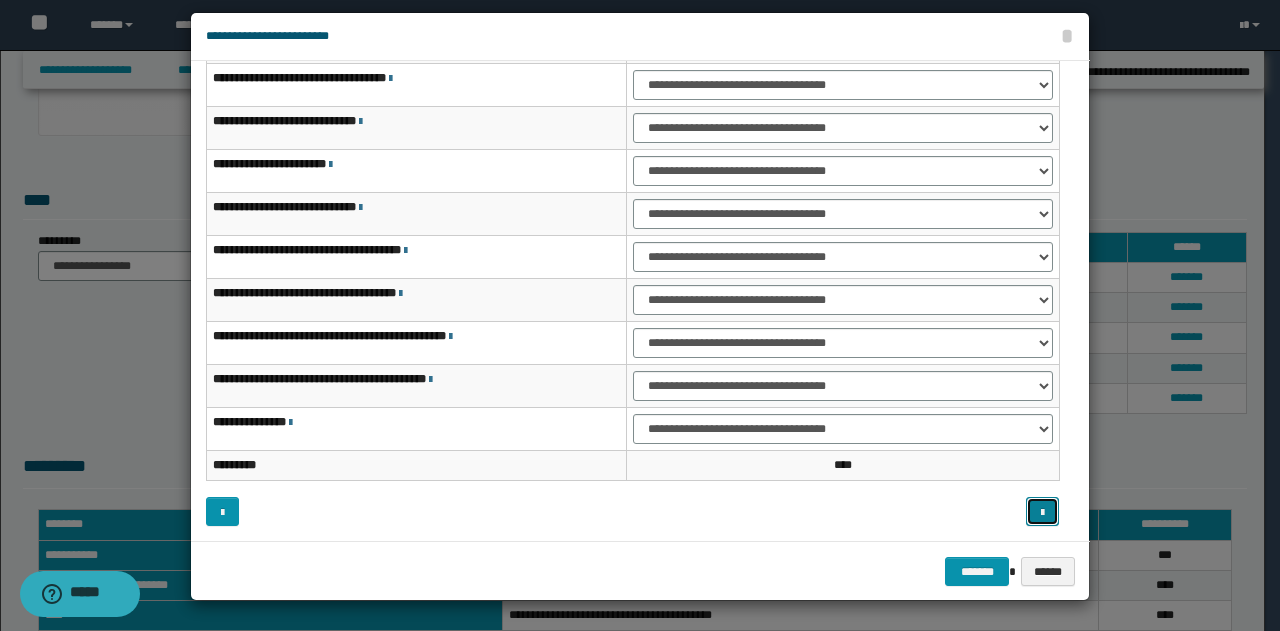 scroll, scrollTop: 0, scrollLeft: 0, axis: both 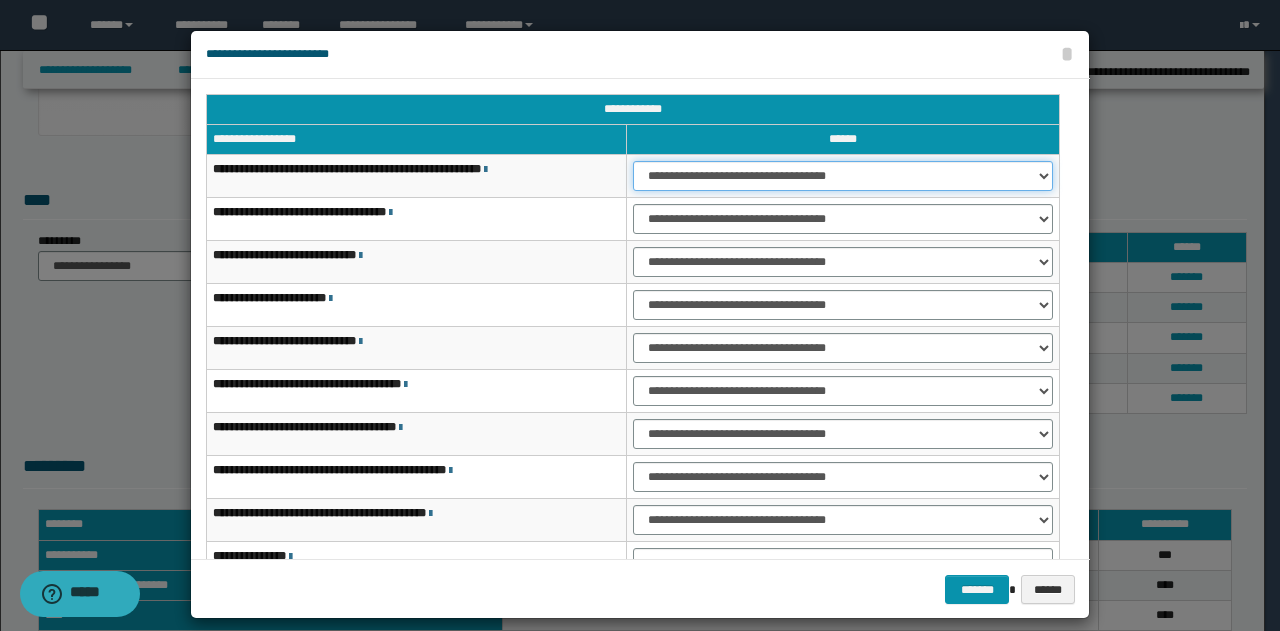 click on "**********" at bounding box center (843, 176) 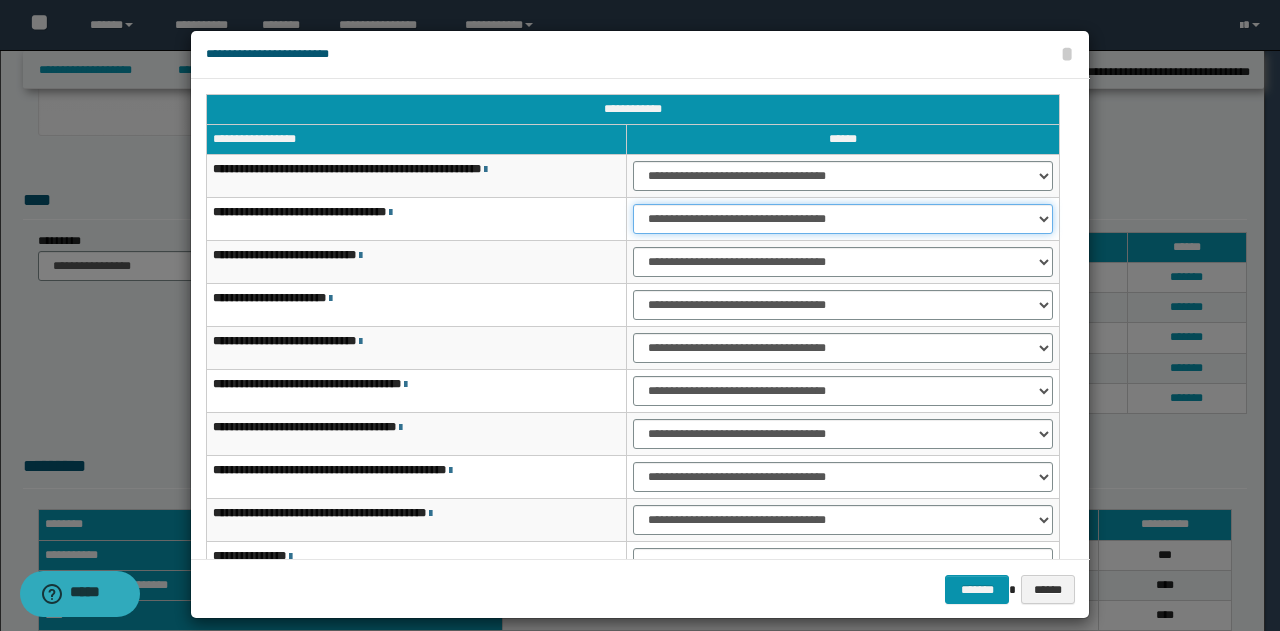click on "**********" at bounding box center [843, 219] 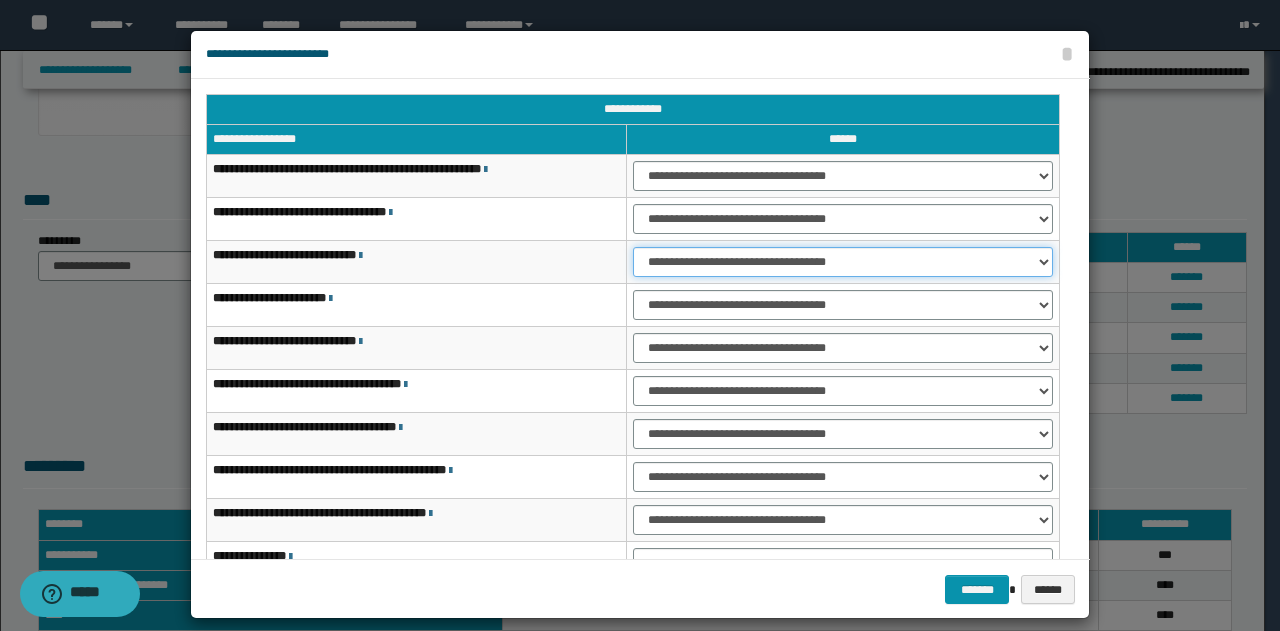 click on "**********" at bounding box center (843, 262) 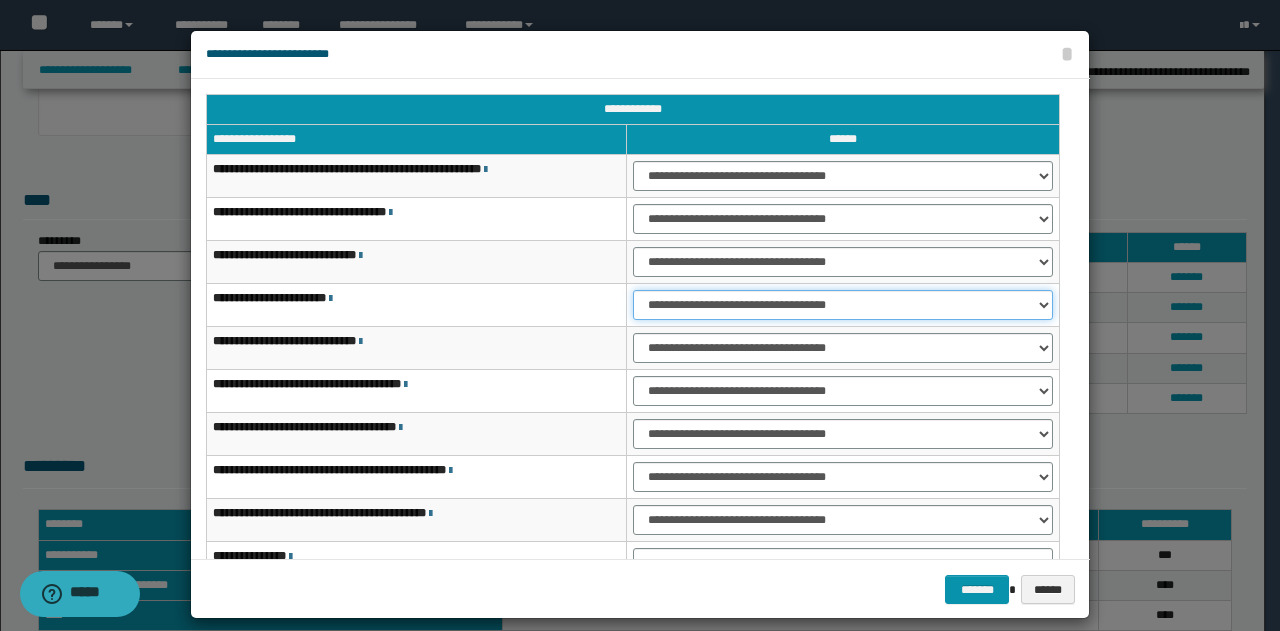 click on "**********" at bounding box center (843, 305) 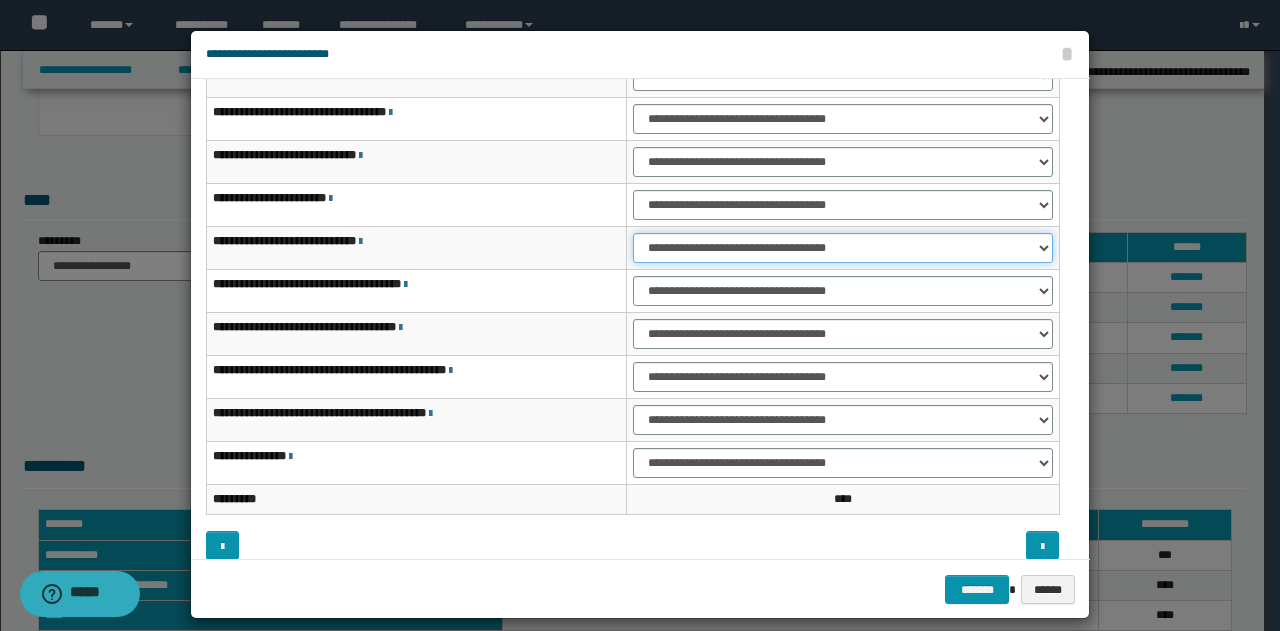 click on "**********" at bounding box center [843, 248] 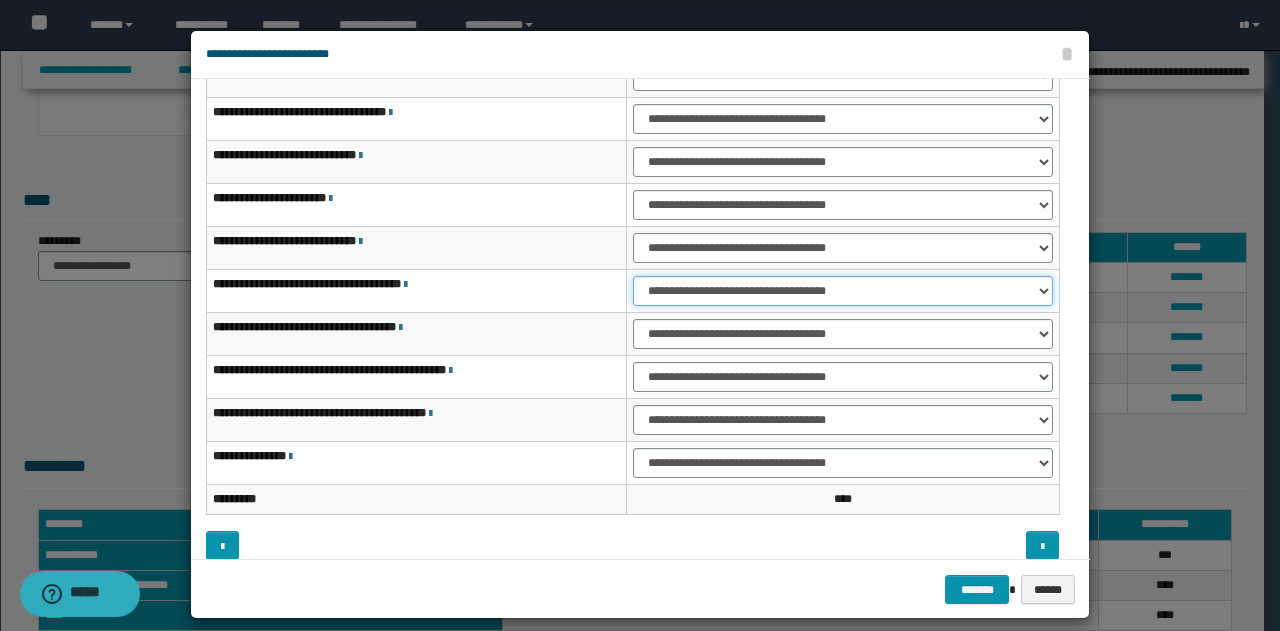 click on "**********" at bounding box center [843, 291] 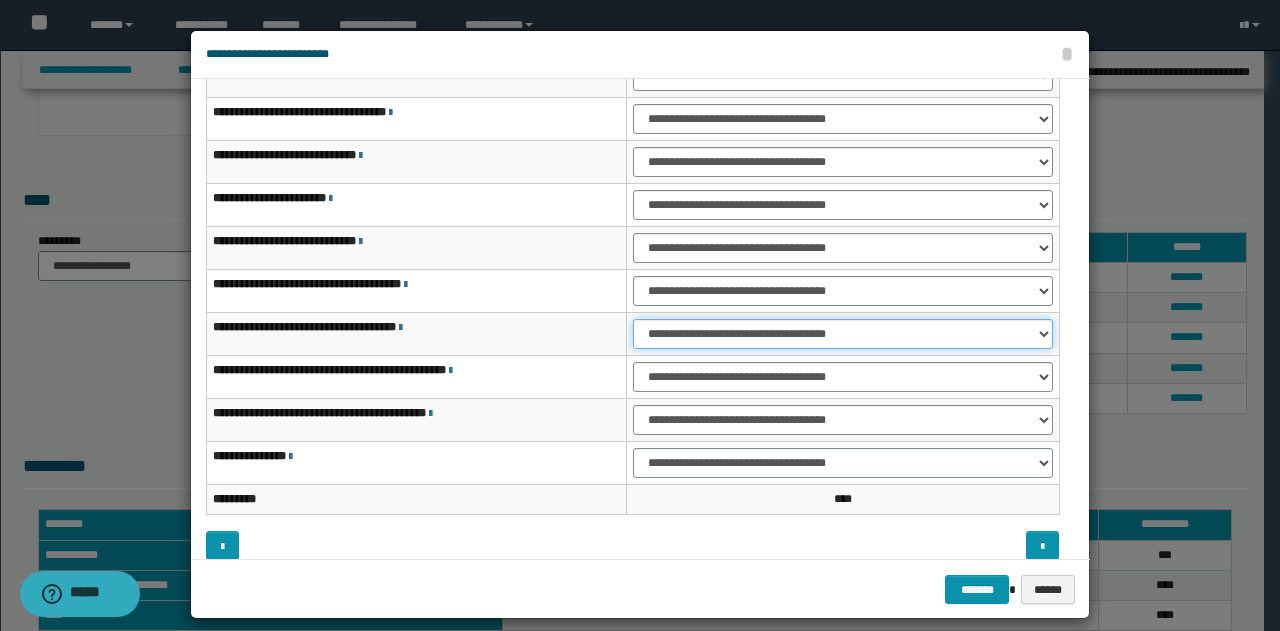 click on "**********" at bounding box center [843, 334] 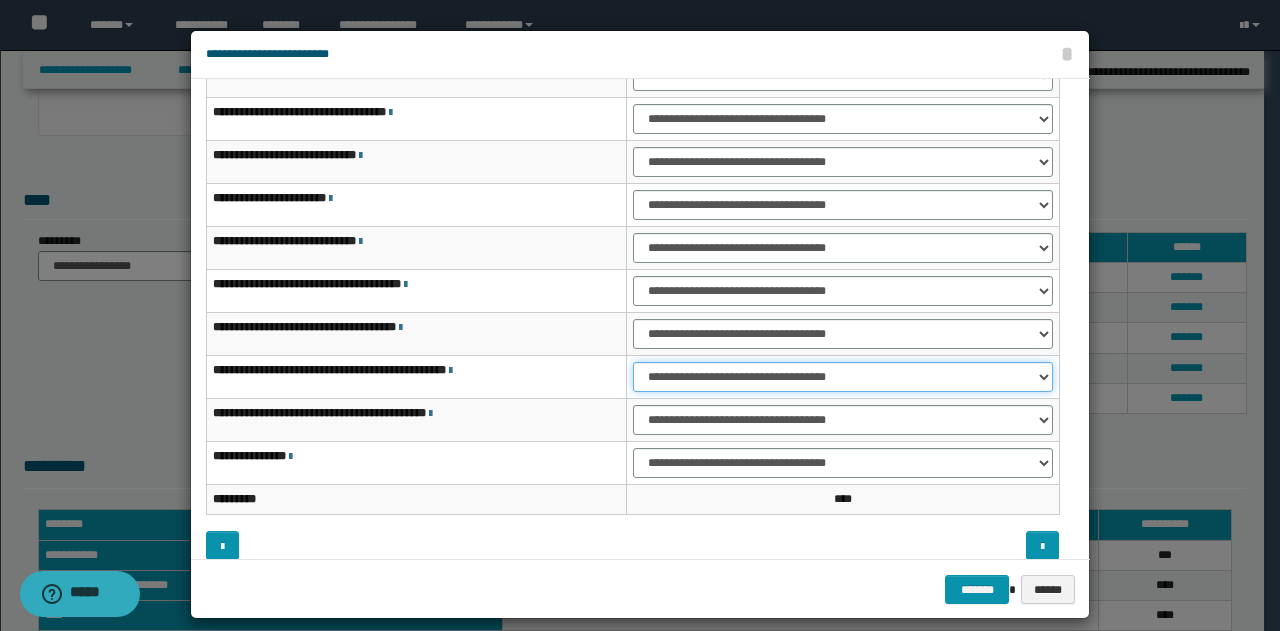 click on "**********" at bounding box center [843, 377] 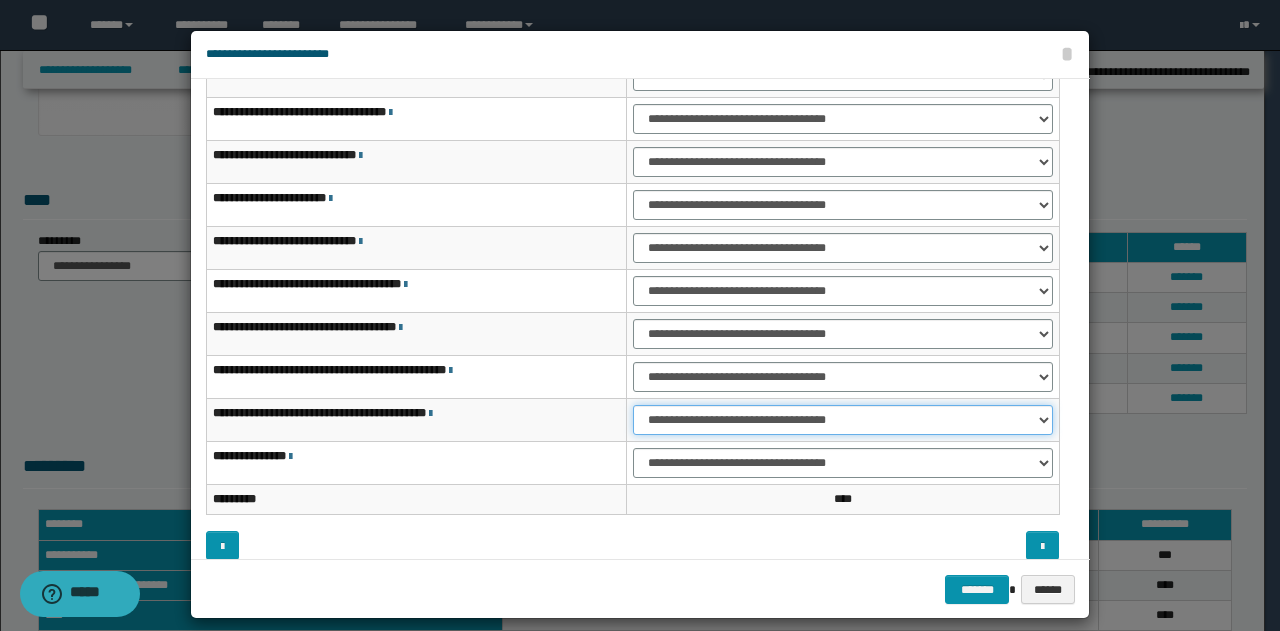 click on "**********" at bounding box center [843, 420] 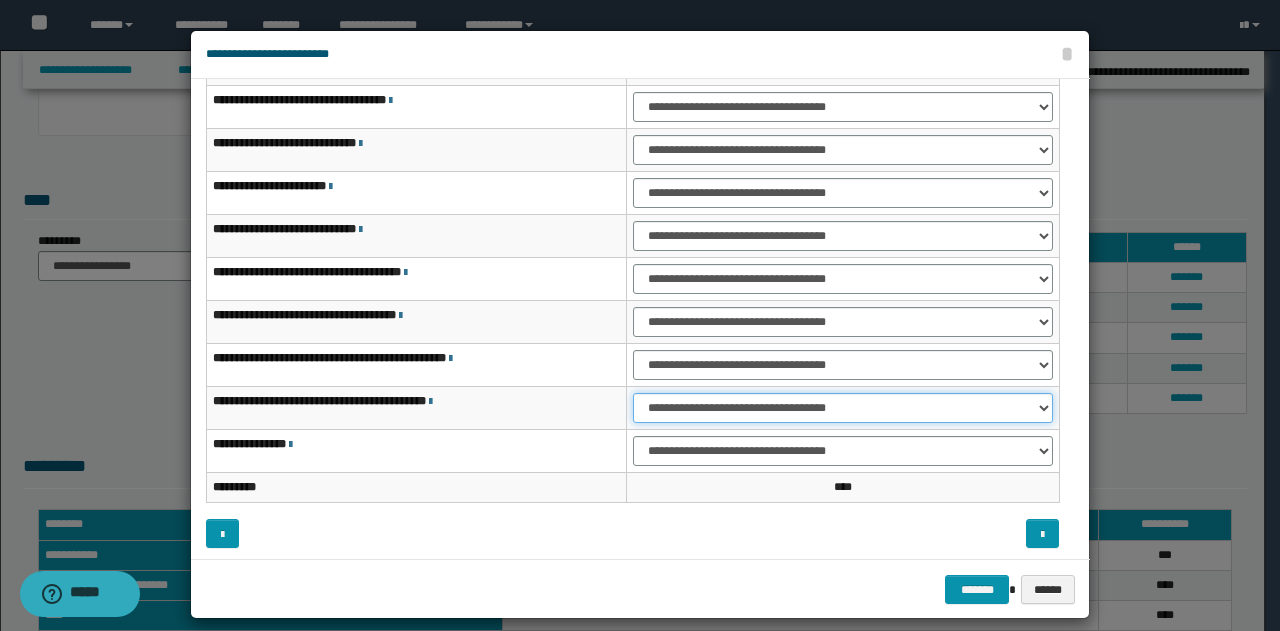 scroll, scrollTop: 116, scrollLeft: 0, axis: vertical 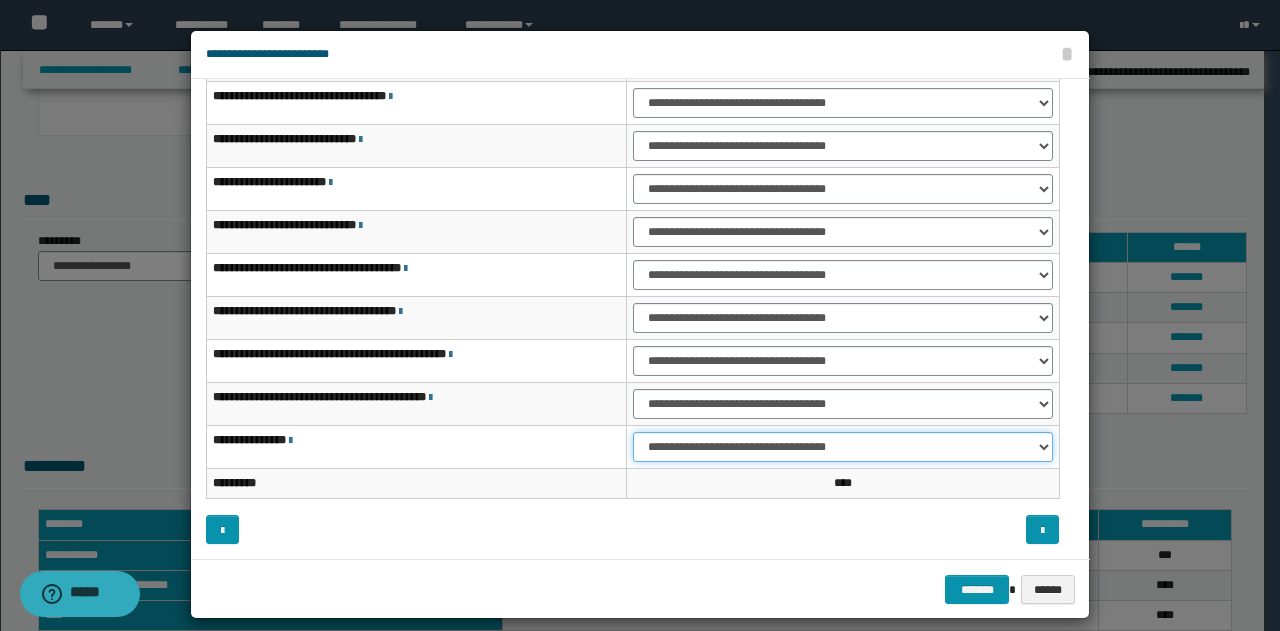 click on "**********" at bounding box center [843, 447] 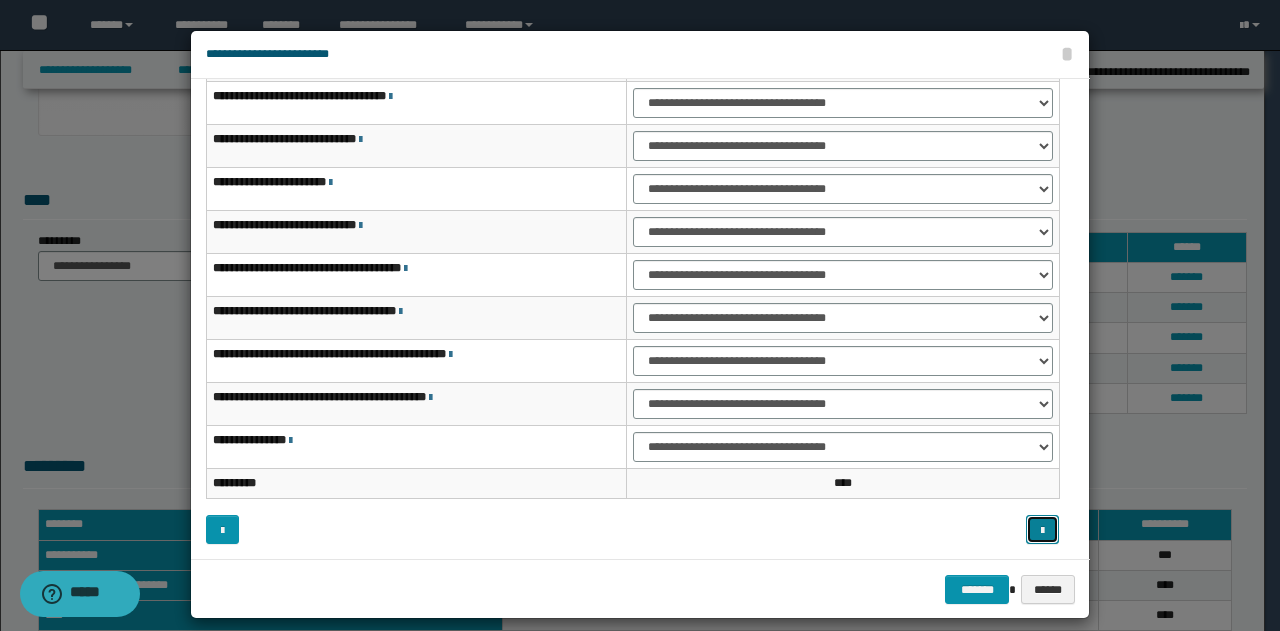 click at bounding box center (1042, 531) 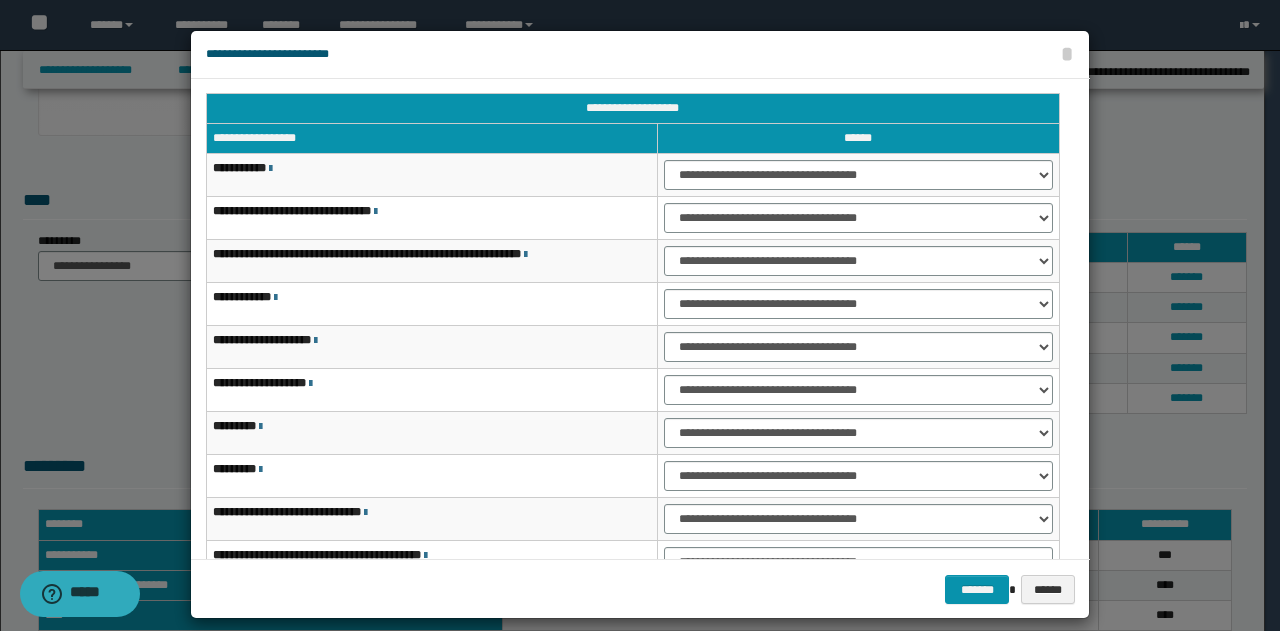 scroll, scrollTop: 0, scrollLeft: 0, axis: both 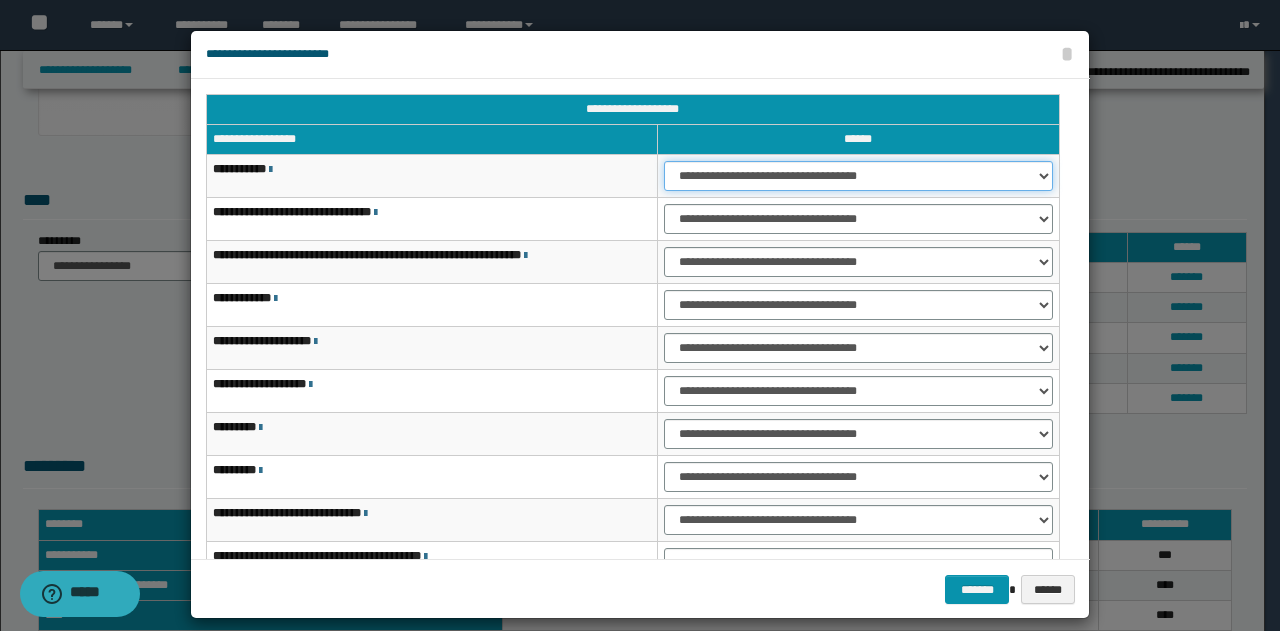 click on "**********" at bounding box center (858, 176) 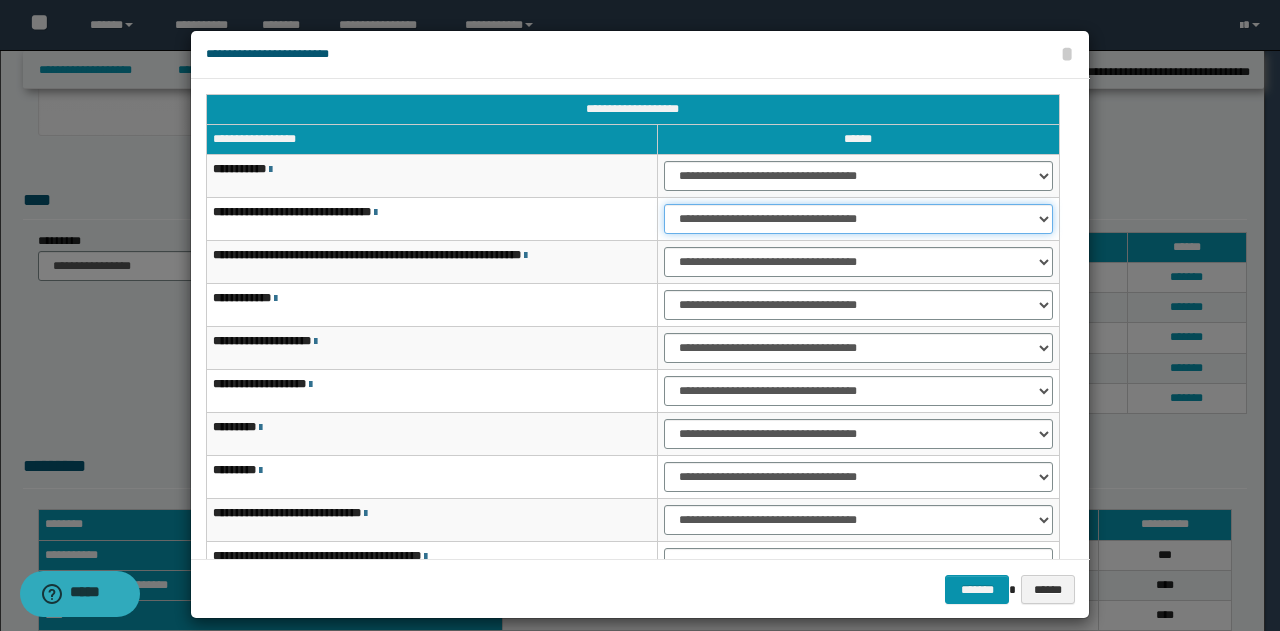 click on "**********" at bounding box center (858, 219) 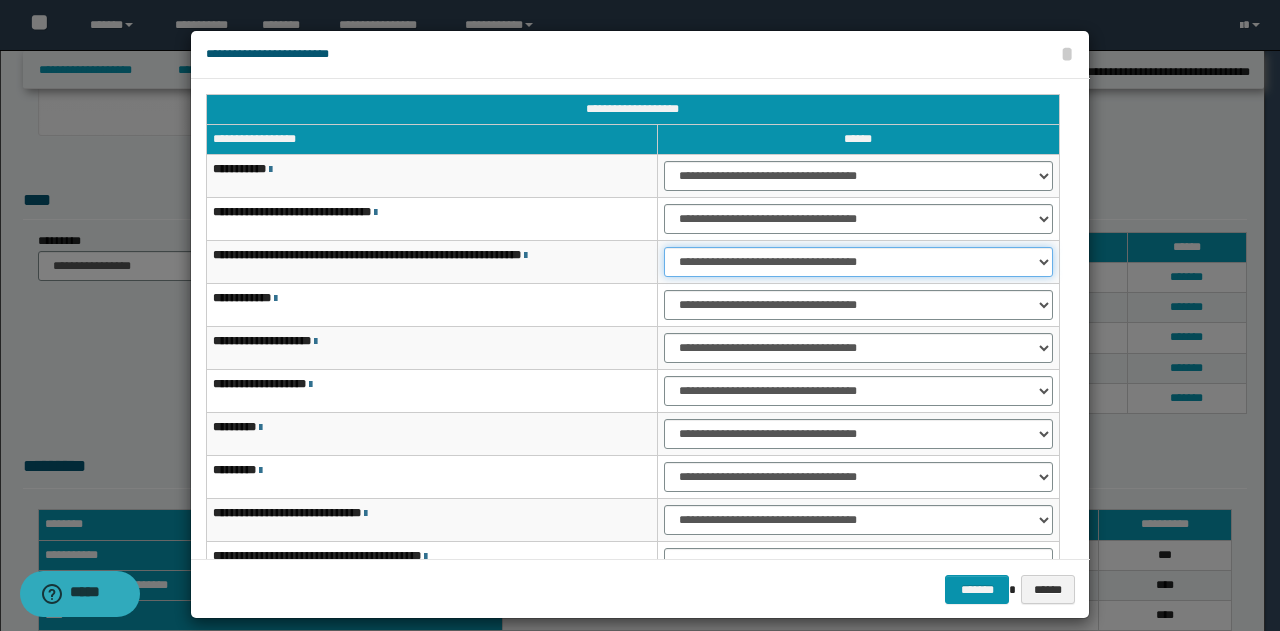click on "**********" at bounding box center (858, 262) 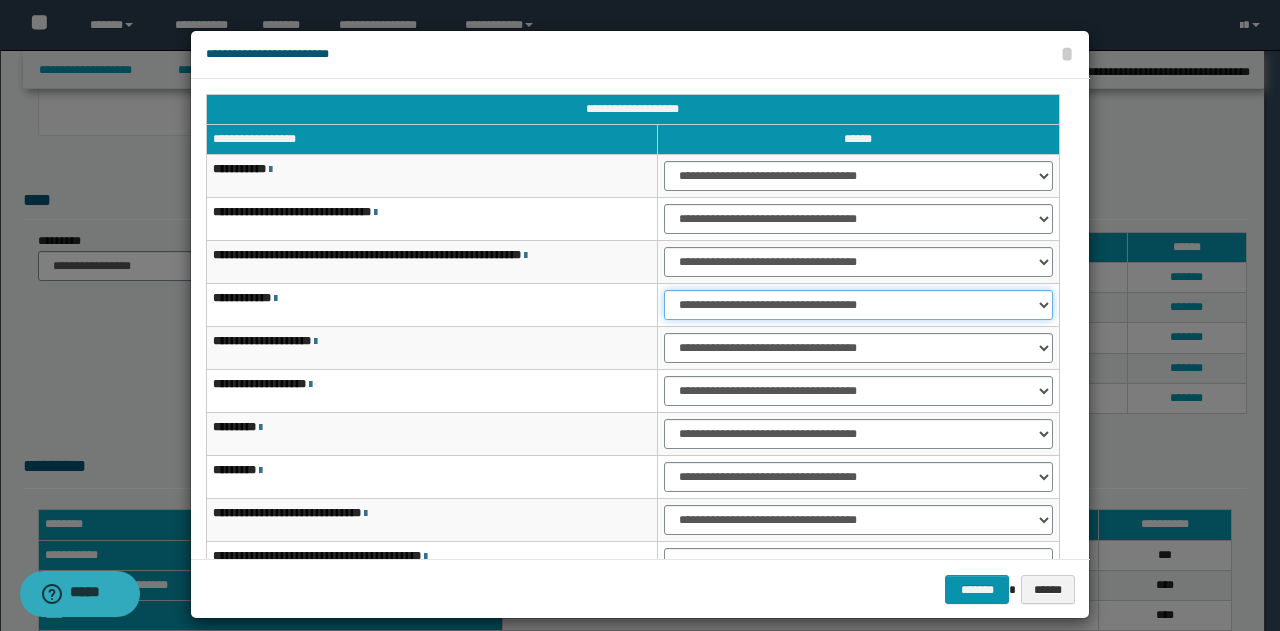 click on "**********" at bounding box center [858, 305] 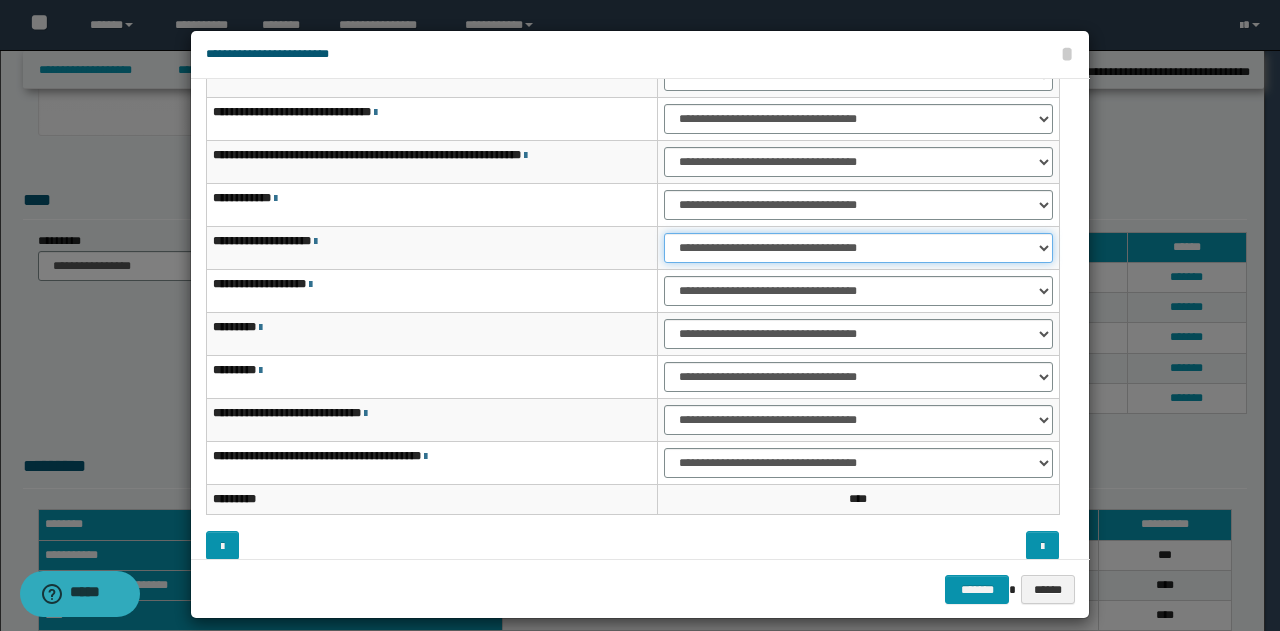 click on "**********" at bounding box center [858, 248] 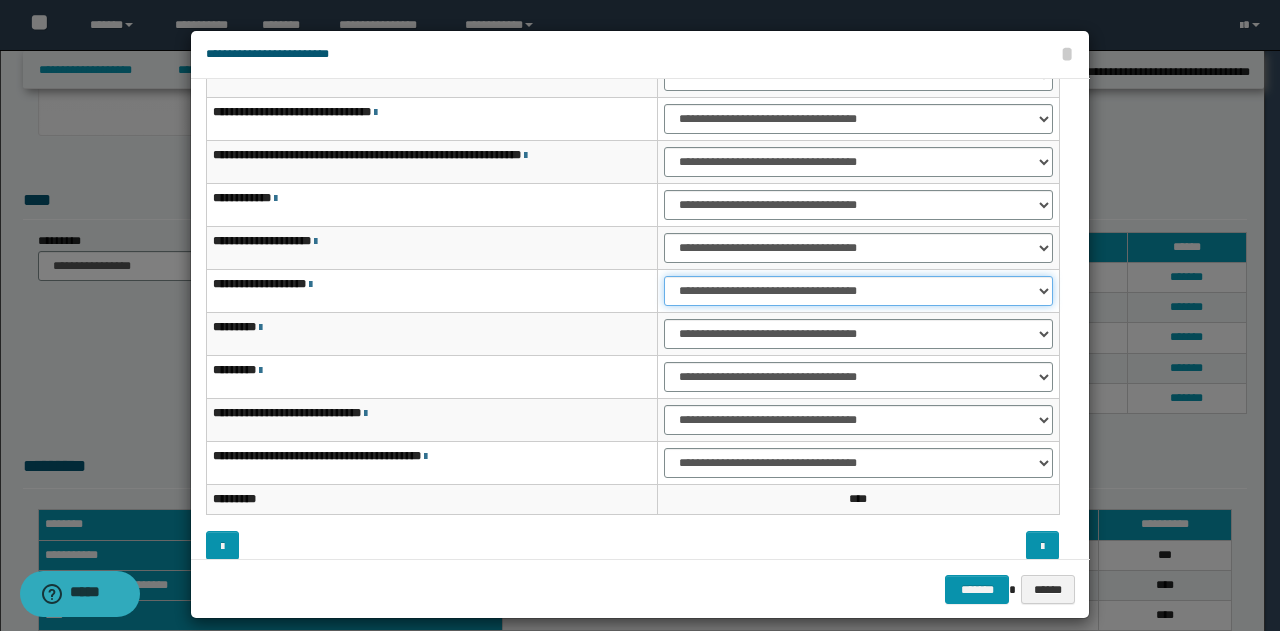 click on "**********" at bounding box center [858, 291] 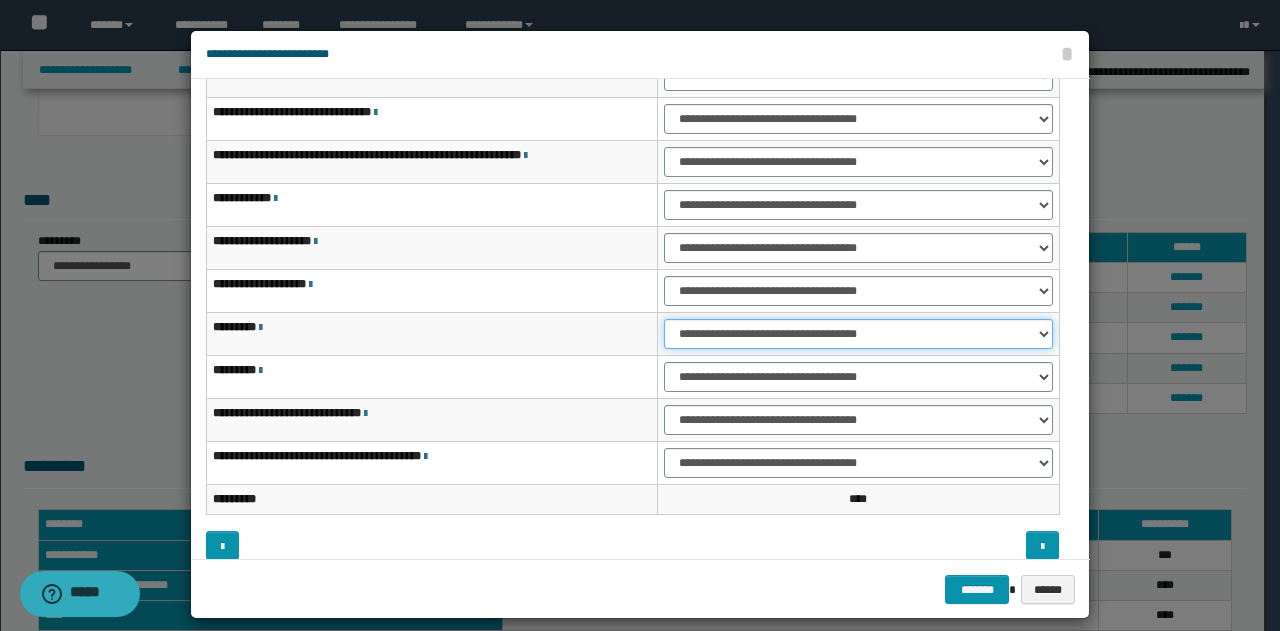 click on "**********" at bounding box center (858, 334) 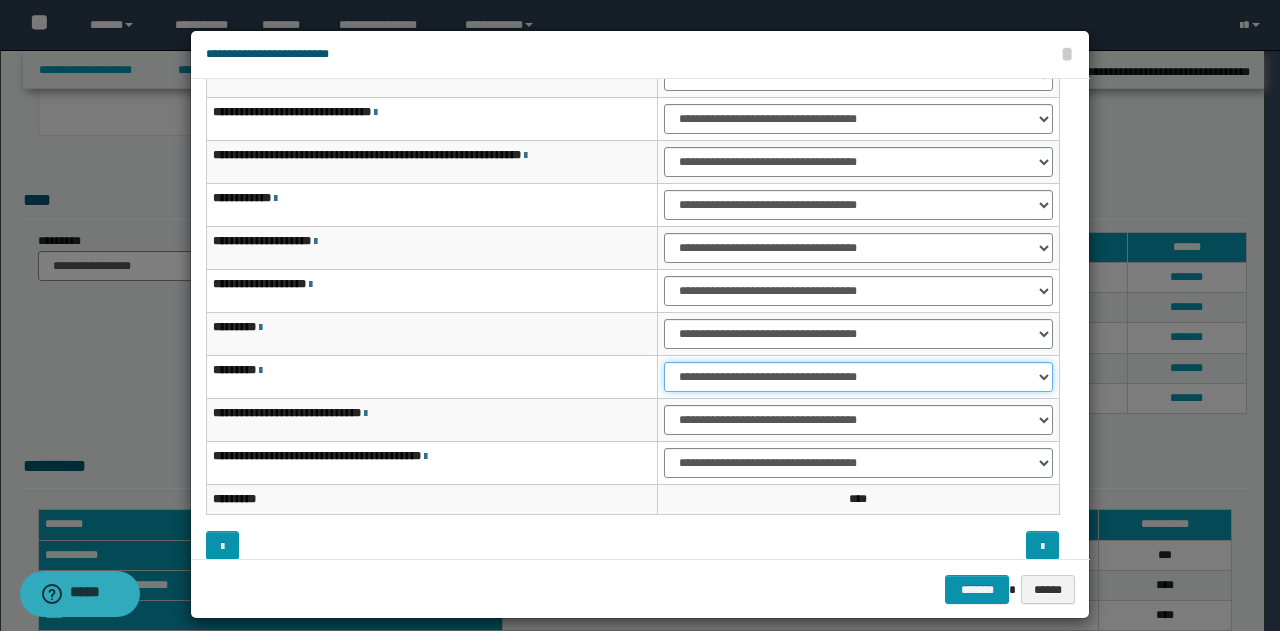 click on "**********" at bounding box center [858, 377] 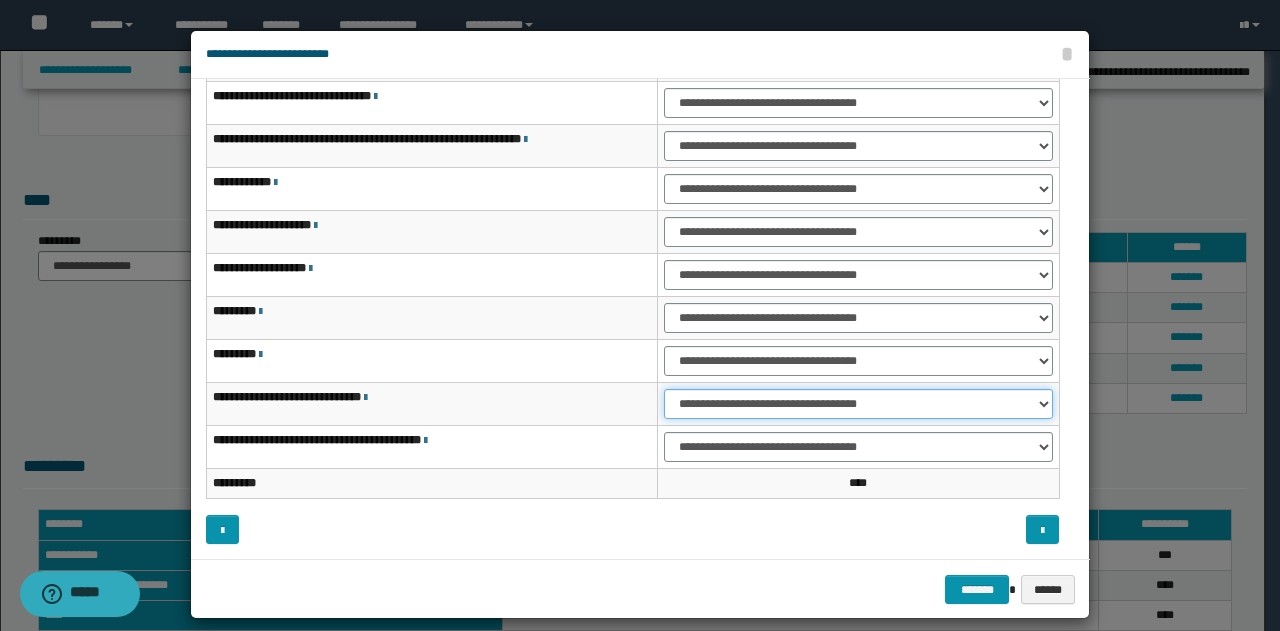 click on "**********" at bounding box center [858, 404] 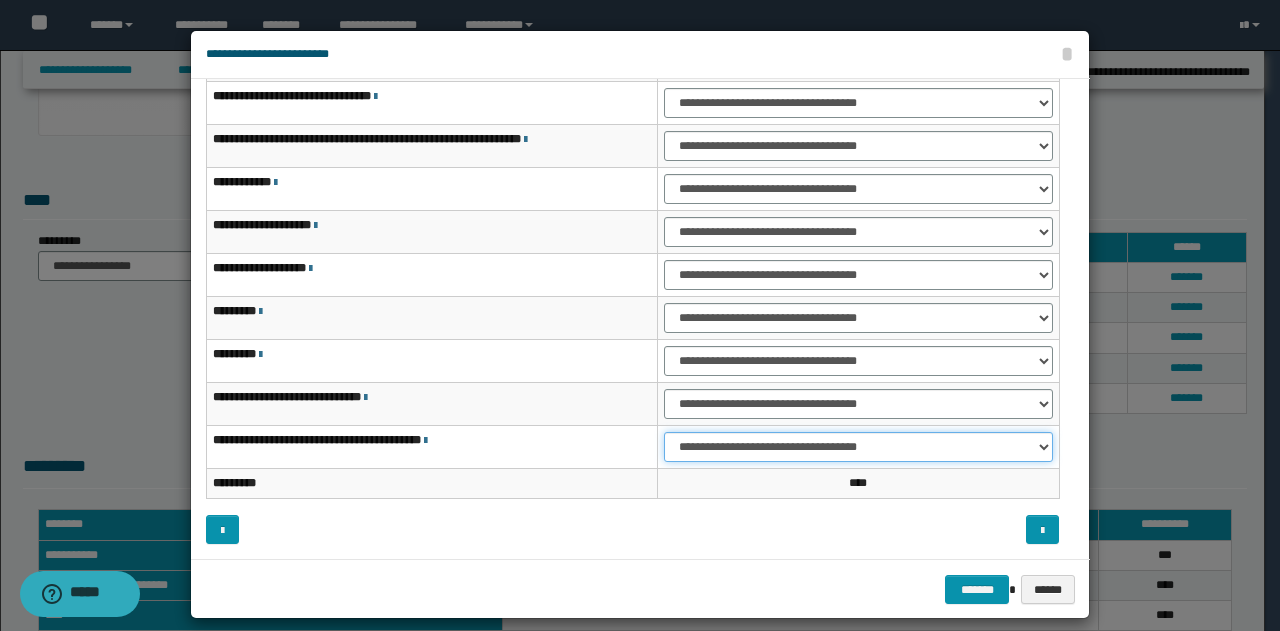 click on "**********" at bounding box center (858, 447) 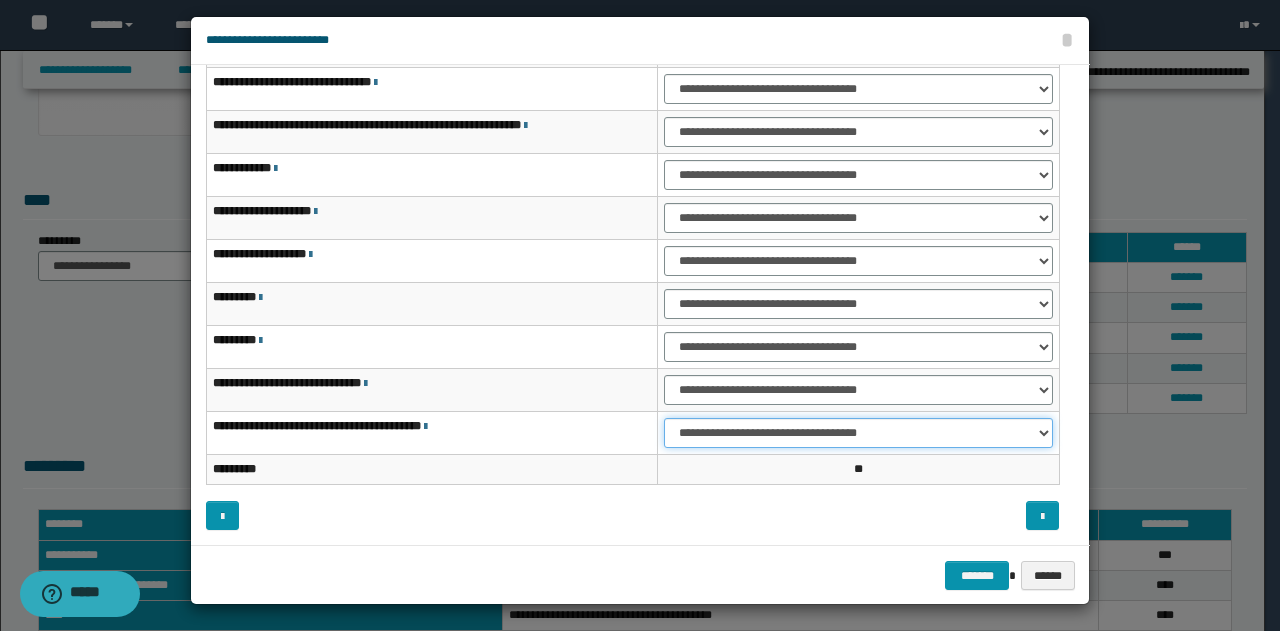 scroll, scrollTop: 18, scrollLeft: 0, axis: vertical 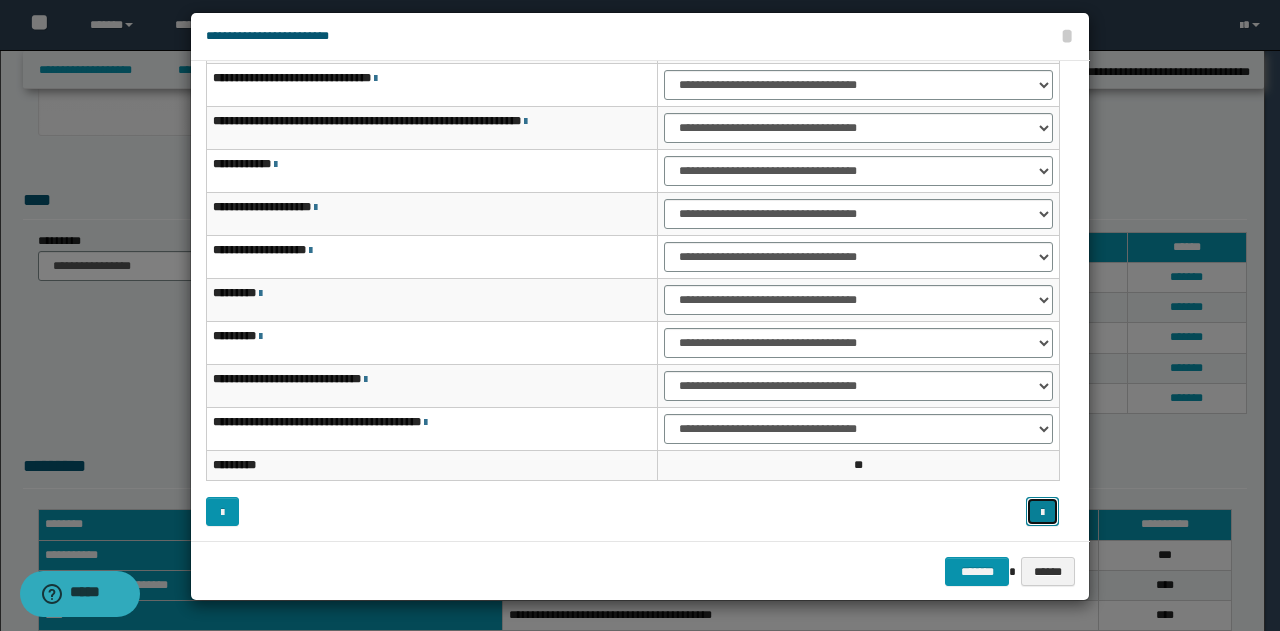 click at bounding box center (1042, 511) 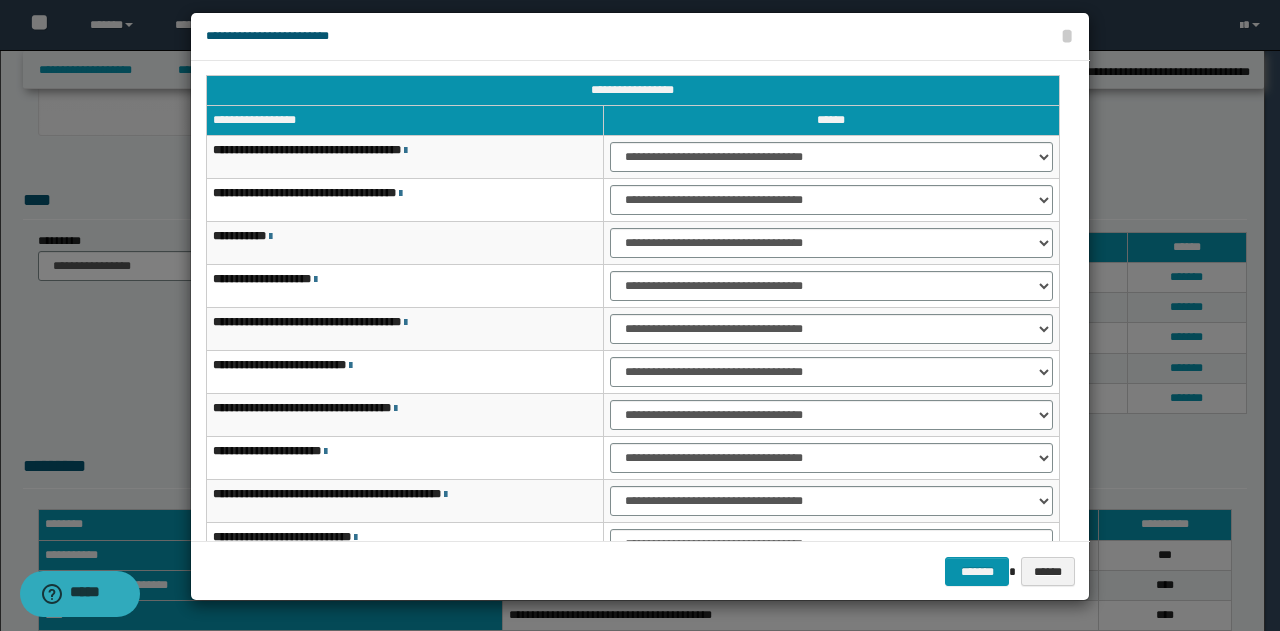 scroll, scrollTop: 0, scrollLeft: 0, axis: both 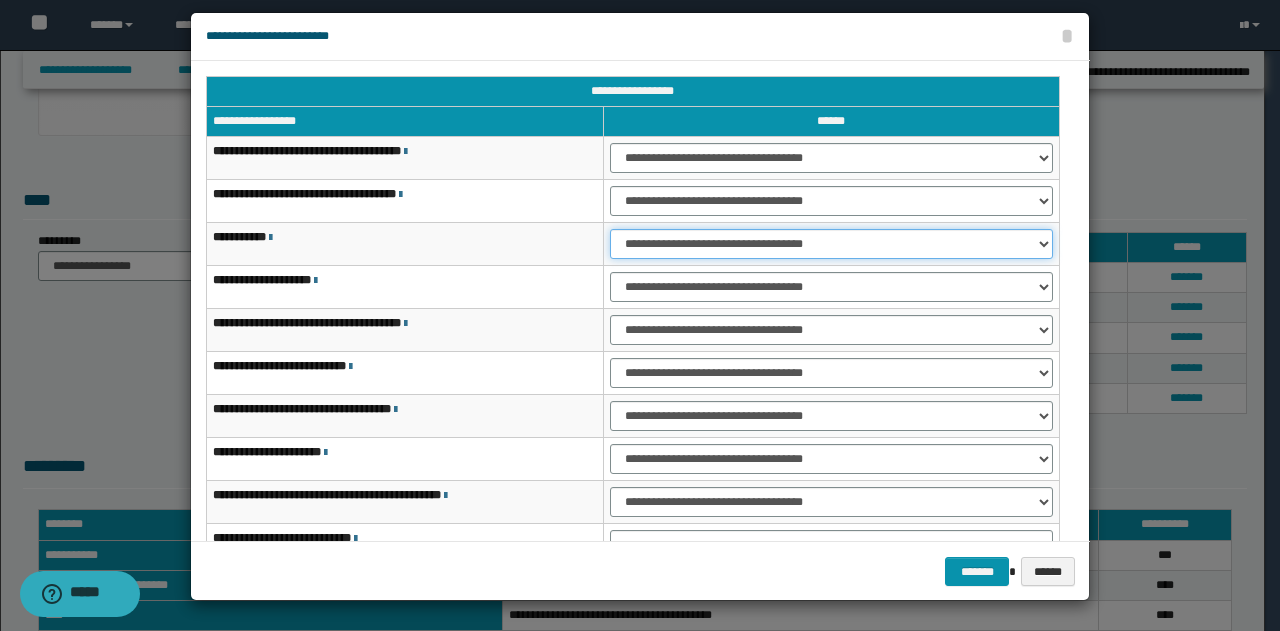 click on "**********" at bounding box center [831, 244] 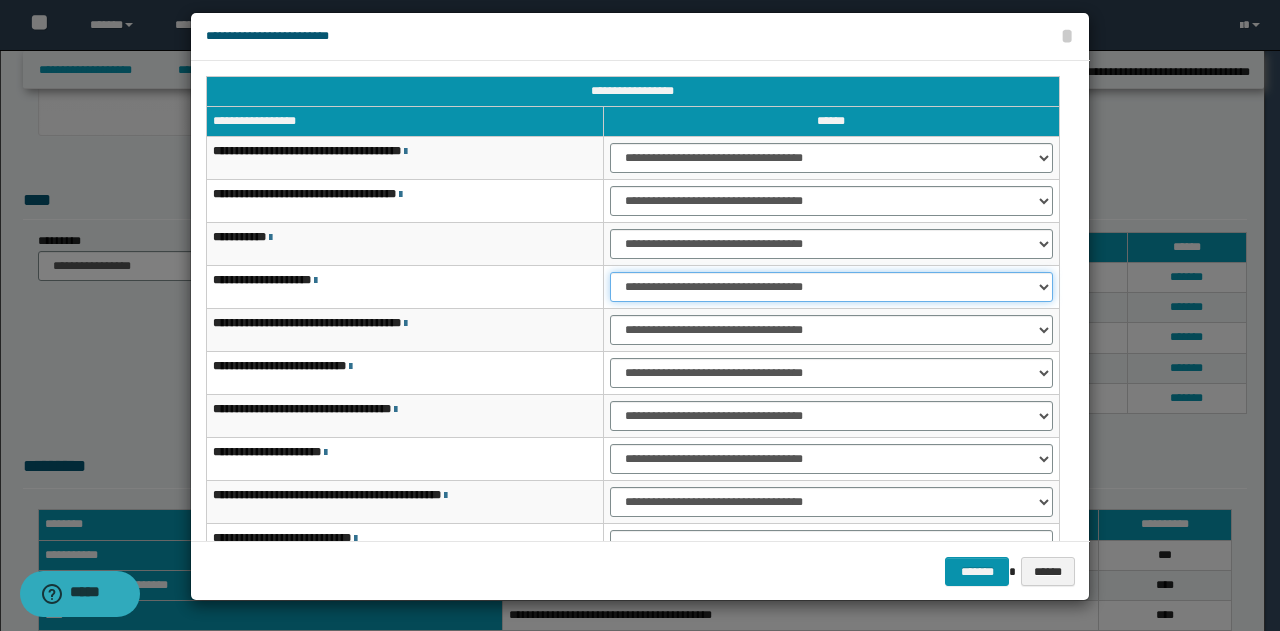 click on "**********" at bounding box center (831, 287) 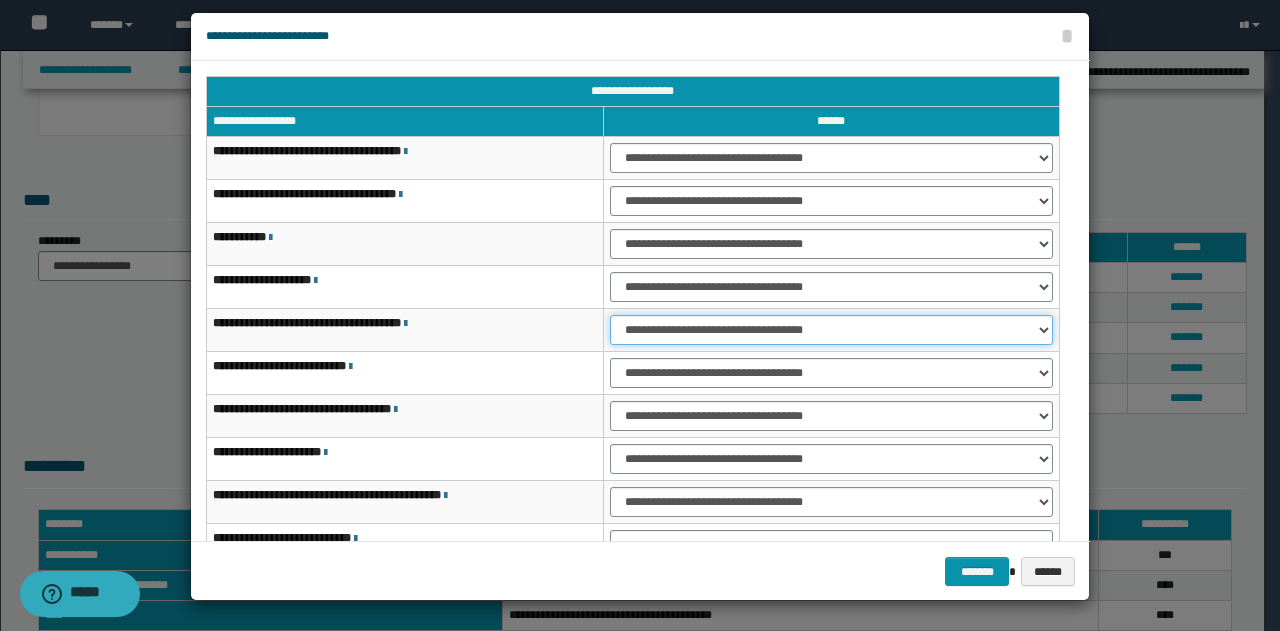 click on "**********" at bounding box center (831, 330) 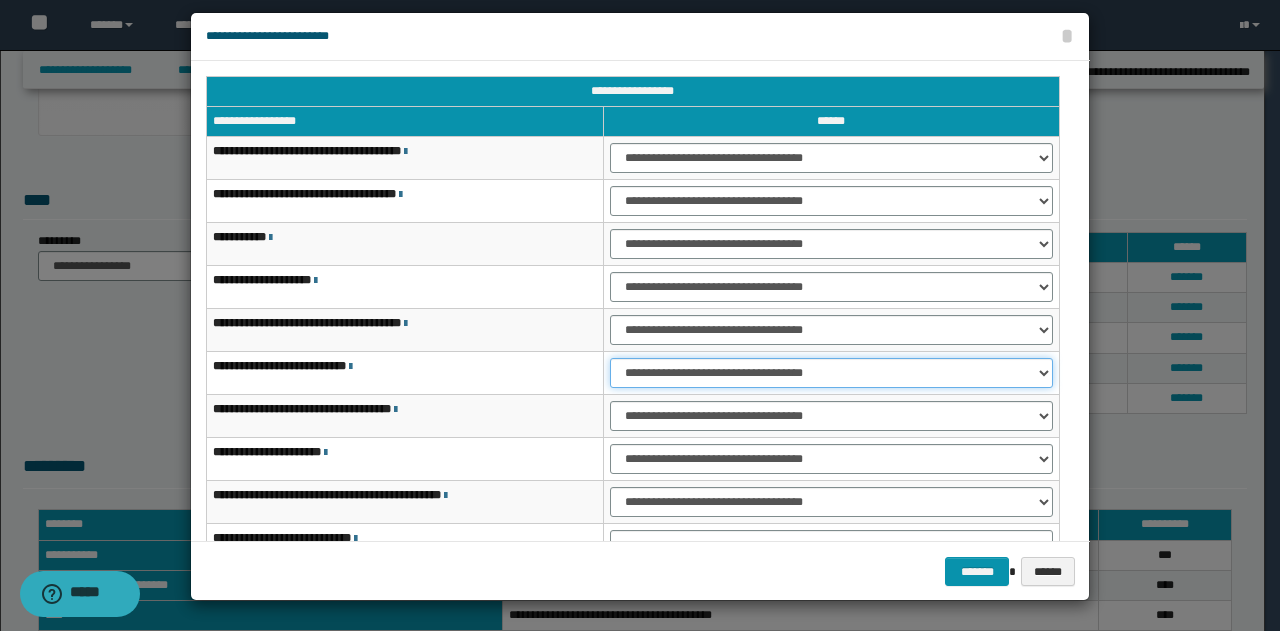 click on "**********" at bounding box center (831, 373) 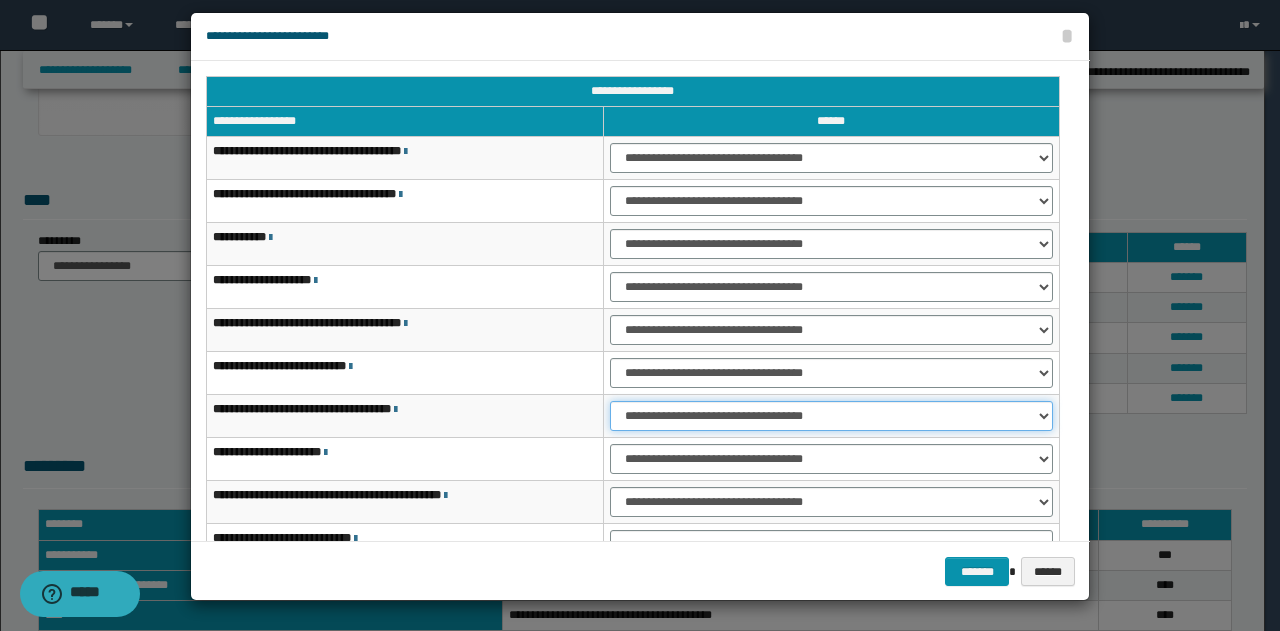 click on "**********" at bounding box center [831, 416] 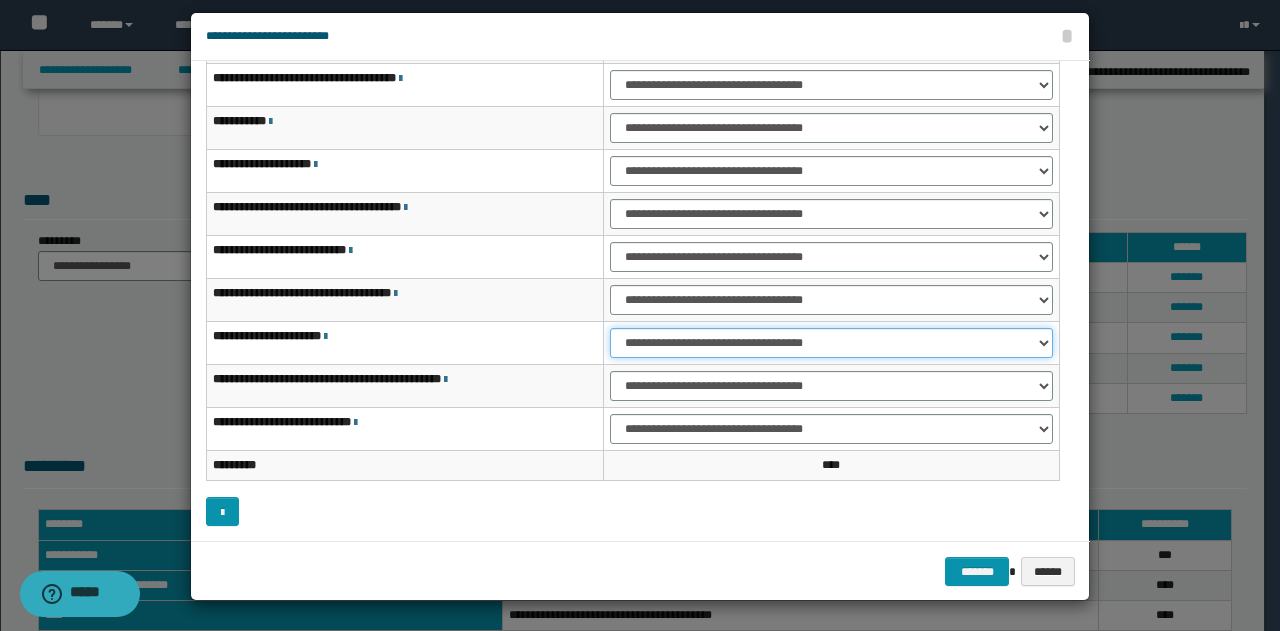 click on "**********" at bounding box center (831, 343) 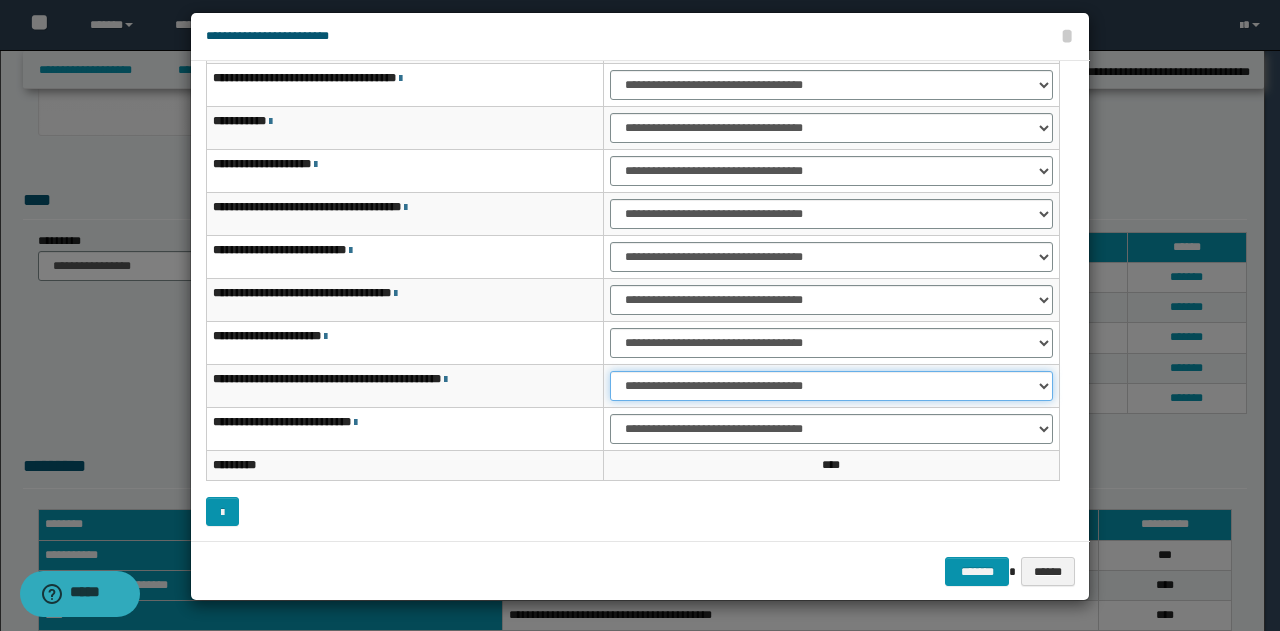 click on "**********" at bounding box center (831, 386) 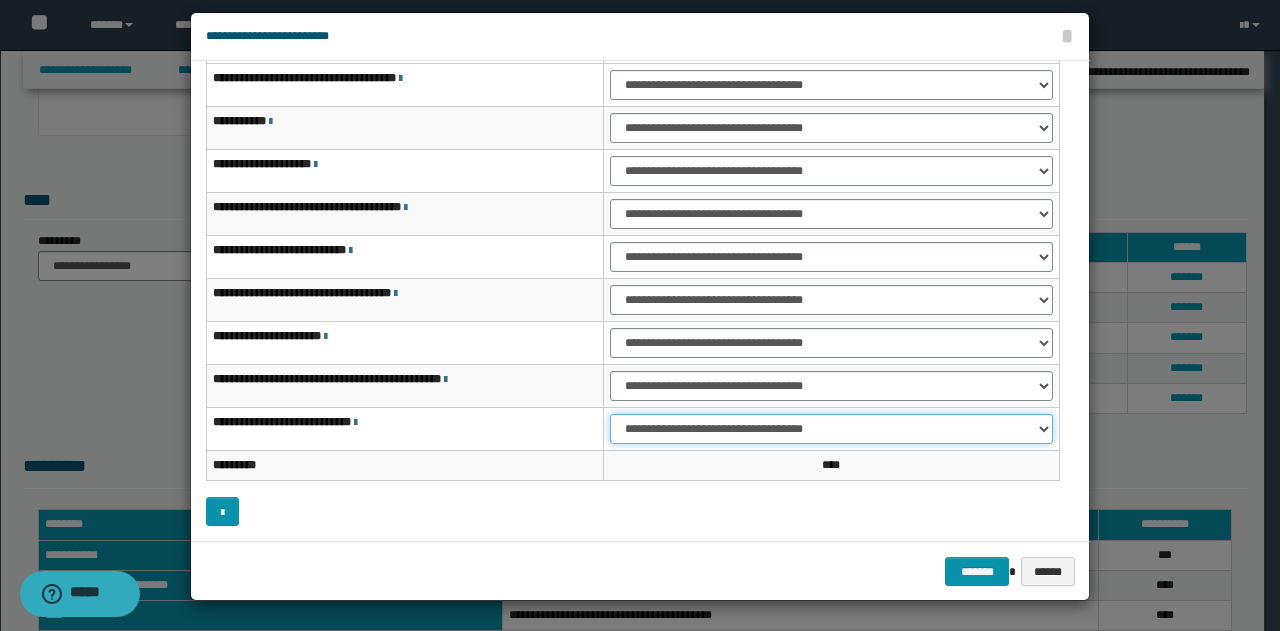 click on "**********" at bounding box center (831, 429) 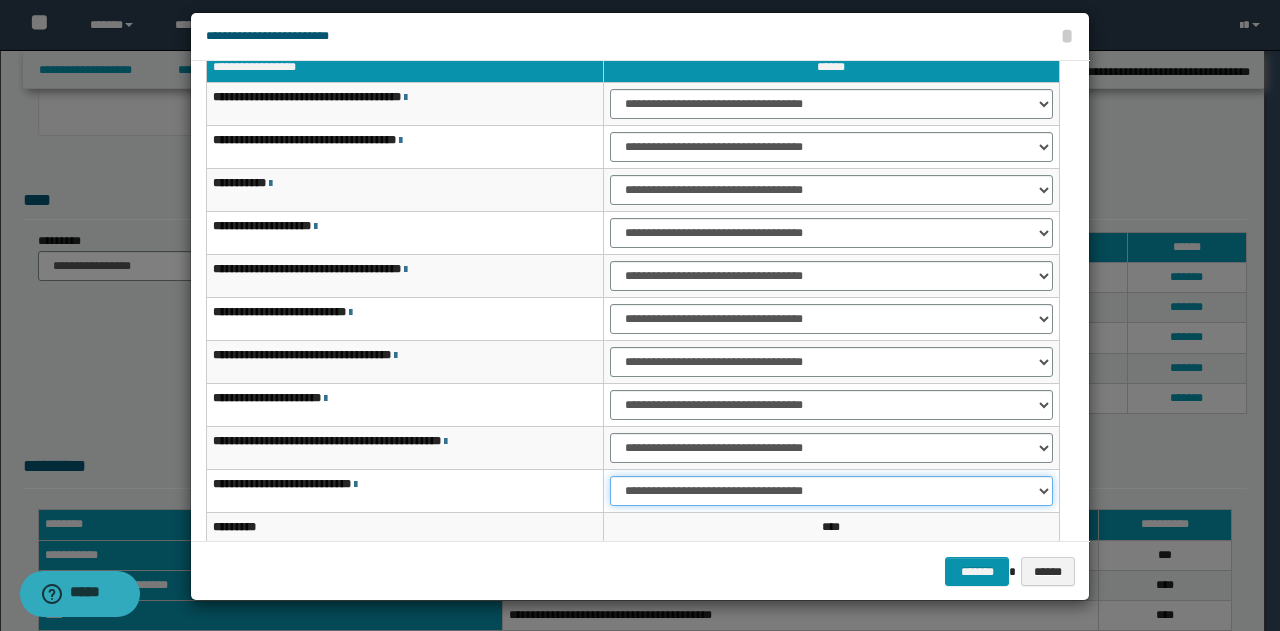scroll, scrollTop: 0, scrollLeft: 0, axis: both 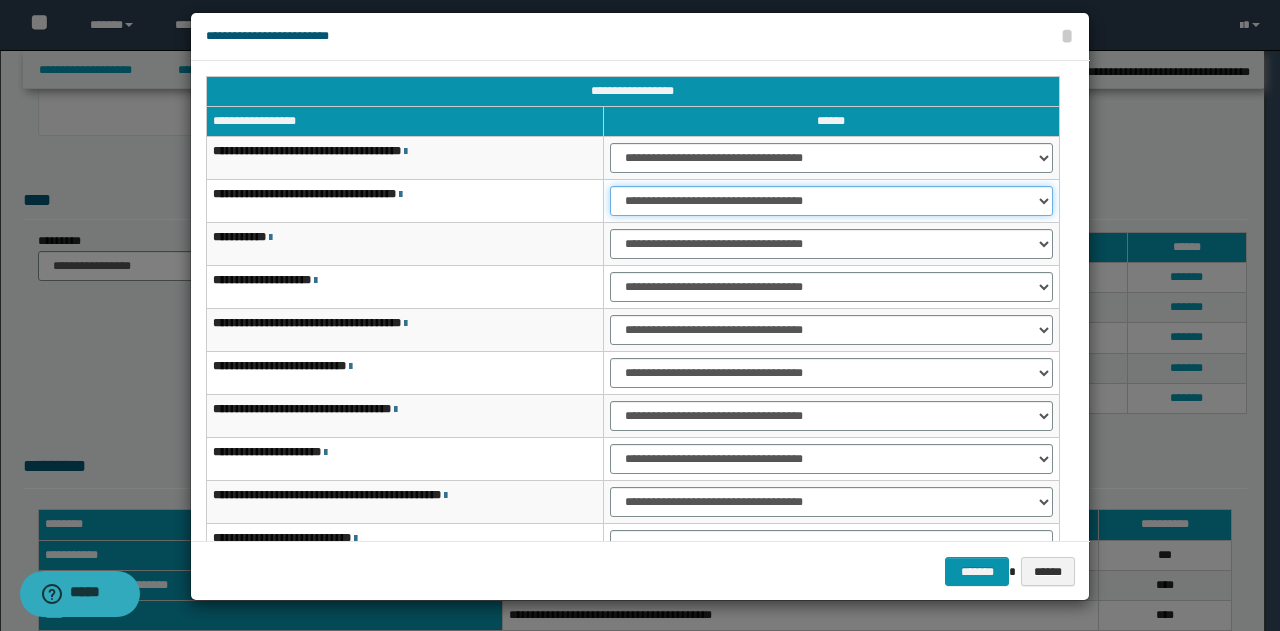 click on "**********" at bounding box center [831, 201] 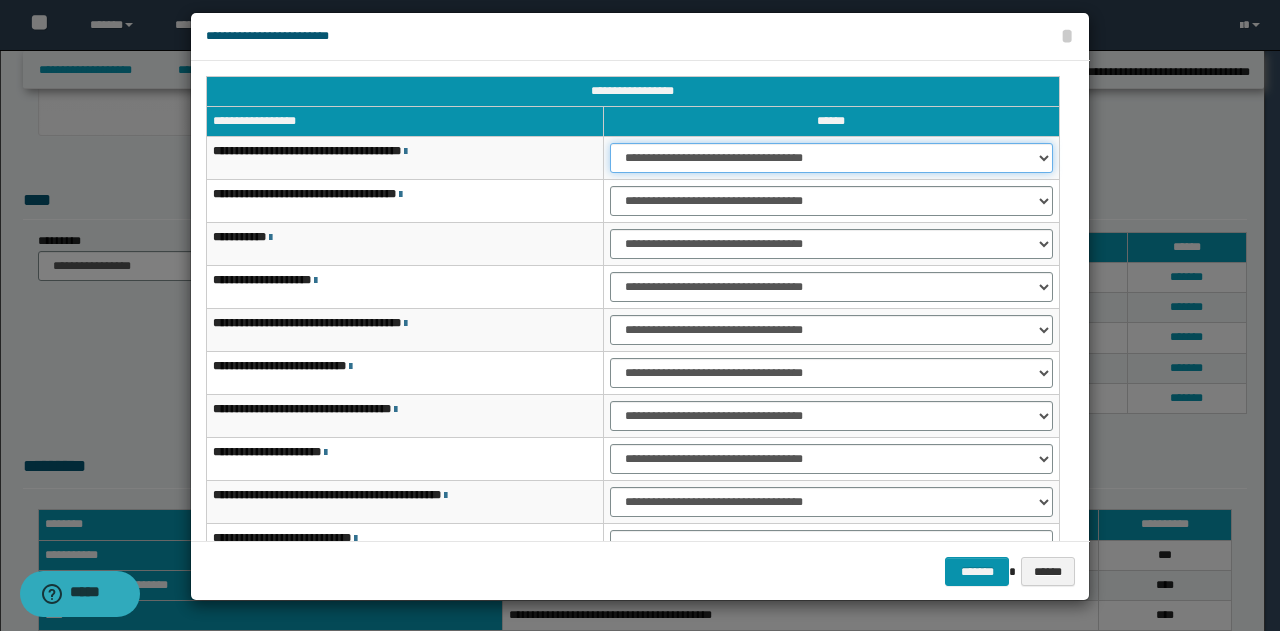 click on "**********" at bounding box center (831, 158) 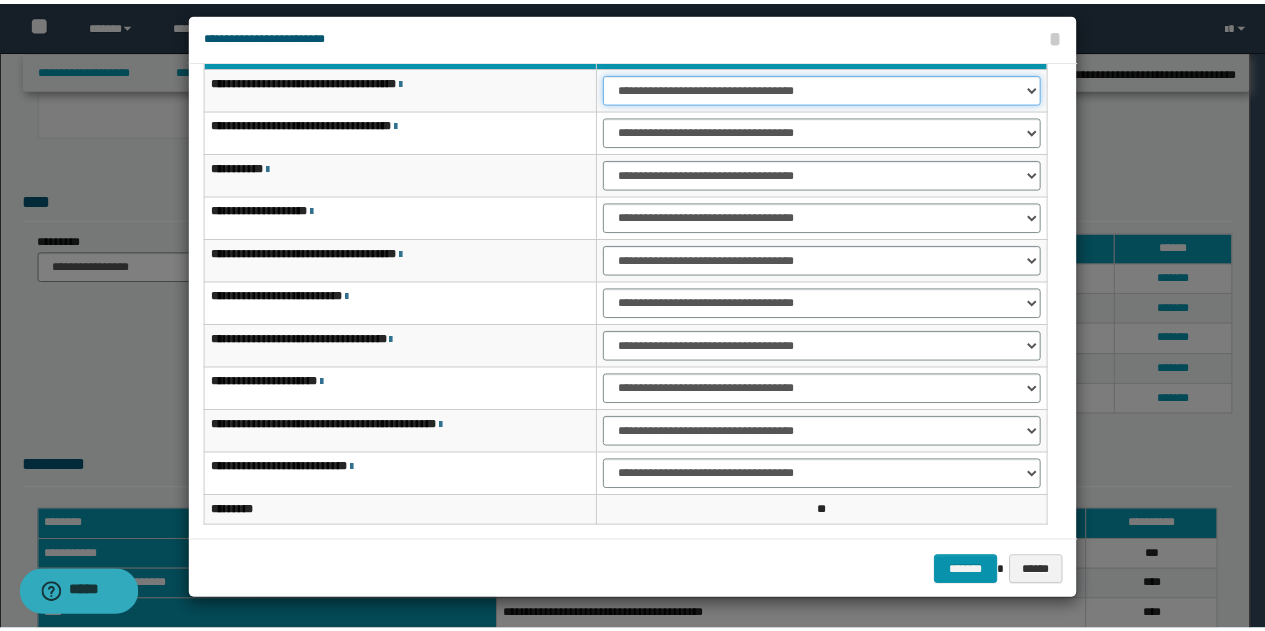 scroll, scrollTop: 116, scrollLeft: 0, axis: vertical 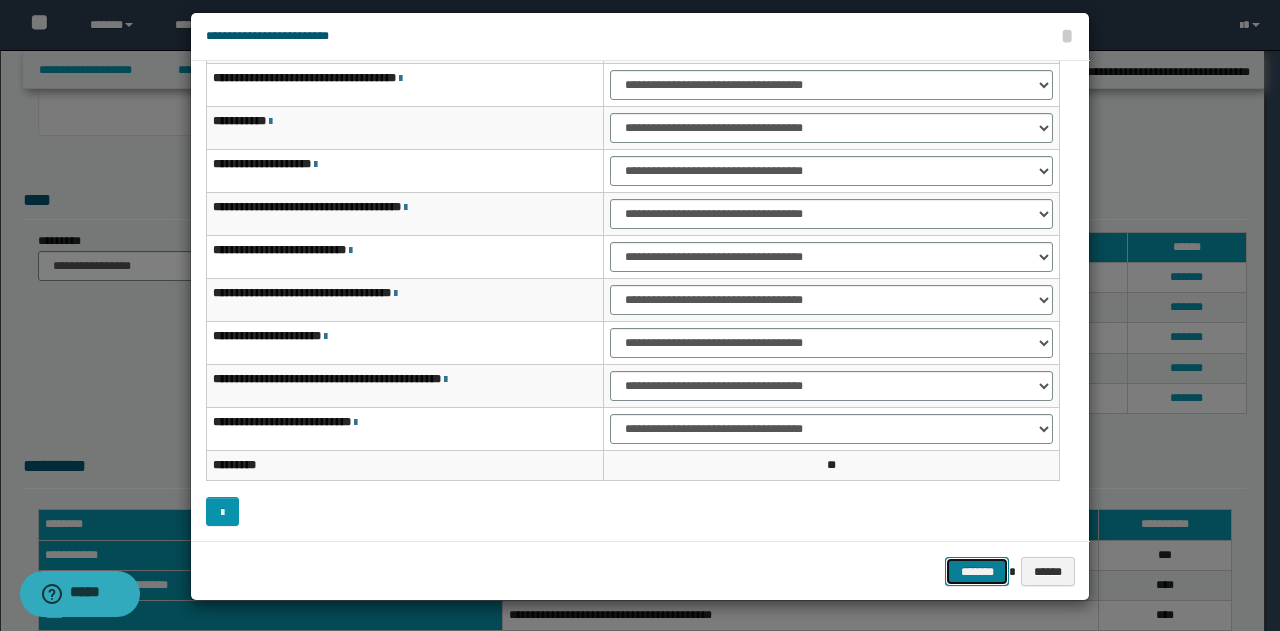 click on "*******" at bounding box center [977, 571] 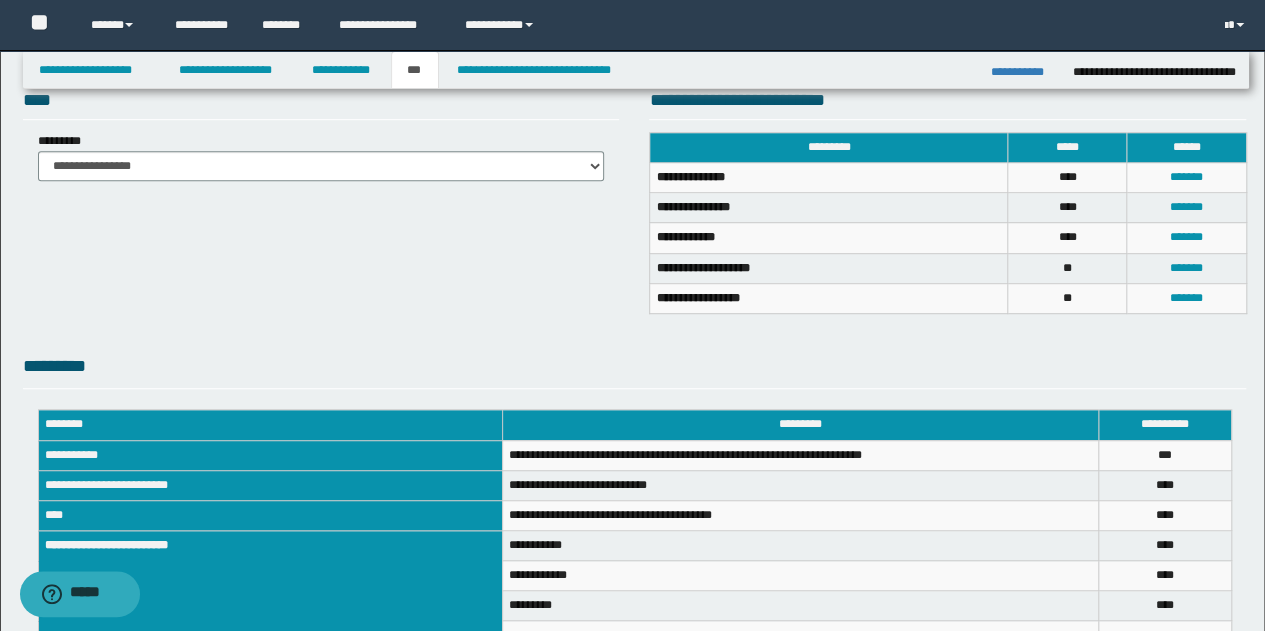 scroll, scrollTop: 100, scrollLeft: 0, axis: vertical 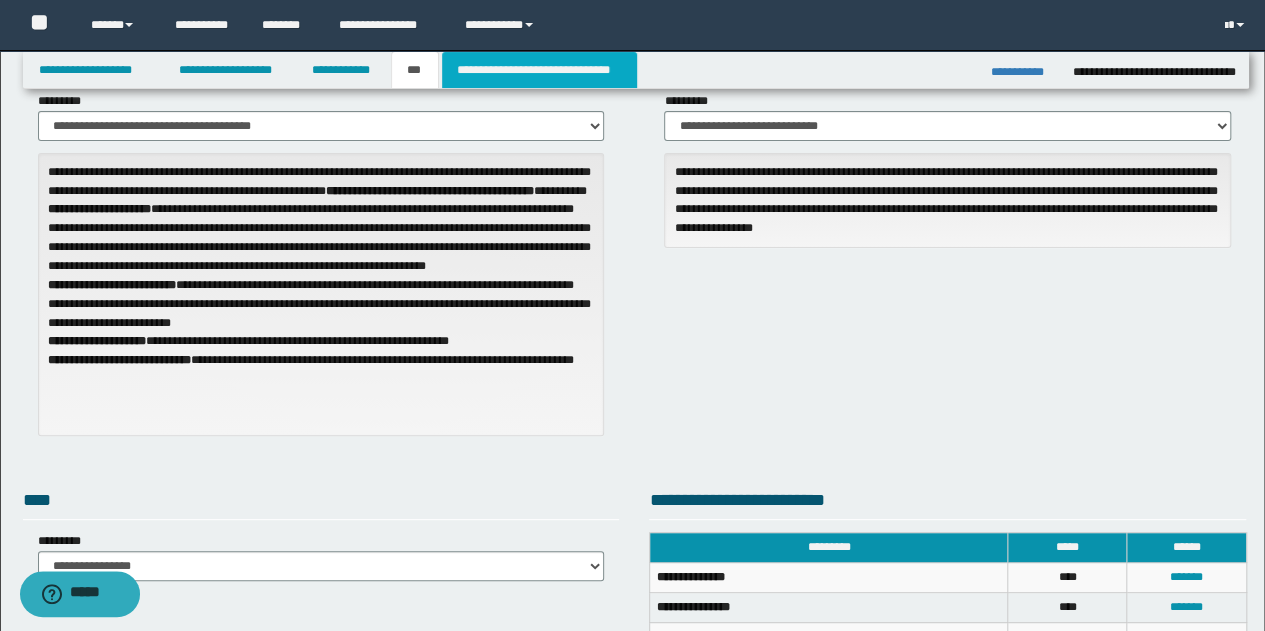 click on "**********" at bounding box center (539, 70) 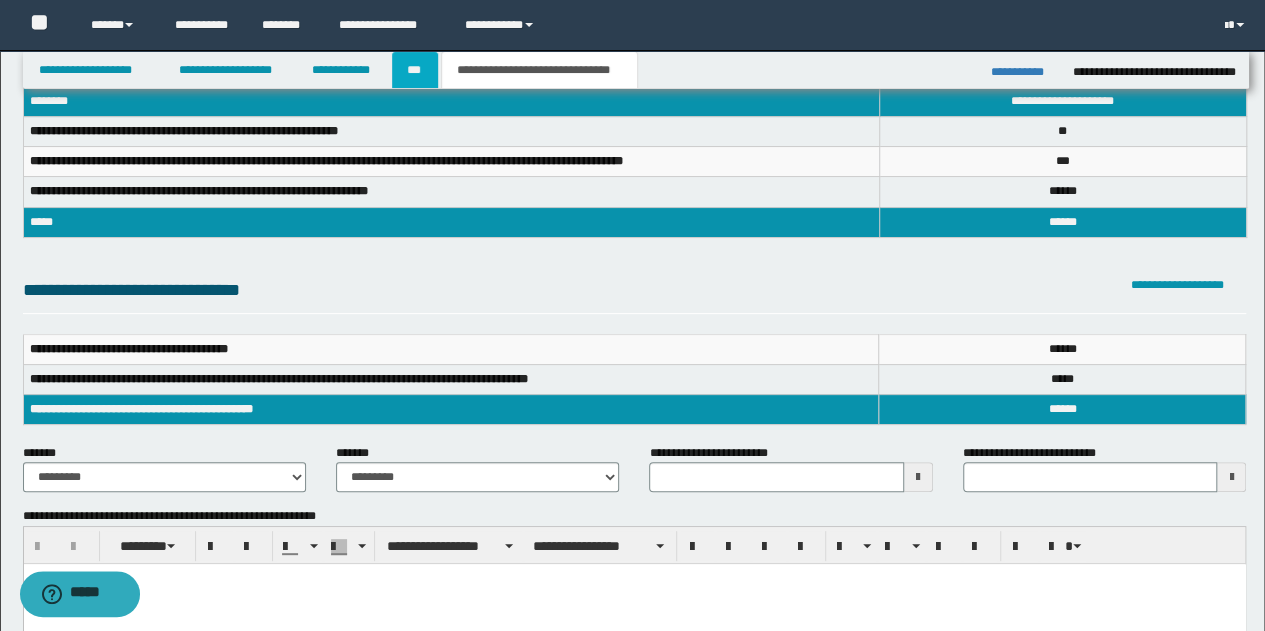 click on "***" at bounding box center [415, 70] 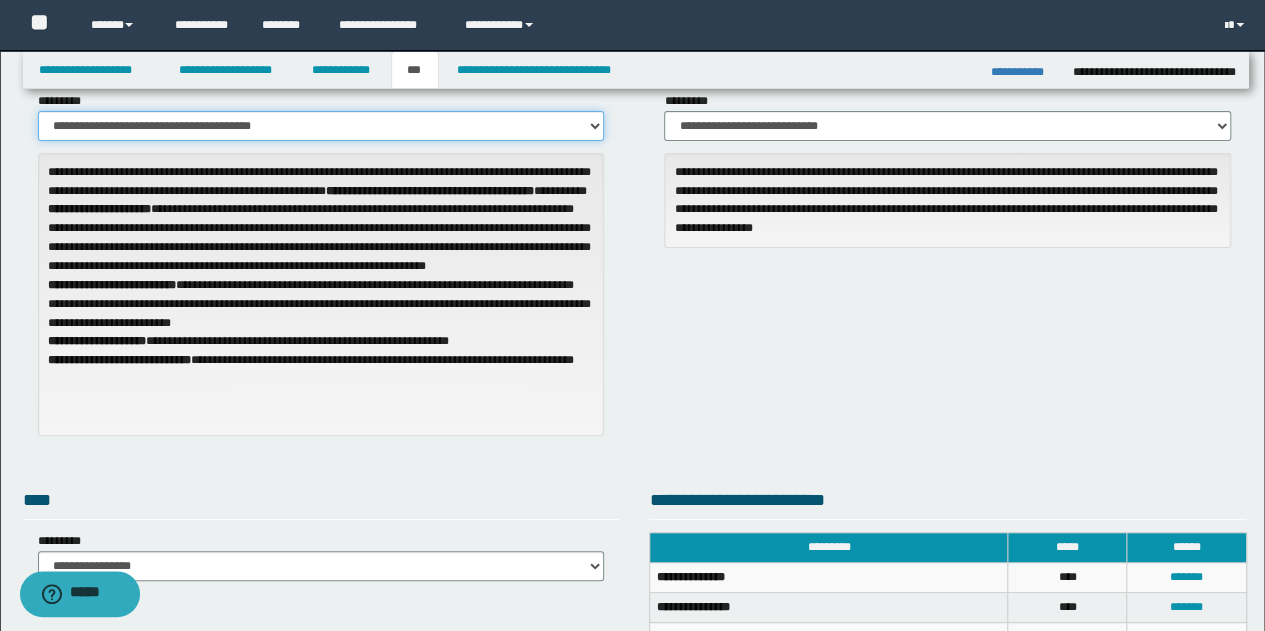 click on "**********" at bounding box center (321, 126) 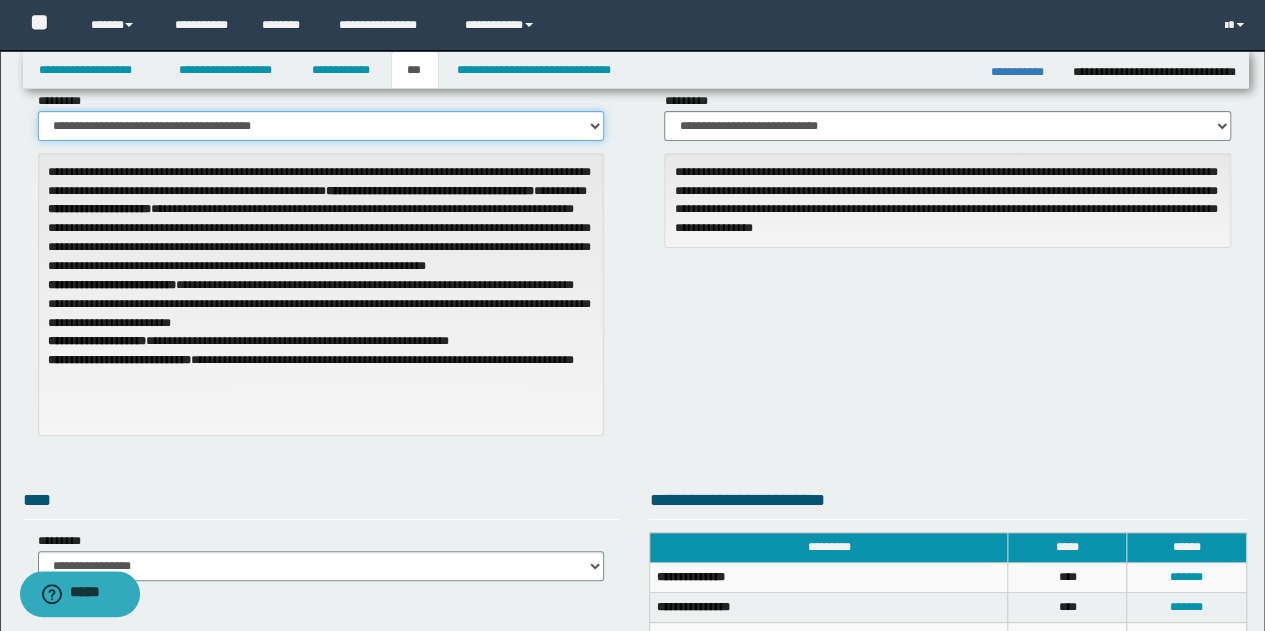 select on "**" 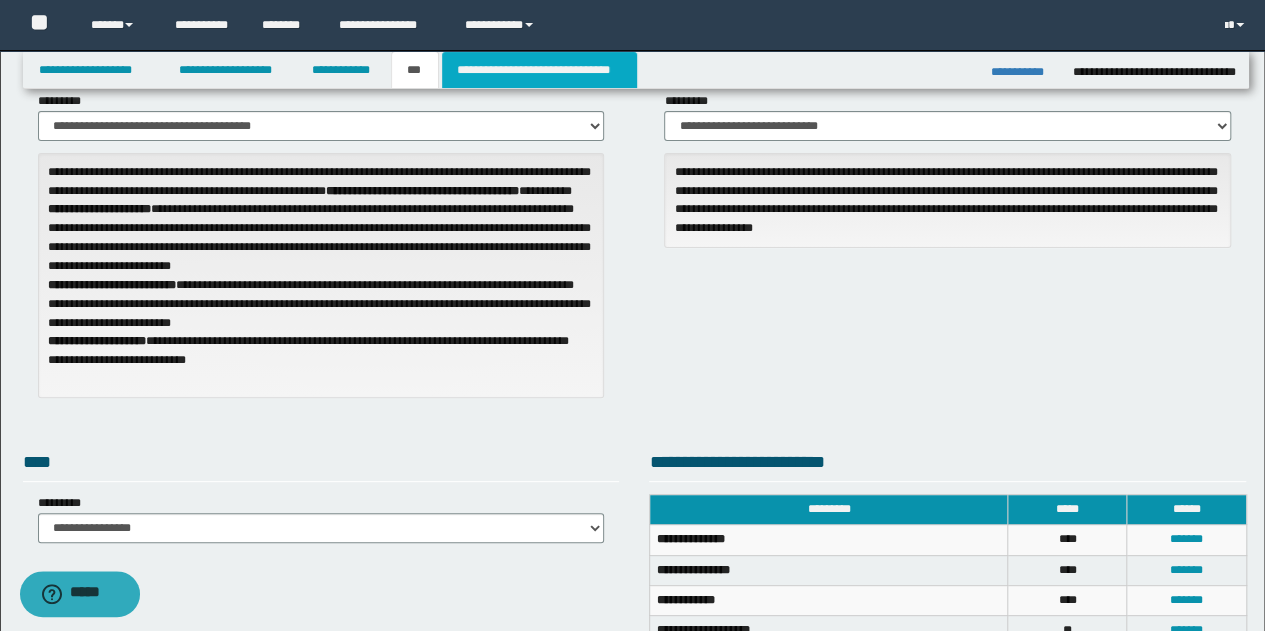 click on "**********" at bounding box center (539, 70) 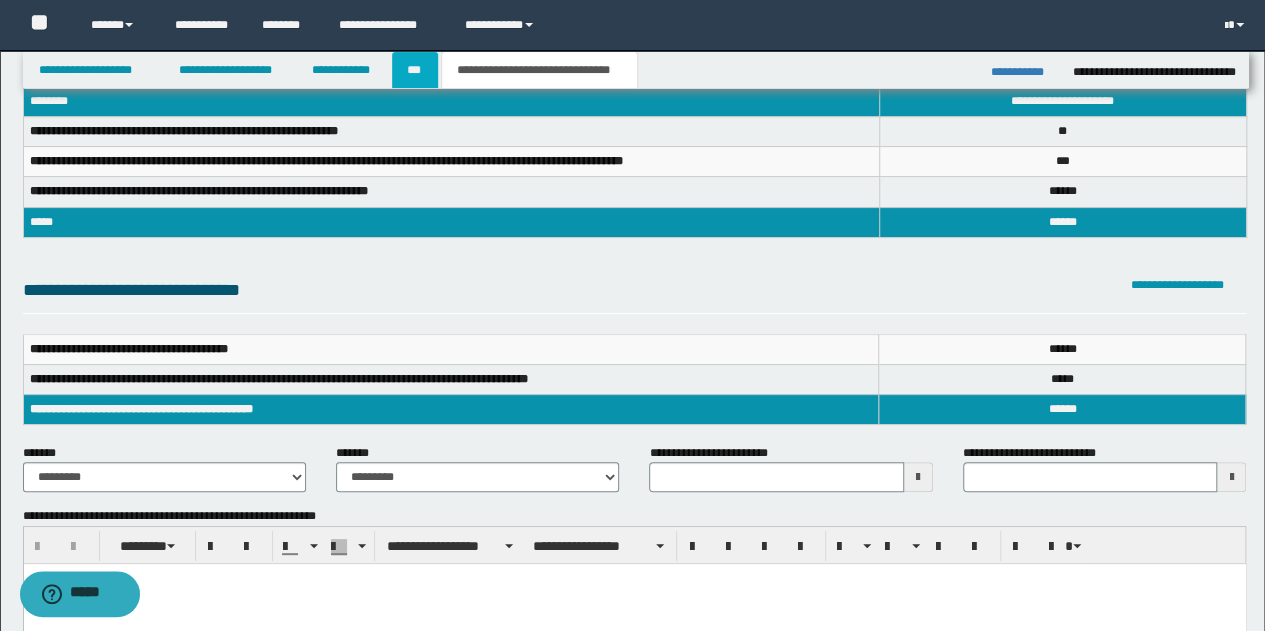 click on "***" at bounding box center (415, 70) 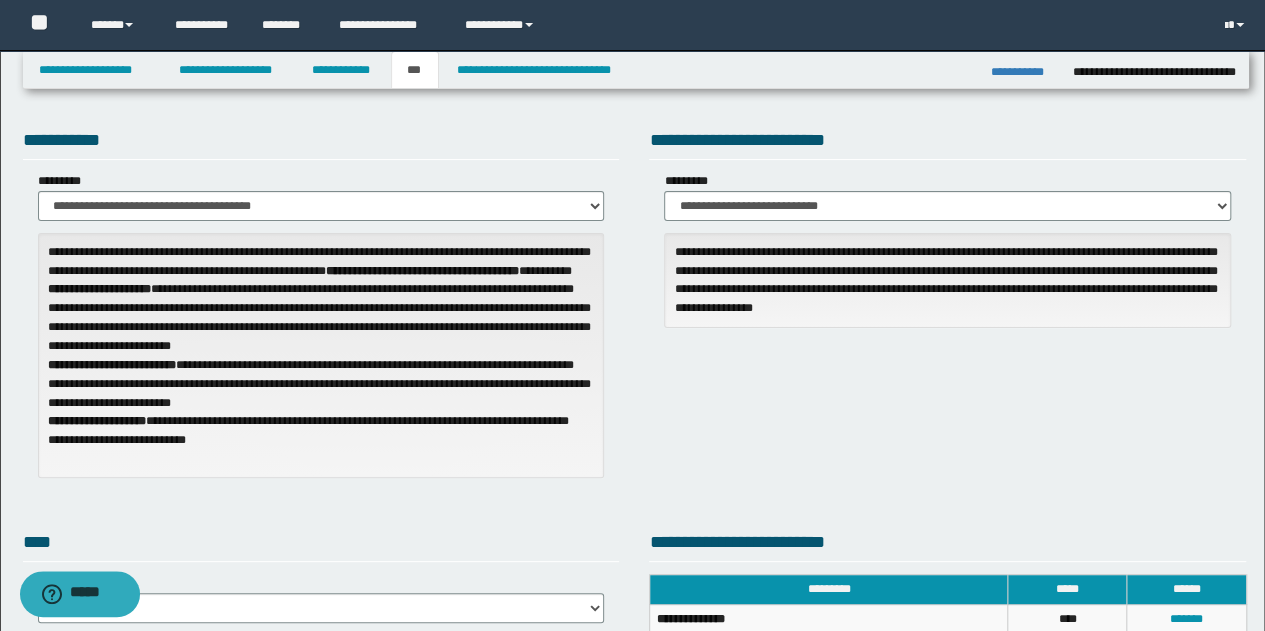 scroll, scrollTop: 0, scrollLeft: 0, axis: both 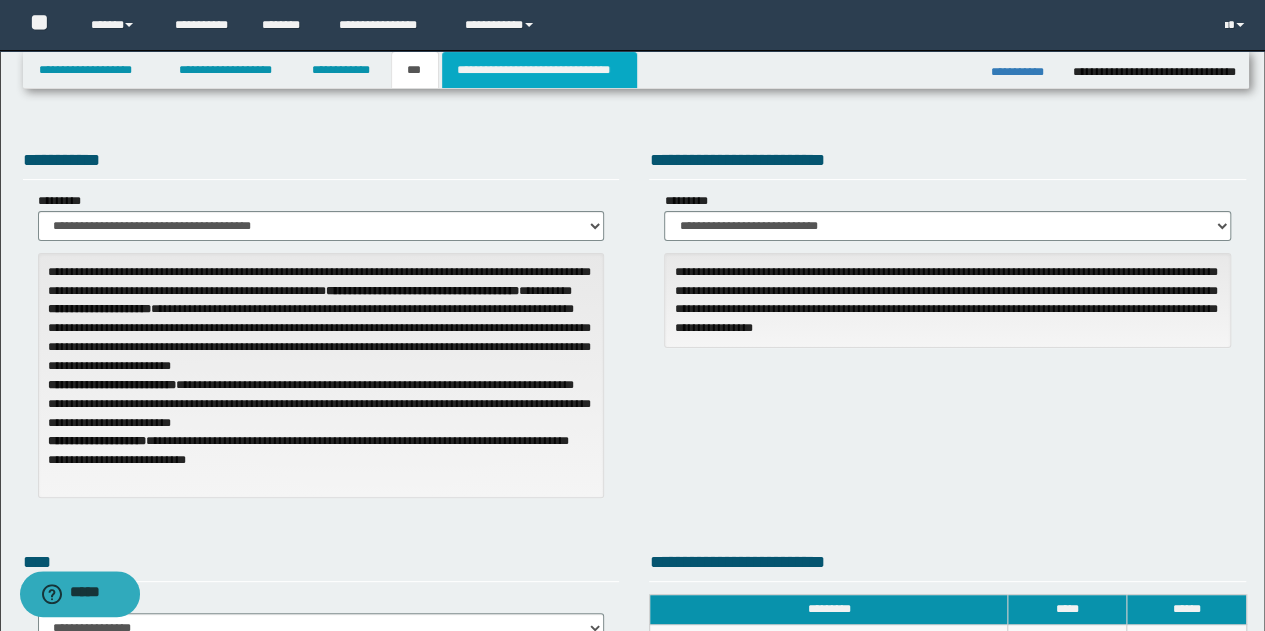 click on "**********" at bounding box center [539, 70] 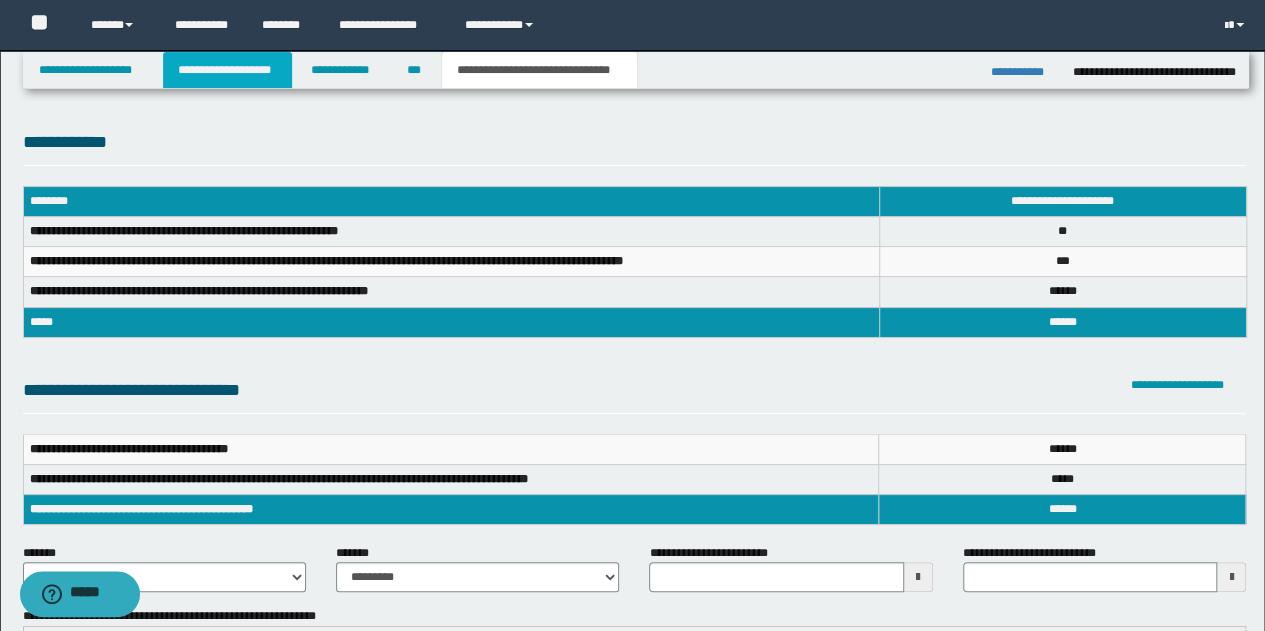 click on "**********" at bounding box center (227, 70) 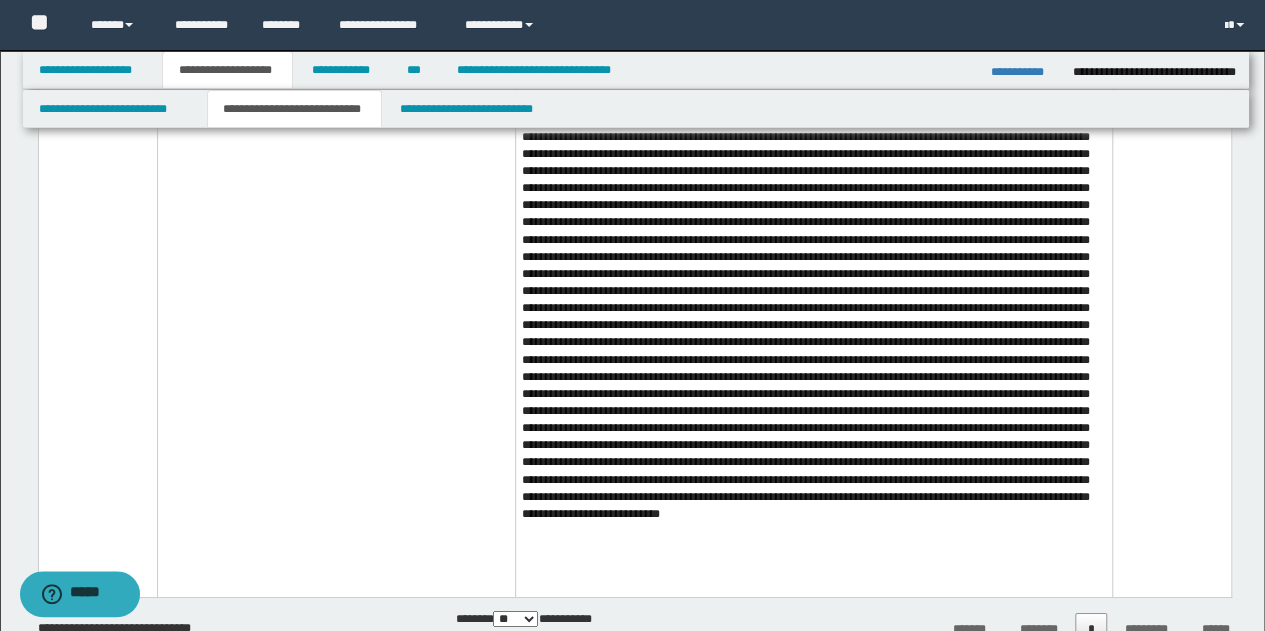 scroll, scrollTop: 3600, scrollLeft: 0, axis: vertical 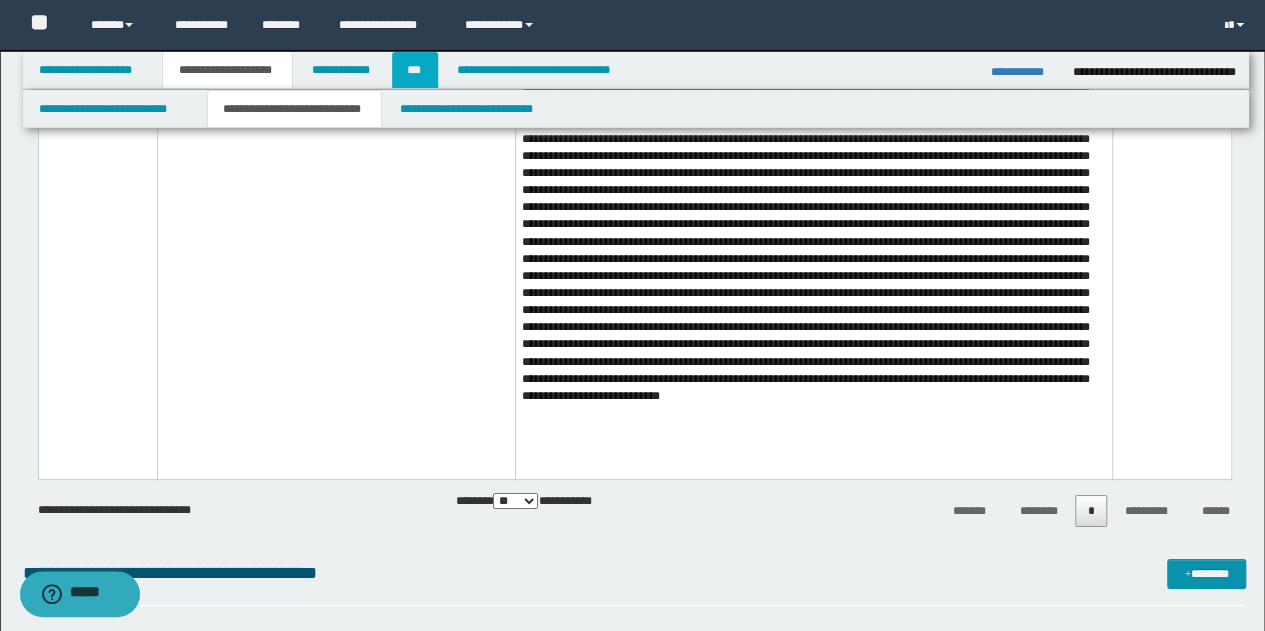 click on "***" at bounding box center (415, 70) 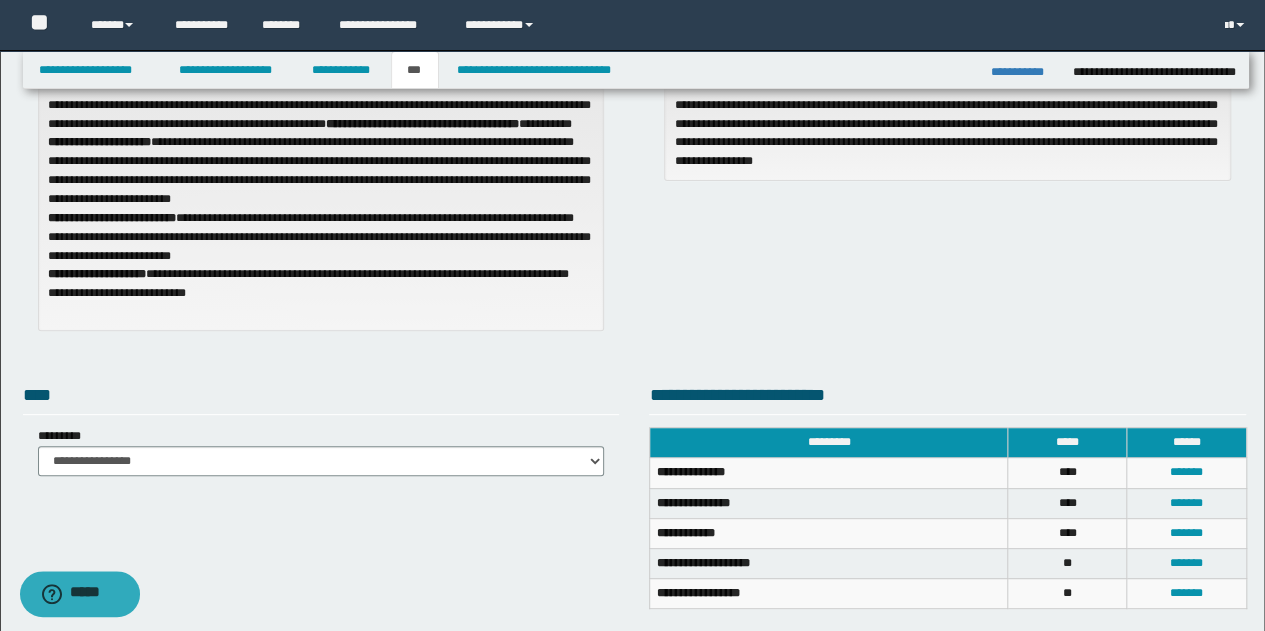 scroll, scrollTop: 0, scrollLeft: 0, axis: both 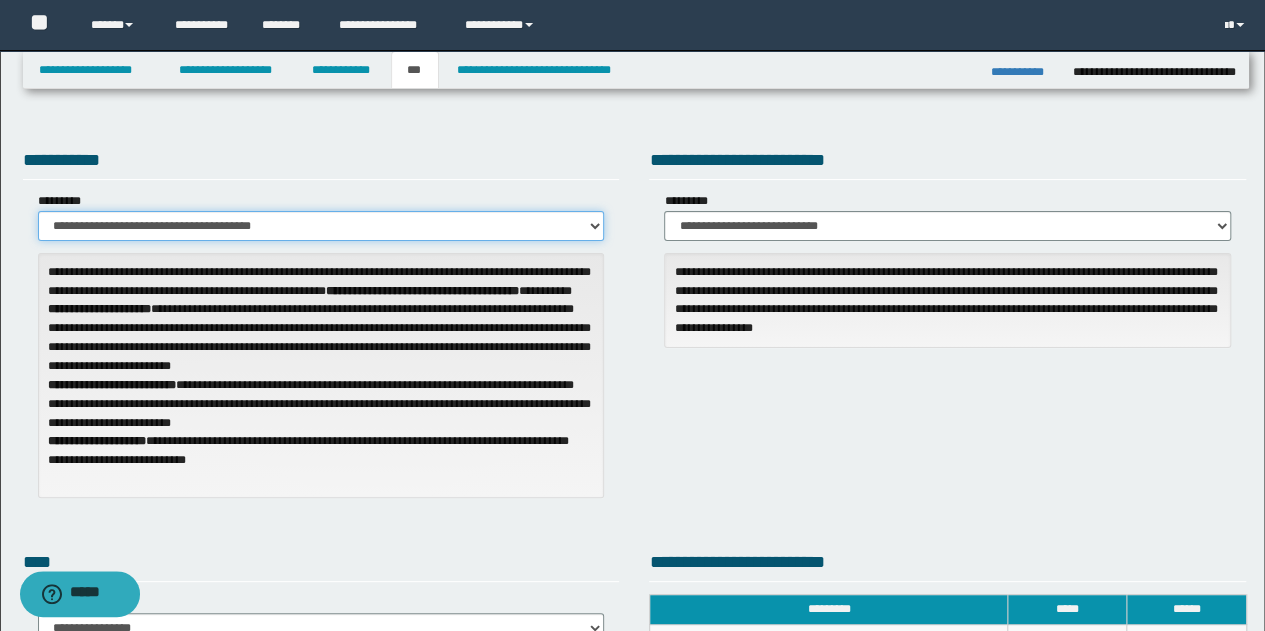 click on "**********" at bounding box center [321, 226] 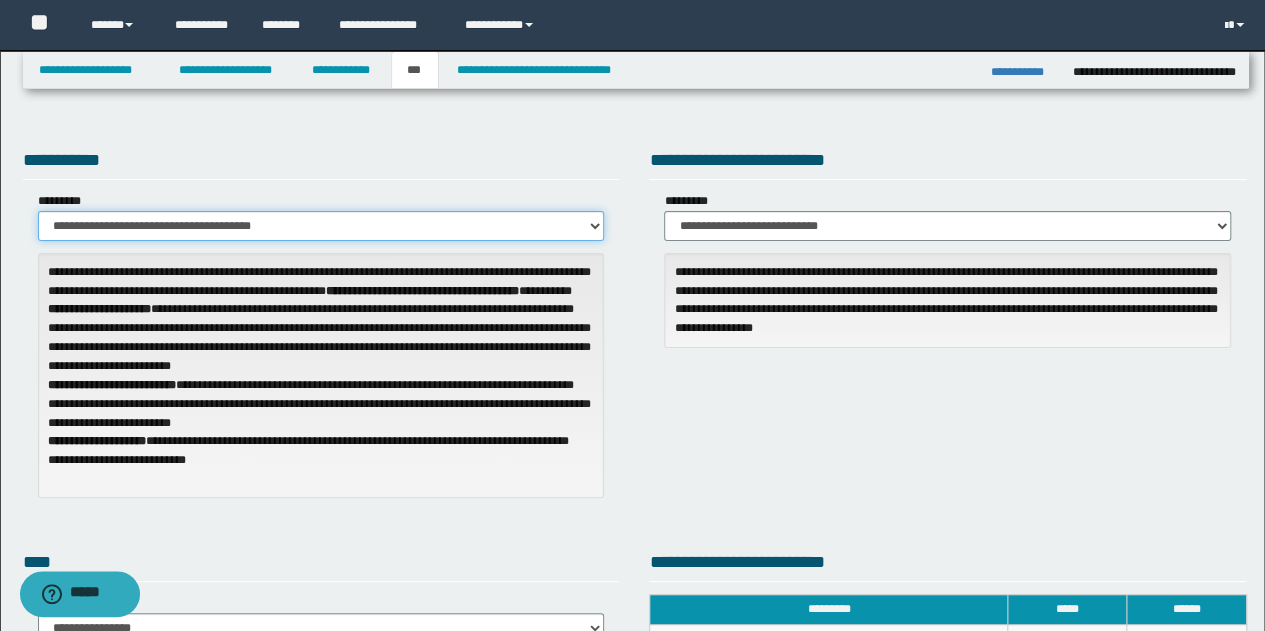 select on "**" 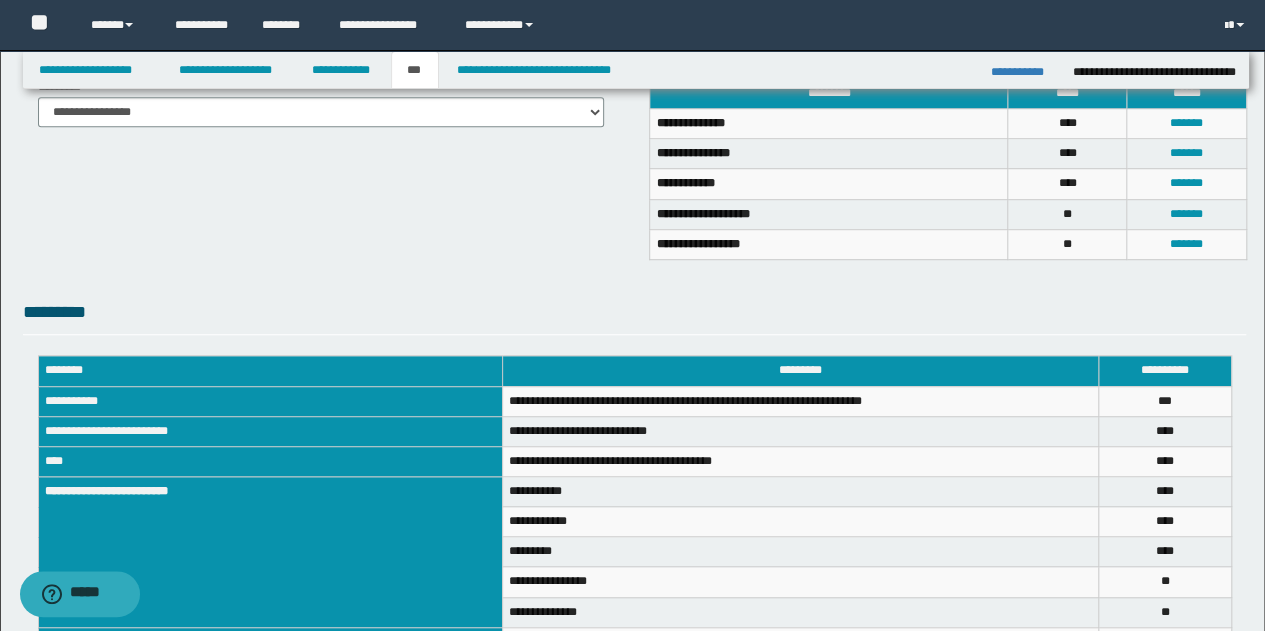 scroll, scrollTop: 704, scrollLeft: 0, axis: vertical 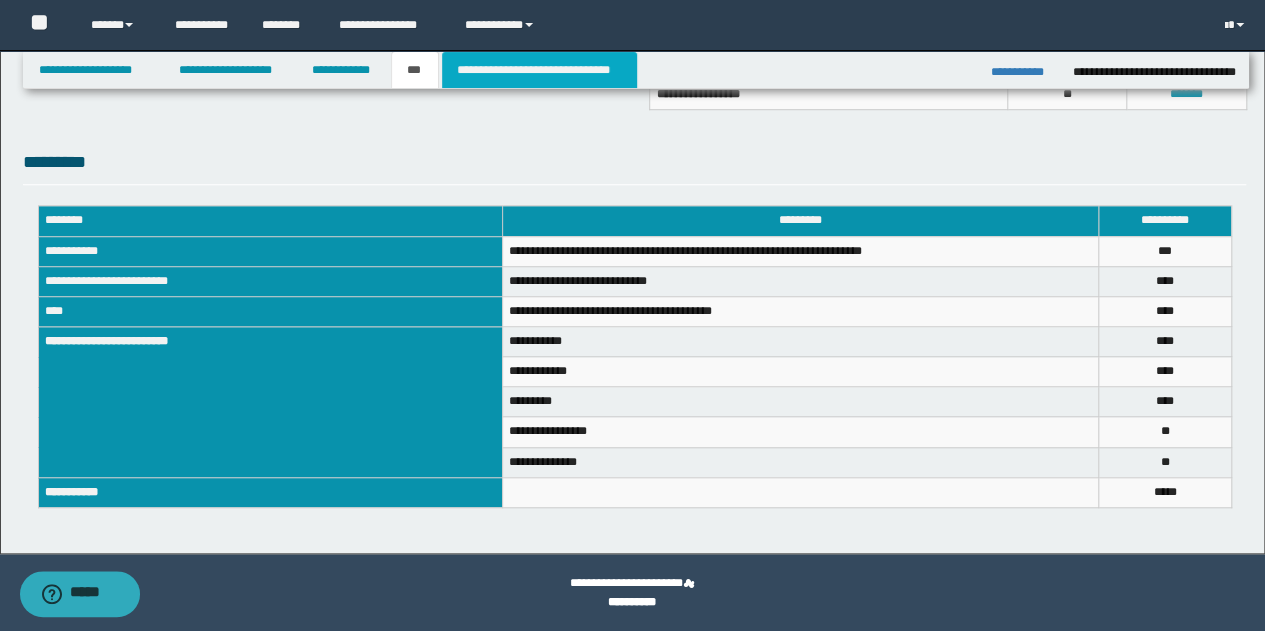 click on "**********" at bounding box center [539, 70] 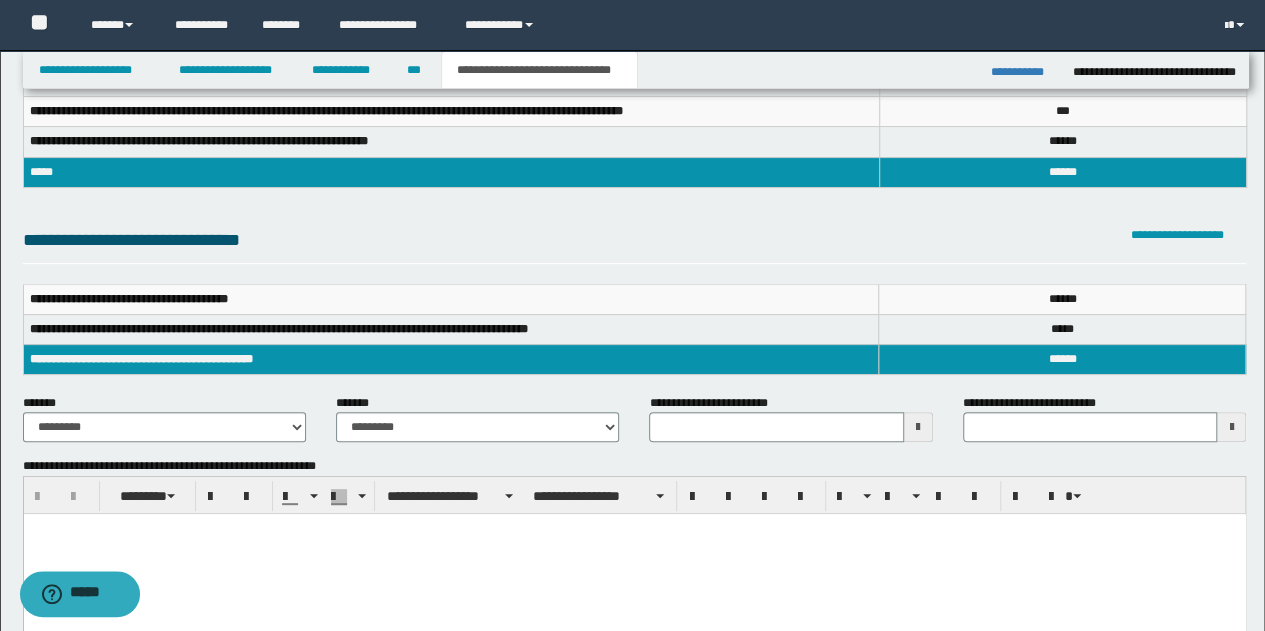 scroll, scrollTop: 4, scrollLeft: 0, axis: vertical 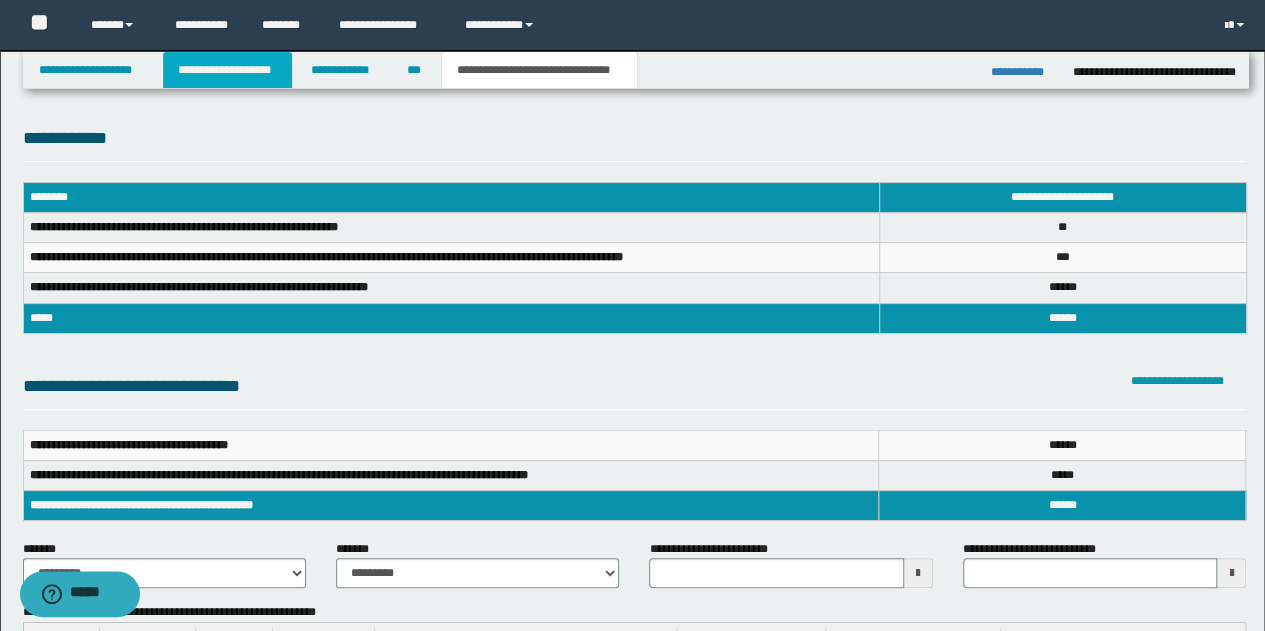 click on "**********" at bounding box center [227, 70] 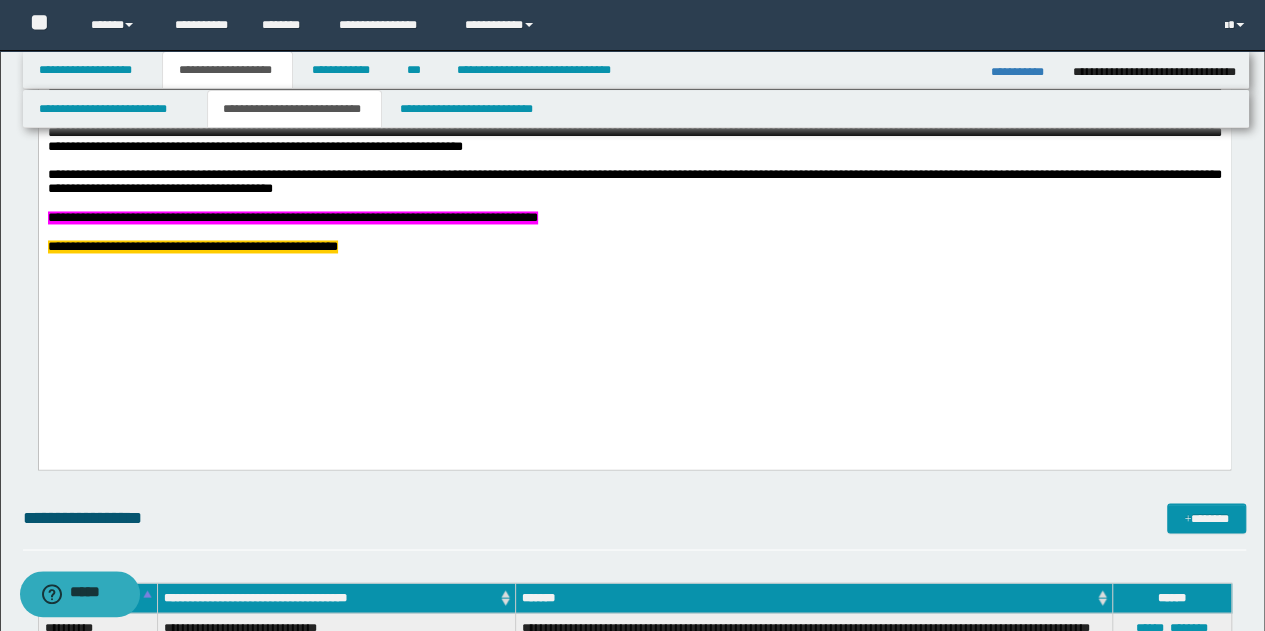scroll, scrollTop: 1435, scrollLeft: 0, axis: vertical 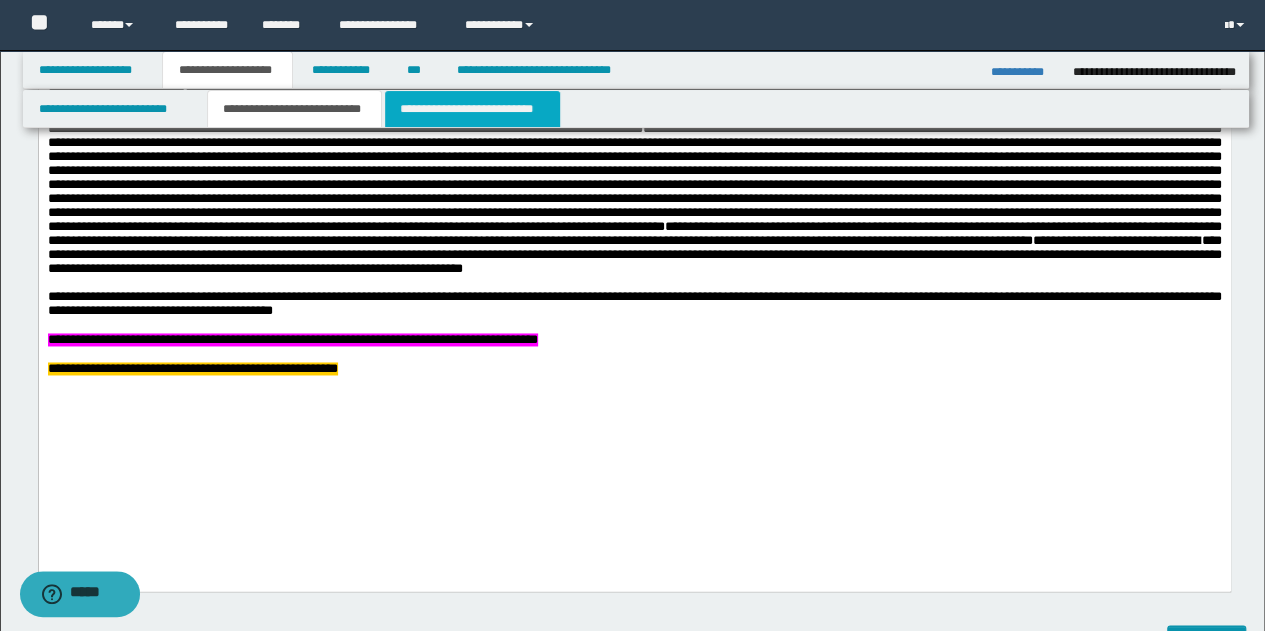 click on "**********" at bounding box center [472, 109] 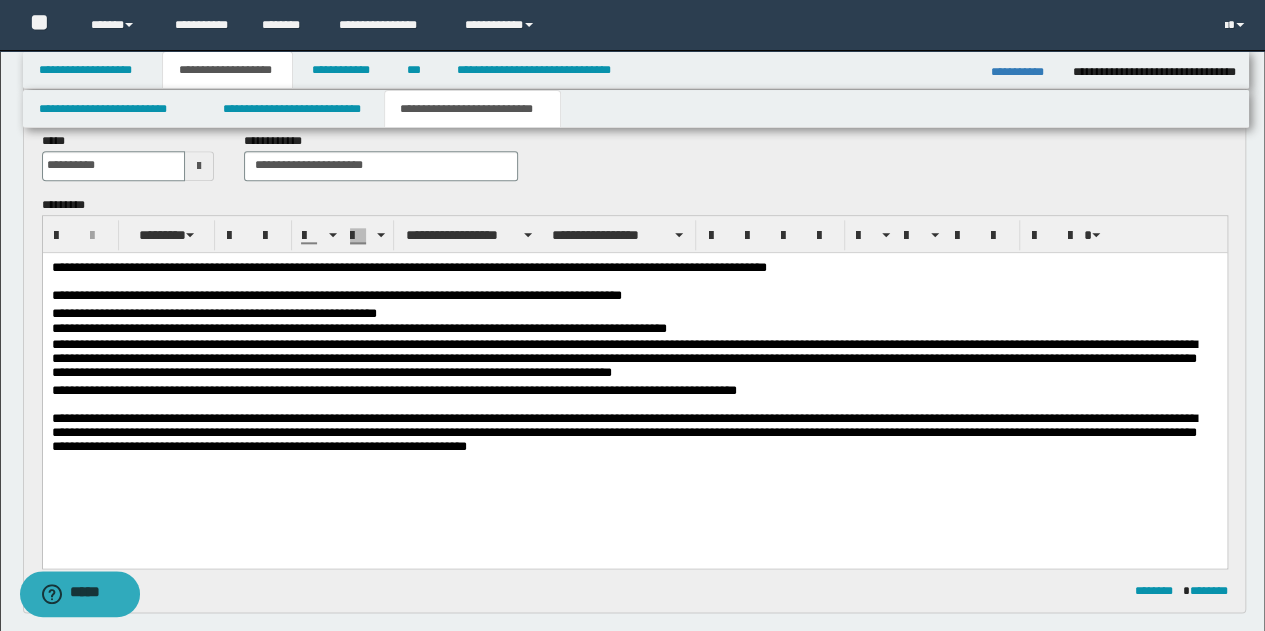 scroll, scrollTop: 1000, scrollLeft: 0, axis: vertical 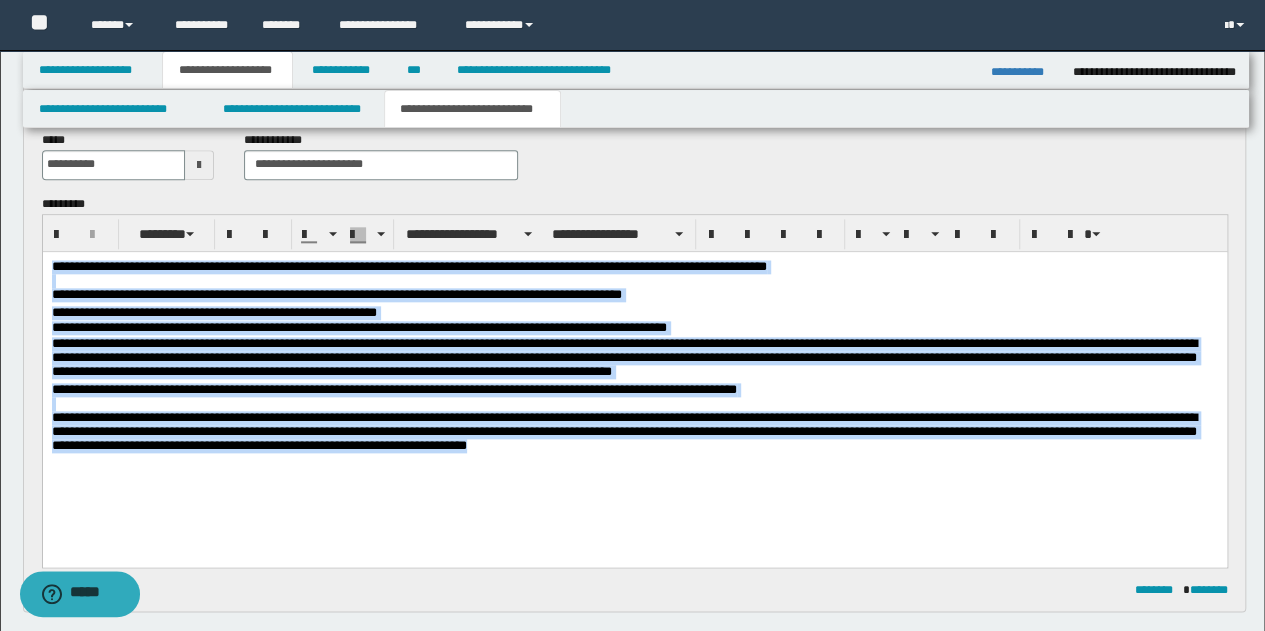 drag, startPoint x: 54, startPoint y: 266, endPoint x: 633, endPoint y: 469, distance: 613.55524 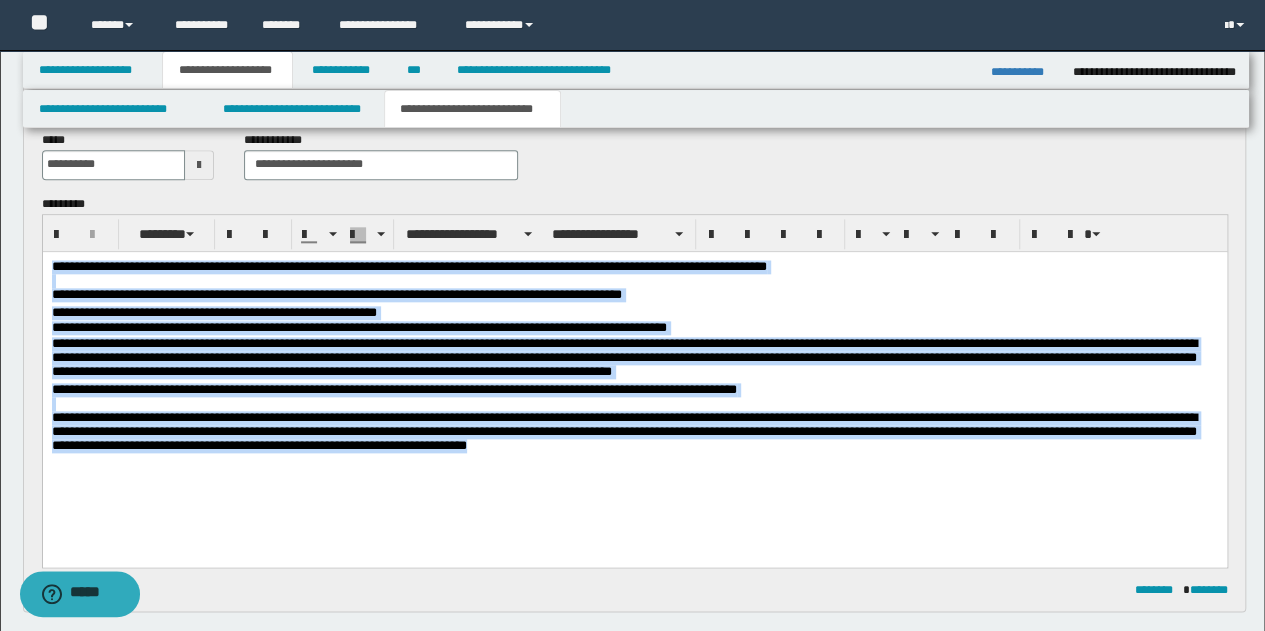click on "**********" at bounding box center [634, 383] 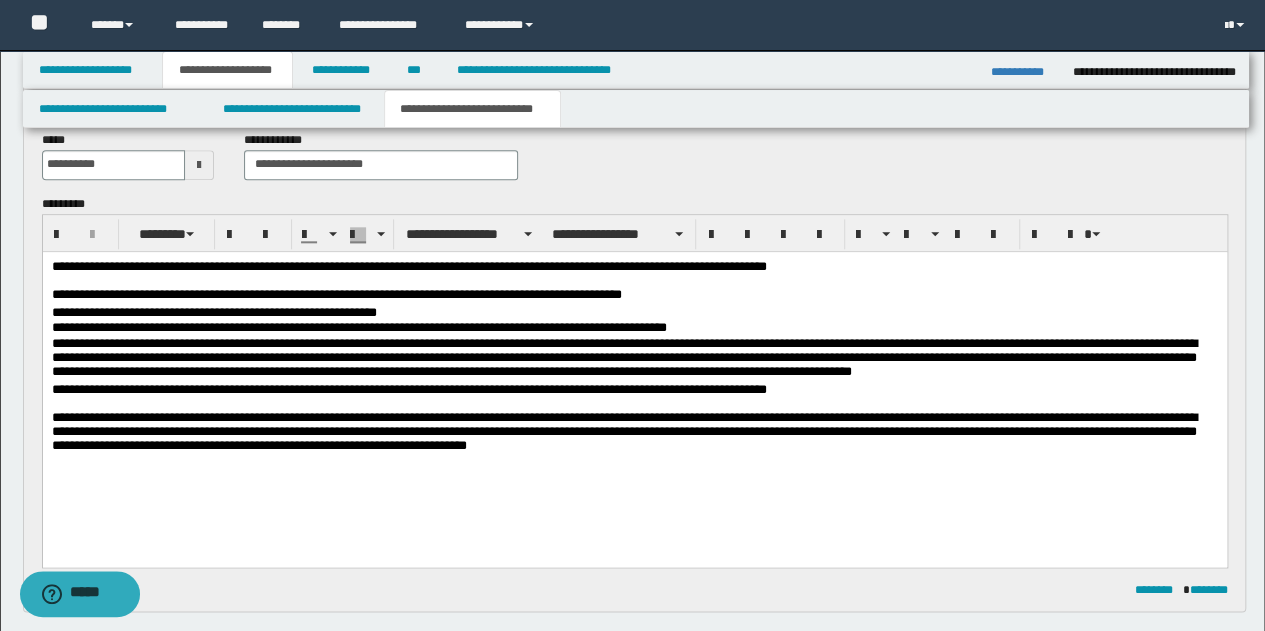 click on "**********" at bounding box center [634, 383] 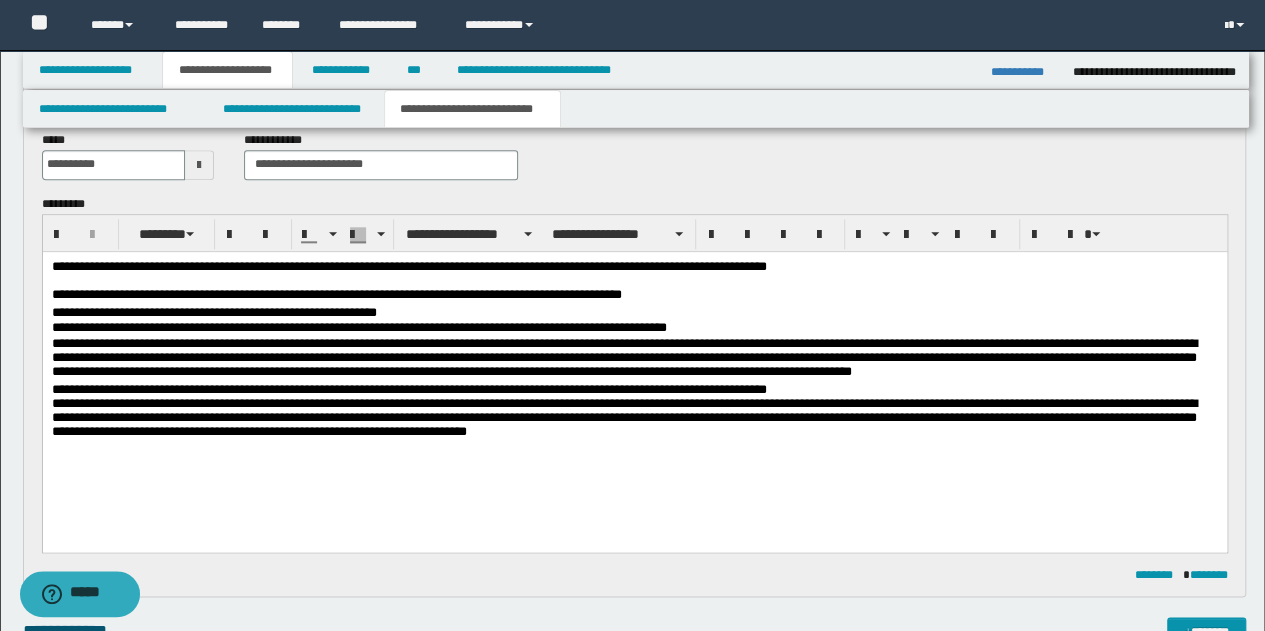 click on "**********" at bounding box center [634, 282] 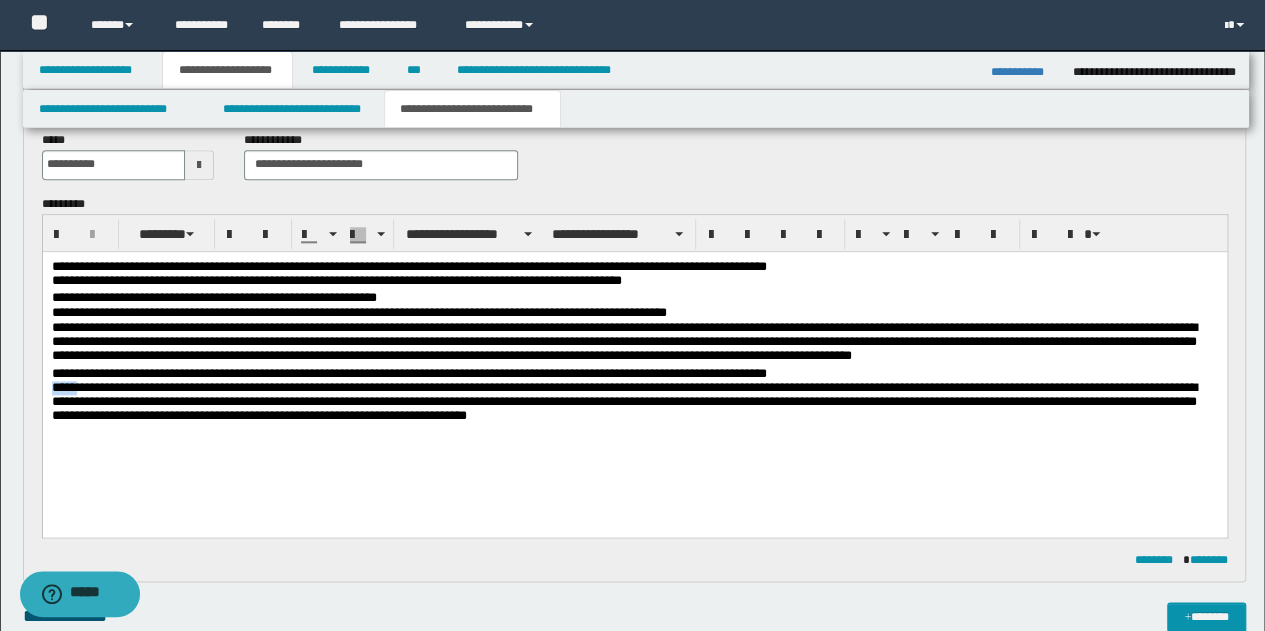 drag, startPoint x: 52, startPoint y: 386, endPoint x: 82, endPoint y: 386, distance: 30 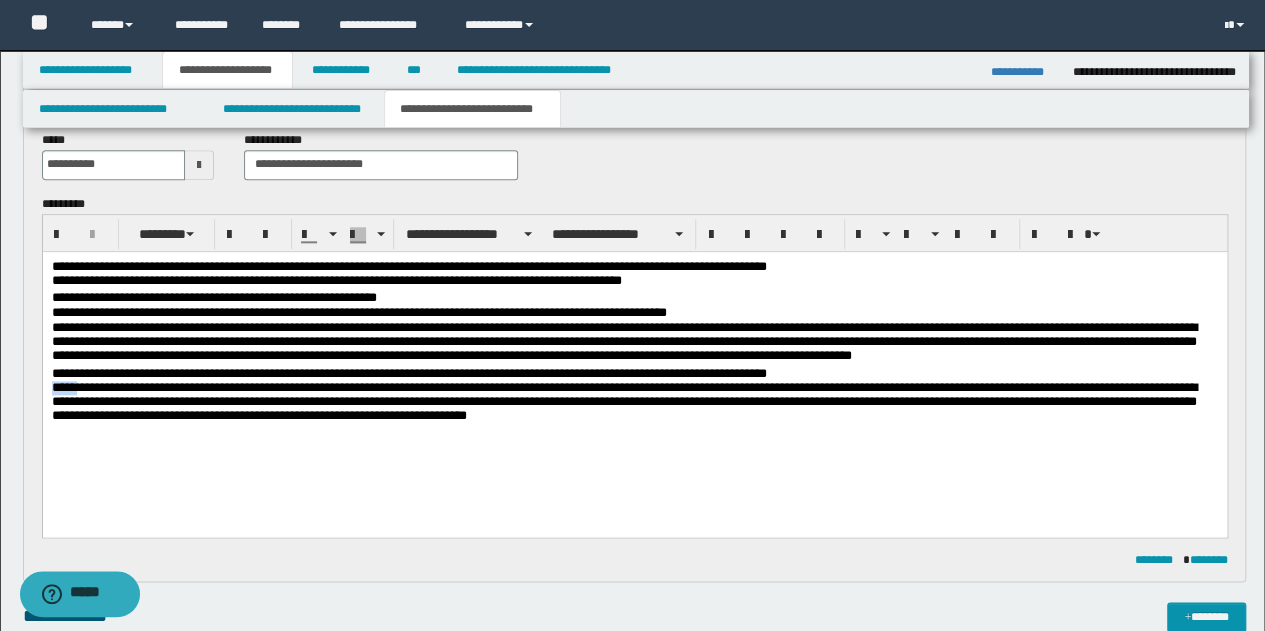 click on "**********" at bounding box center [634, 396] 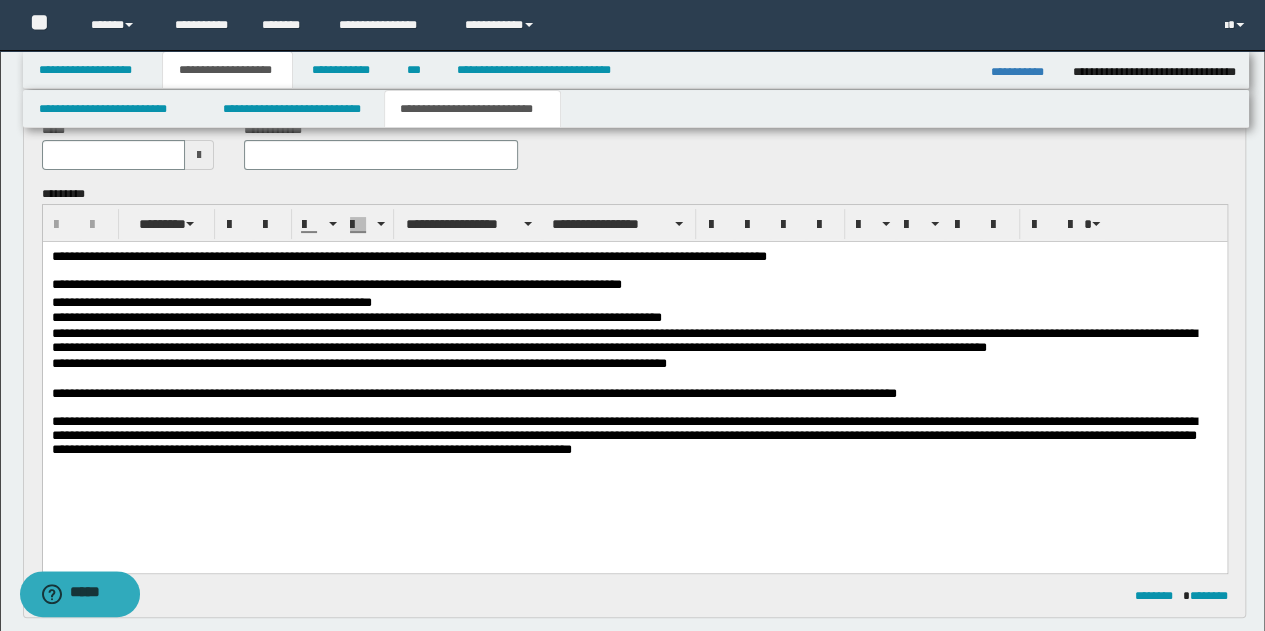 scroll, scrollTop: 100, scrollLeft: 0, axis: vertical 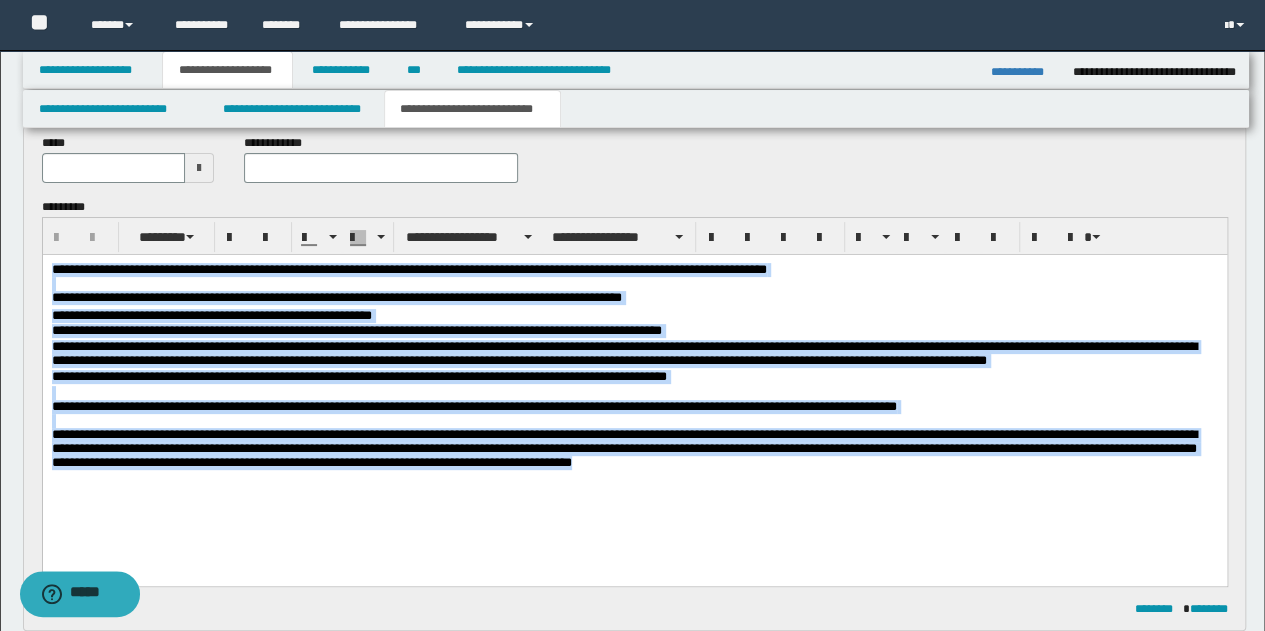 drag, startPoint x: 52, startPoint y: 266, endPoint x: 699, endPoint y: 512, distance: 692.18854 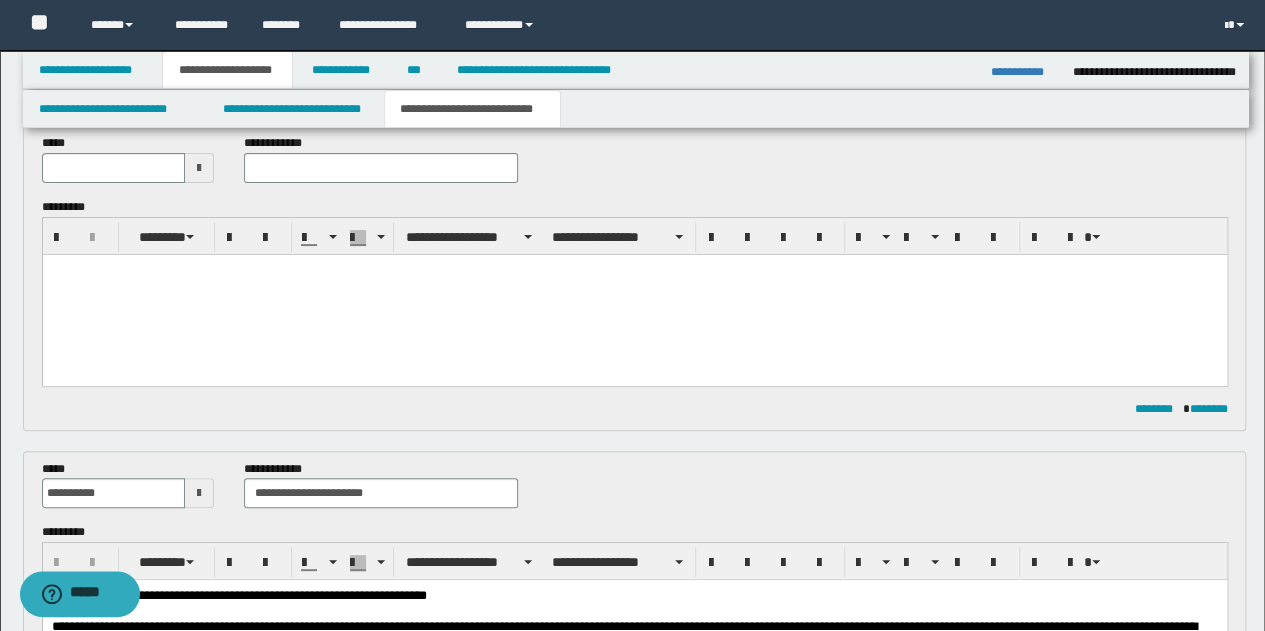 drag, startPoint x: 1254, startPoint y: 663, endPoint x: 695, endPoint y: 332, distance: 649.6476 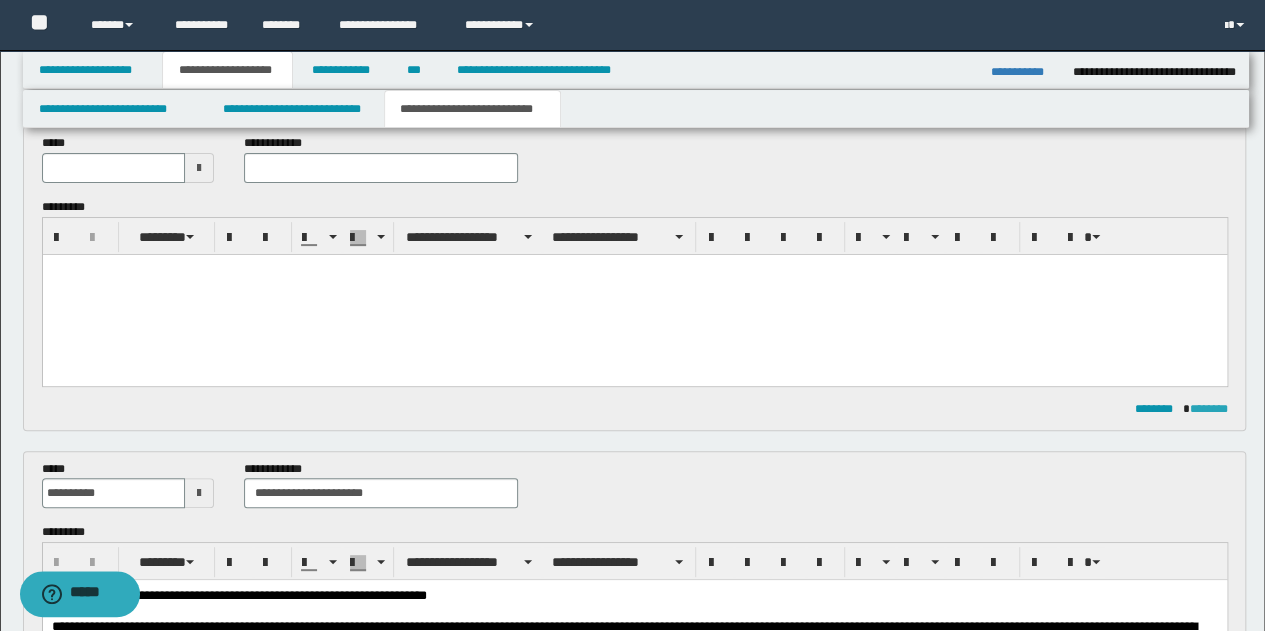 click on "********" at bounding box center (1209, 409) 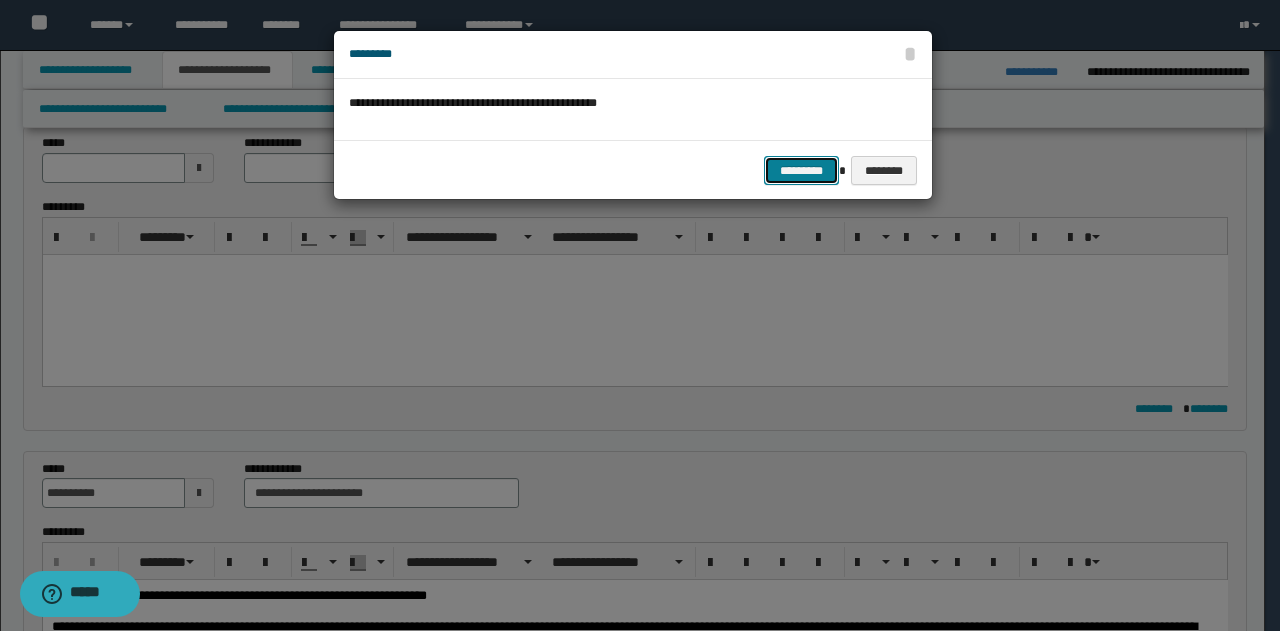 click on "*********" at bounding box center [801, 170] 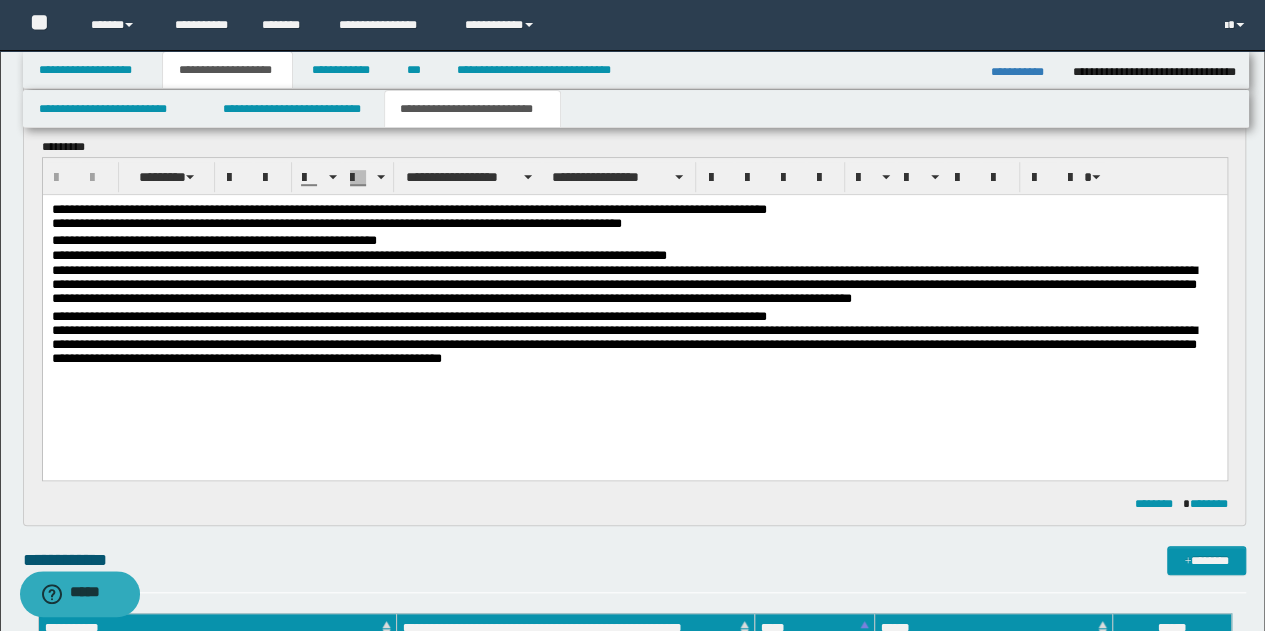scroll, scrollTop: 500, scrollLeft: 0, axis: vertical 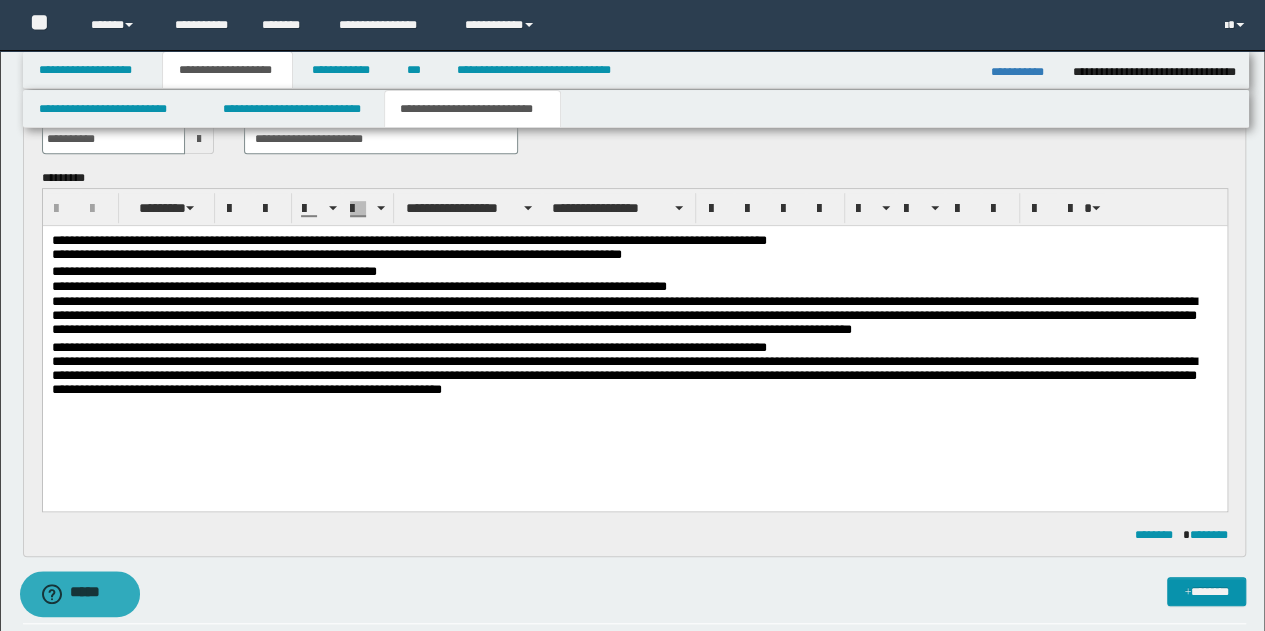 click on "**********" at bounding box center (634, 371) 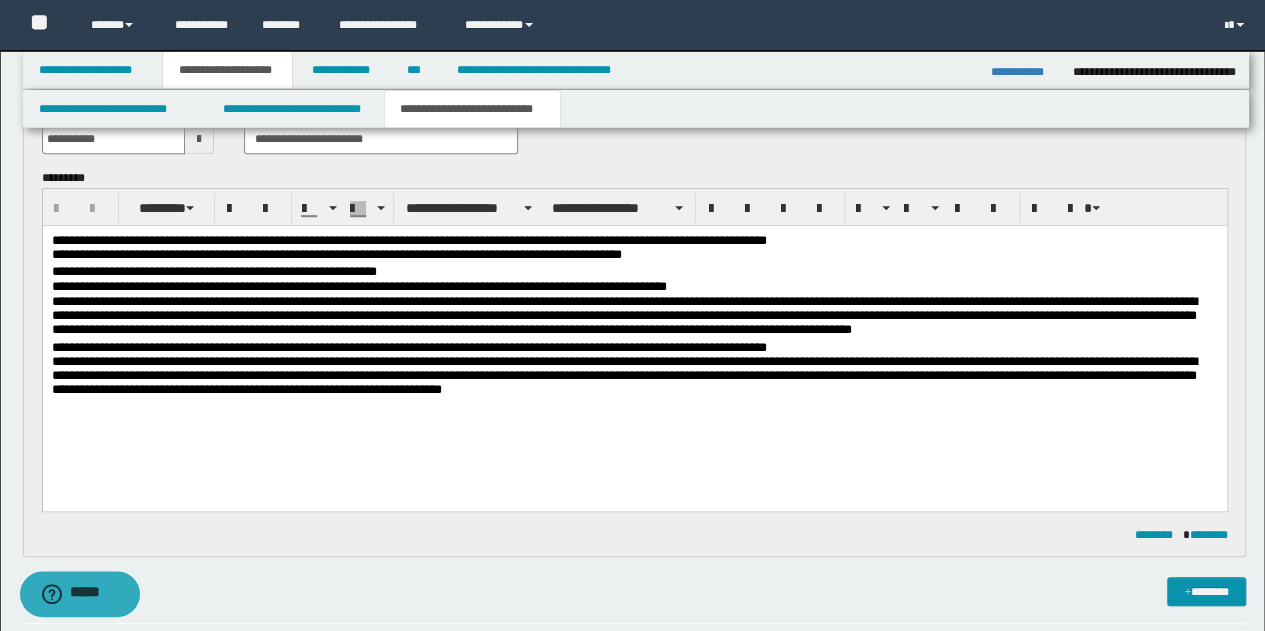 type 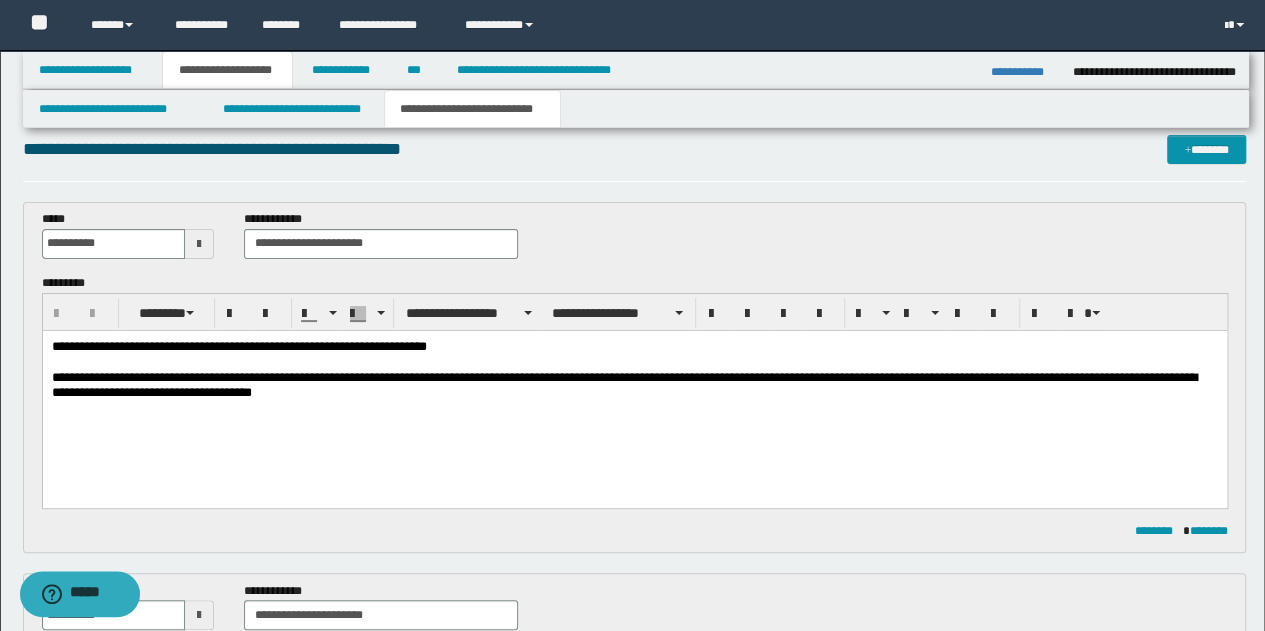 scroll, scrollTop: 0, scrollLeft: 0, axis: both 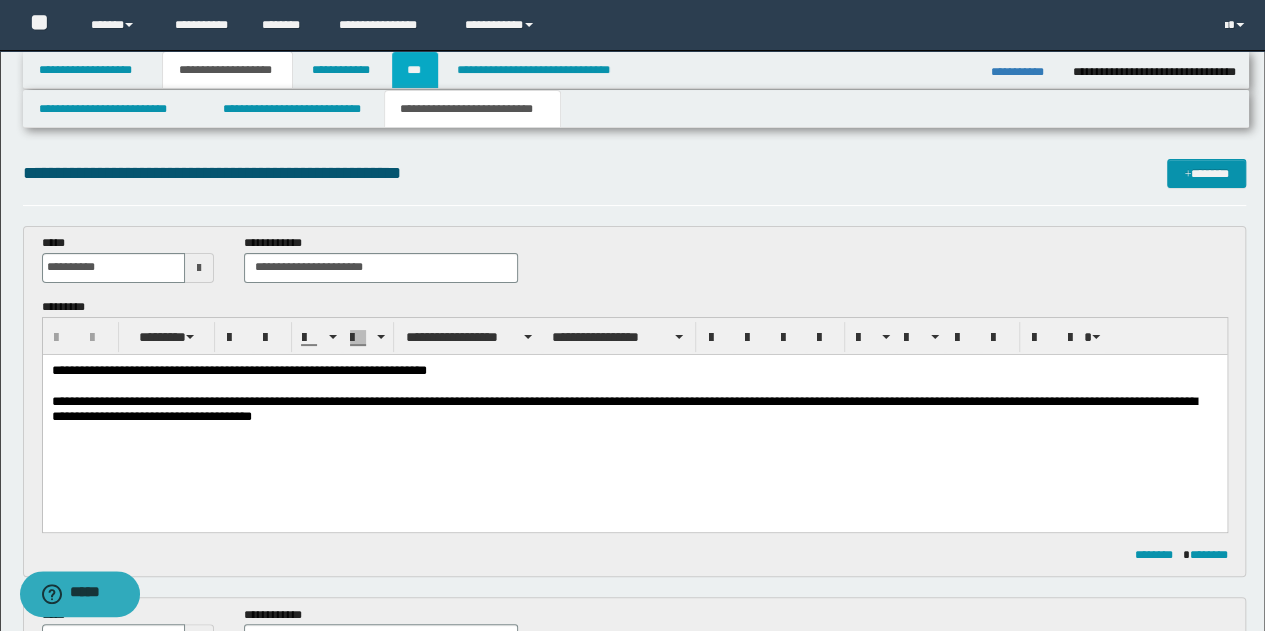click on "***" at bounding box center (415, 70) 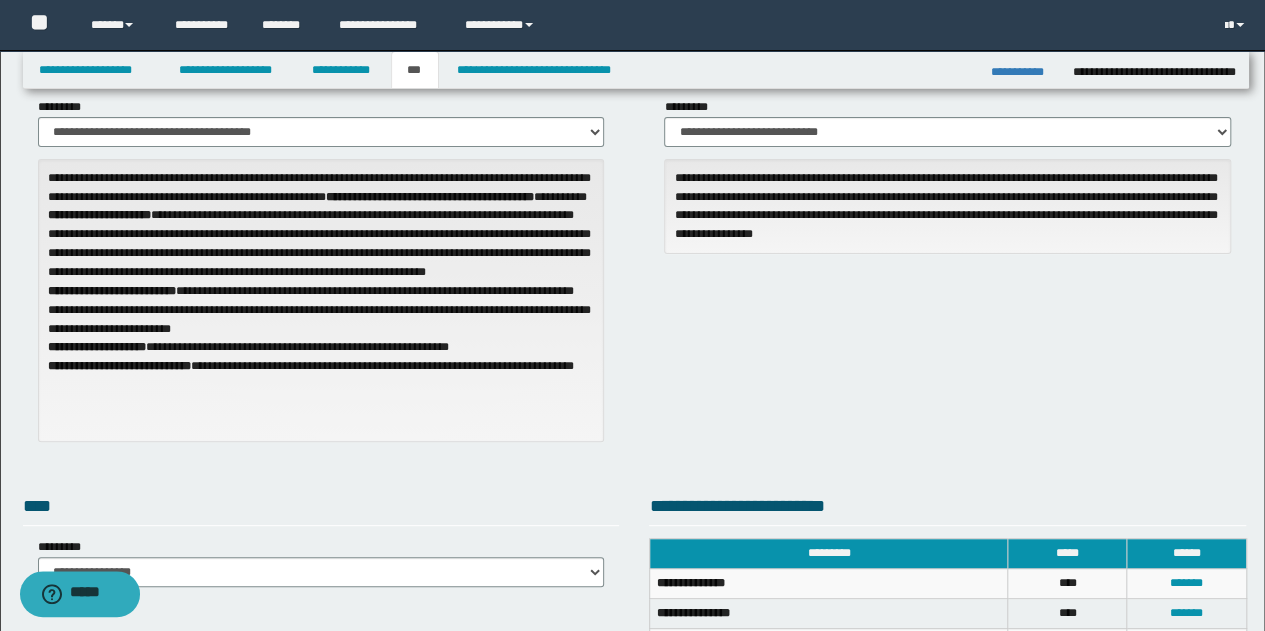 scroll, scrollTop: 0, scrollLeft: 0, axis: both 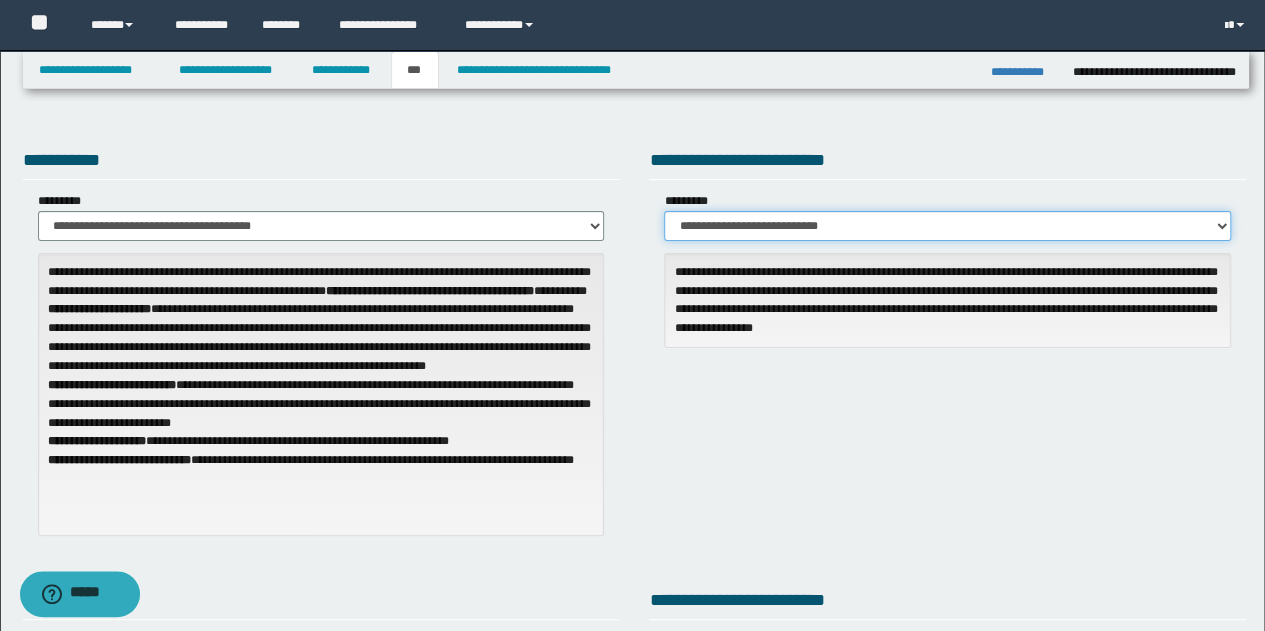 click on "**********" at bounding box center (947, 226) 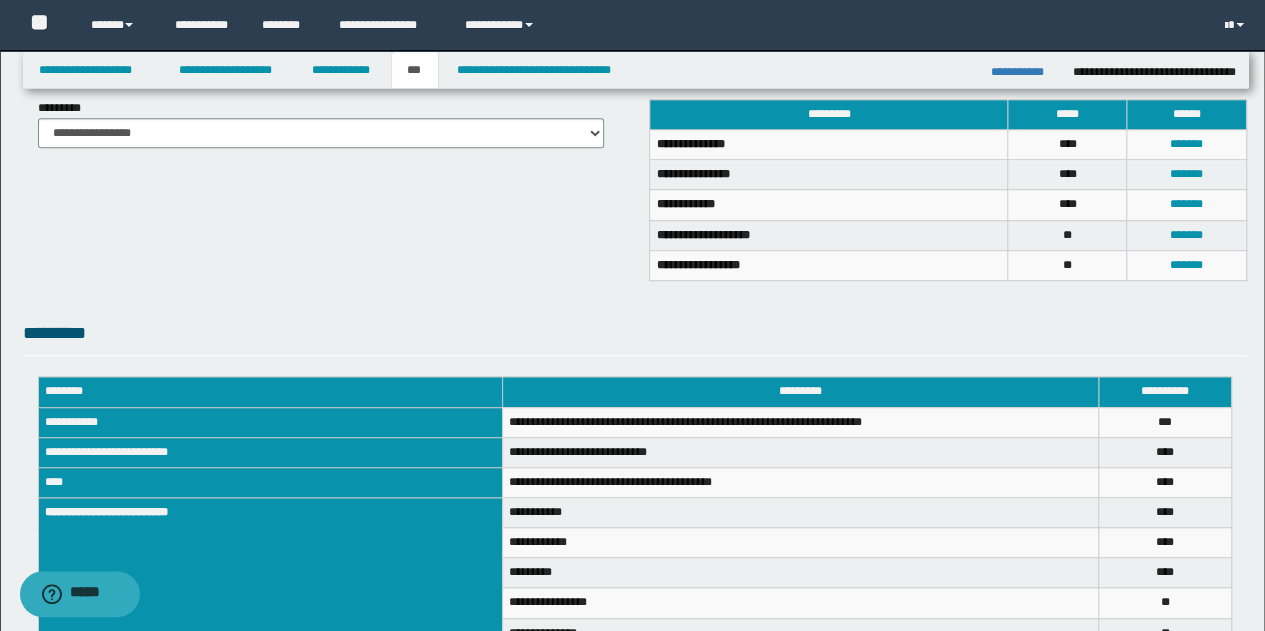 scroll, scrollTop: 704, scrollLeft: 0, axis: vertical 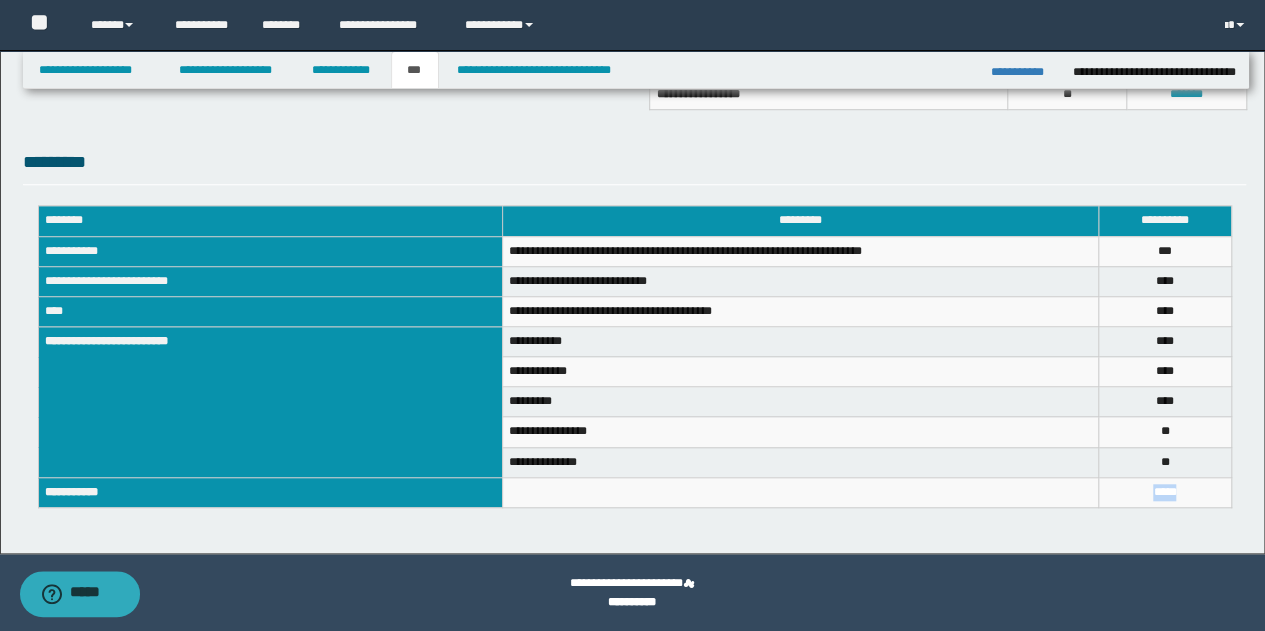 drag, startPoint x: 1202, startPoint y: 489, endPoint x: 1138, endPoint y: 492, distance: 64.070274 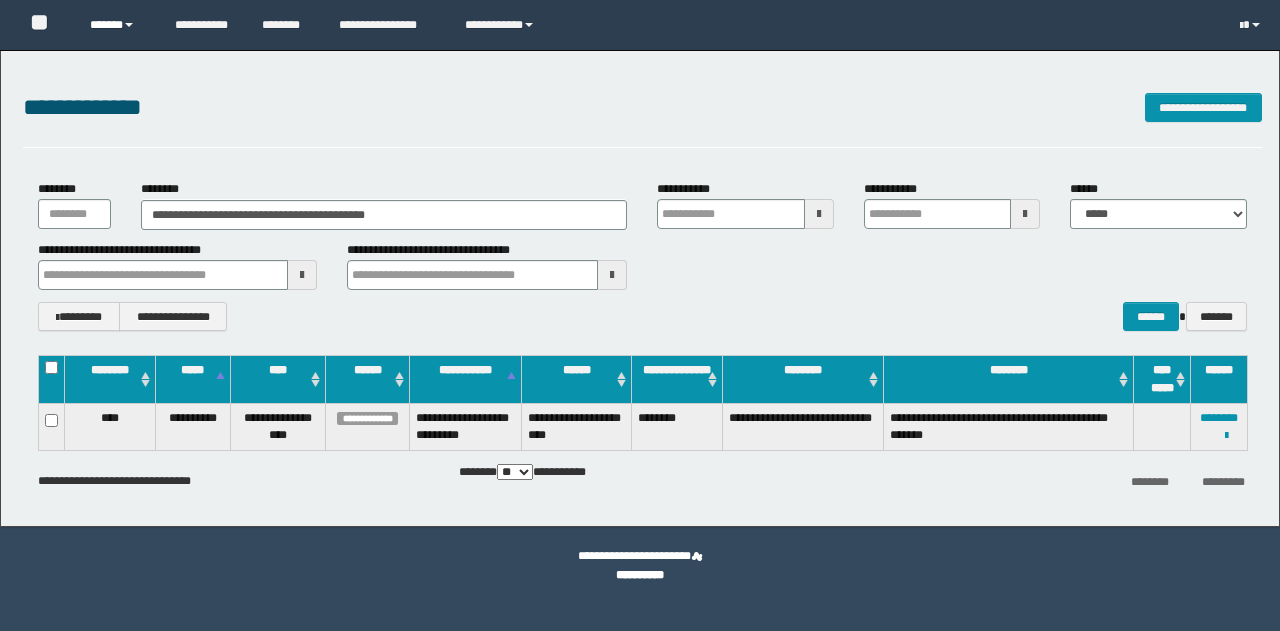 scroll, scrollTop: 0, scrollLeft: 0, axis: both 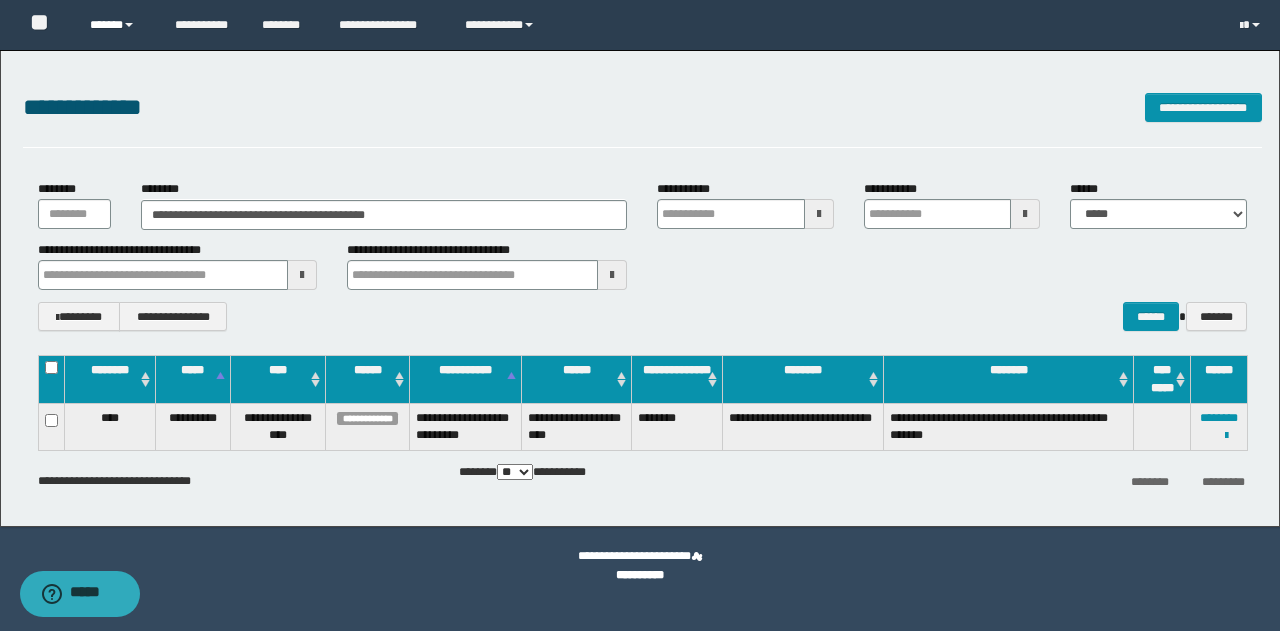 click on "******" at bounding box center (117, 25) 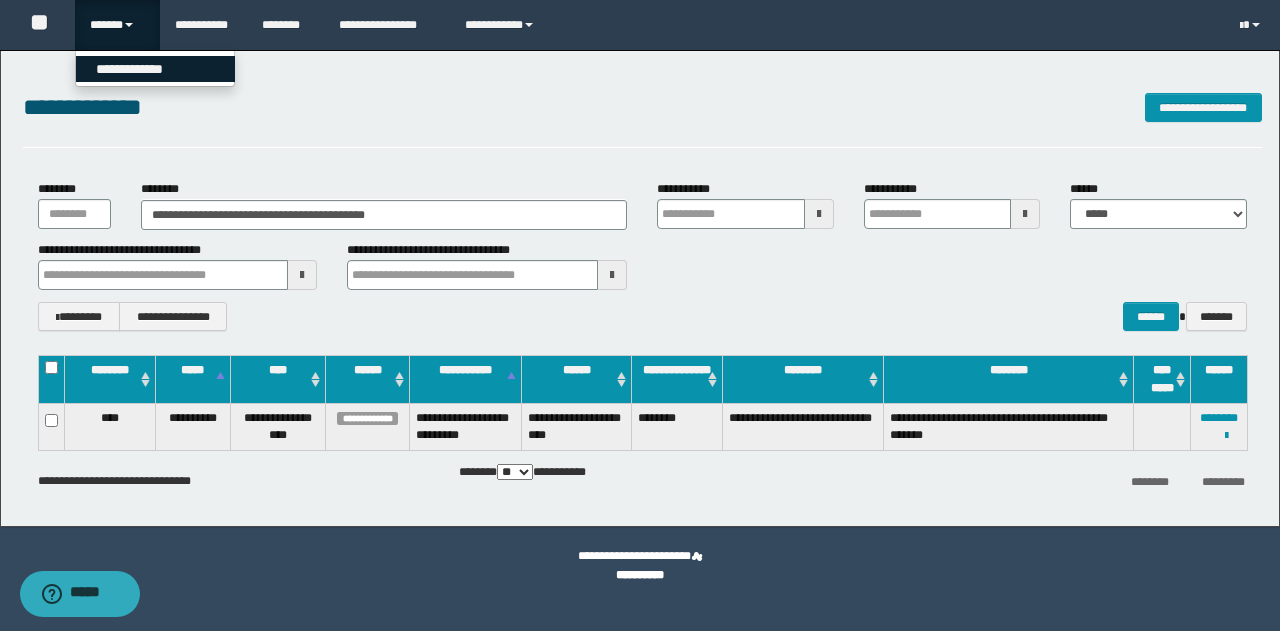 click on "**********" at bounding box center (155, 69) 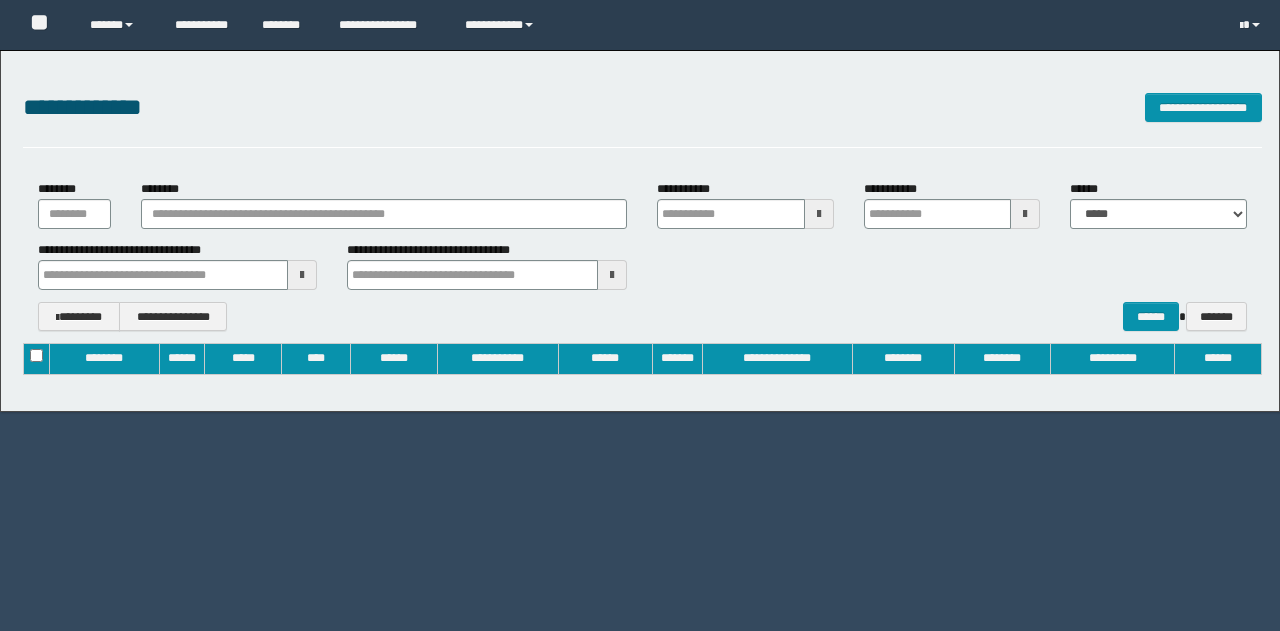 type on "**********" 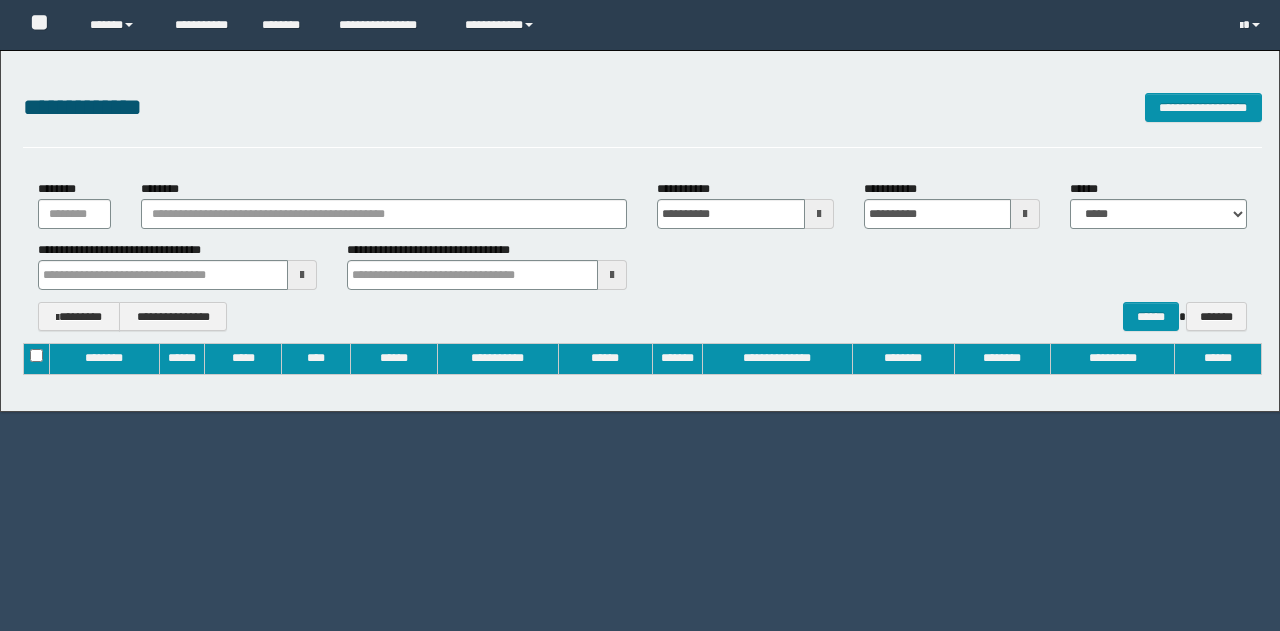 scroll, scrollTop: 0, scrollLeft: 0, axis: both 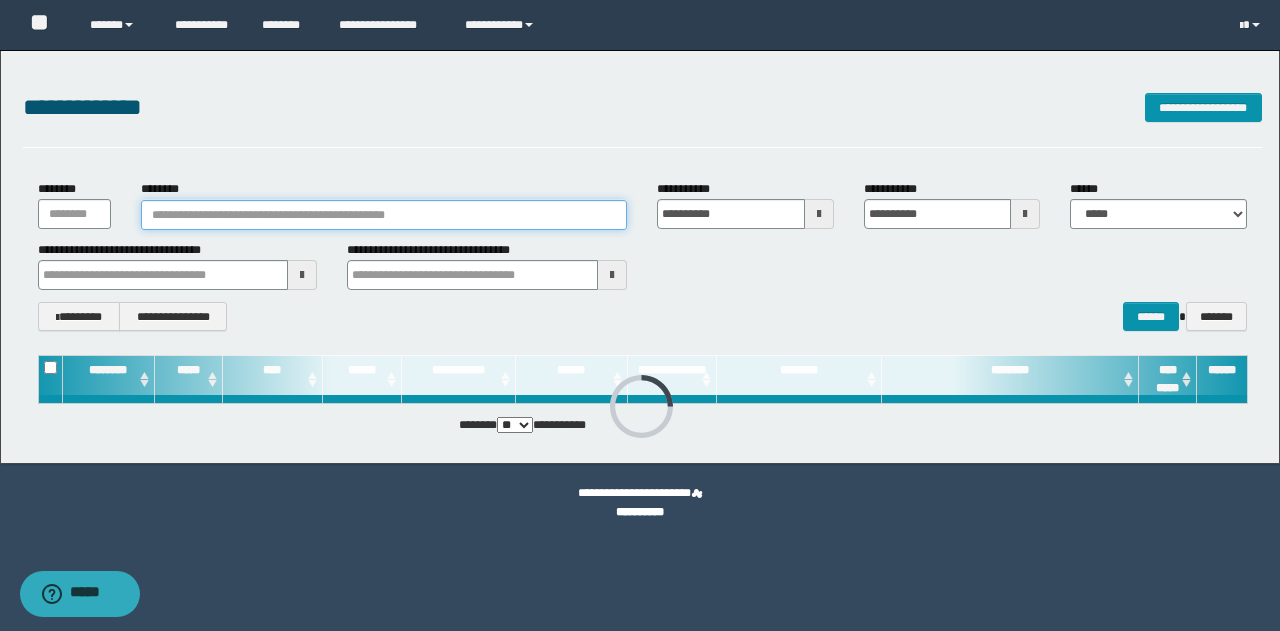 click on "********" at bounding box center (384, 215) 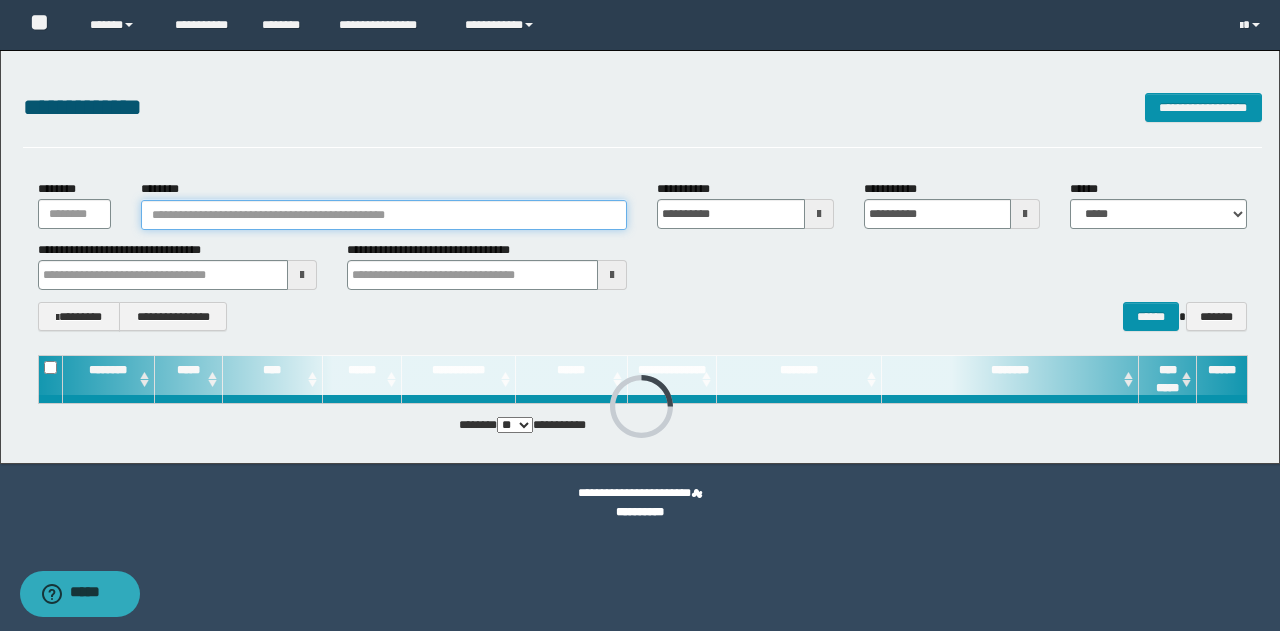 paste on "*******" 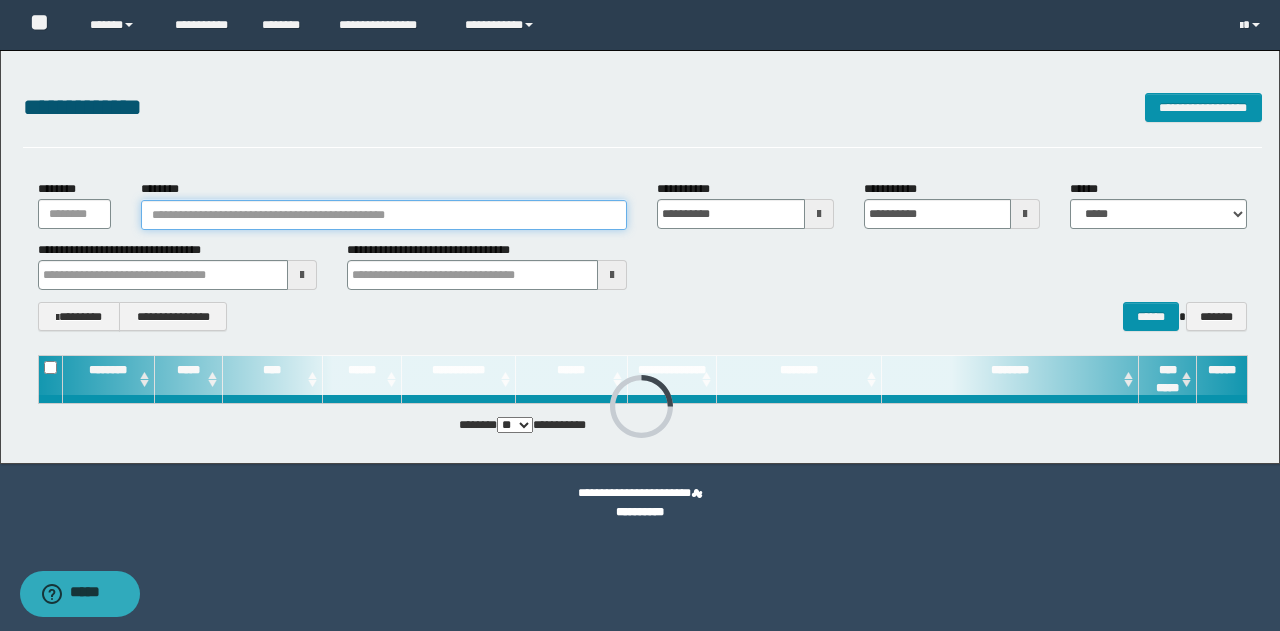 type on "*******" 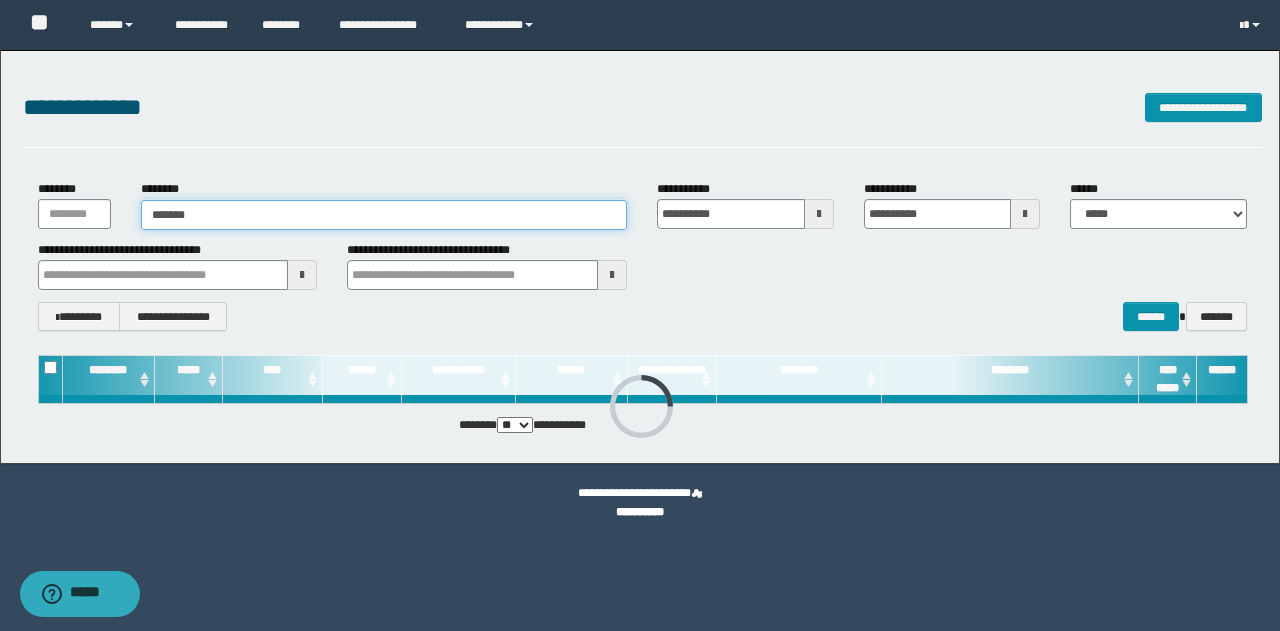 type 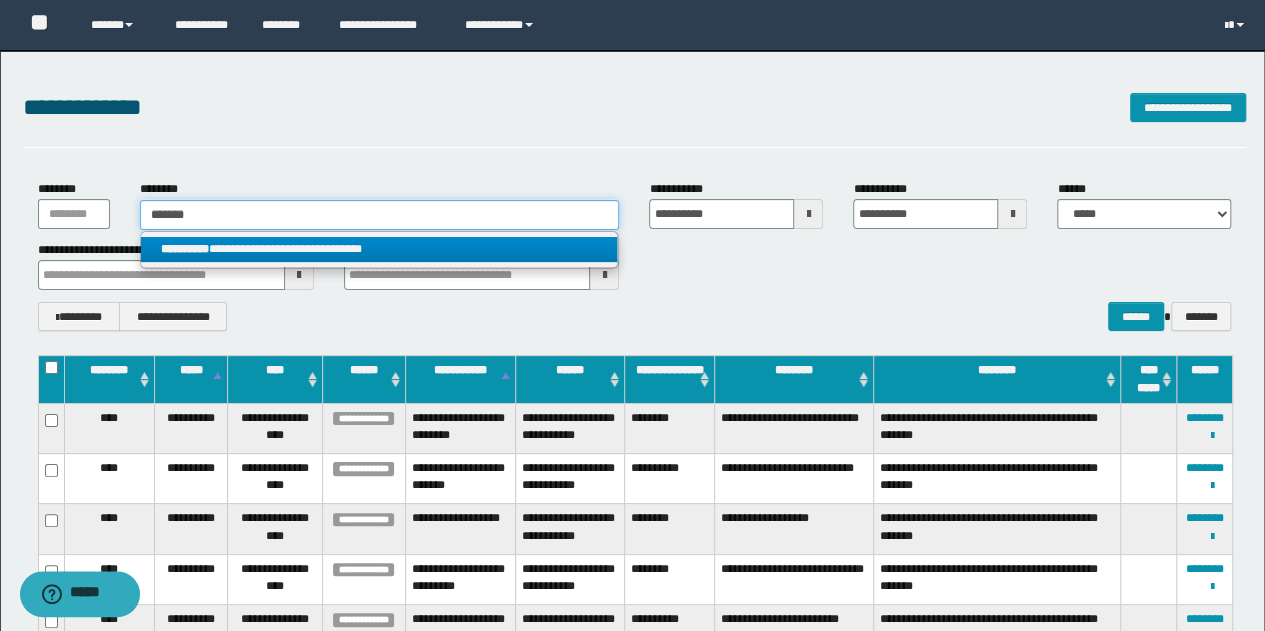 type on "*******" 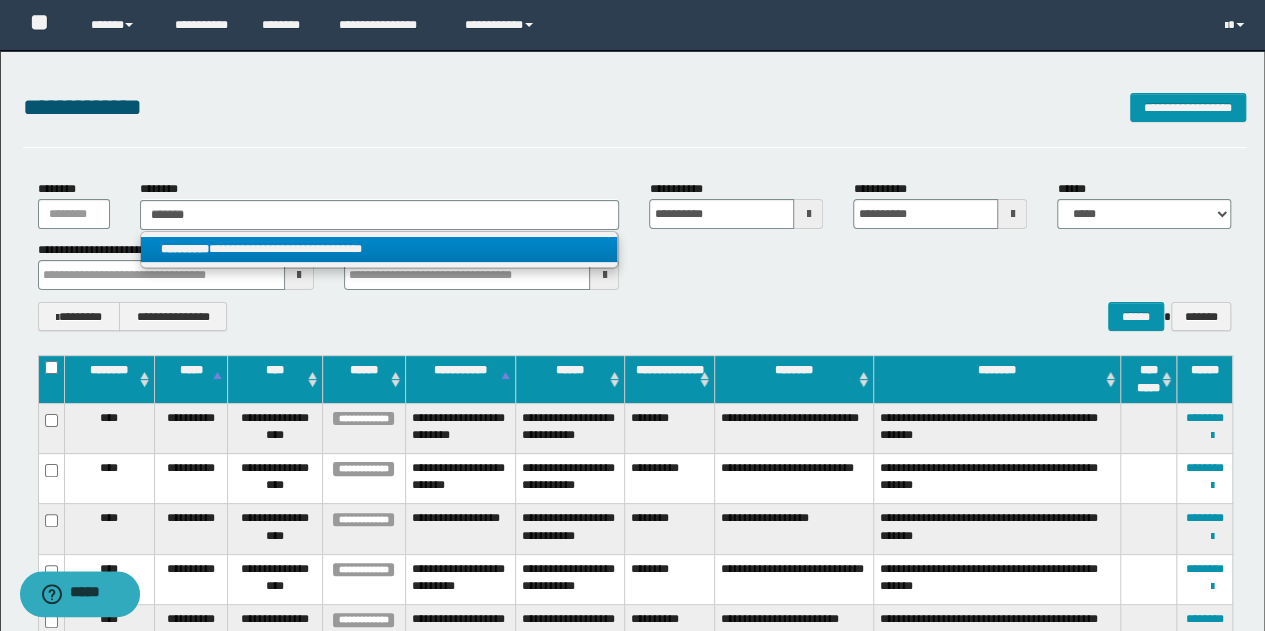 click on "**********" at bounding box center [379, 249] 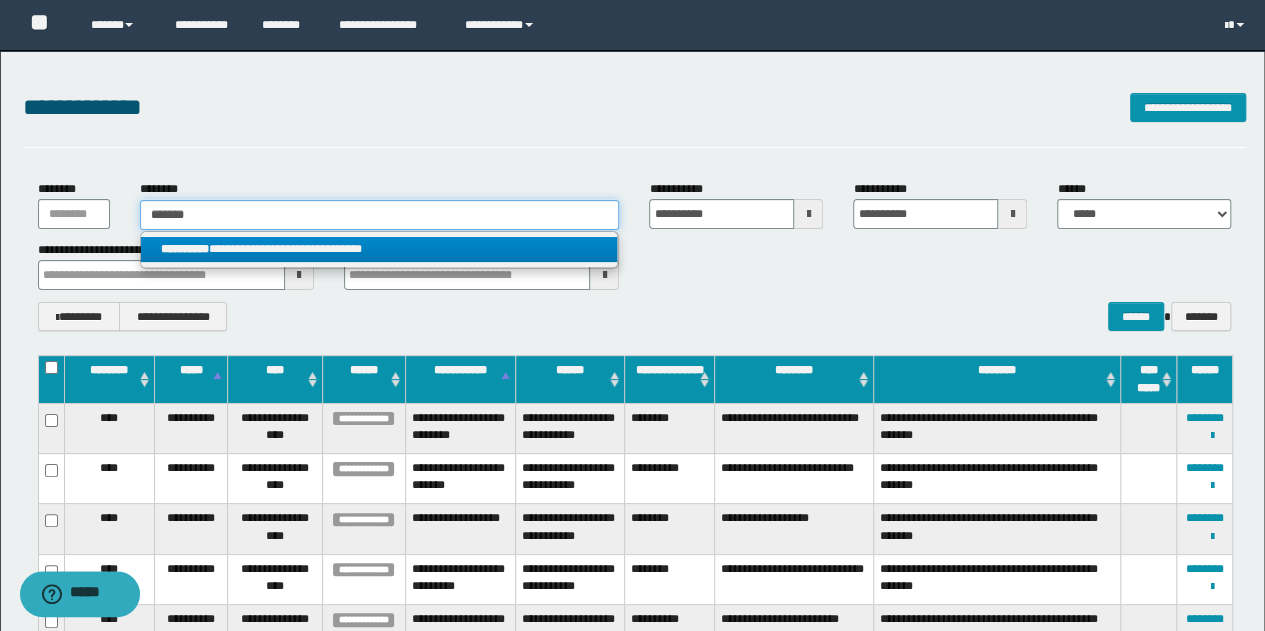 type 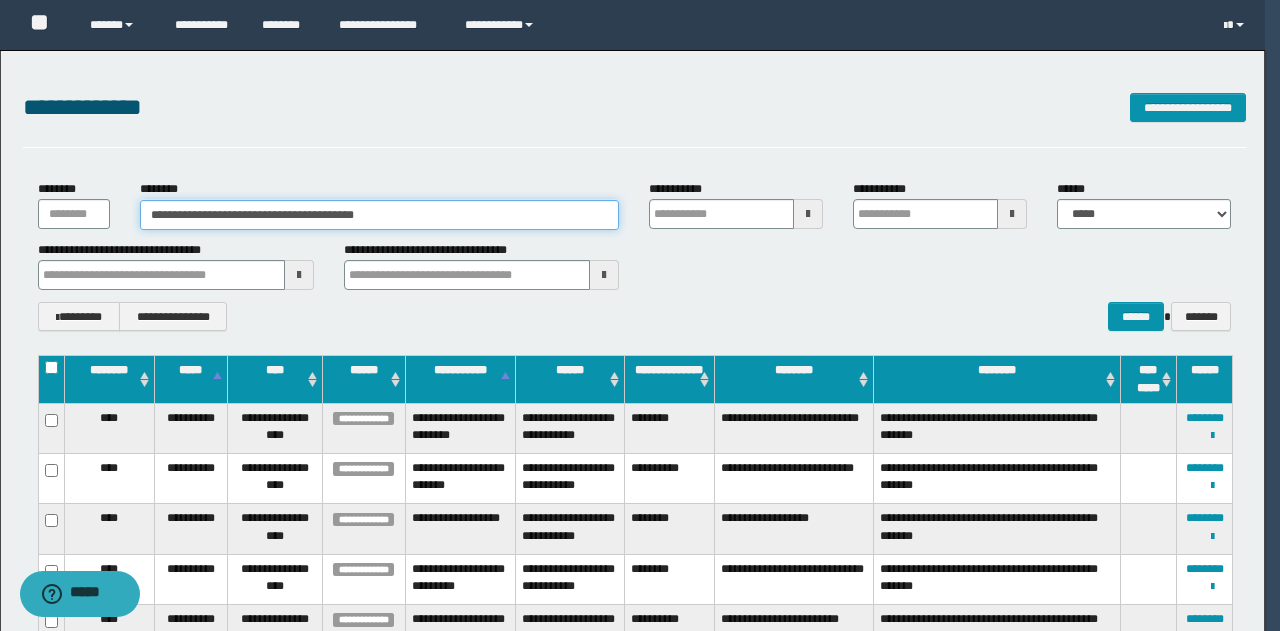 type 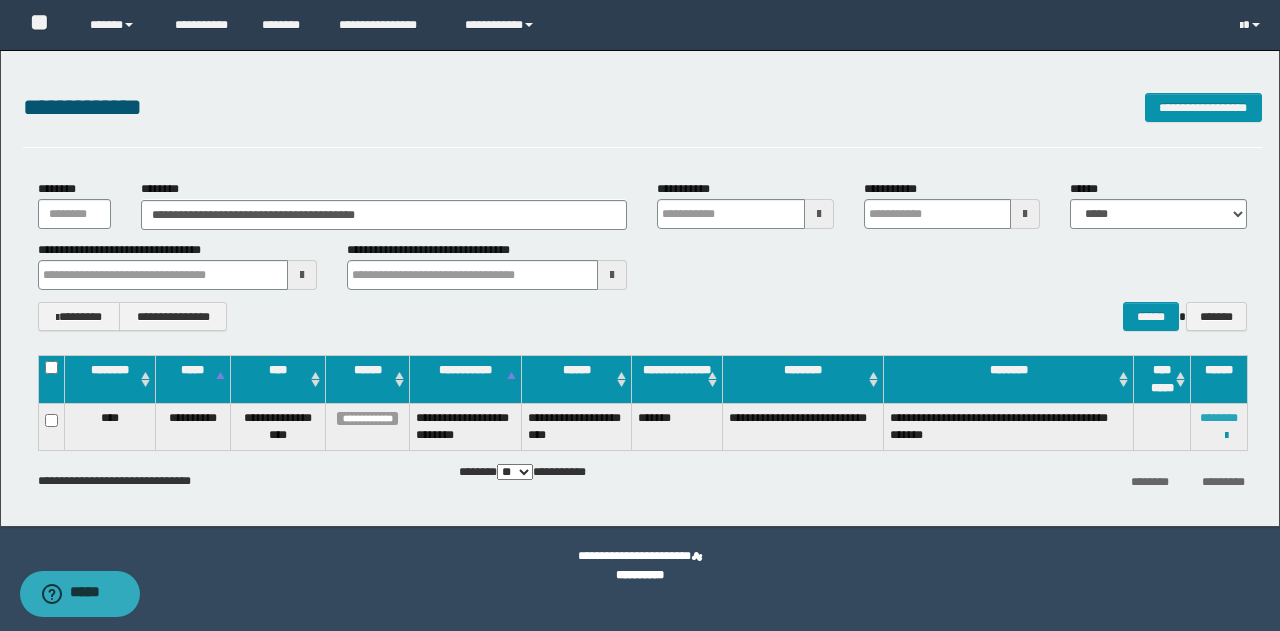 click on "********" at bounding box center (1219, 418) 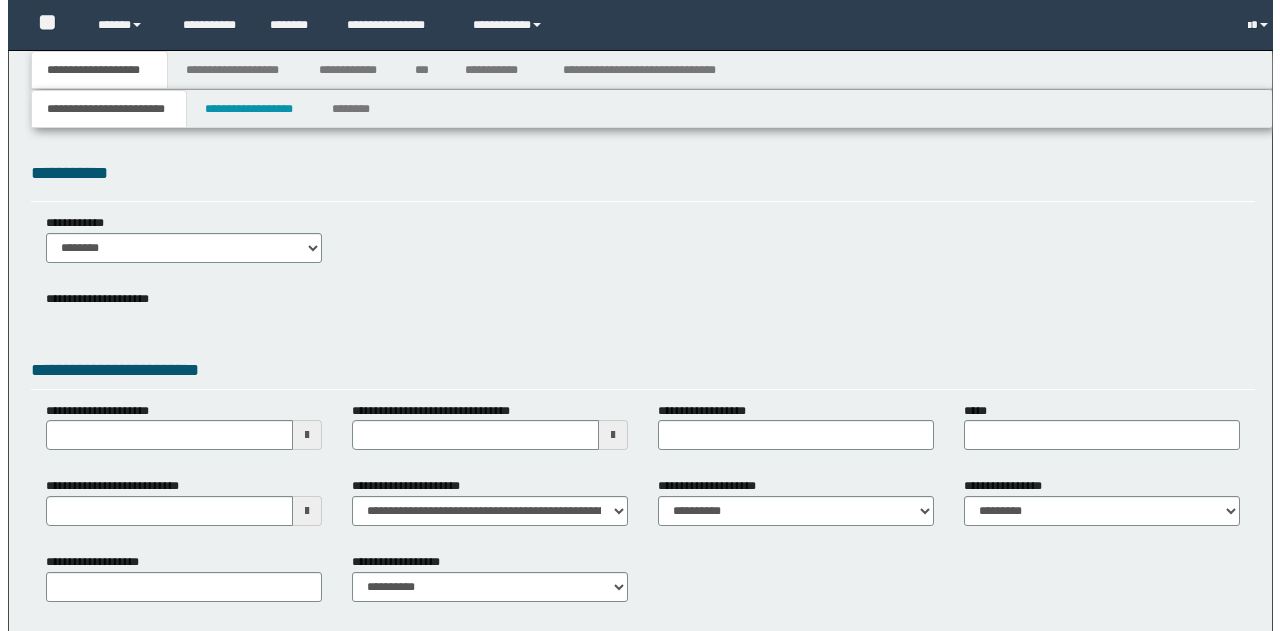 scroll, scrollTop: 0, scrollLeft: 0, axis: both 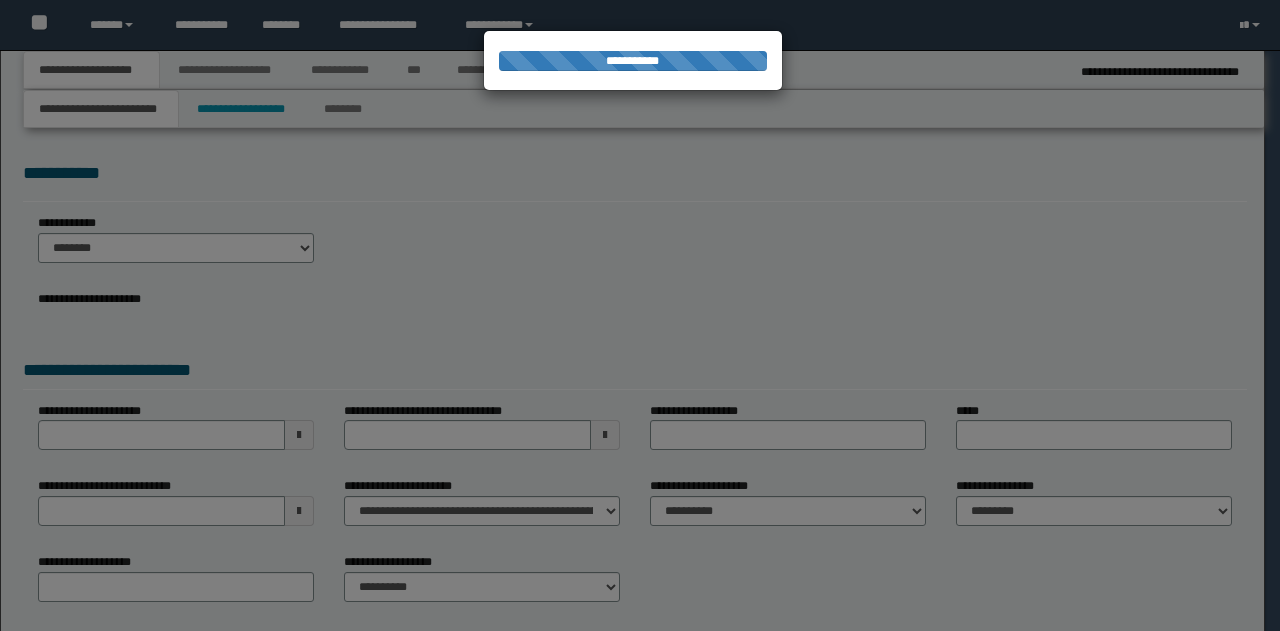type on "*********" 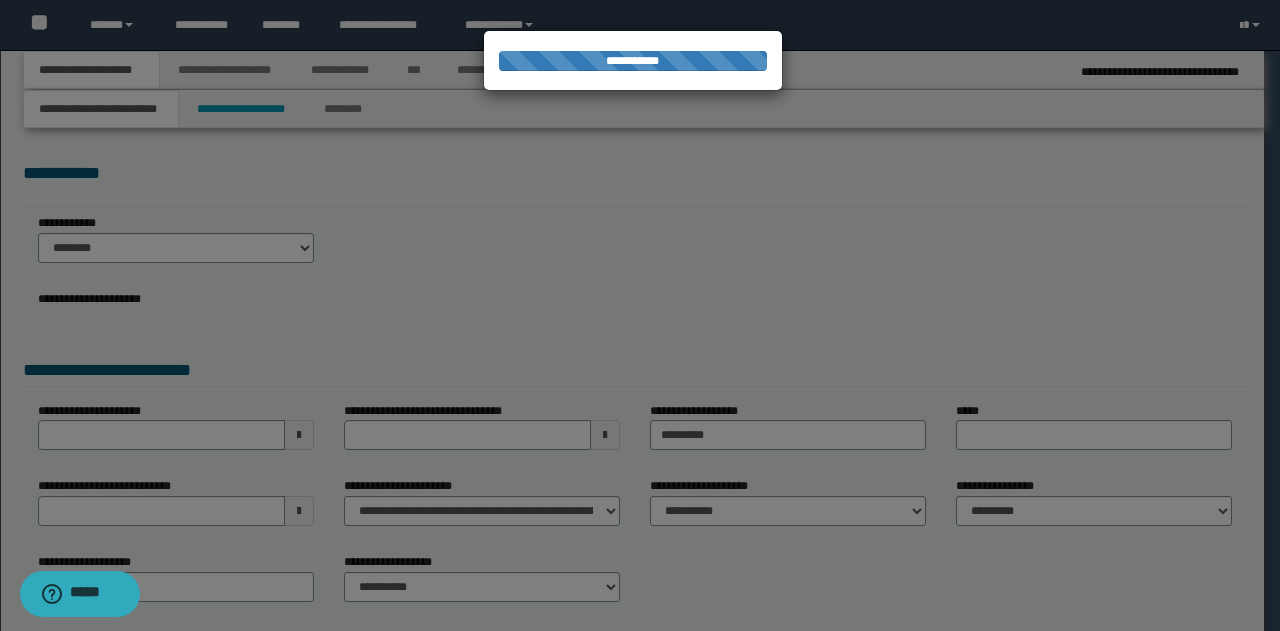 scroll, scrollTop: 0, scrollLeft: 0, axis: both 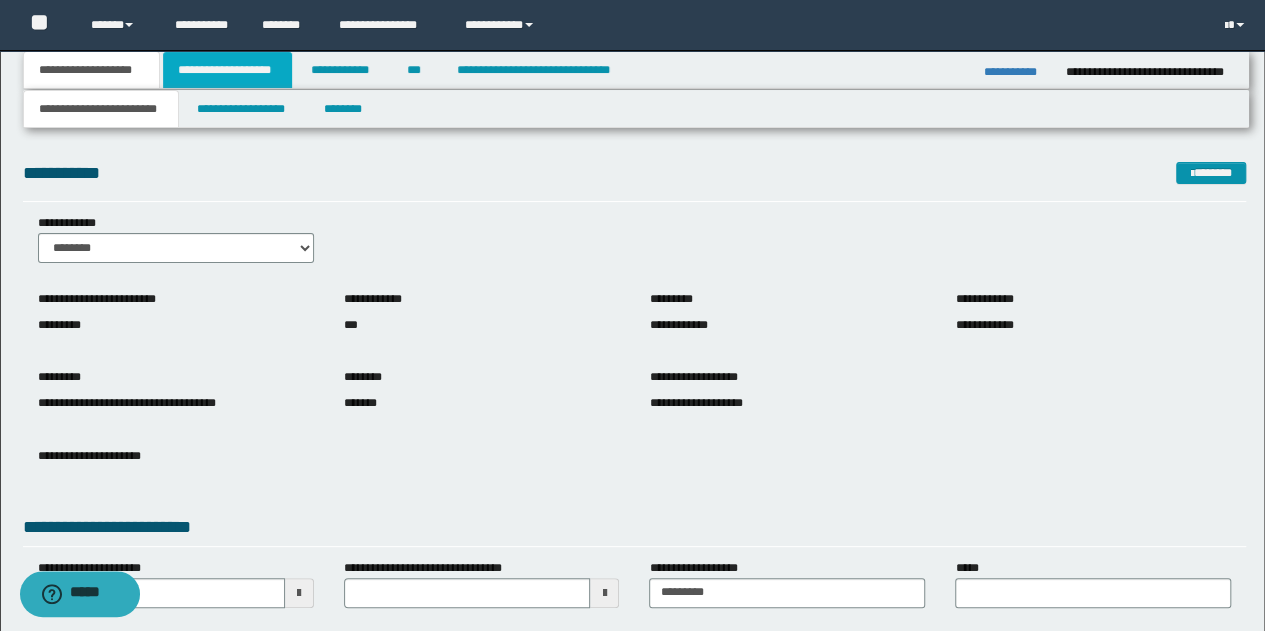 click on "**********" at bounding box center [227, 70] 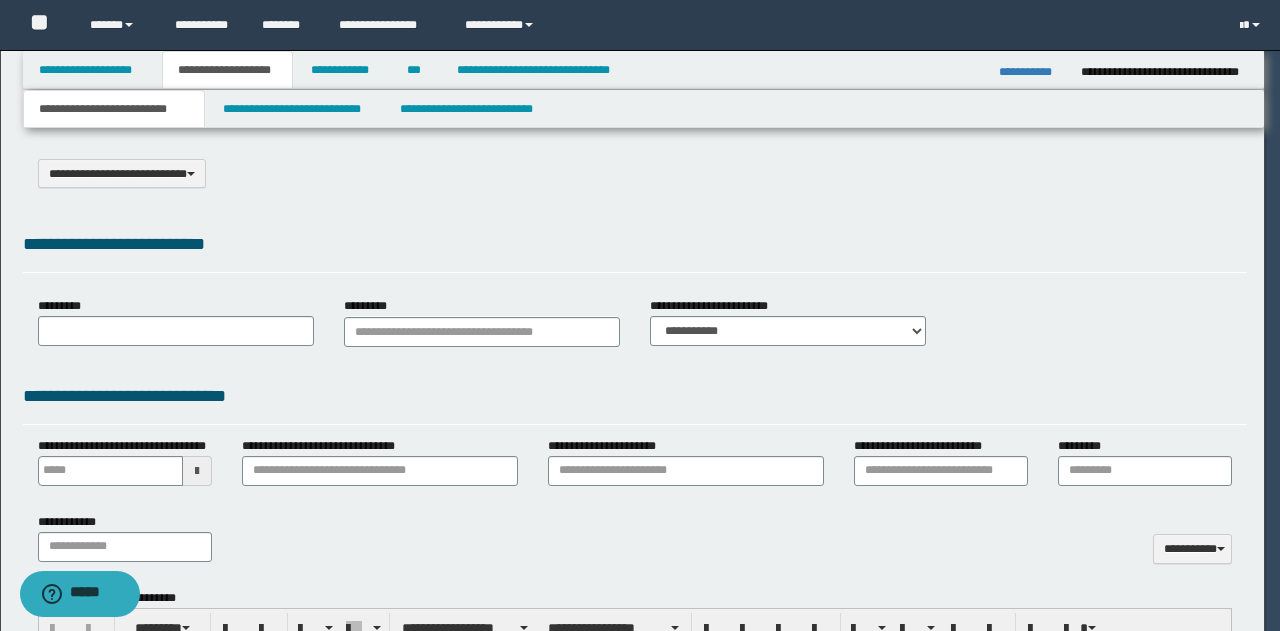select on "*" 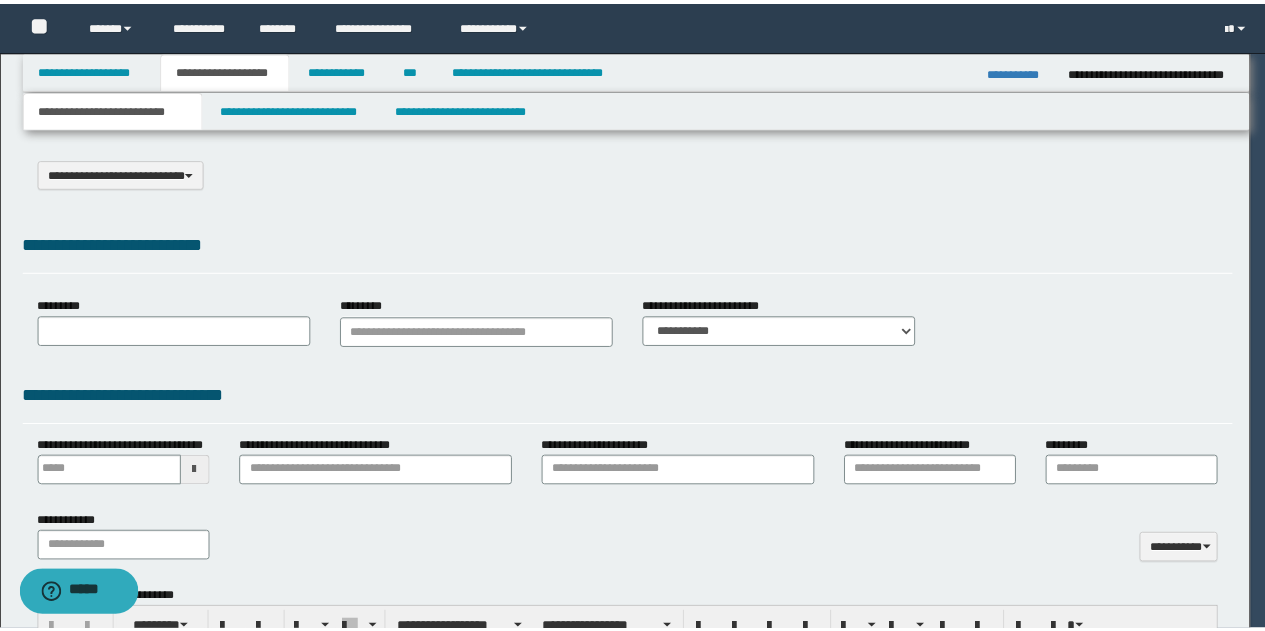scroll, scrollTop: 0, scrollLeft: 0, axis: both 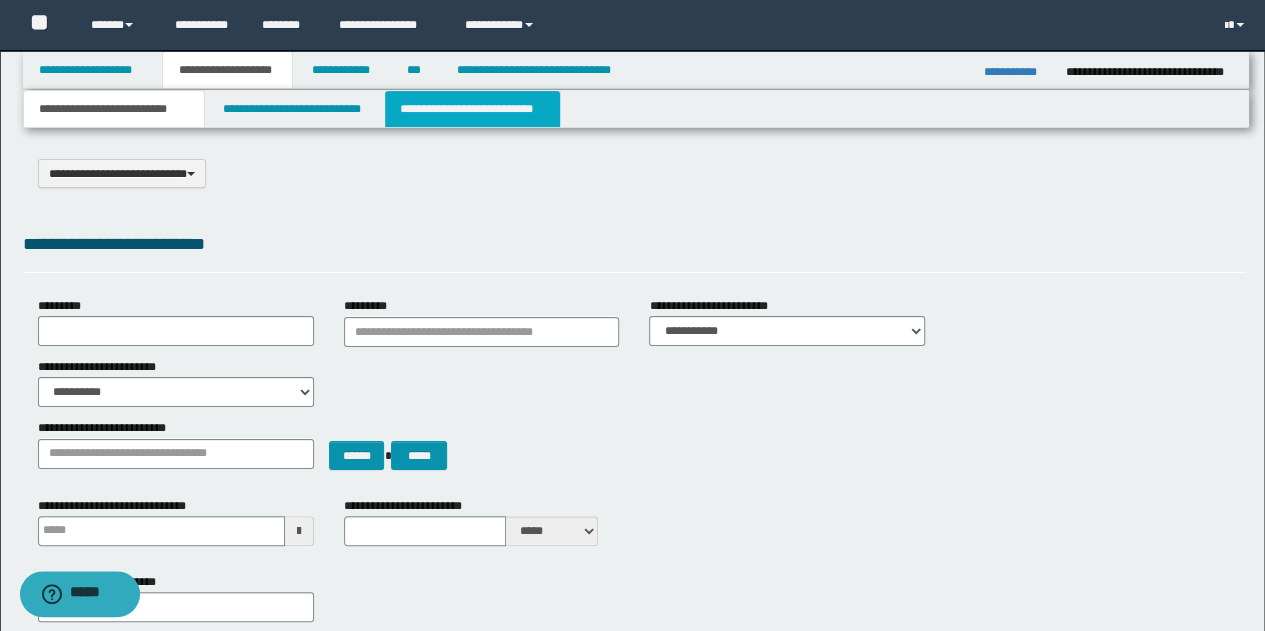 click on "**********" at bounding box center [472, 109] 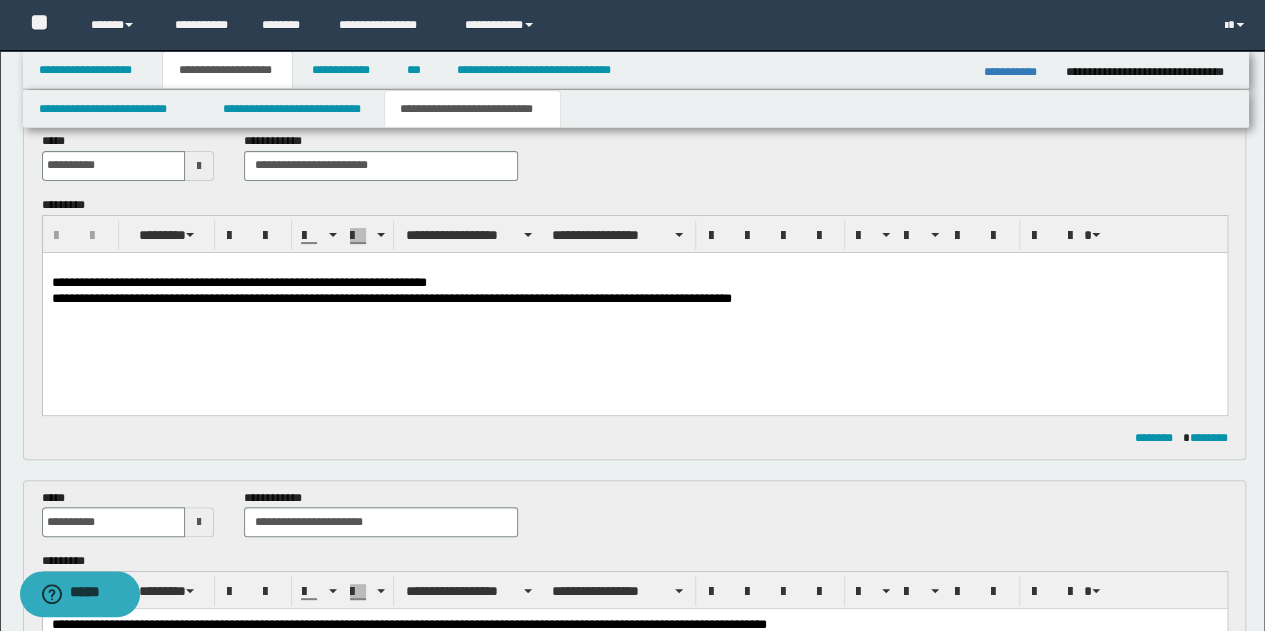 scroll, scrollTop: 100, scrollLeft: 0, axis: vertical 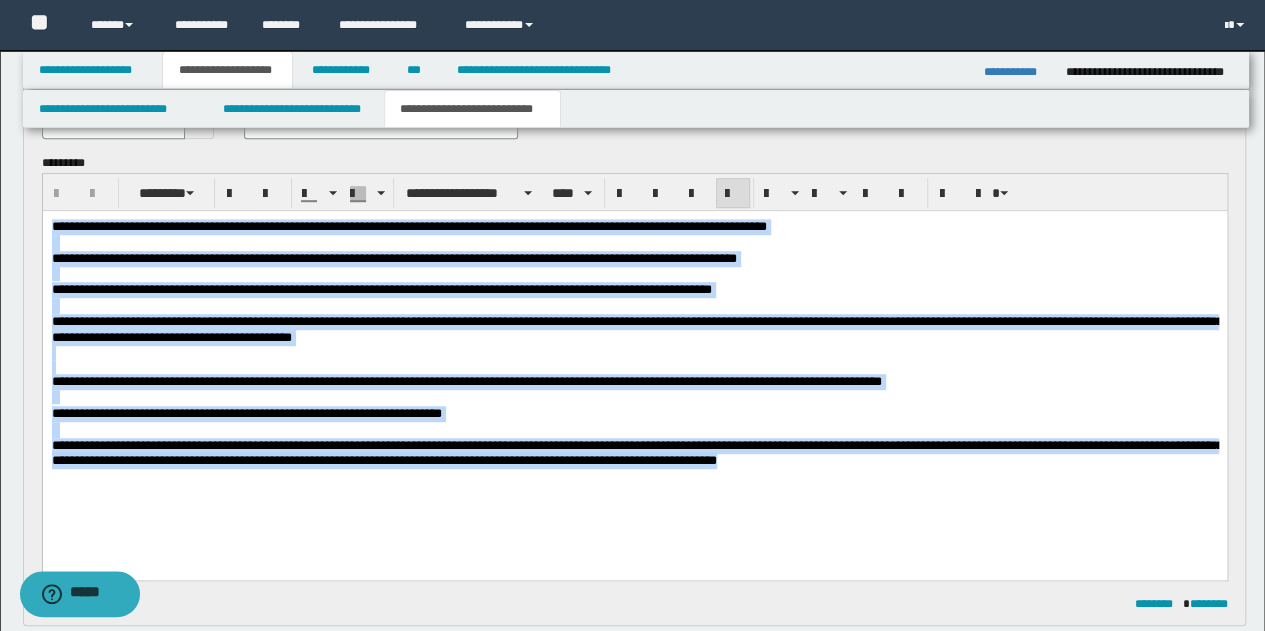 drag, startPoint x: 51, startPoint y: 225, endPoint x: 854, endPoint y: 520, distance: 855.47296 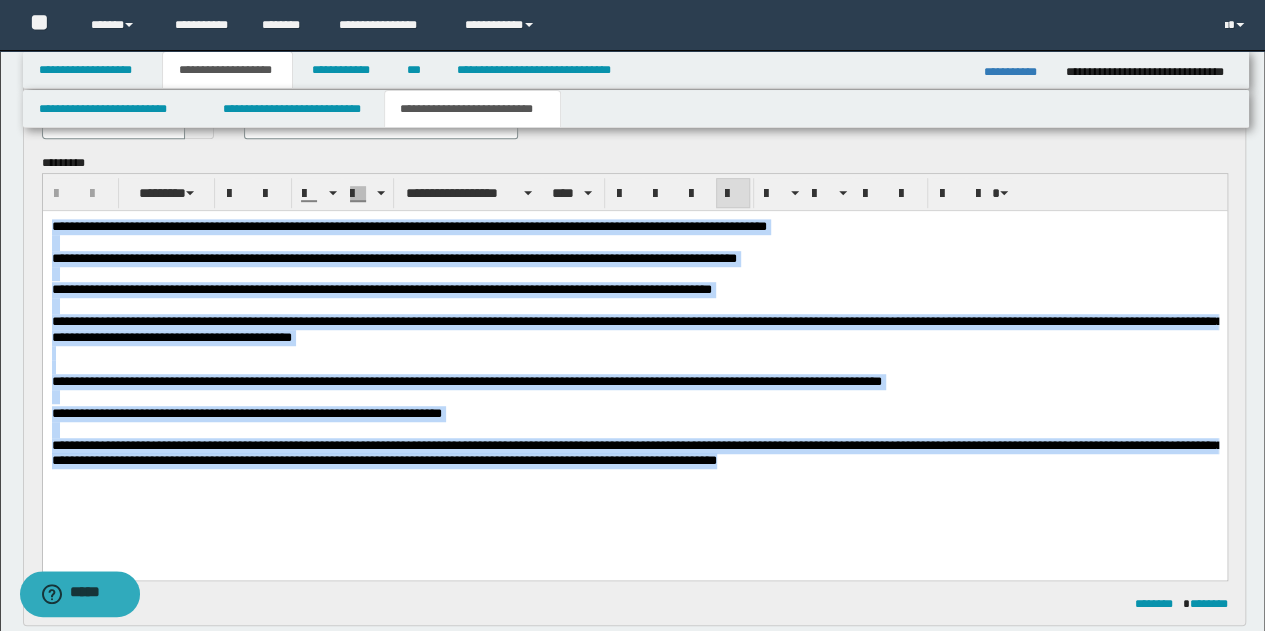 click on "**********" at bounding box center [634, 369] 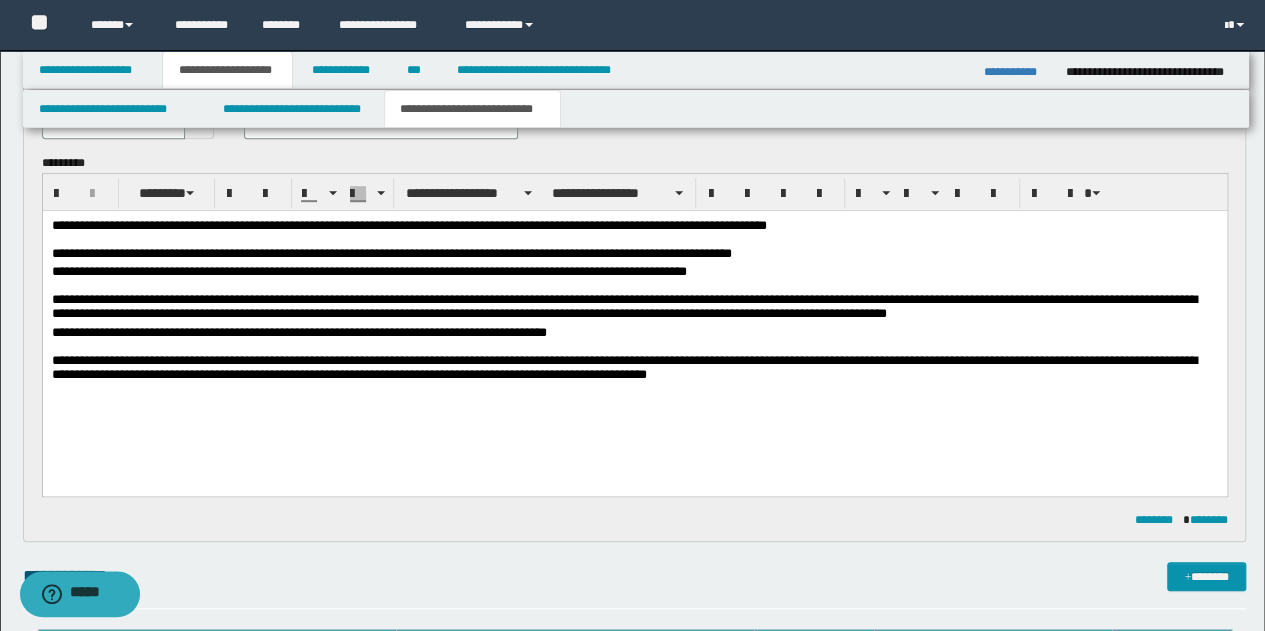 click on "**********" at bounding box center (634, 328) 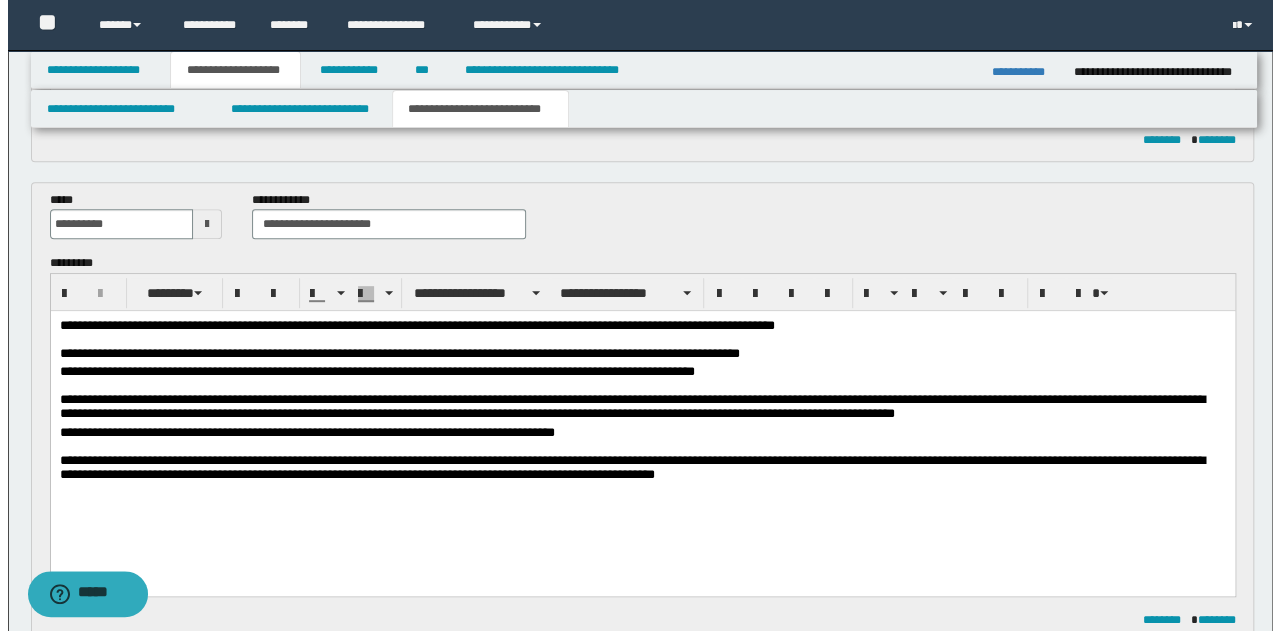 scroll, scrollTop: 0, scrollLeft: 0, axis: both 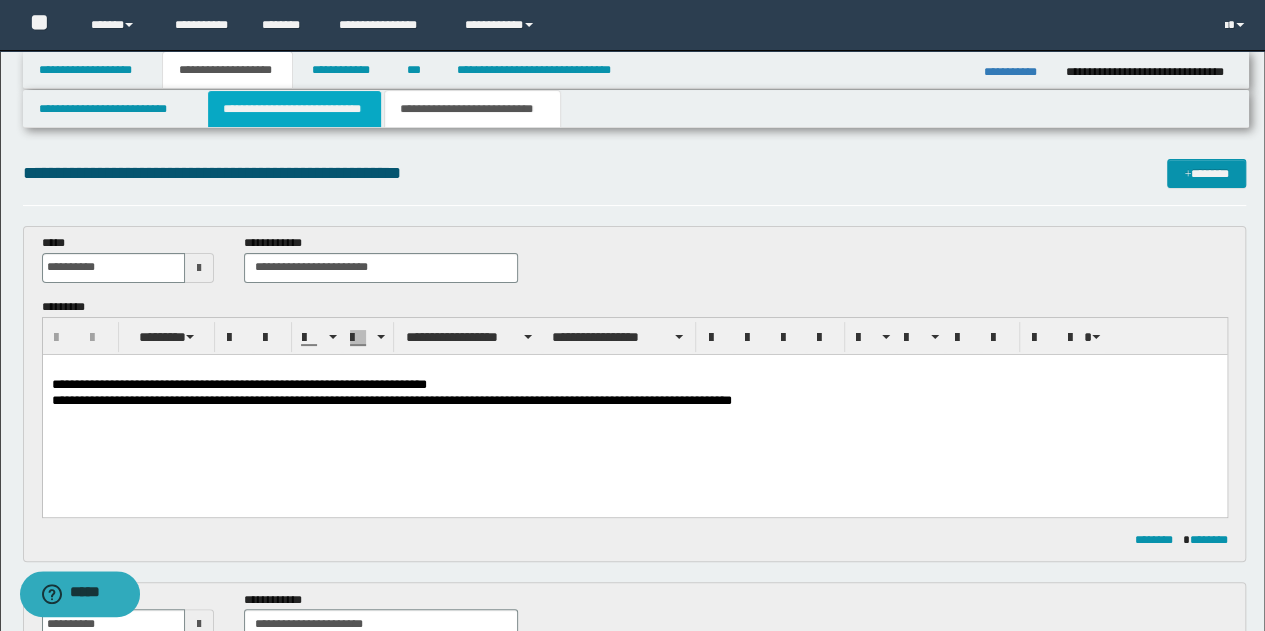 click on "**********" at bounding box center [294, 109] 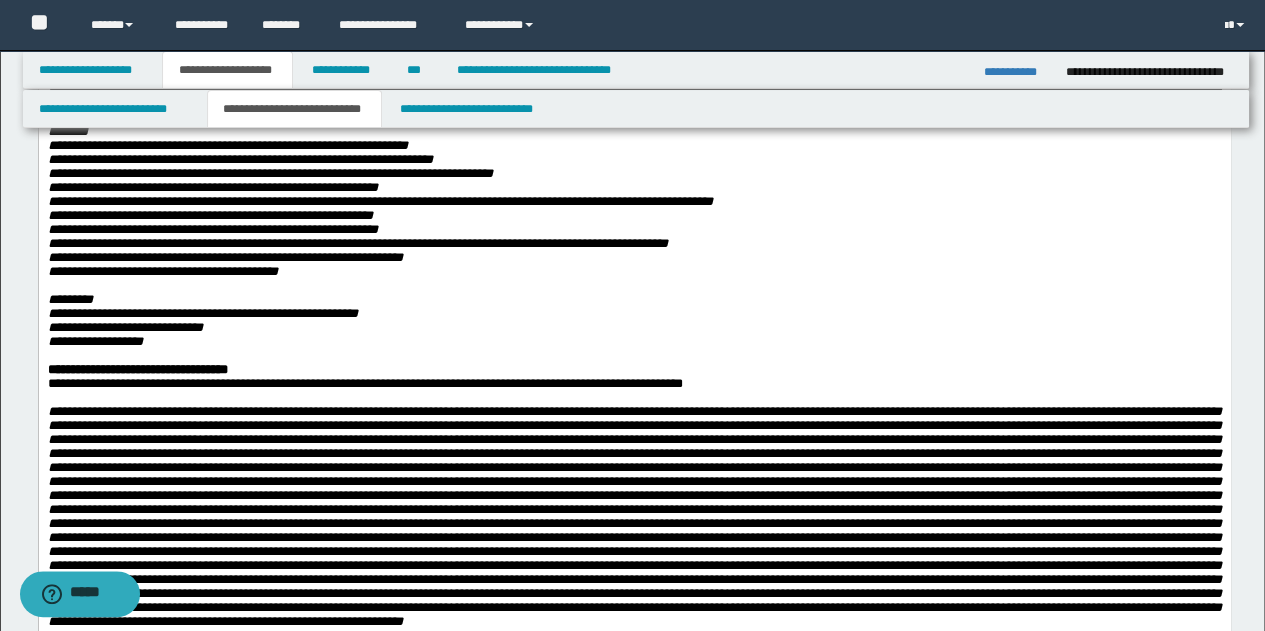 scroll, scrollTop: 1000, scrollLeft: 0, axis: vertical 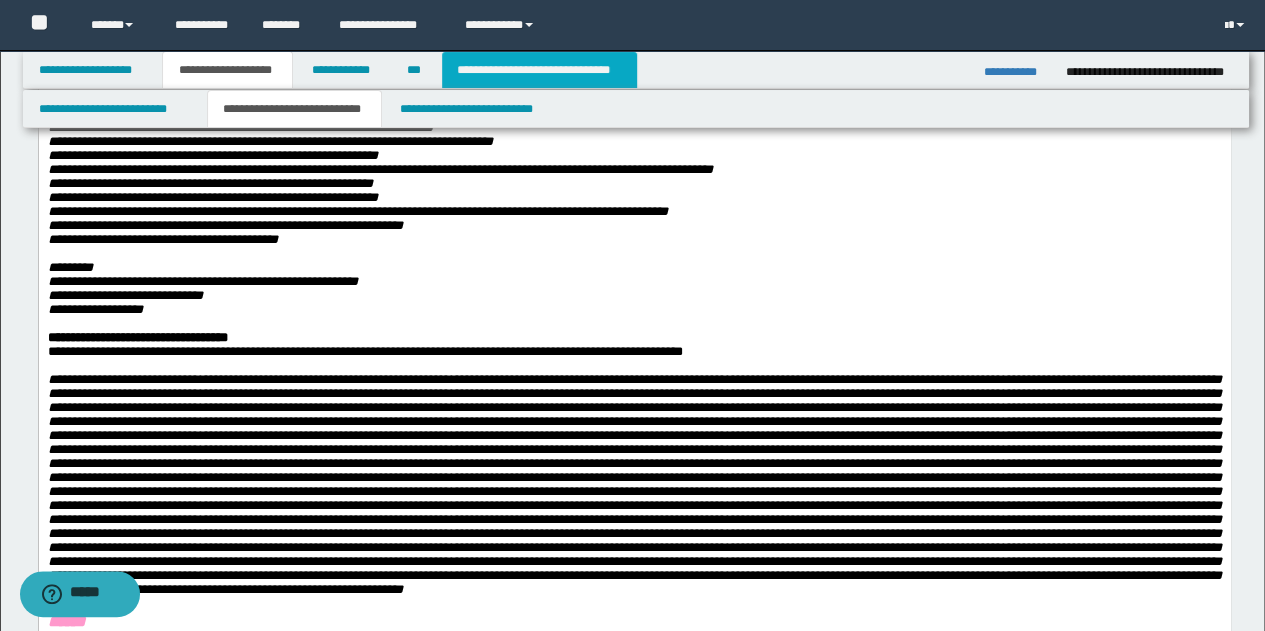 click on "**********" at bounding box center [539, 70] 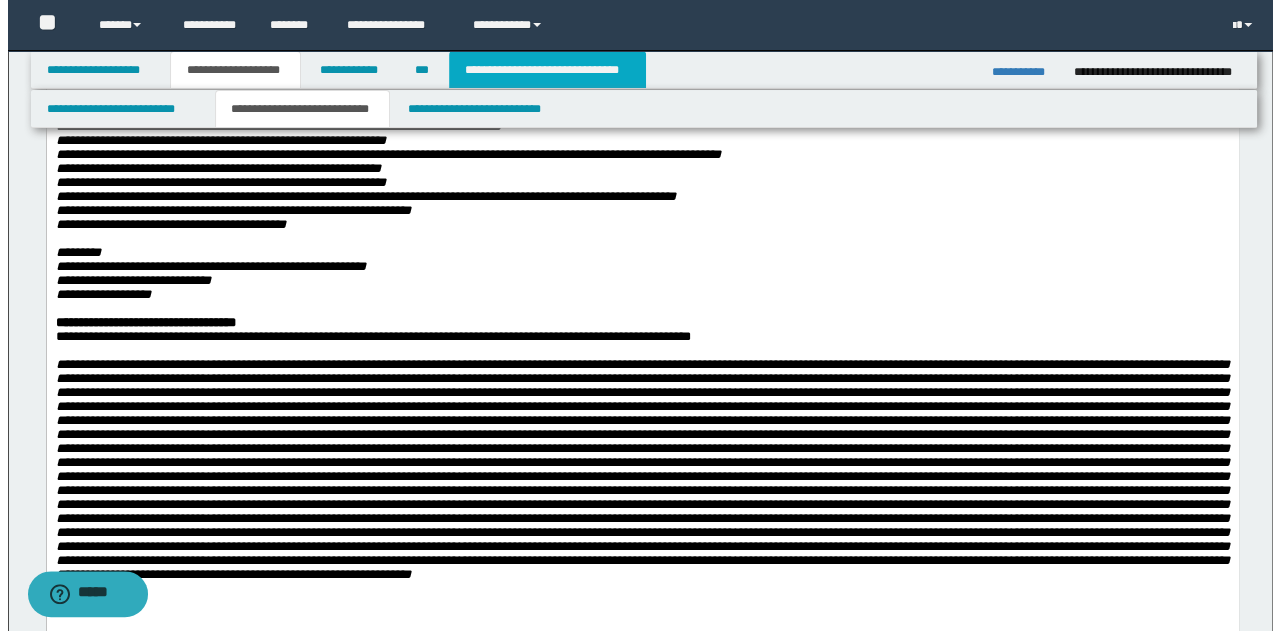 scroll, scrollTop: 0, scrollLeft: 0, axis: both 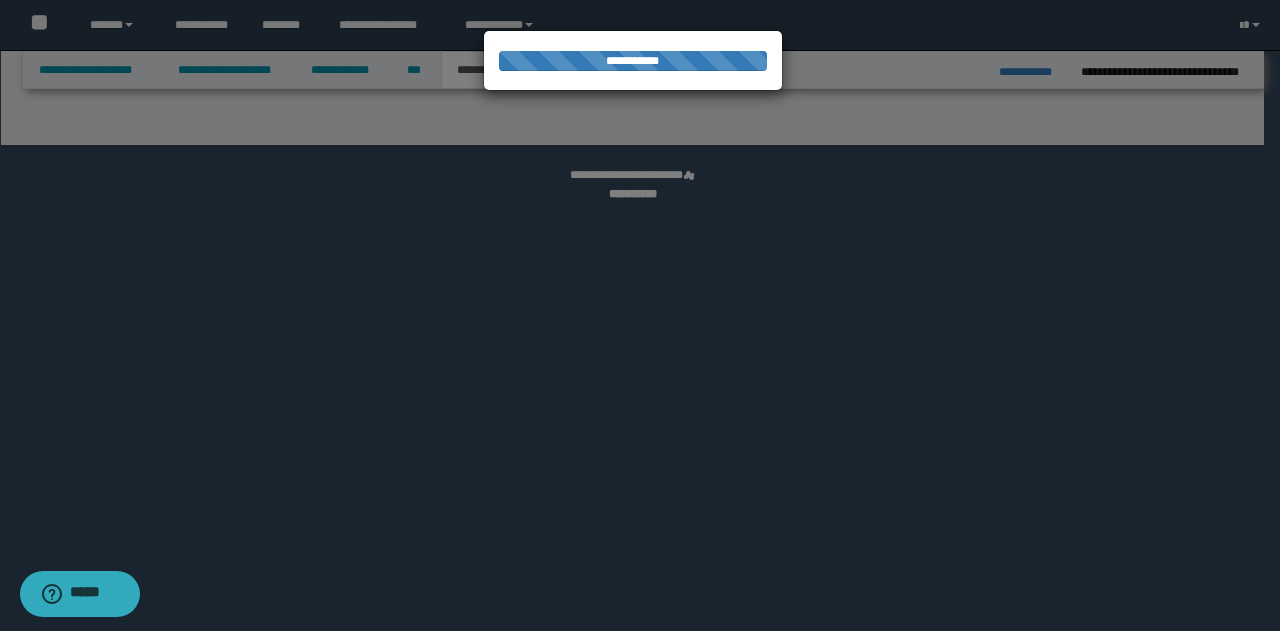select on "*" 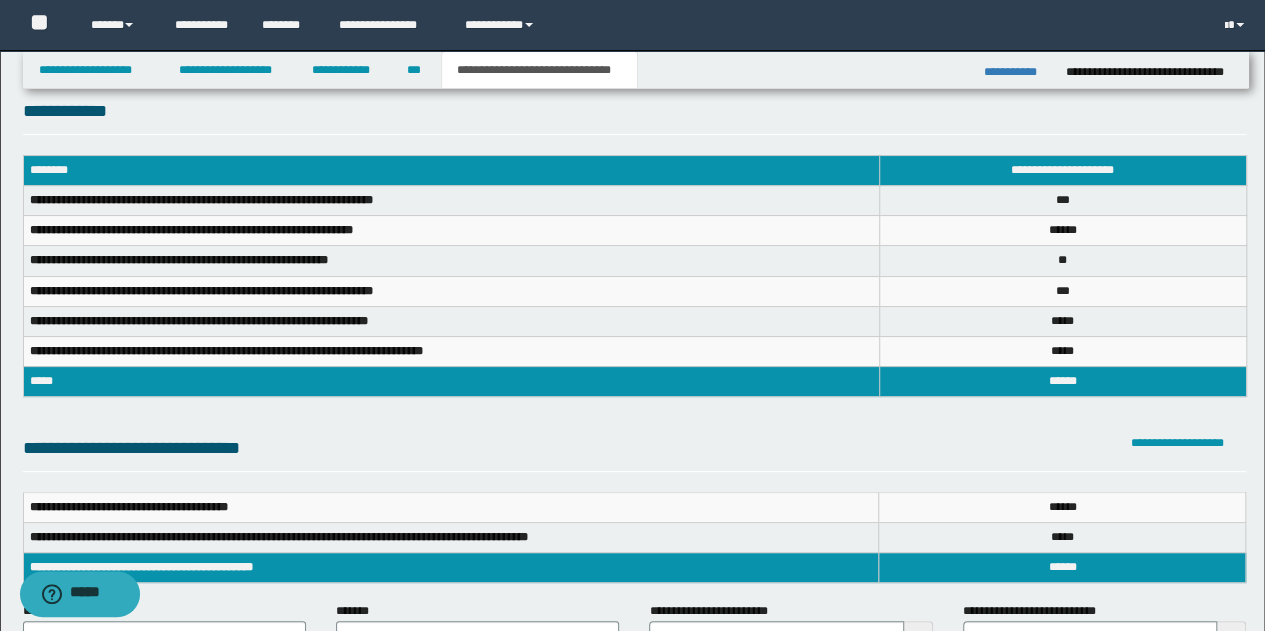 scroll, scrollTop: 0, scrollLeft: 0, axis: both 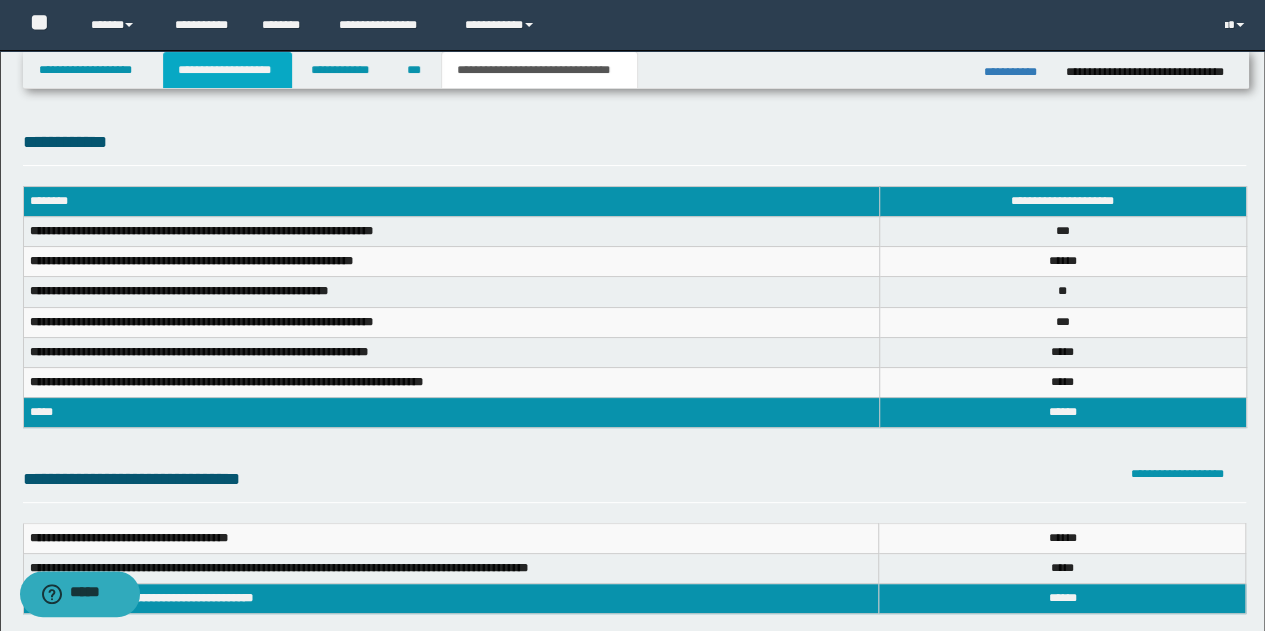 click on "**********" at bounding box center (227, 70) 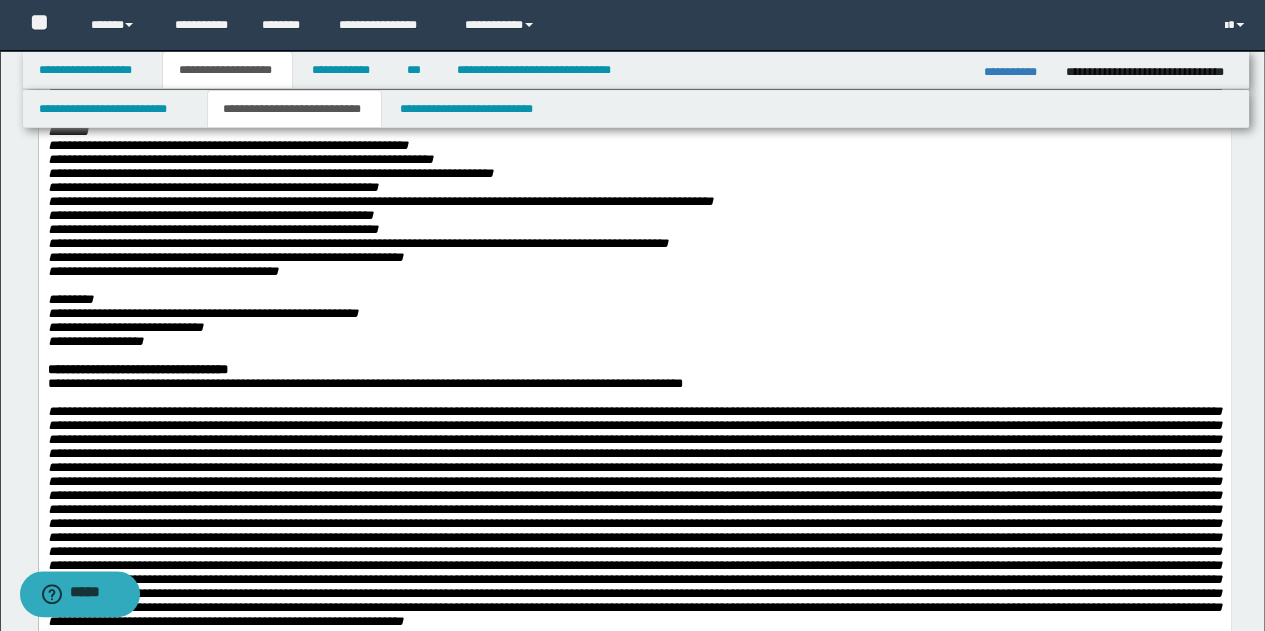 scroll, scrollTop: 1000, scrollLeft: 0, axis: vertical 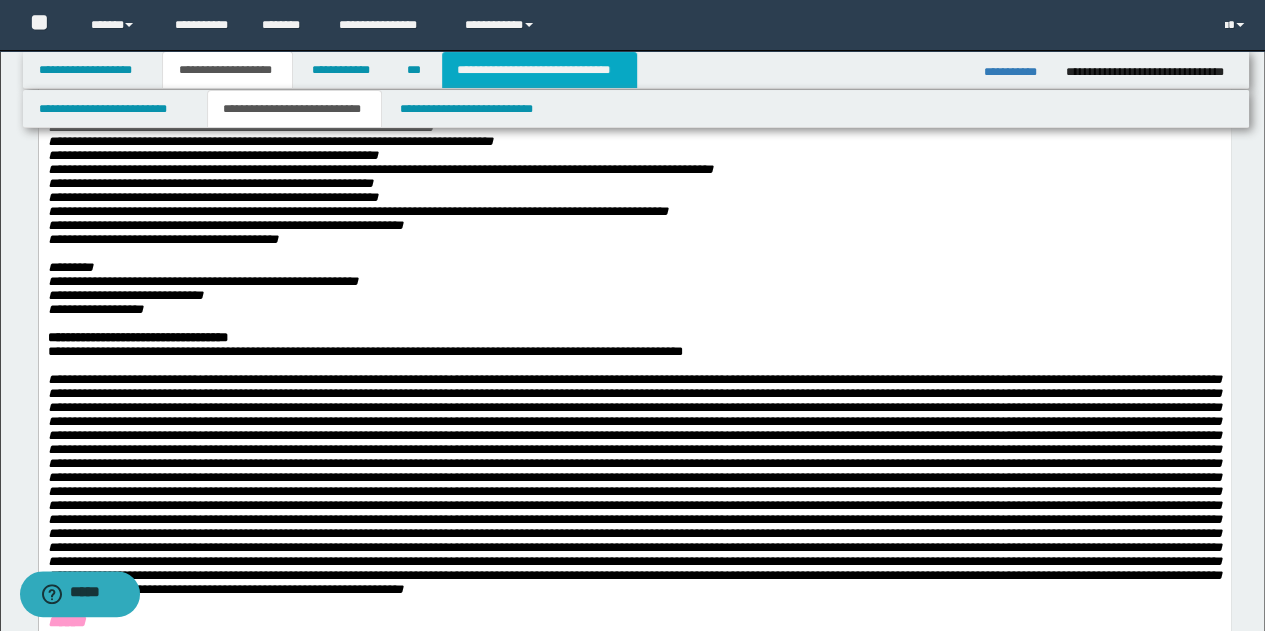 click on "**********" at bounding box center [539, 70] 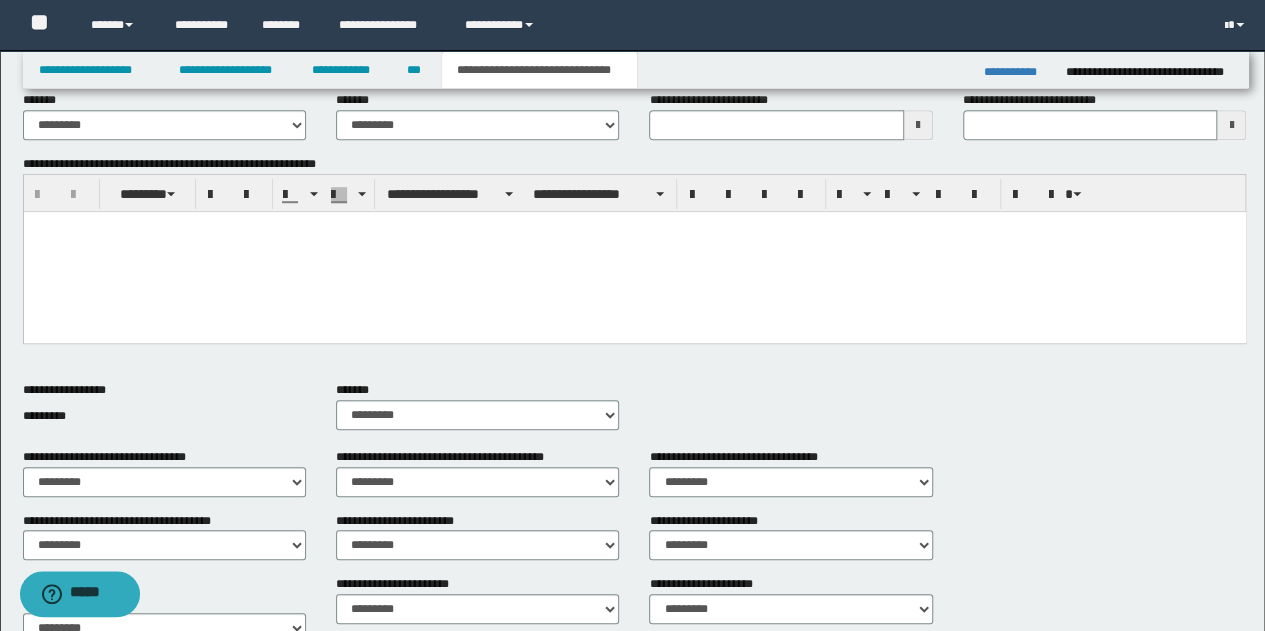 scroll, scrollTop: 242, scrollLeft: 0, axis: vertical 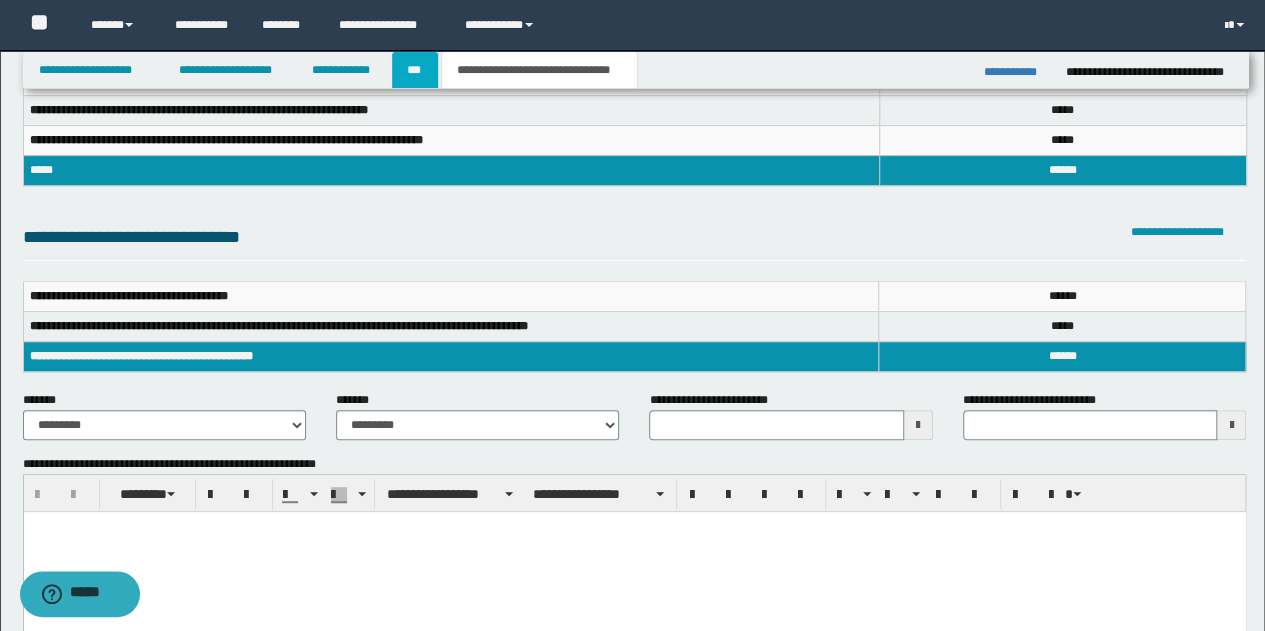 click on "***" at bounding box center (415, 70) 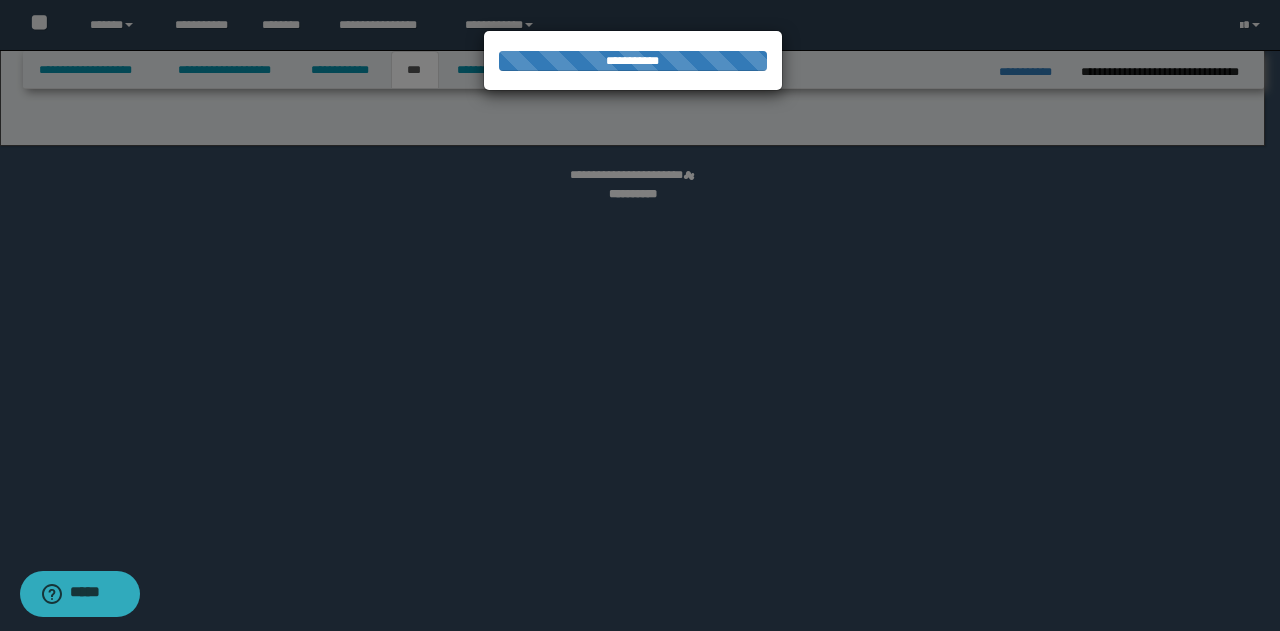 select on "**" 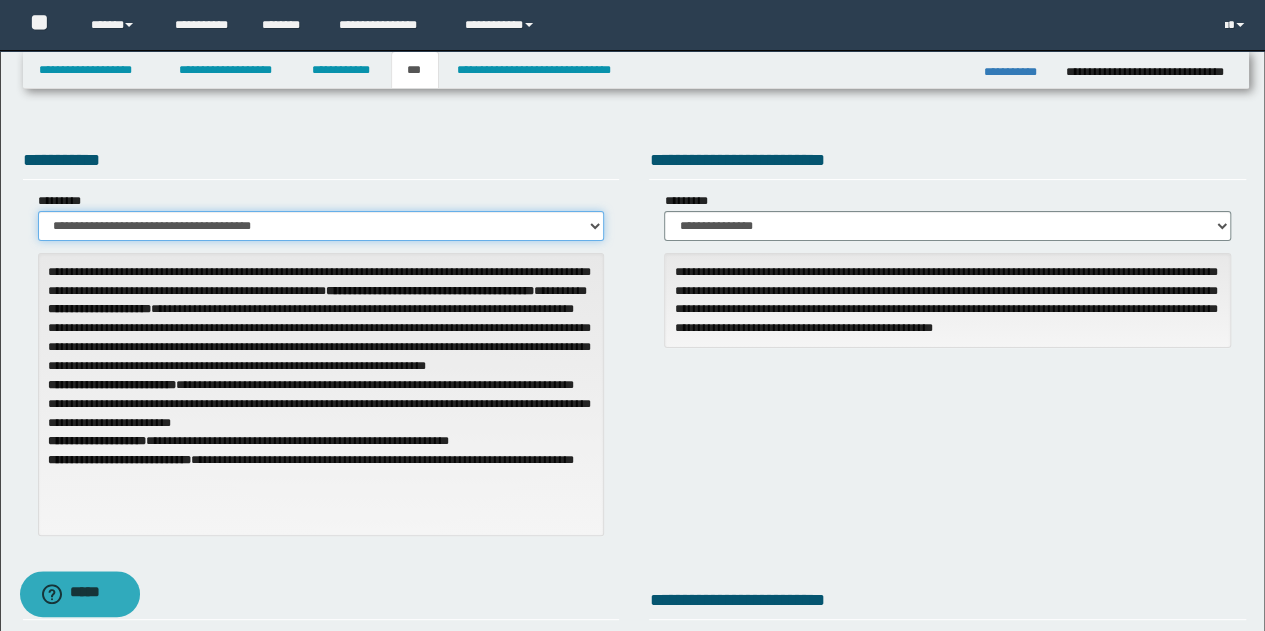click on "**********" at bounding box center [321, 226] 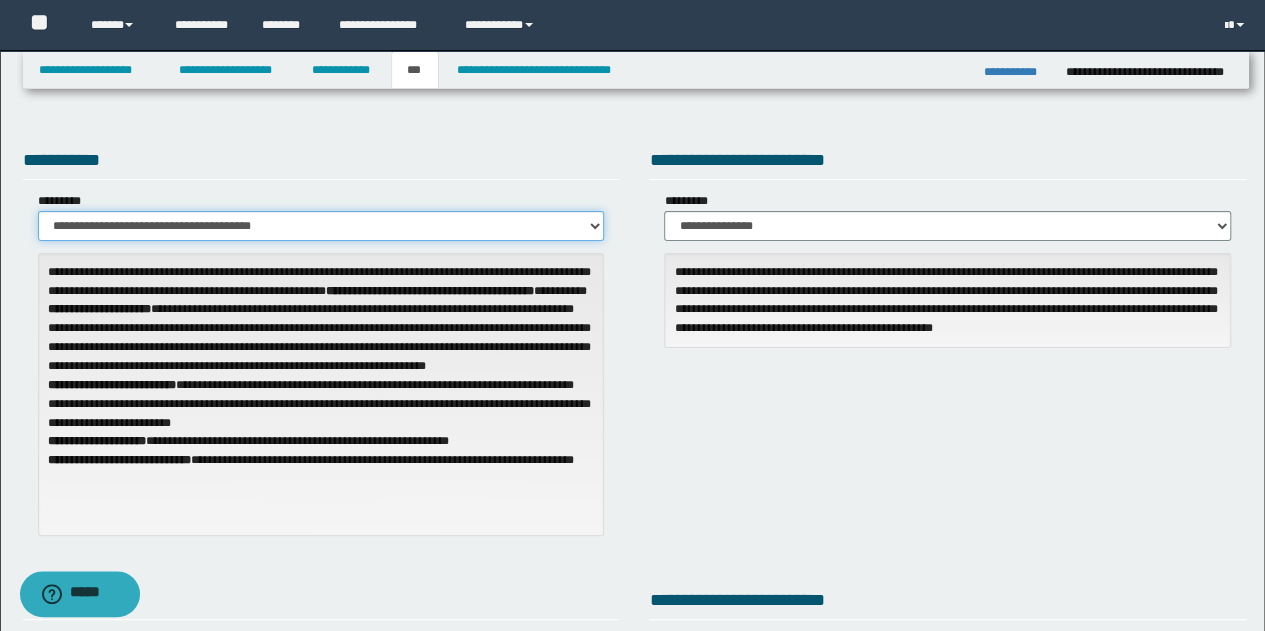 click on "**********" at bounding box center [321, 226] 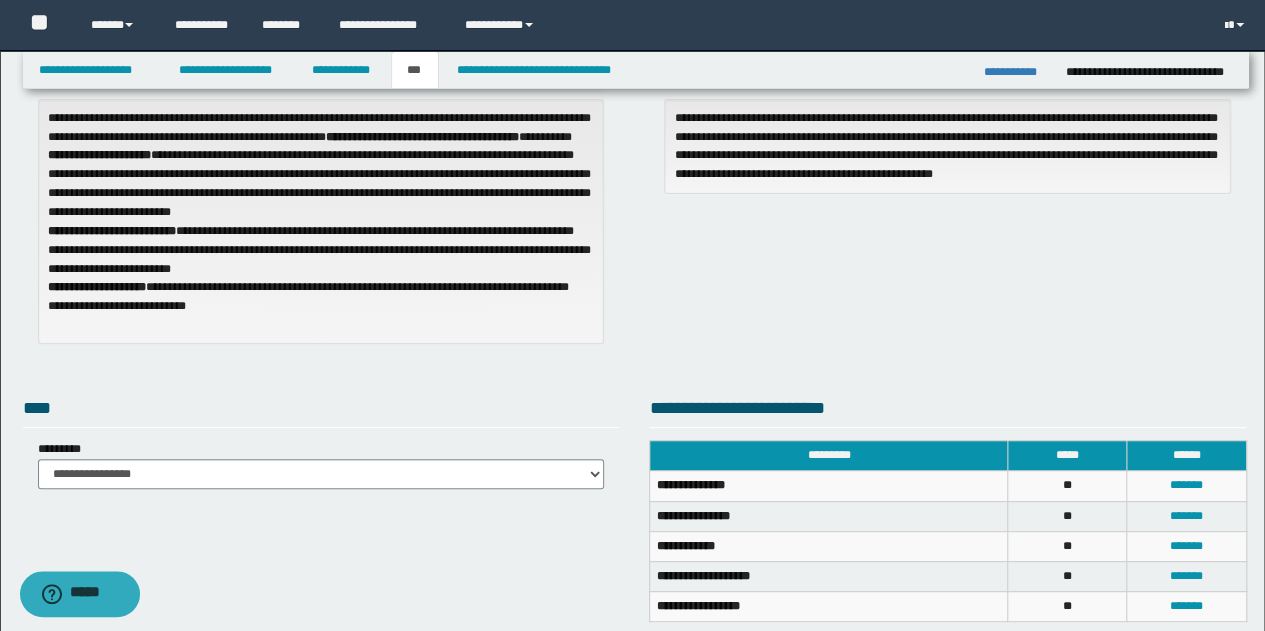 scroll, scrollTop: 0, scrollLeft: 0, axis: both 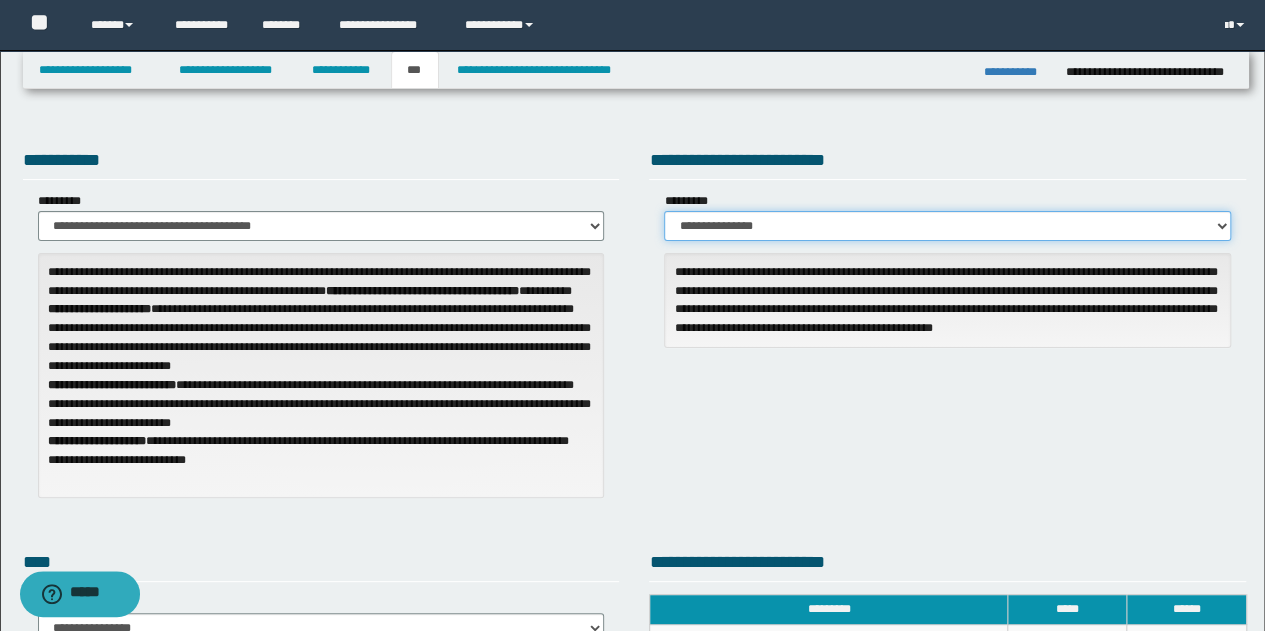 click on "**********" at bounding box center [947, 226] 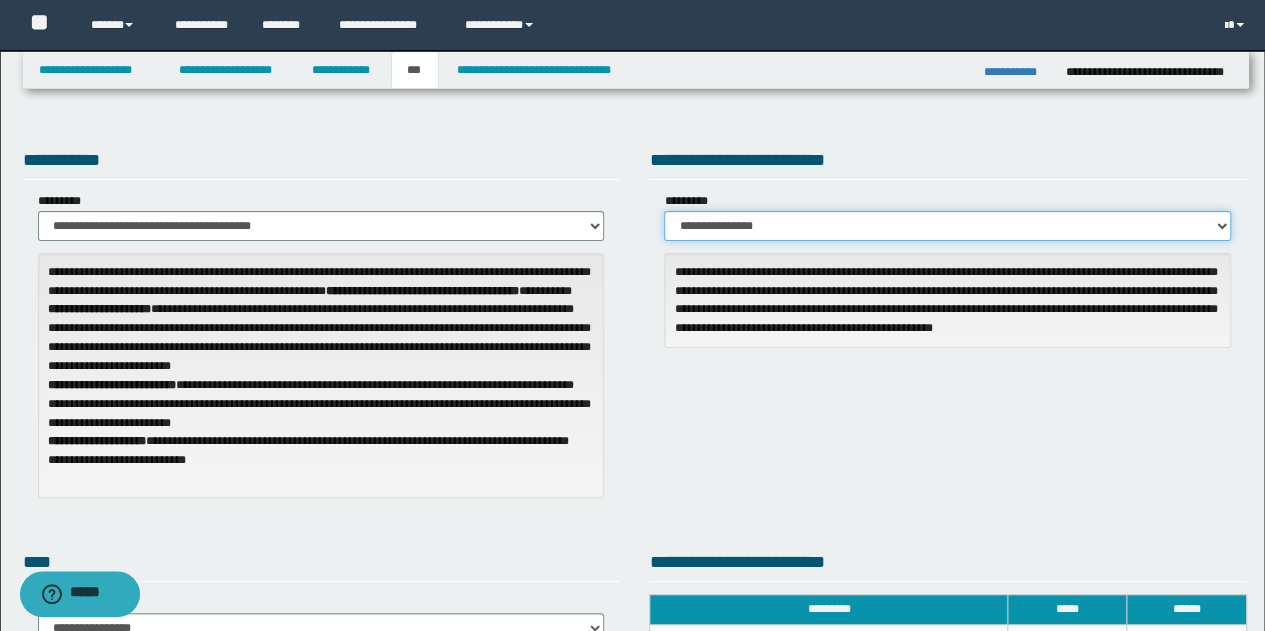 select on "*" 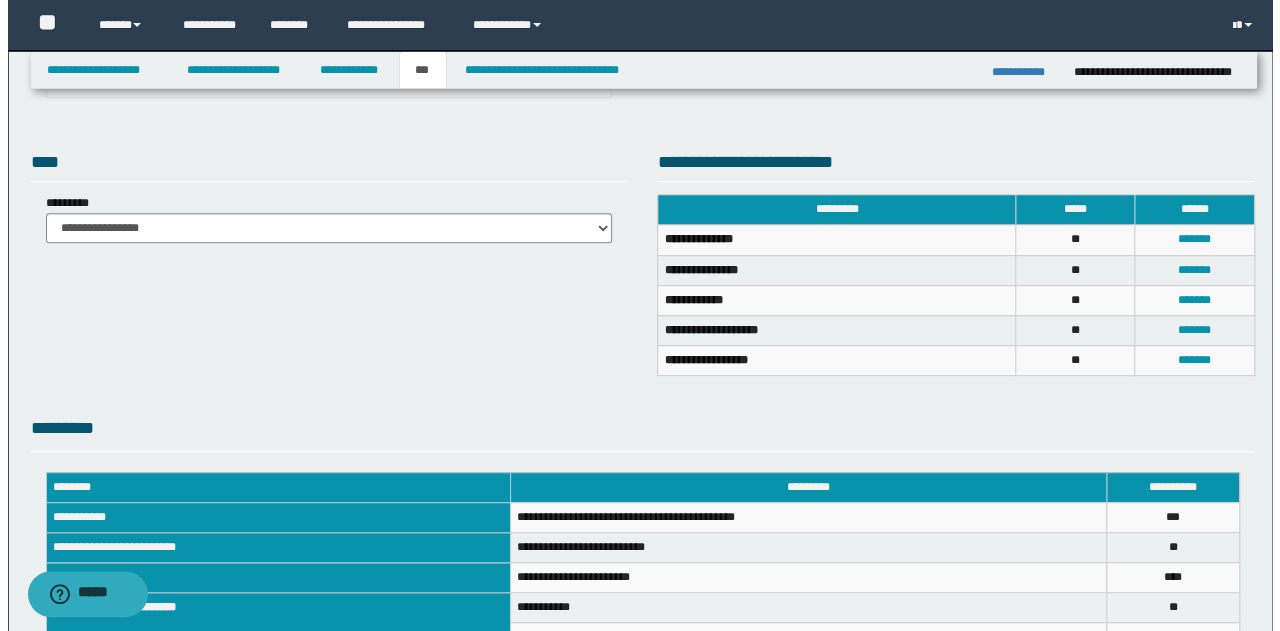 scroll, scrollTop: 400, scrollLeft: 0, axis: vertical 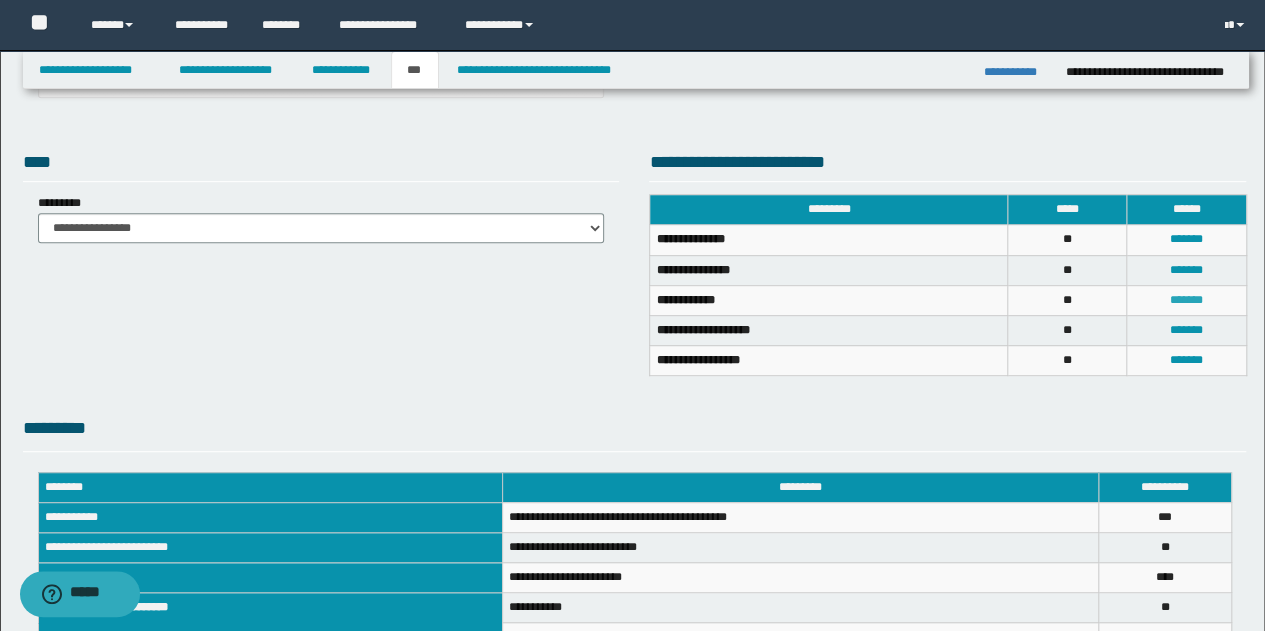 click on "*******" at bounding box center (1186, 300) 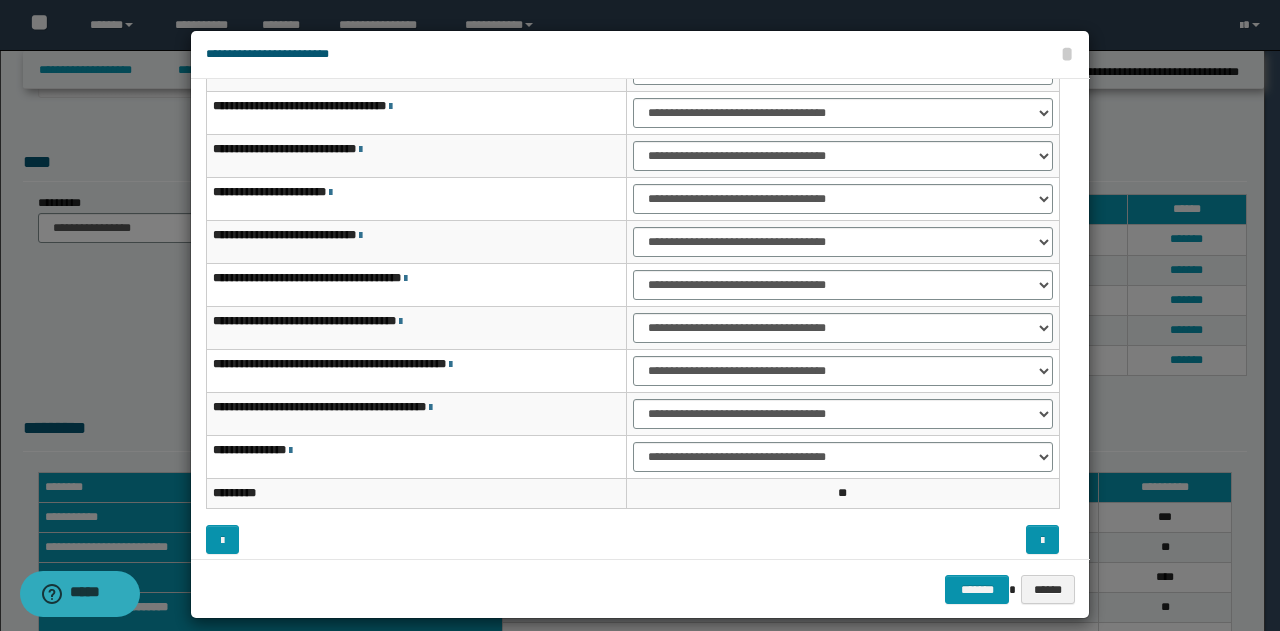 scroll, scrollTop: 103, scrollLeft: 0, axis: vertical 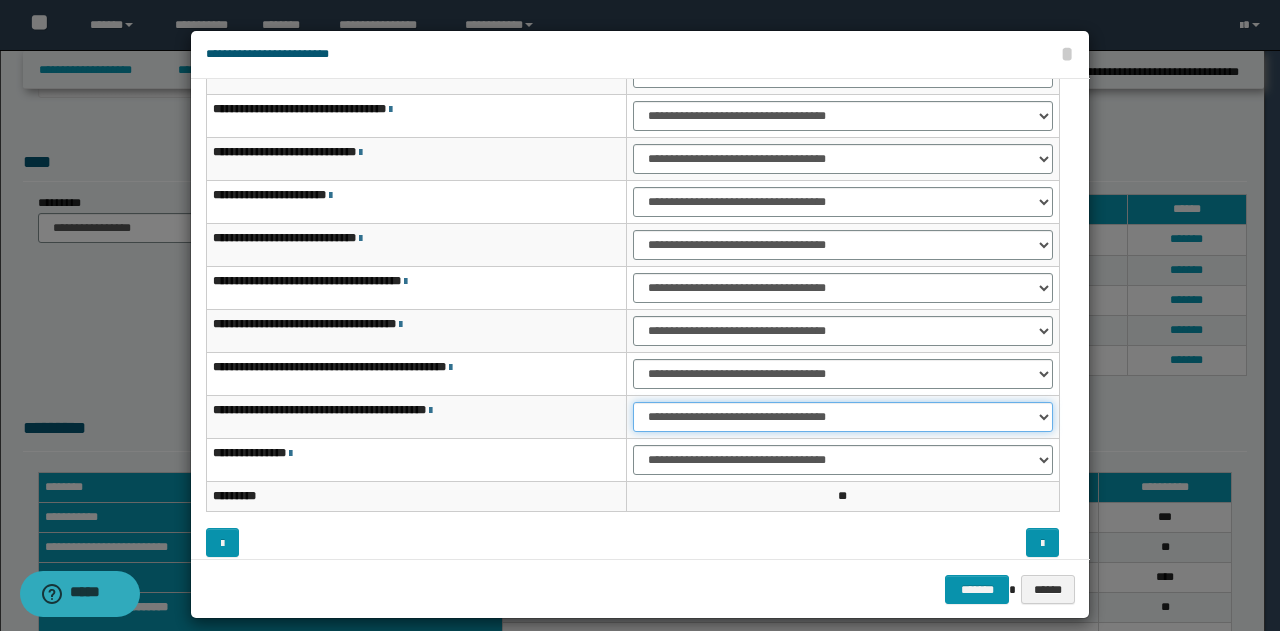 click on "**********" at bounding box center (843, 417) 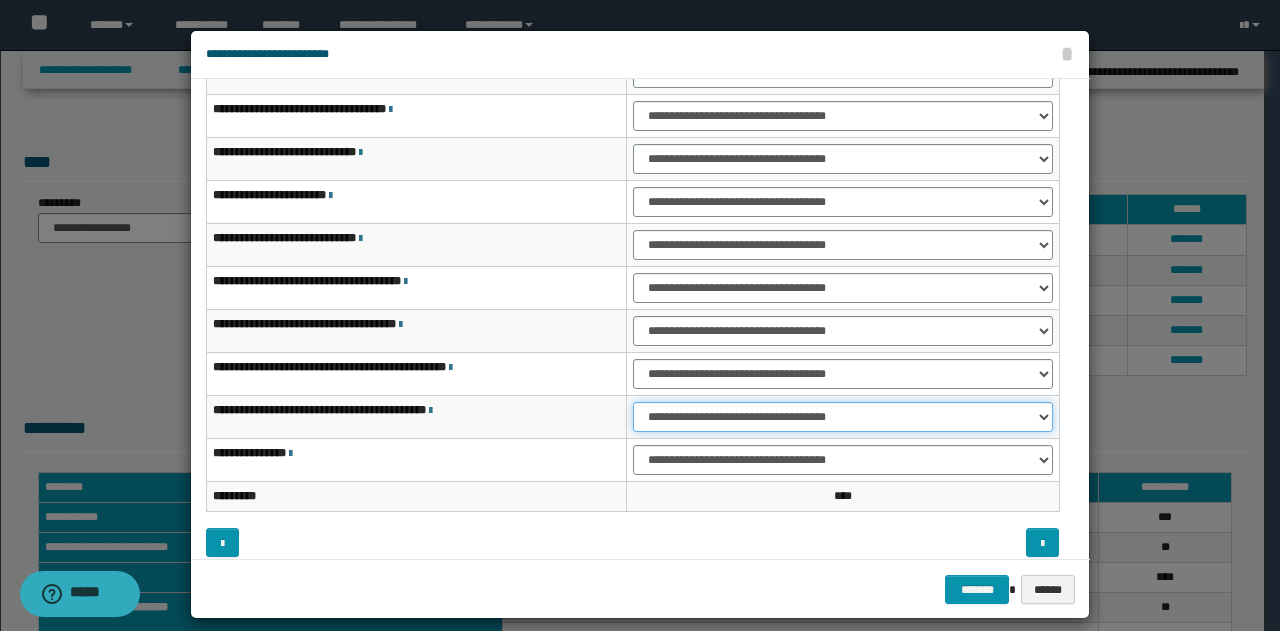 scroll, scrollTop: 116, scrollLeft: 0, axis: vertical 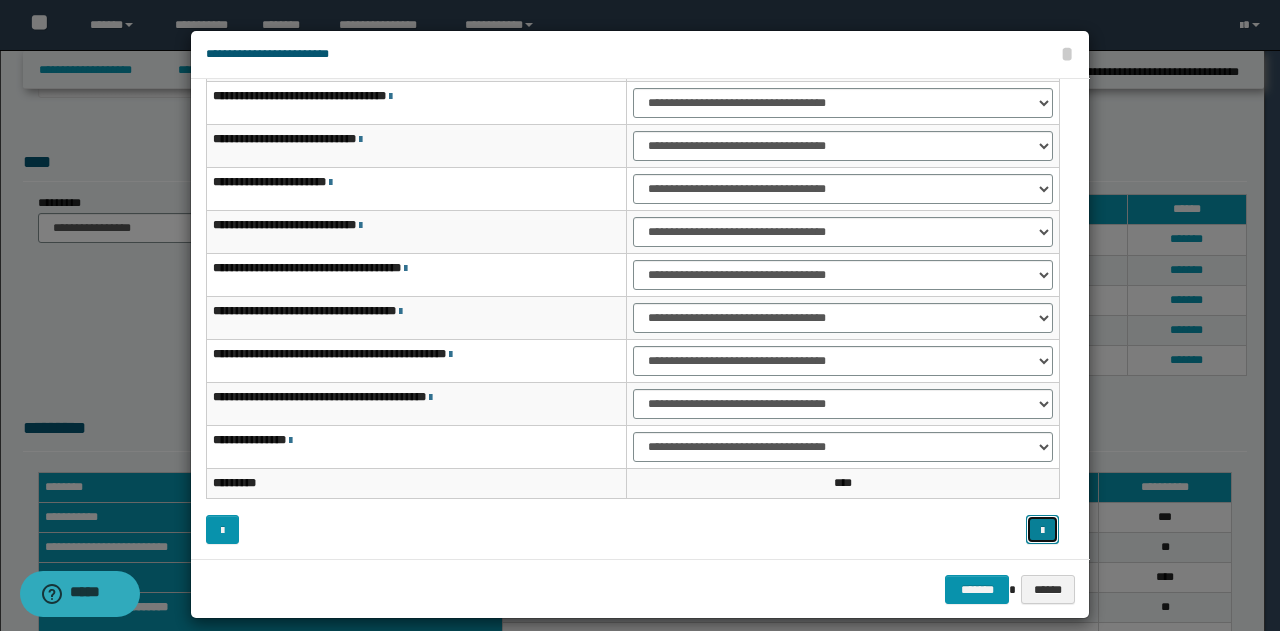click at bounding box center (1042, 529) 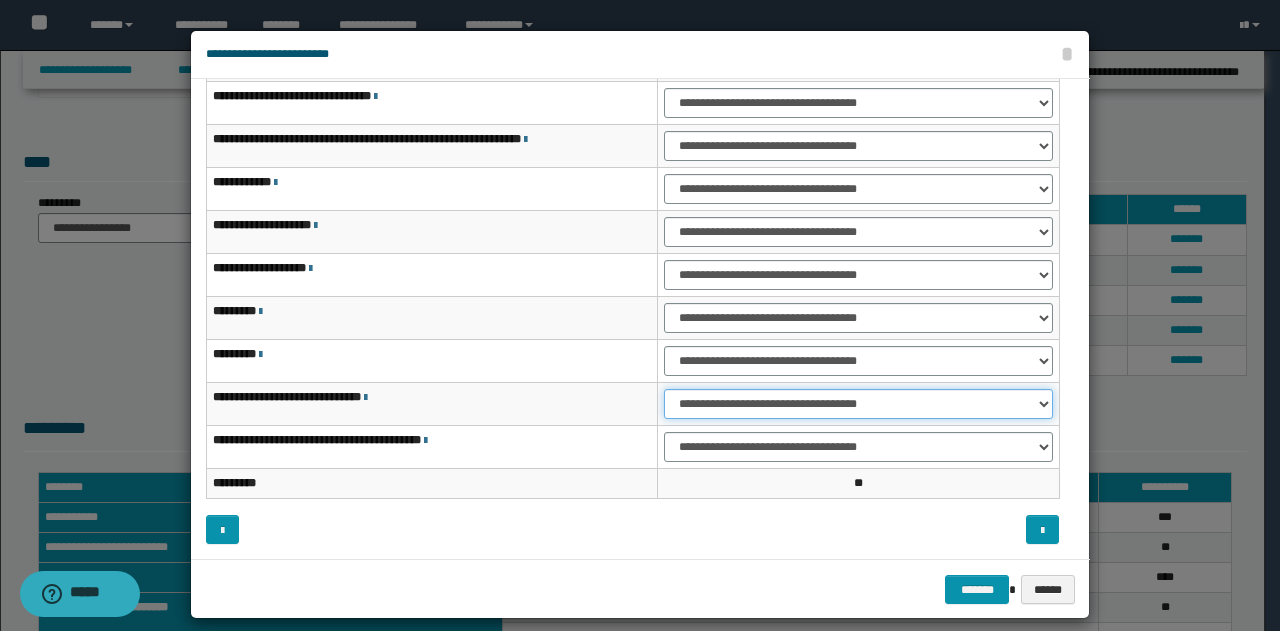 click on "**********" at bounding box center [858, 404] 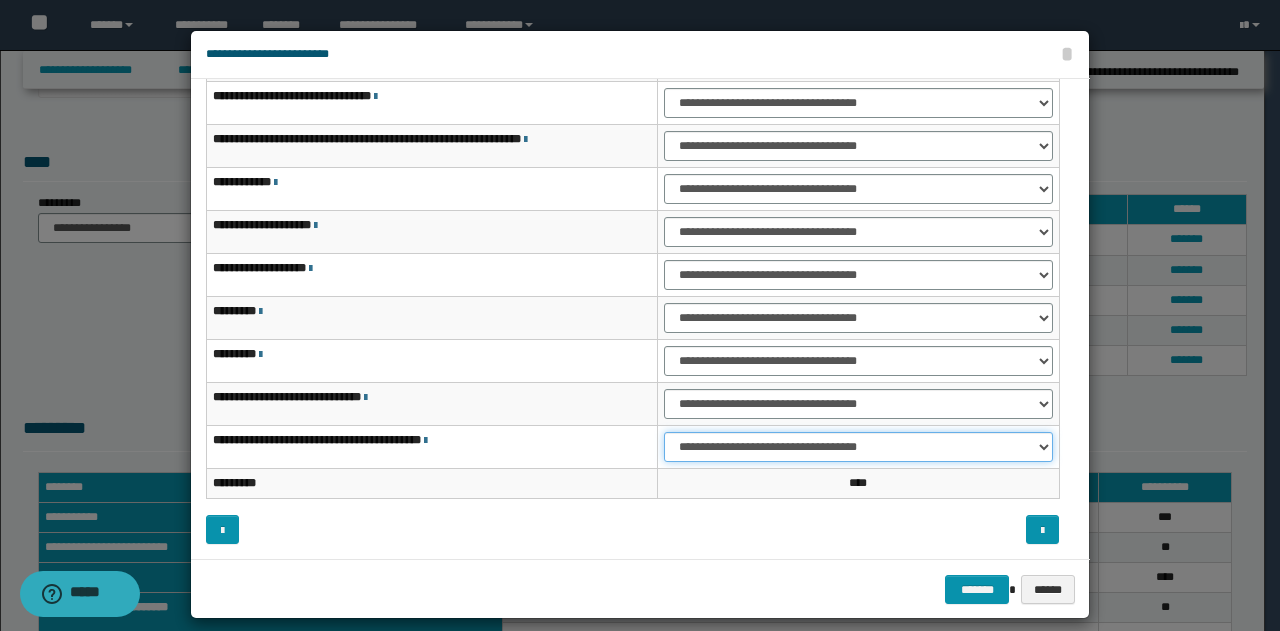 click on "**********" at bounding box center (858, 447) 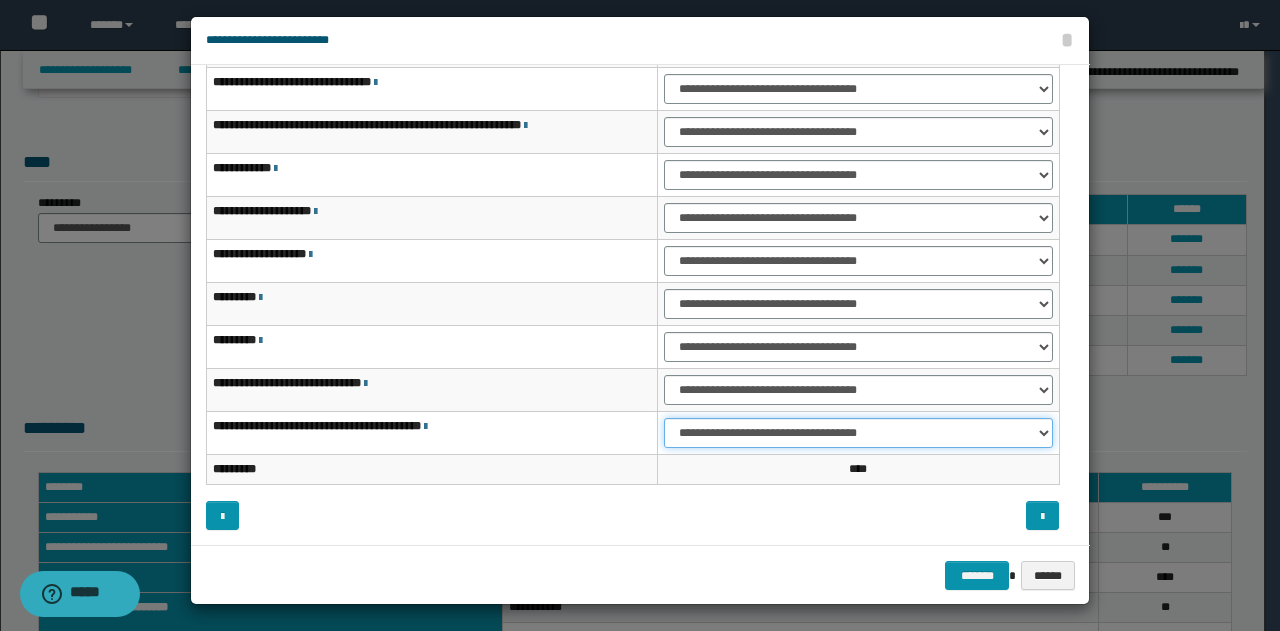 scroll, scrollTop: 18, scrollLeft: 0, axis: vertical 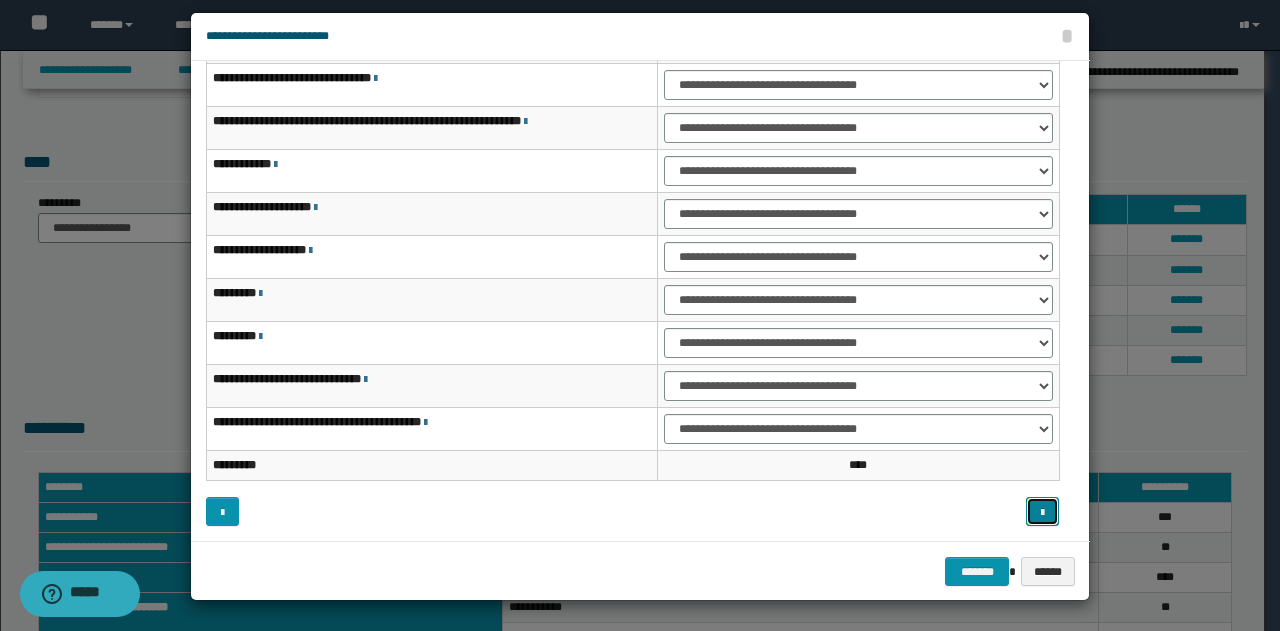 click at bounding box center (1042, 513) 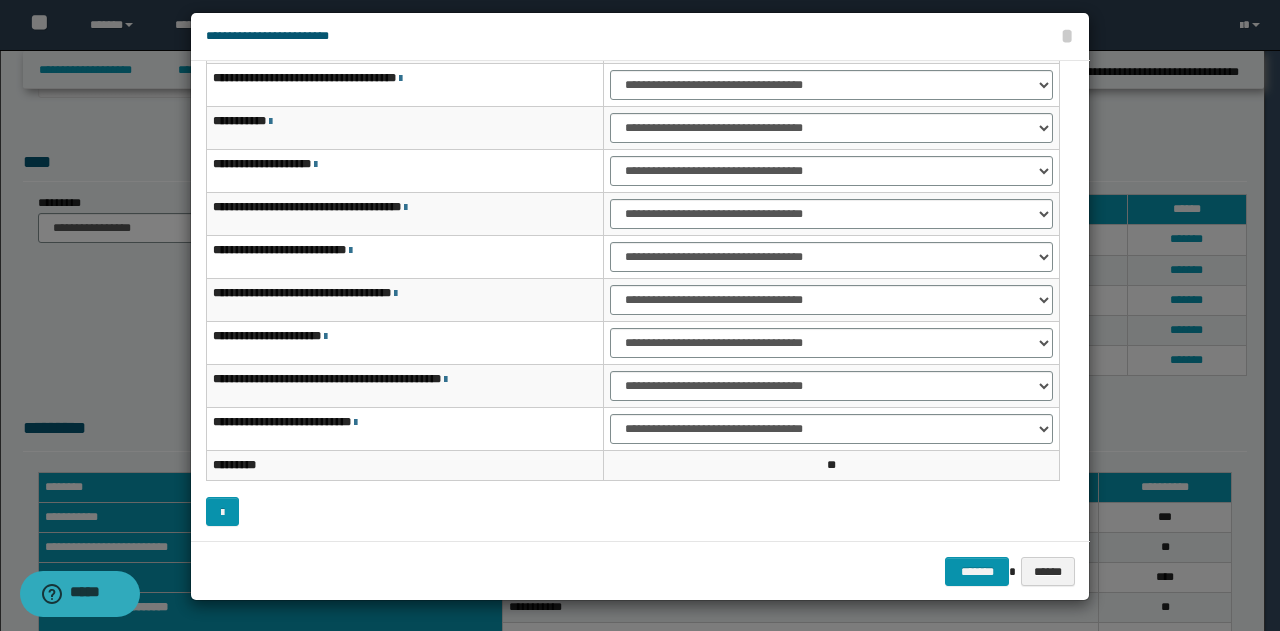 scroll, scrollTop: 16, scrollLeft: 0, axis: vertical 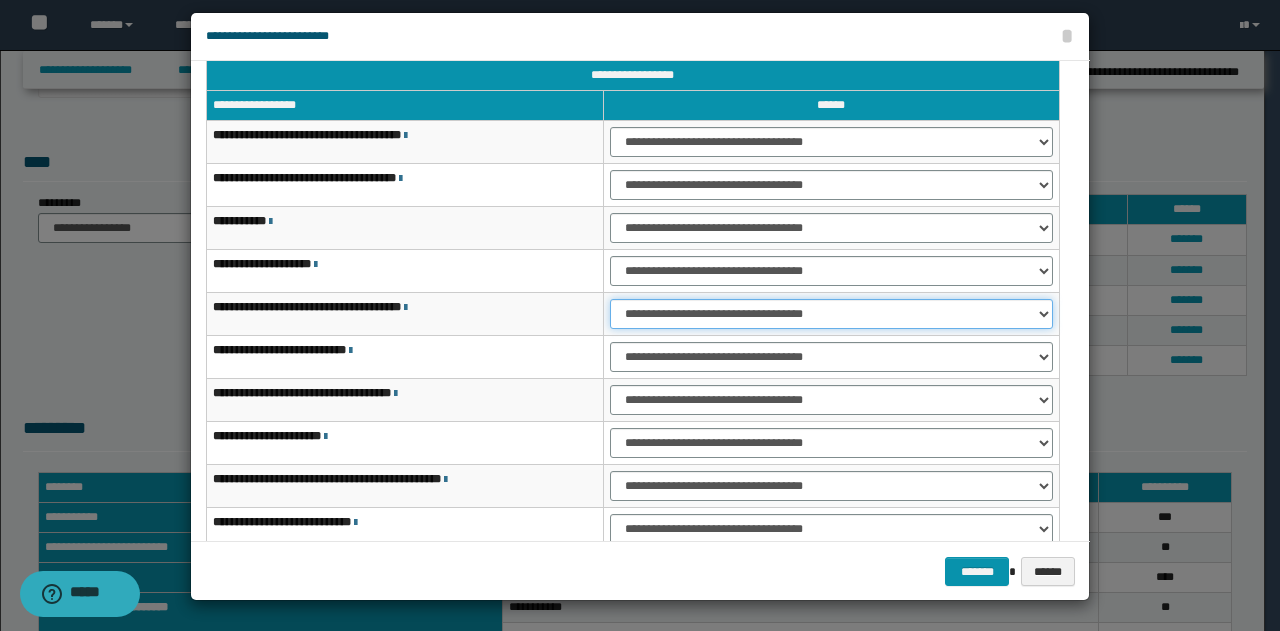 click on "**********" at bounding box center [831, 314] 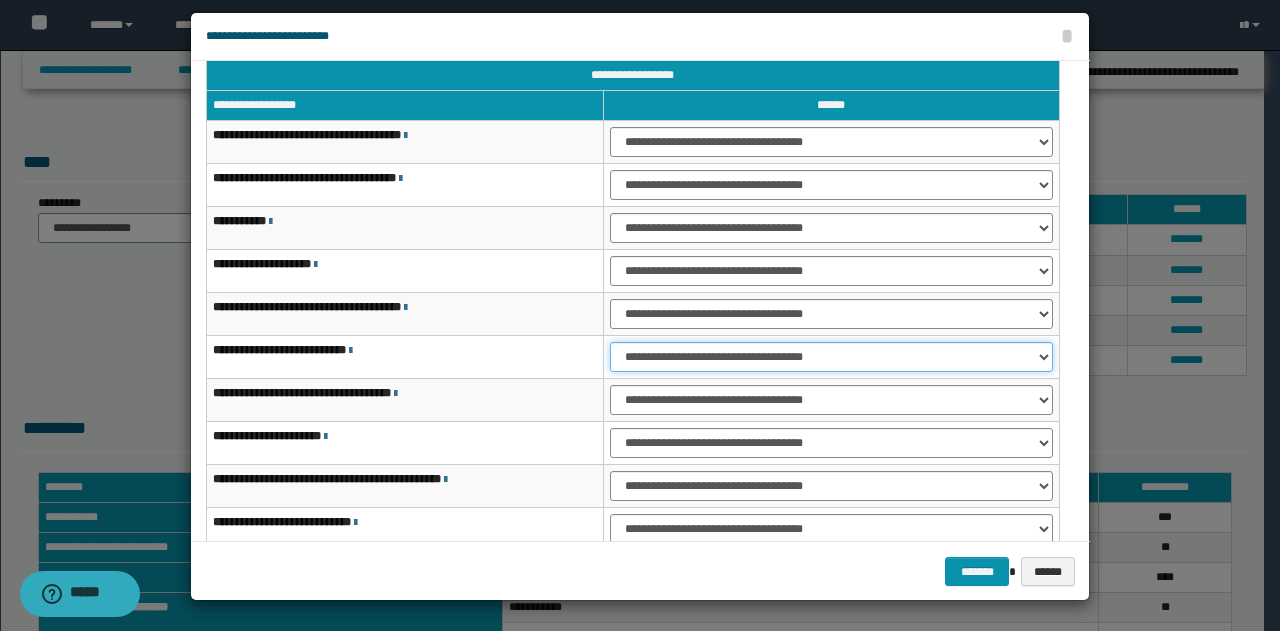 click on "**********" at bounding box center [831, 357] 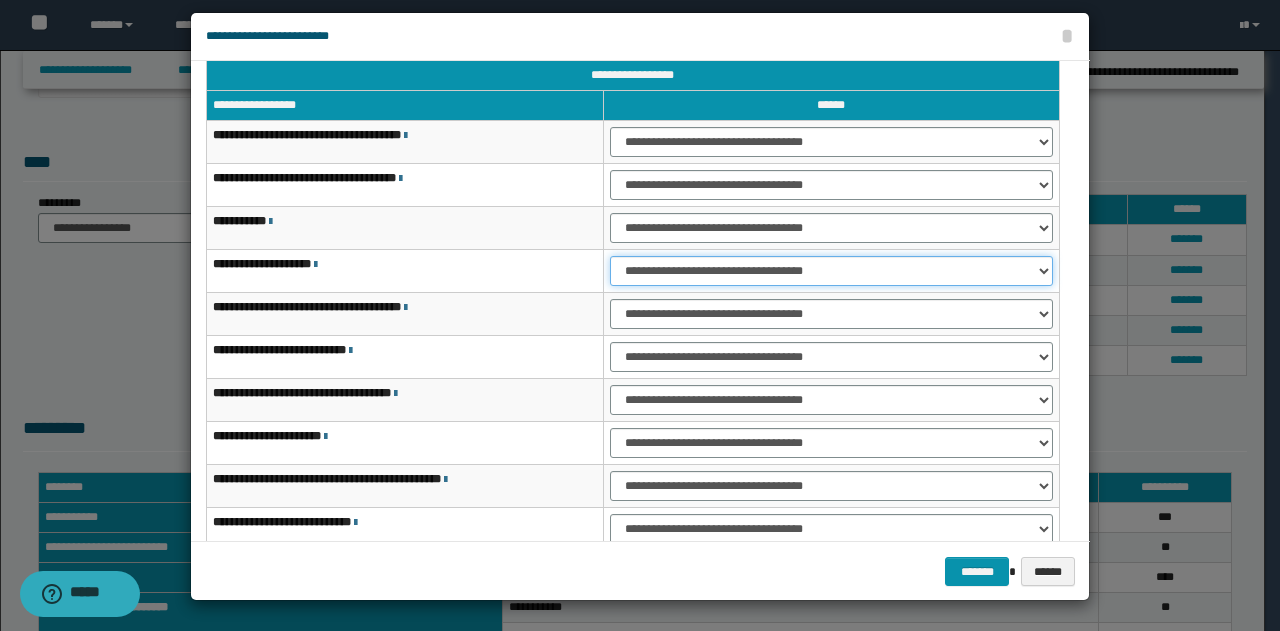 click on "**********" at bounding box center [831, 271] 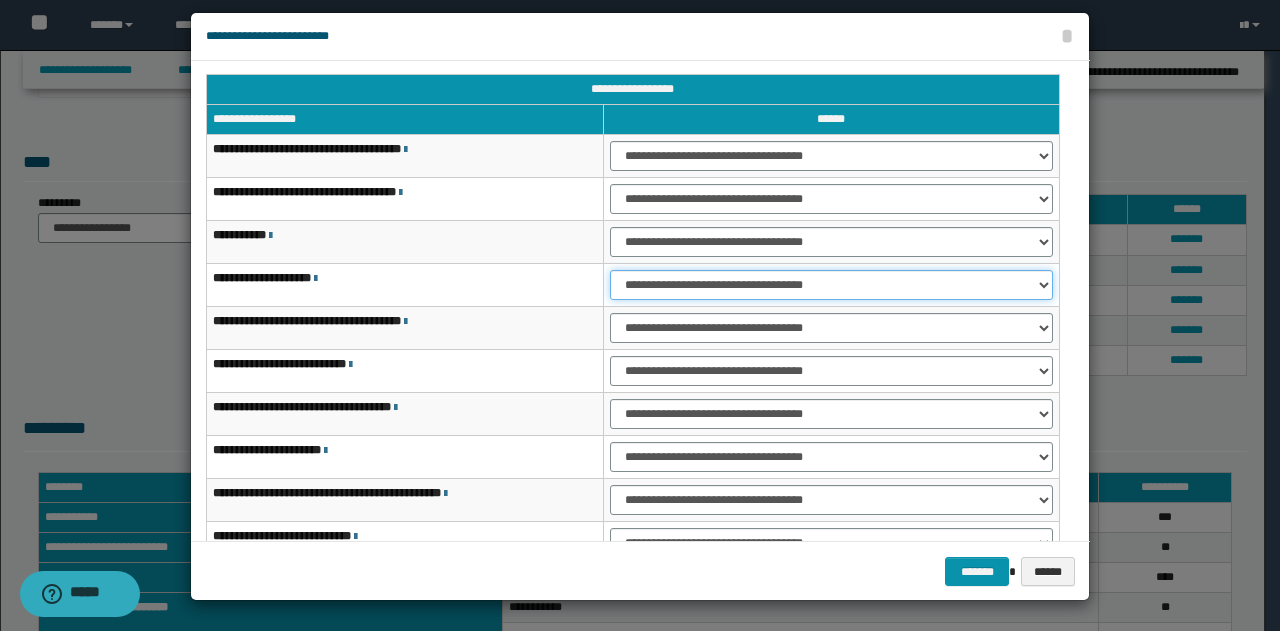 scroll, scrollTop: 0, scrollLeft: 0, axis: both 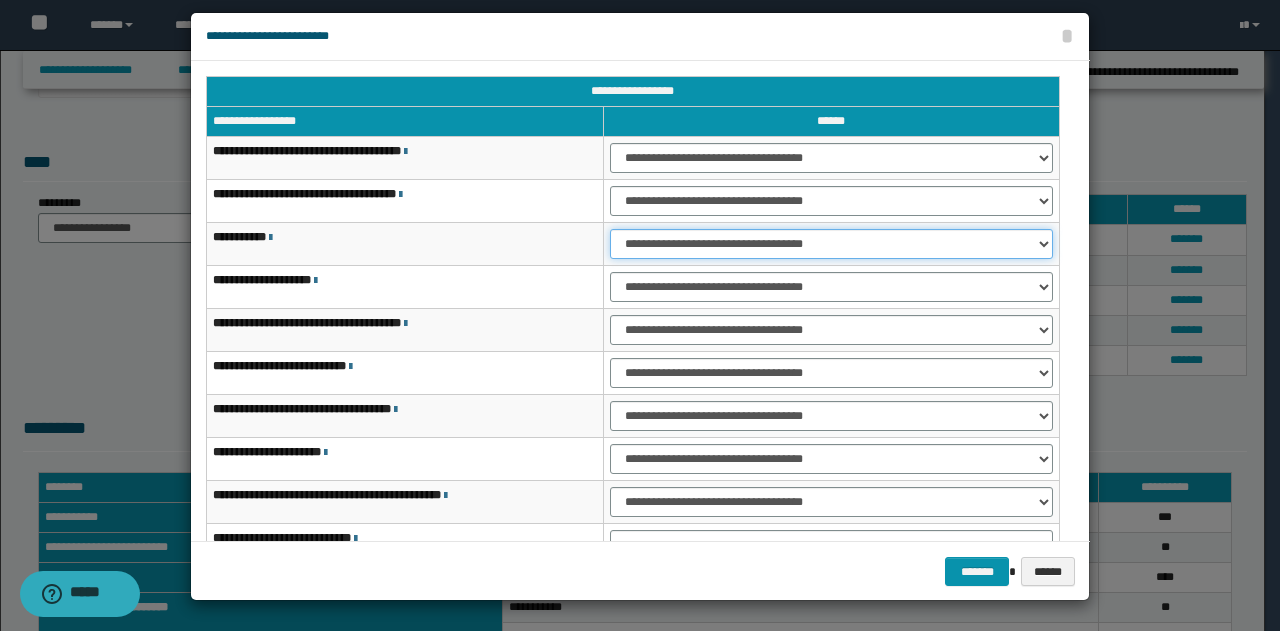 click on "**********" at bounding box center (831, 244) 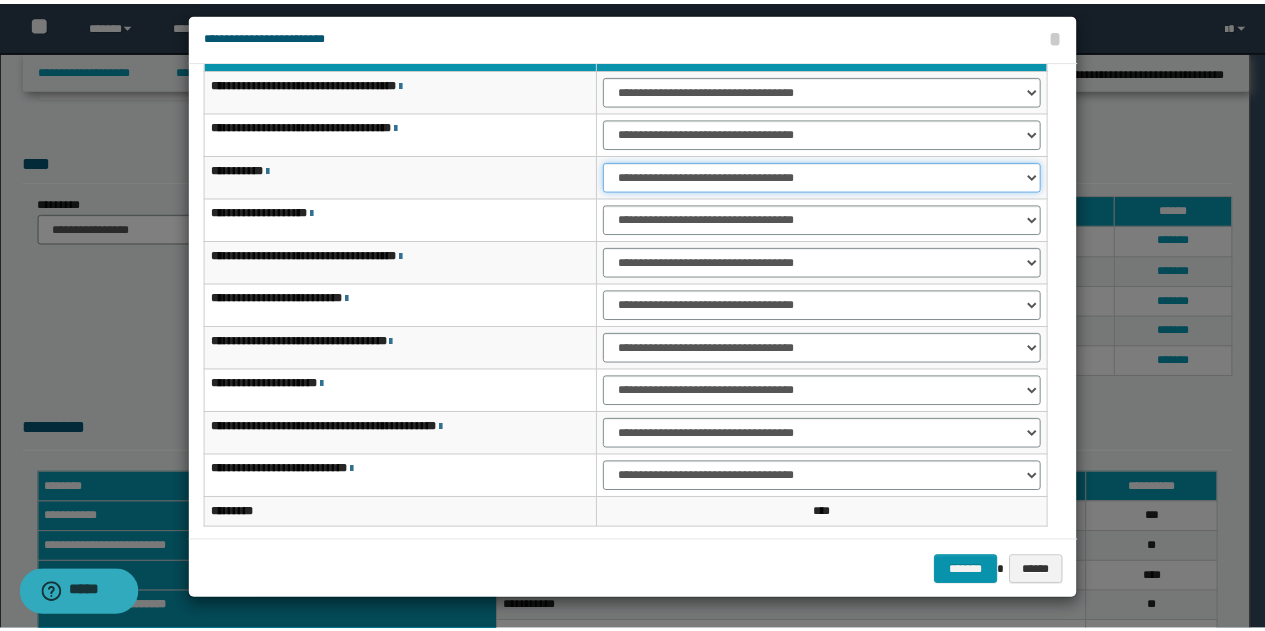 scroll, scrollTop: 116, scrollLeft: 0, axis: vertical 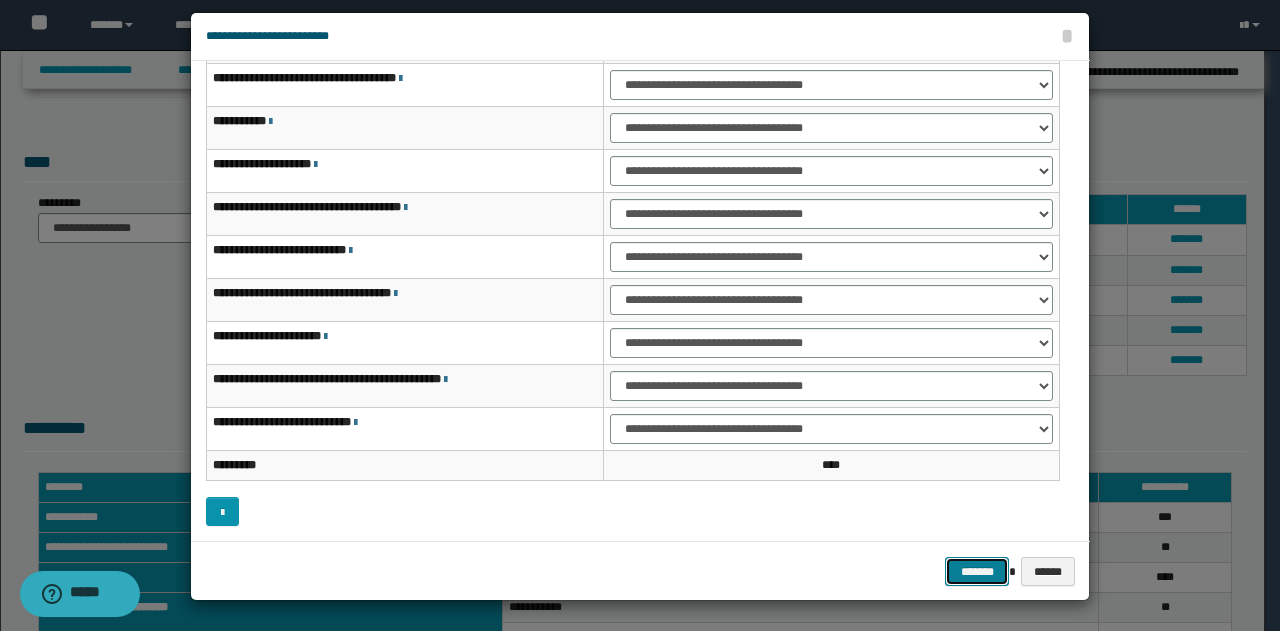 click on "*******" at bounding box center [977, 571] 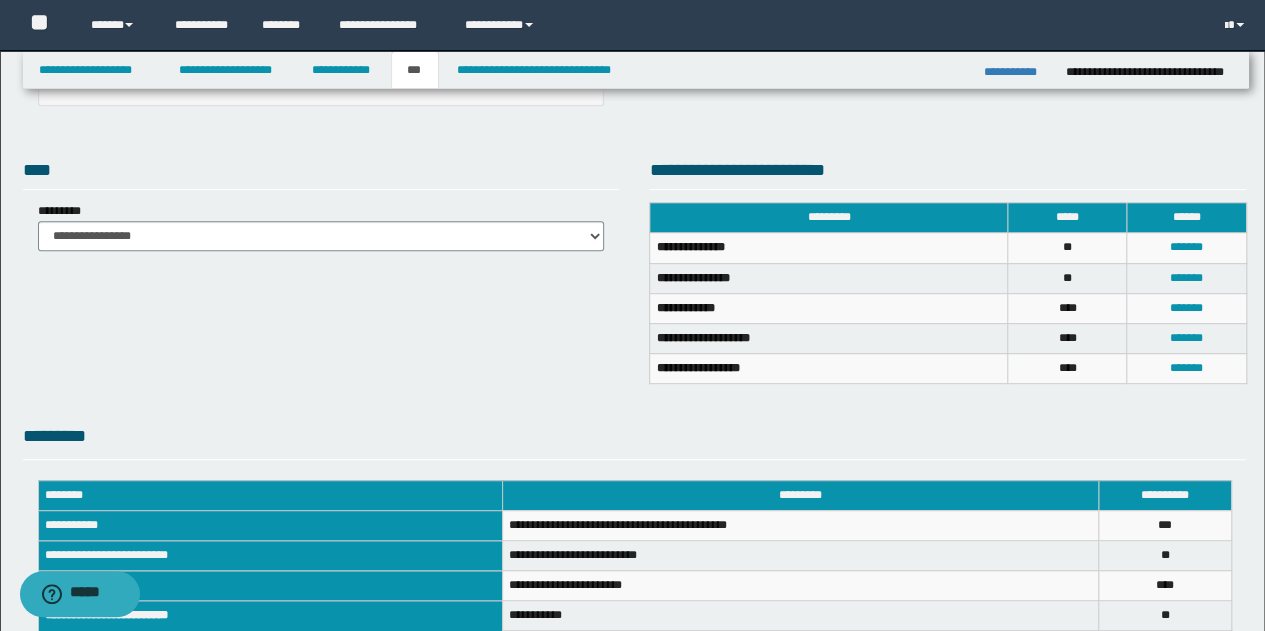 scroll, scrollTop: 267, scrollLeft: 0, axis: vertical 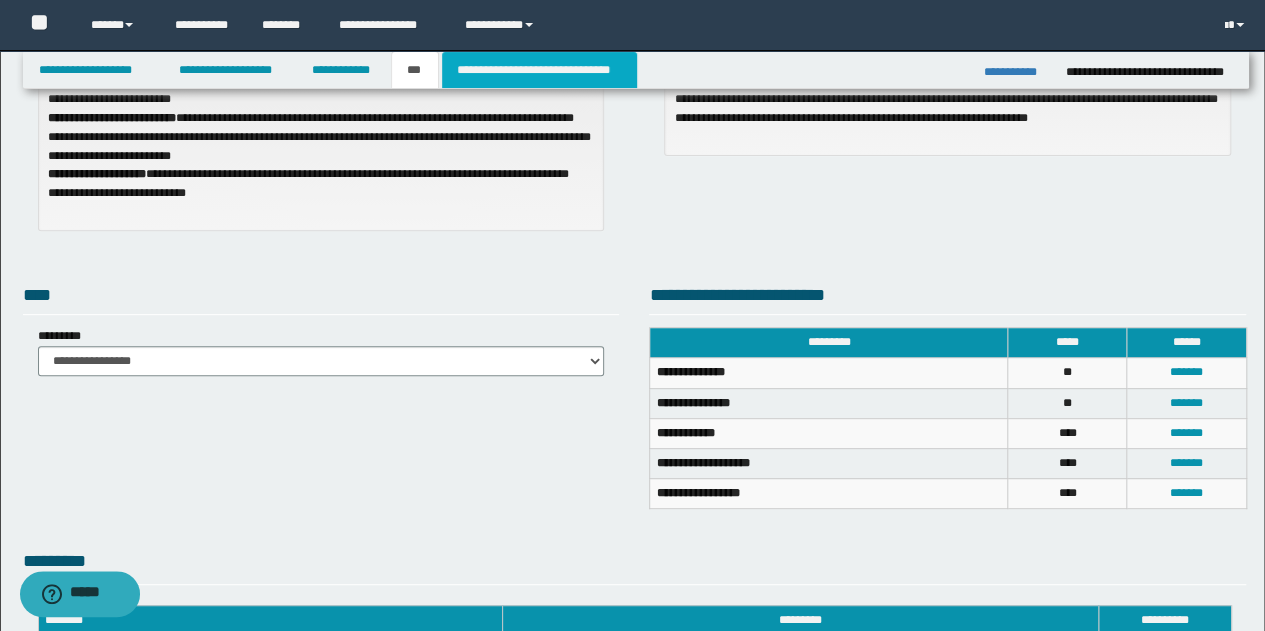 click on "**********" at bounding box center (539, 70) 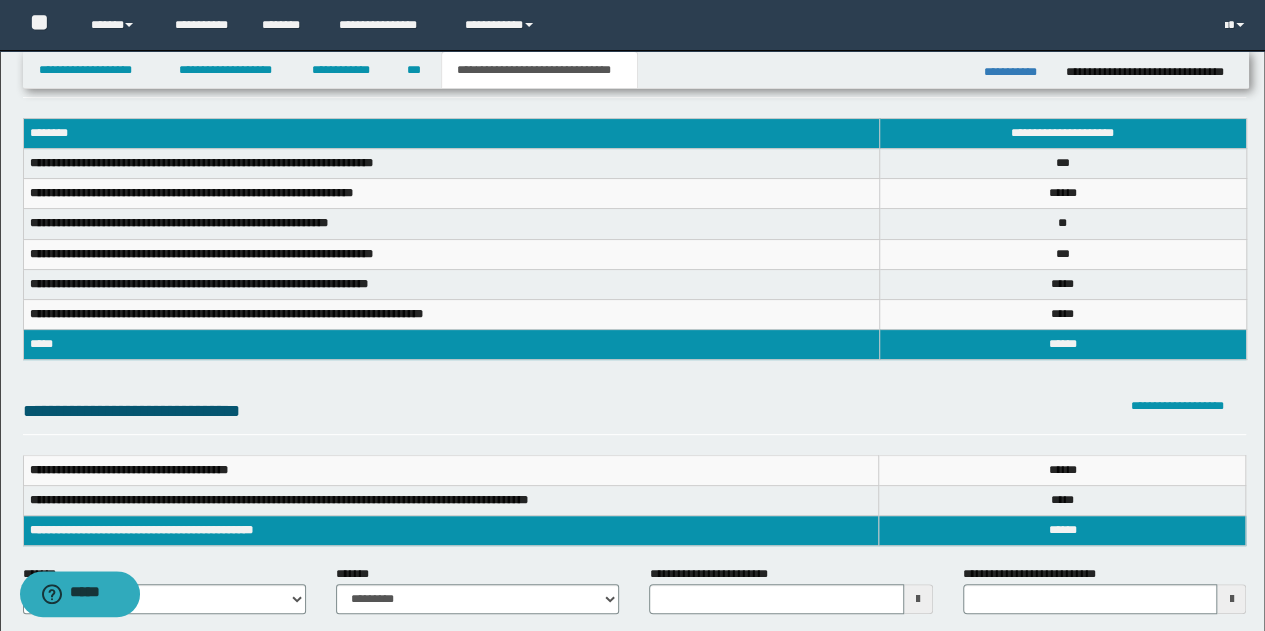 scroll, scrollTop: 67, scrollLeft: 0, axis: vertical 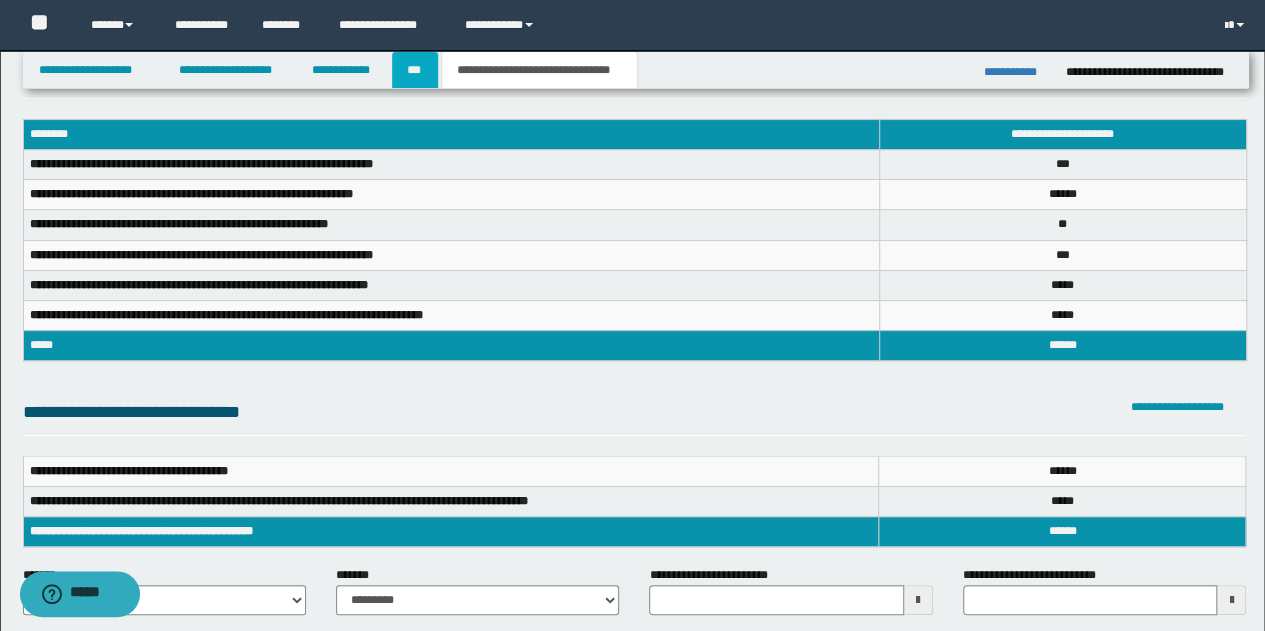 click on "***" at bounding box center (415, 70) 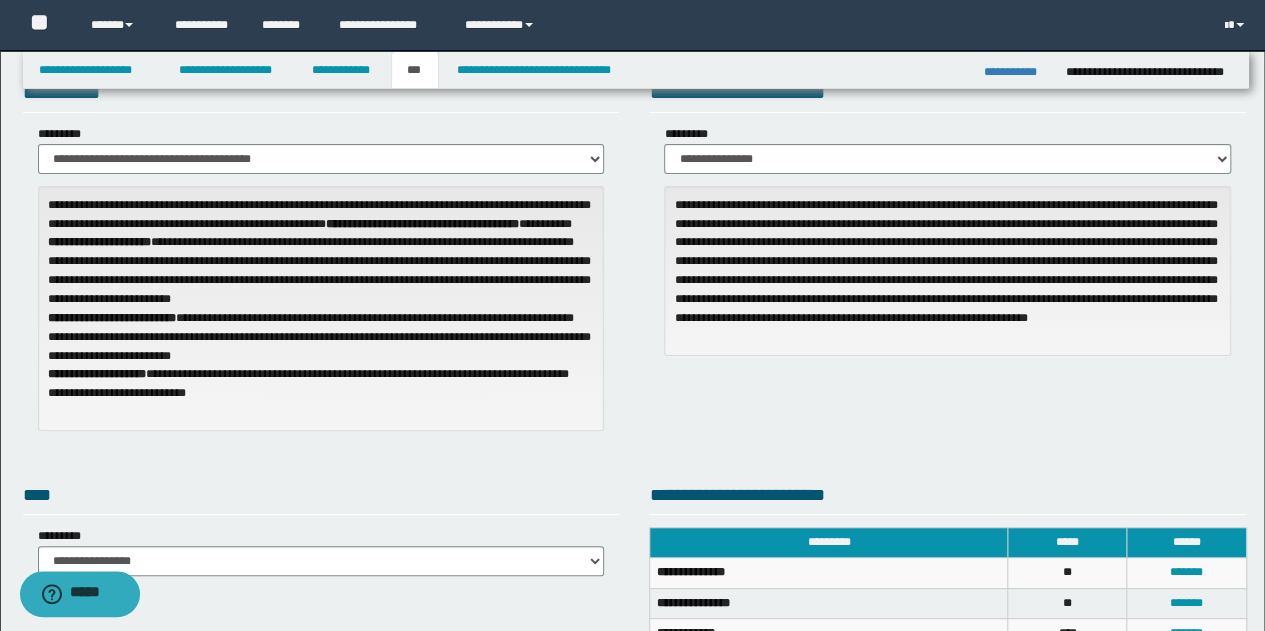 click on "**********" at bounding box center (635, 262) 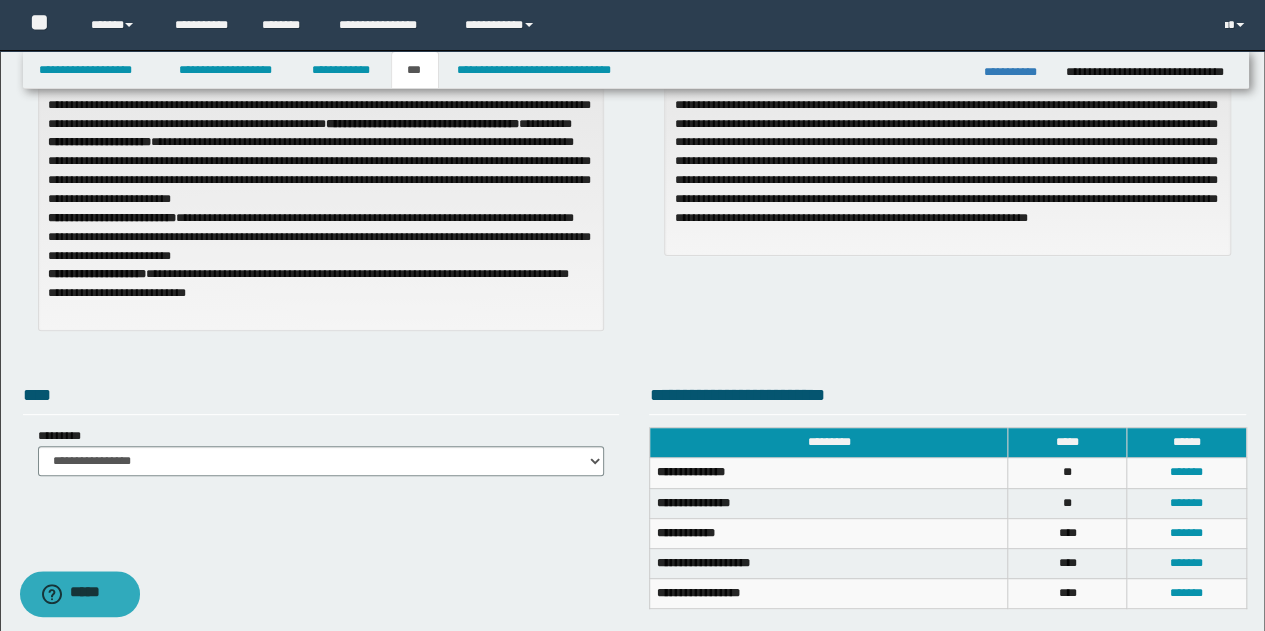 scroll, scrollTop: 0, scrollLeft: 0, axis: both 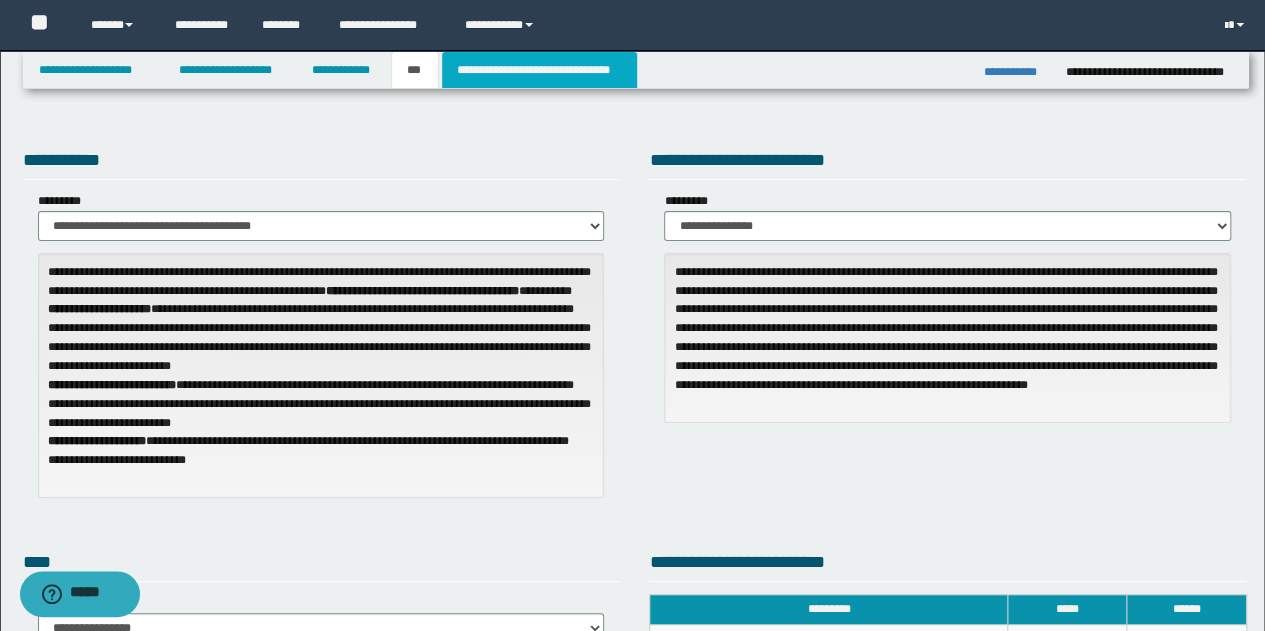click on "**********" at bounding box center [539, 70] 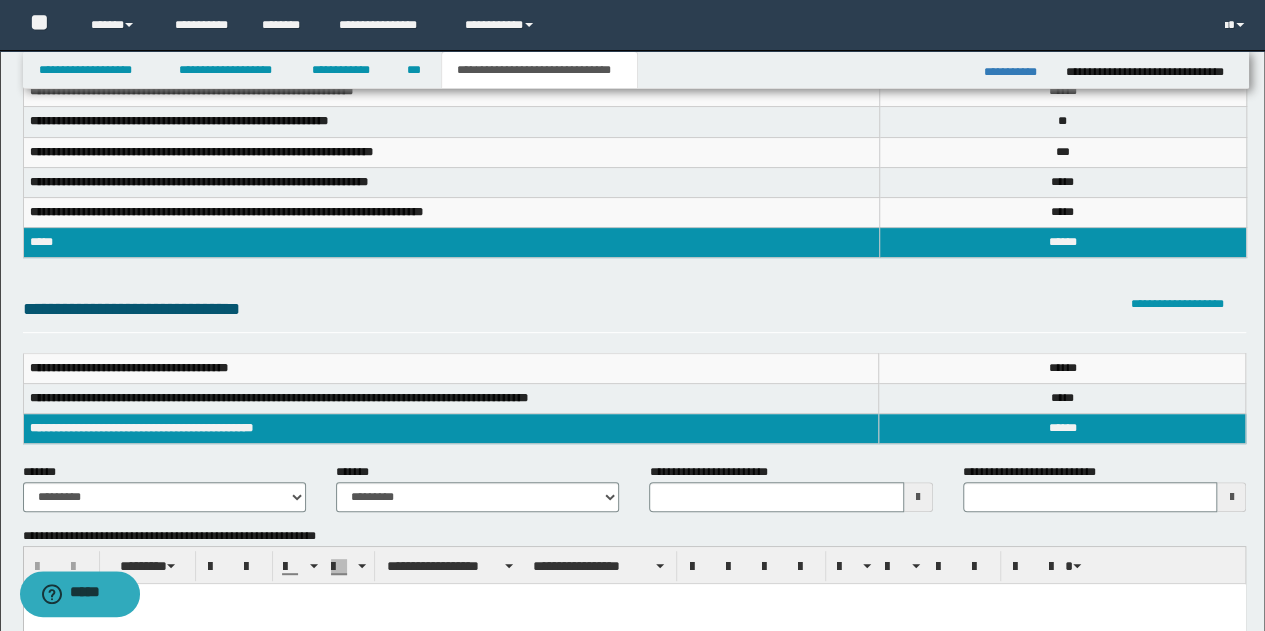 scroll, scrollTop: 200, scrollLeft: 0, axis: vertical 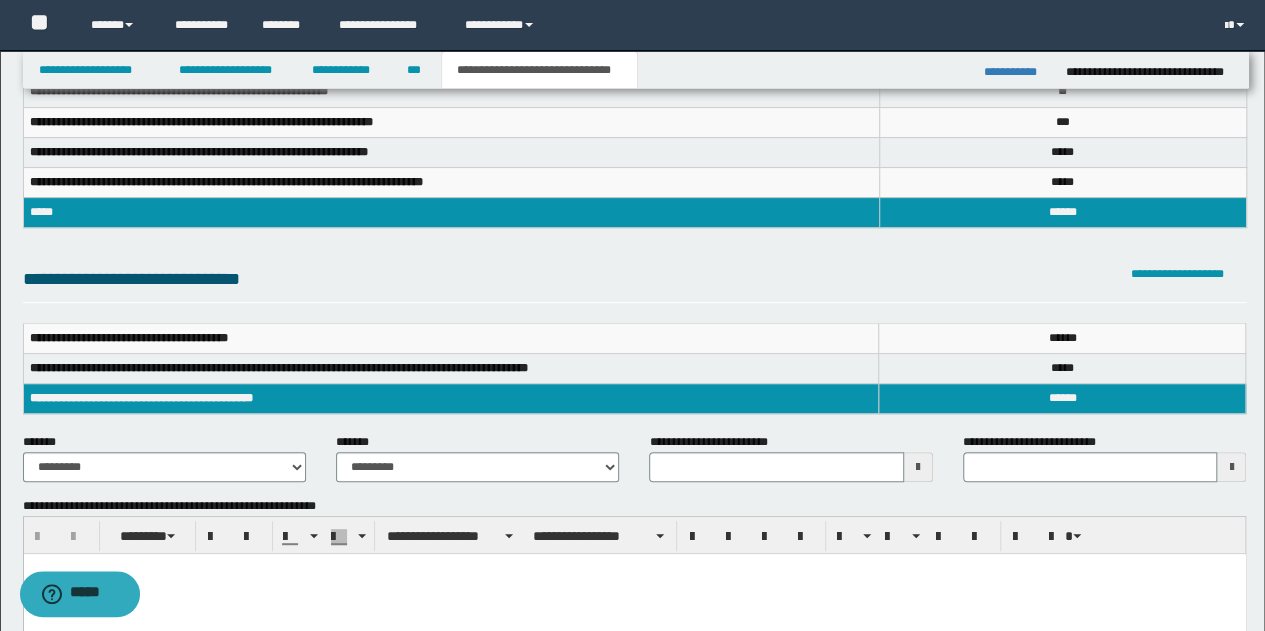 type 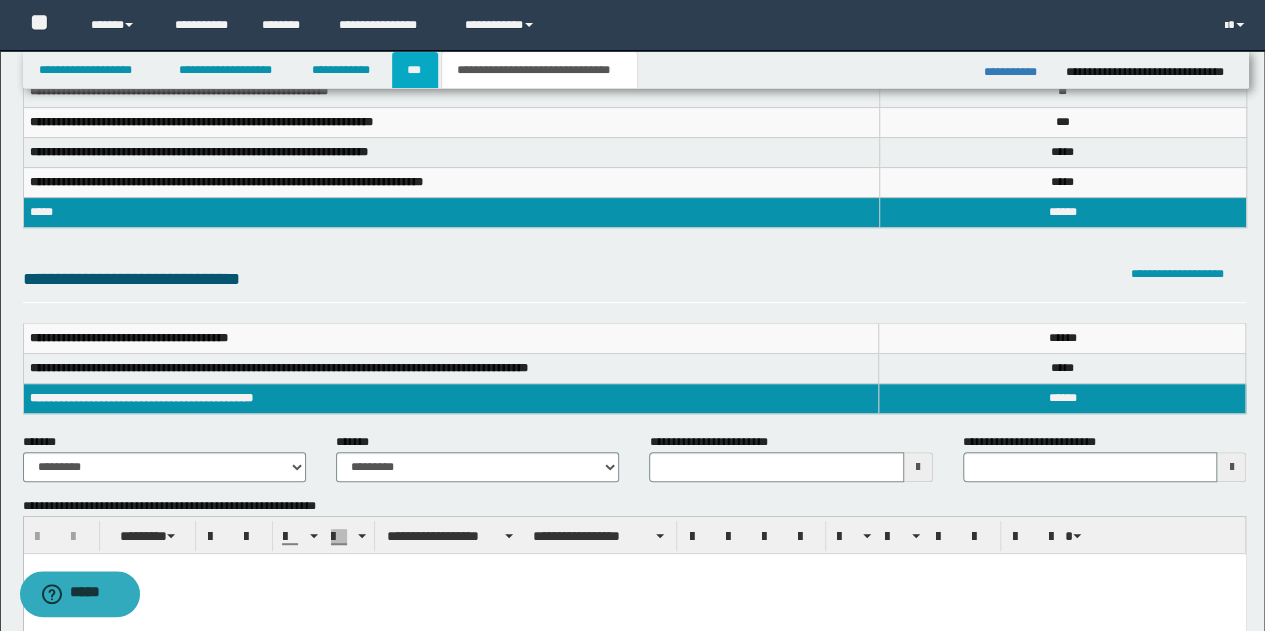 click on "***" at bounding box center [415, 70] 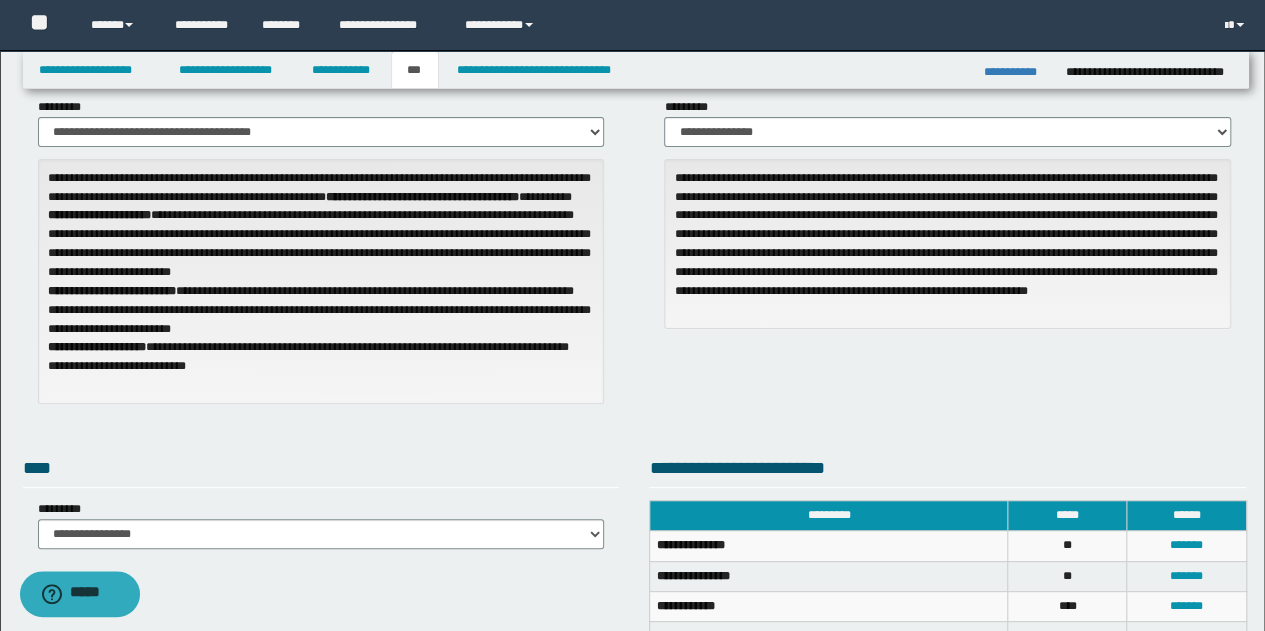 scroll, scrollTop: 0, scrollLeft: 0, axis: both 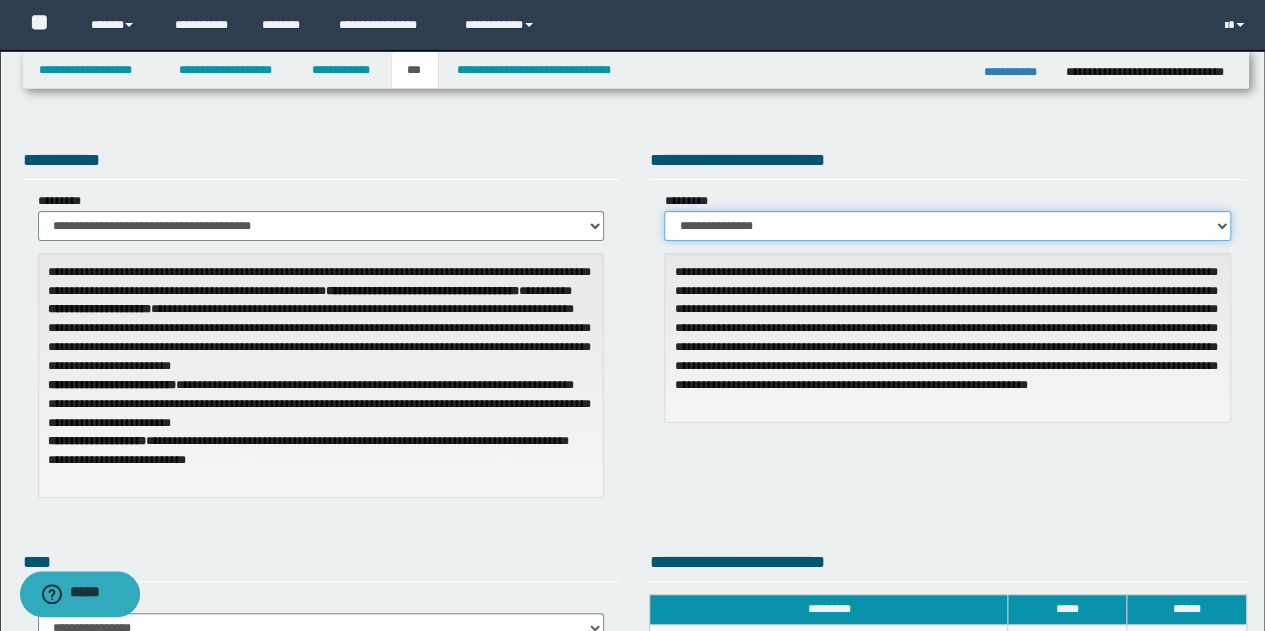 click on "**********" at bounding box center [947, 226] 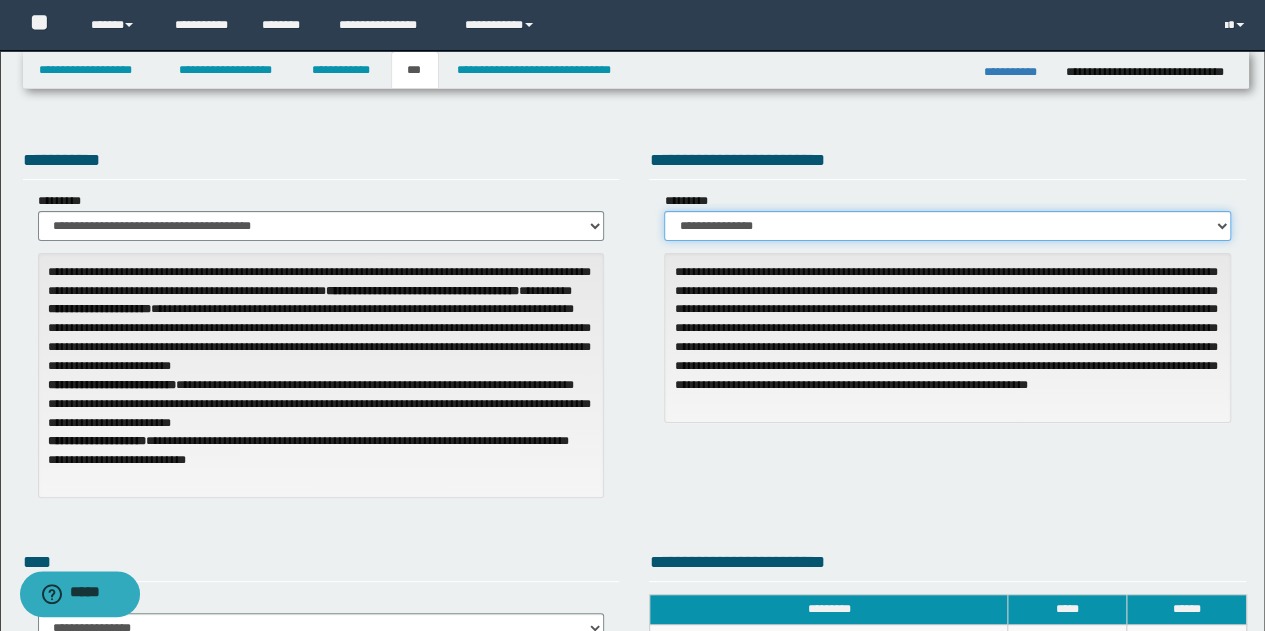 click on "**********" at bounding box center (947, 226) 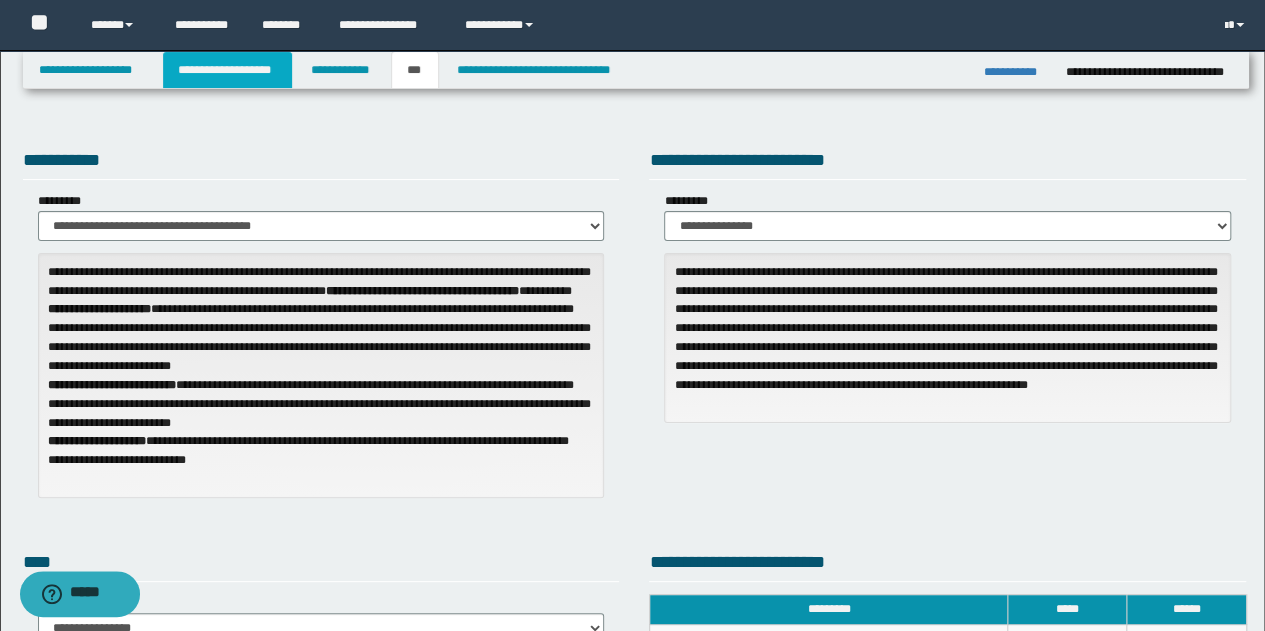 click on "**********" at bounding box center [227, 70] 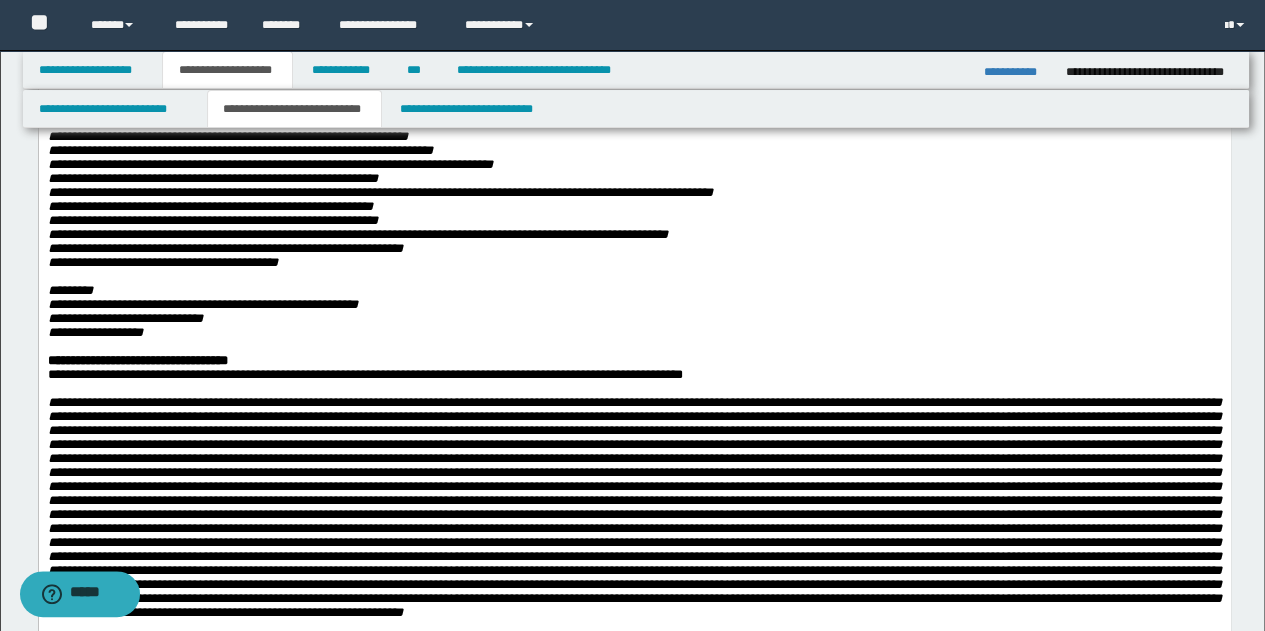 scroll, scrollTop: 1000, scrollLeft: 0, axis: vertical 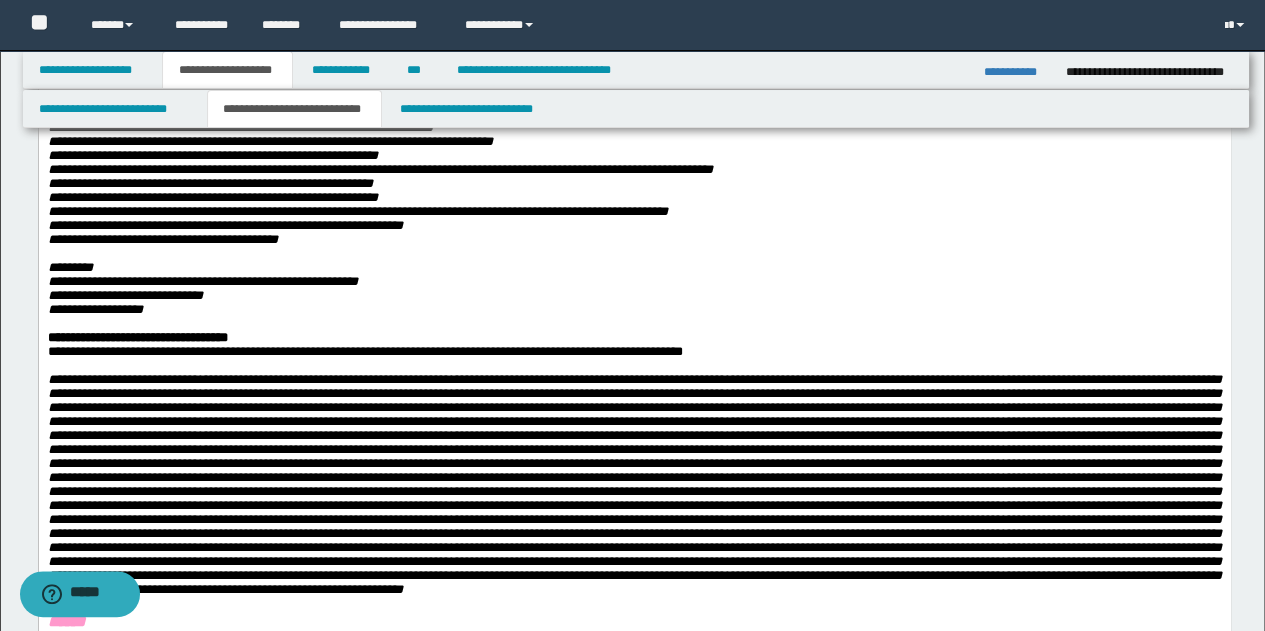 click on "*********" at bounding box center [634, 268] 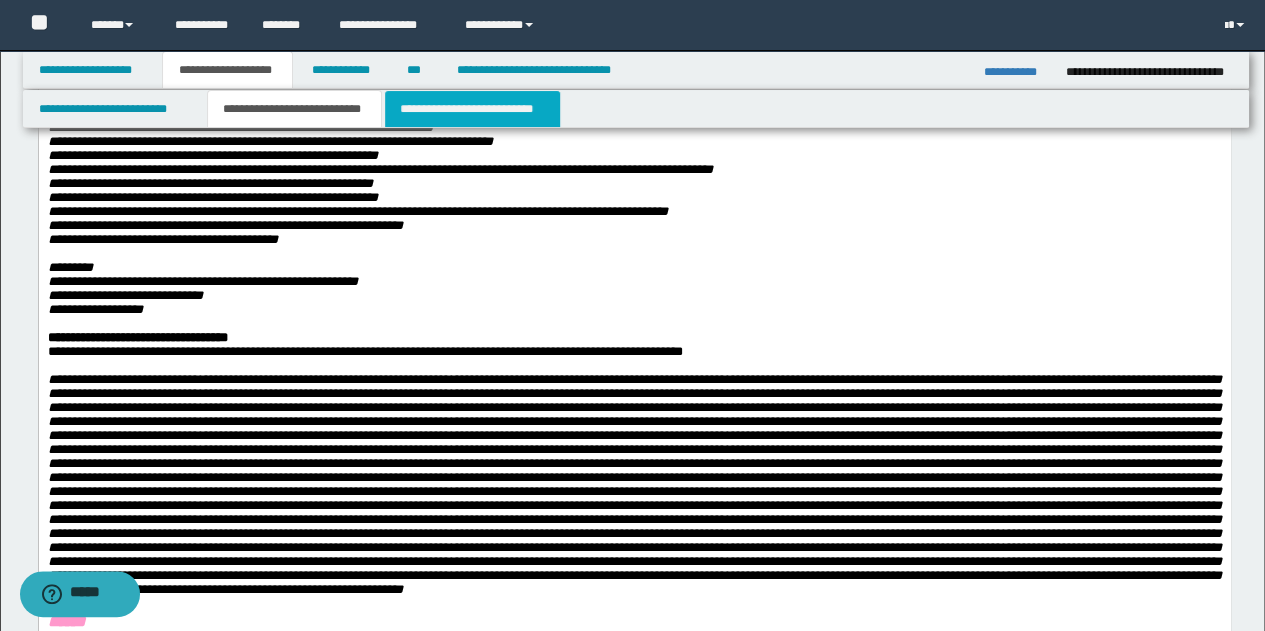 click on "**********" at bounding box center [472, 109] 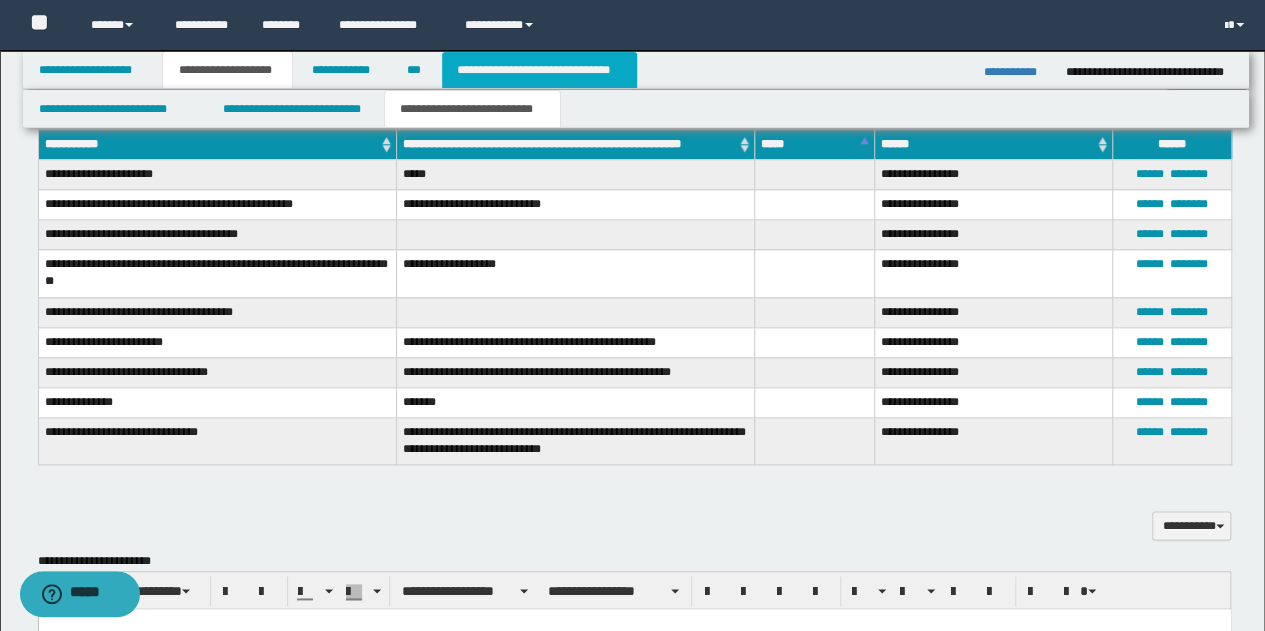 click on "**********" at bounding box center (539, 70) 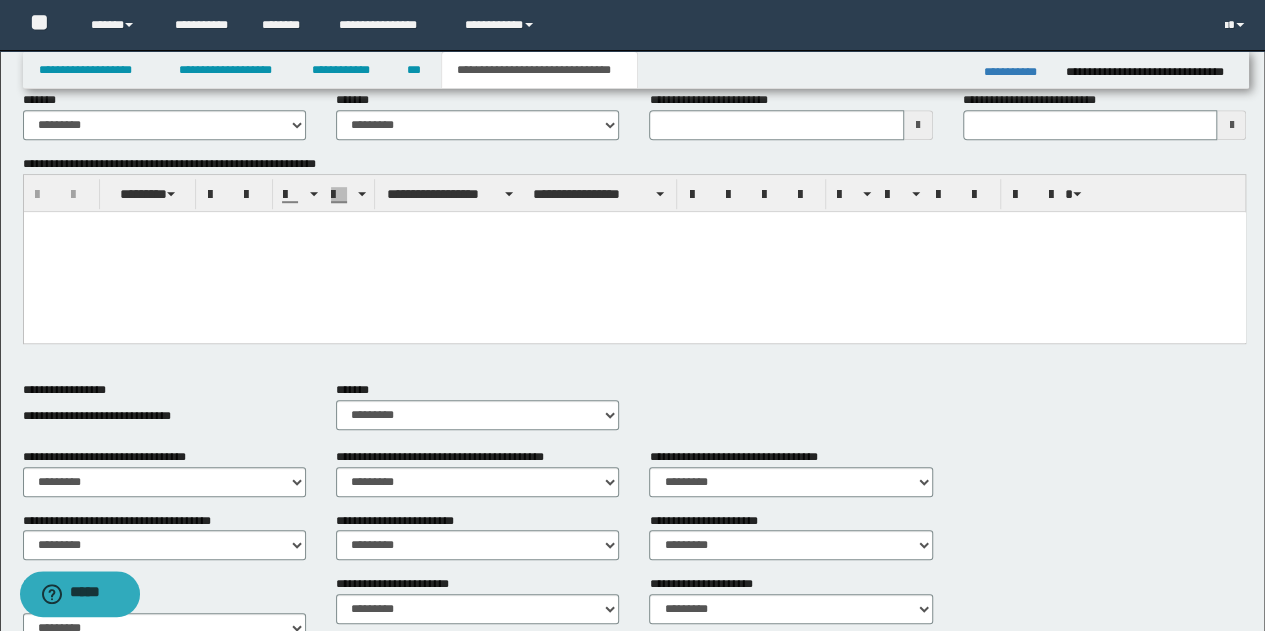 scroll, scrollTop: 242, scrollLeft: 0, axis: vertical 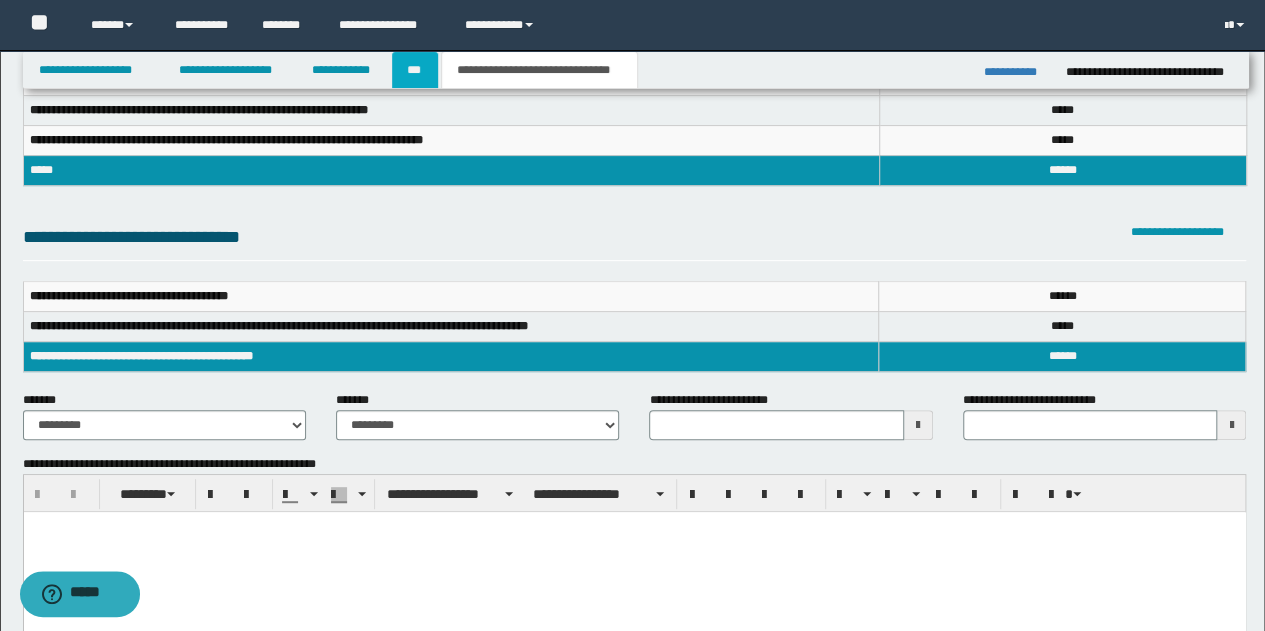 click on "***" at bounding box center (415, 70) 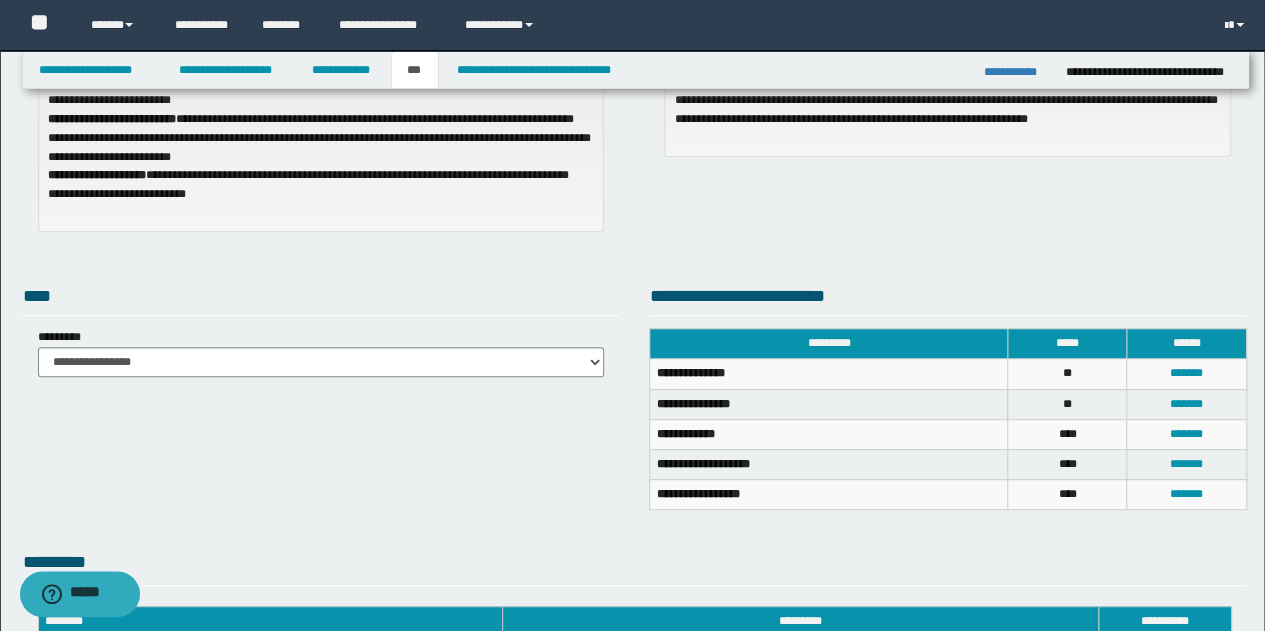 scroll, scrollTop: 242, scrollLeft: 0, axis: vertical 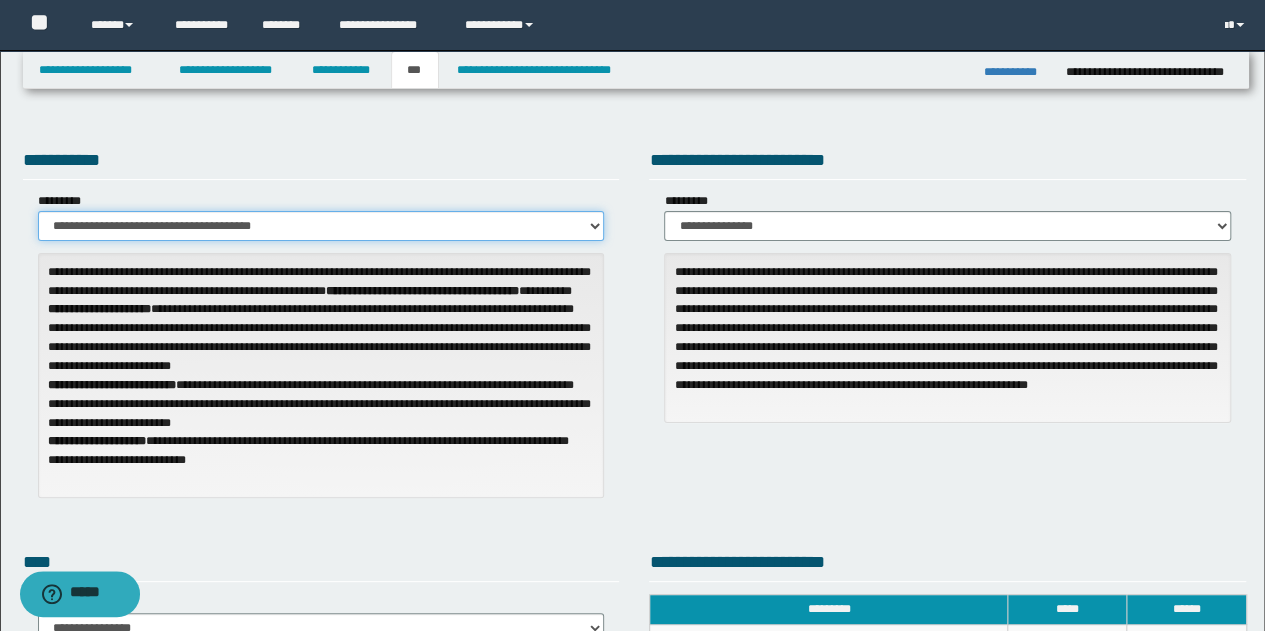 click on "**********" at bounding box center [321, 226] 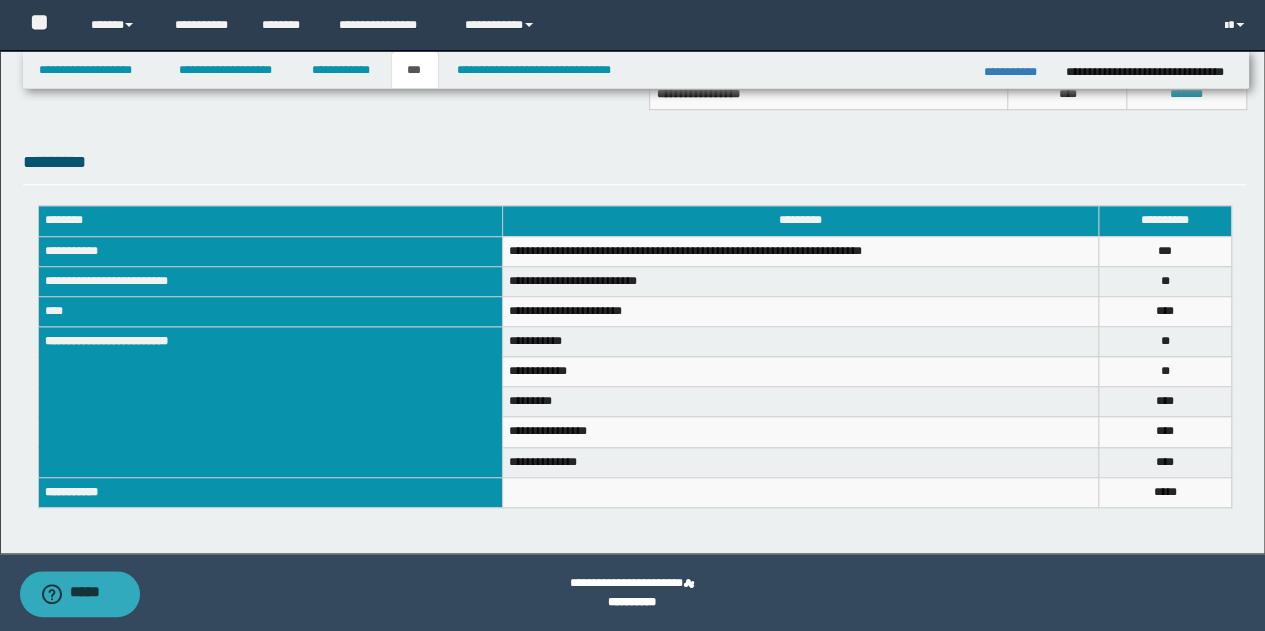scroll, scrollTop: 704, scrollLeft: 0, axis: vertical 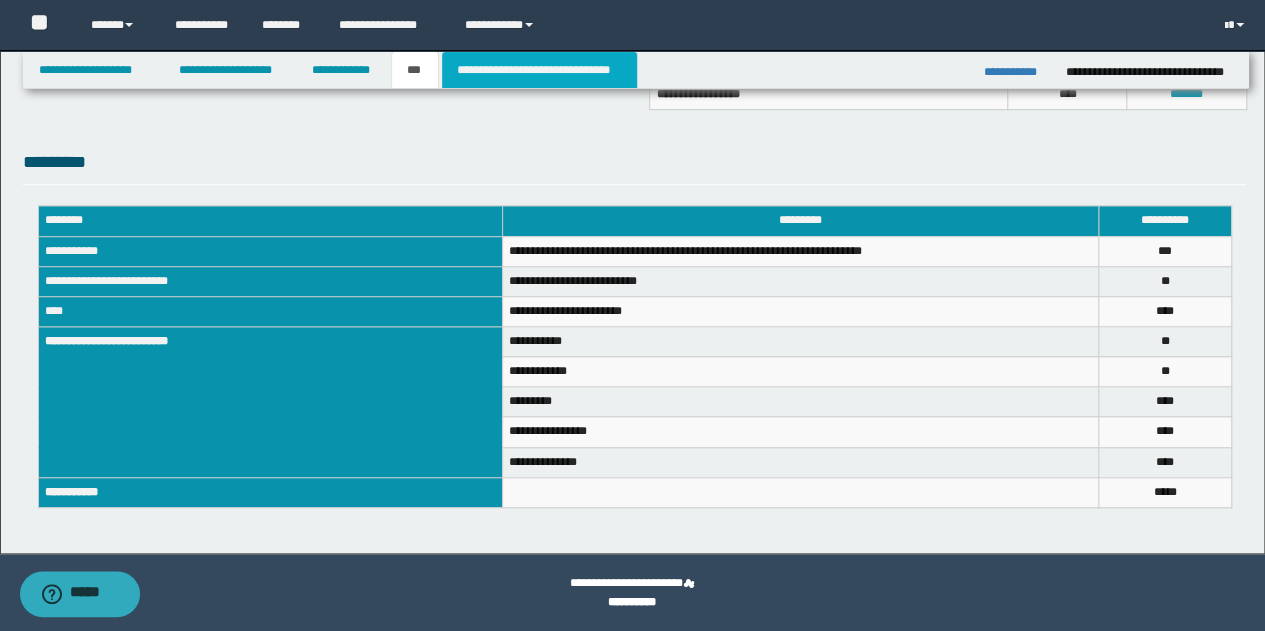 click on "**********" at bounding box center (539, 70) 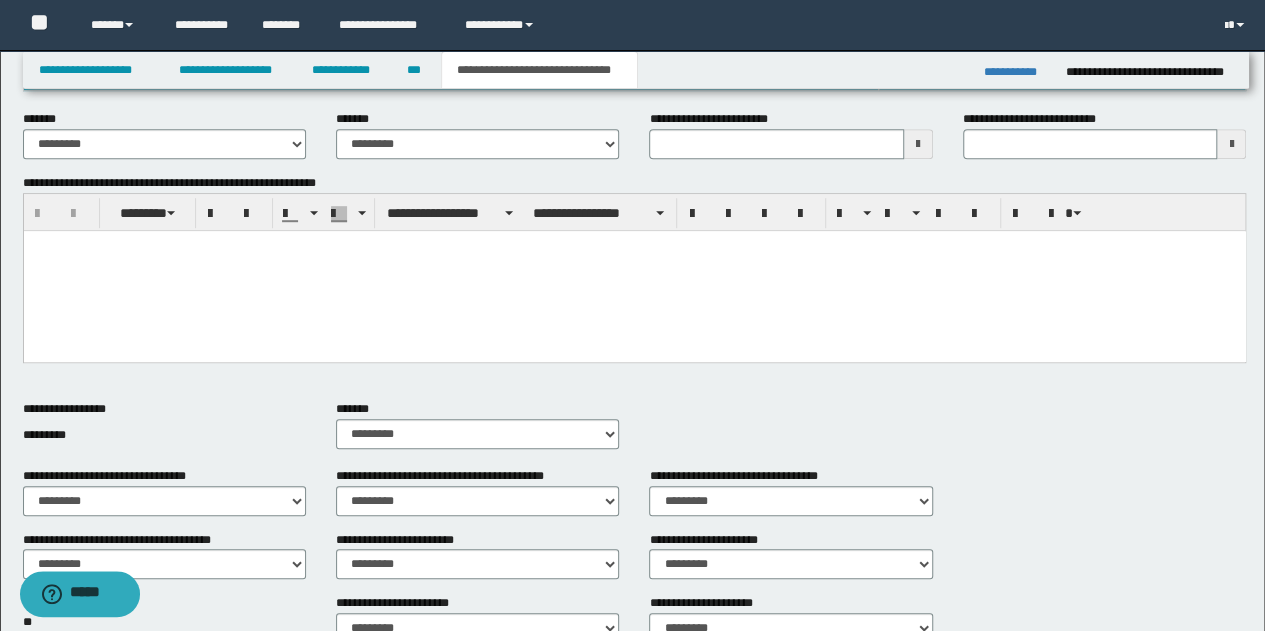 scroll, scrollTop: 304, scrollLeft: 0, axis: vertical 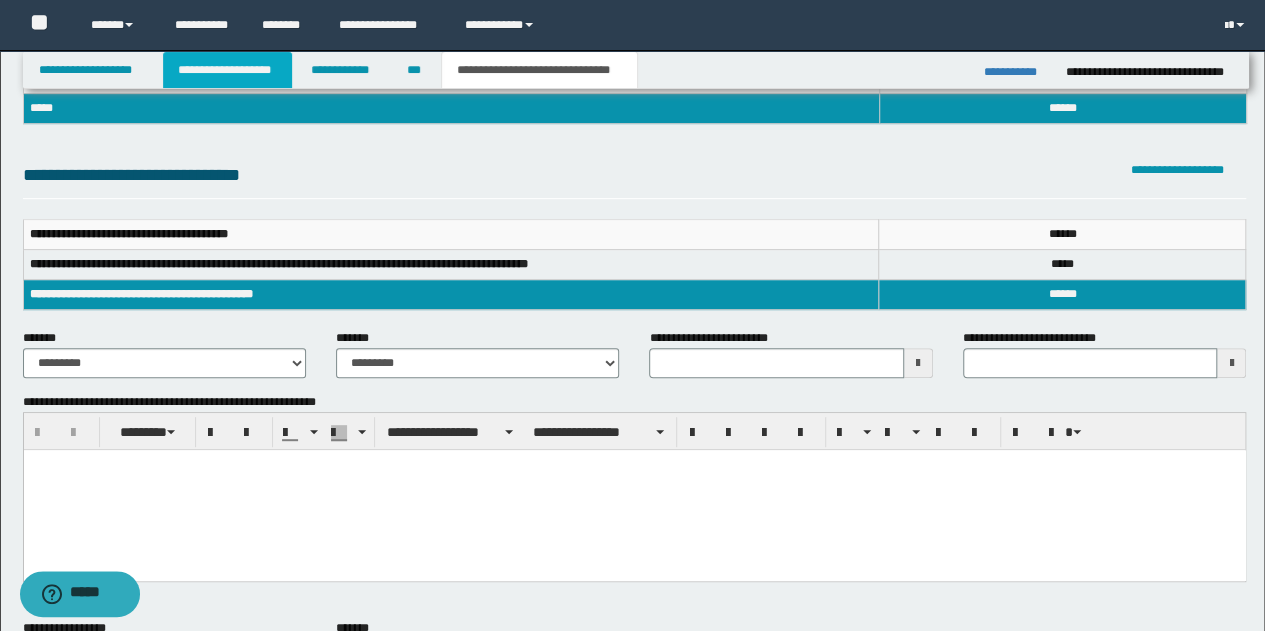 click on "**********" at bounding box center [227, 70] 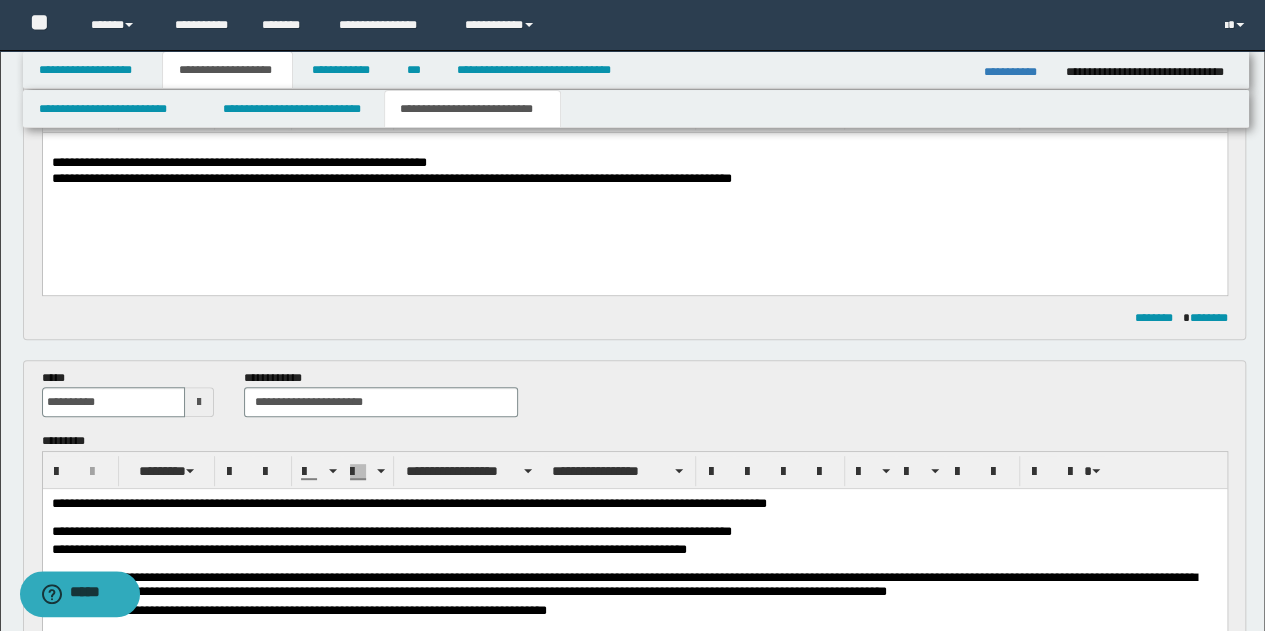 scroll, scrollTop: 35, scrollLeft: 0, axis: vertical 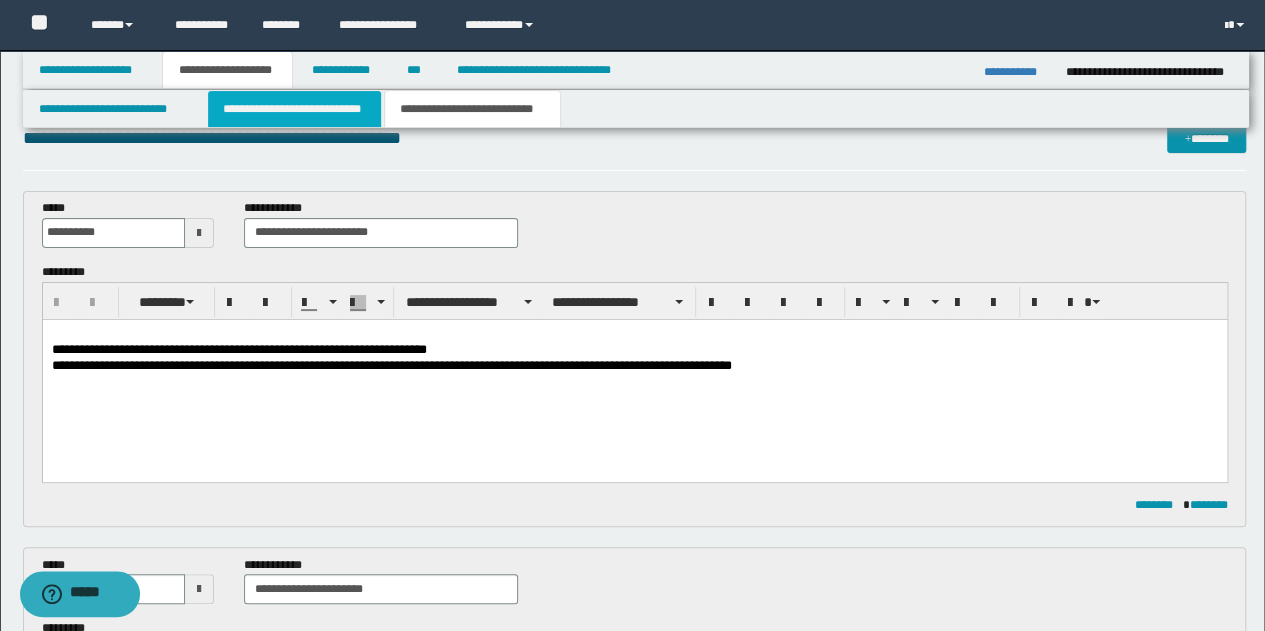 click on "**********" at bounding box center [294, 109] 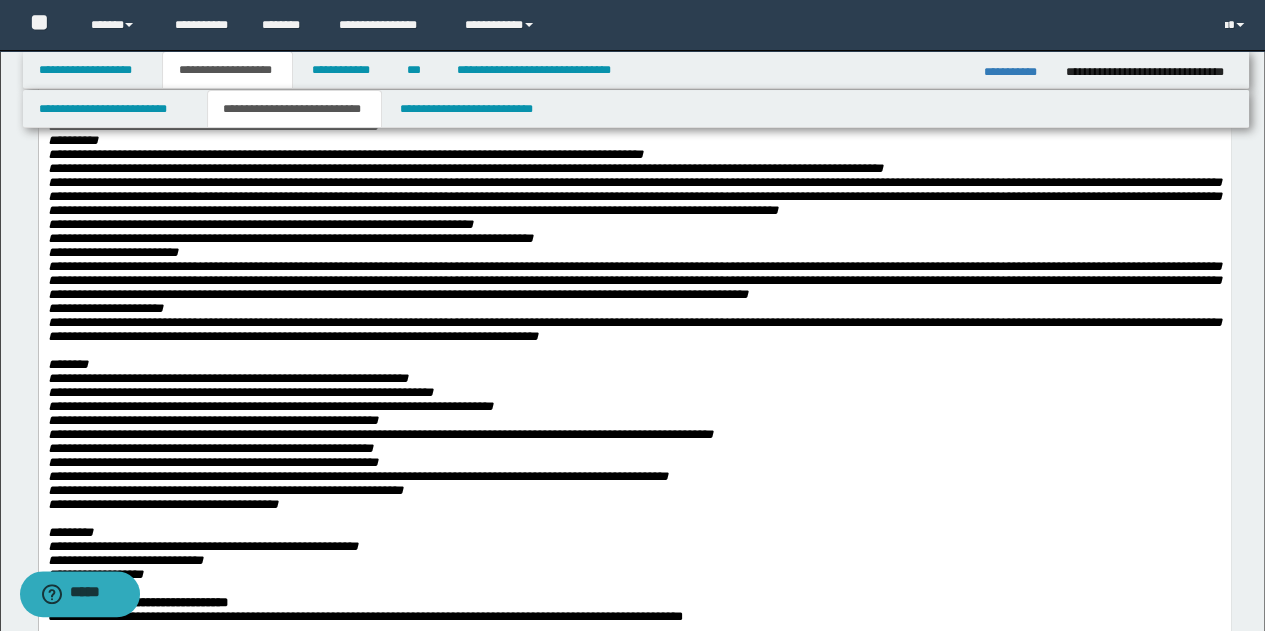 scroll, scrollTop: 1035, scrollLeft: 0, axis: vertical 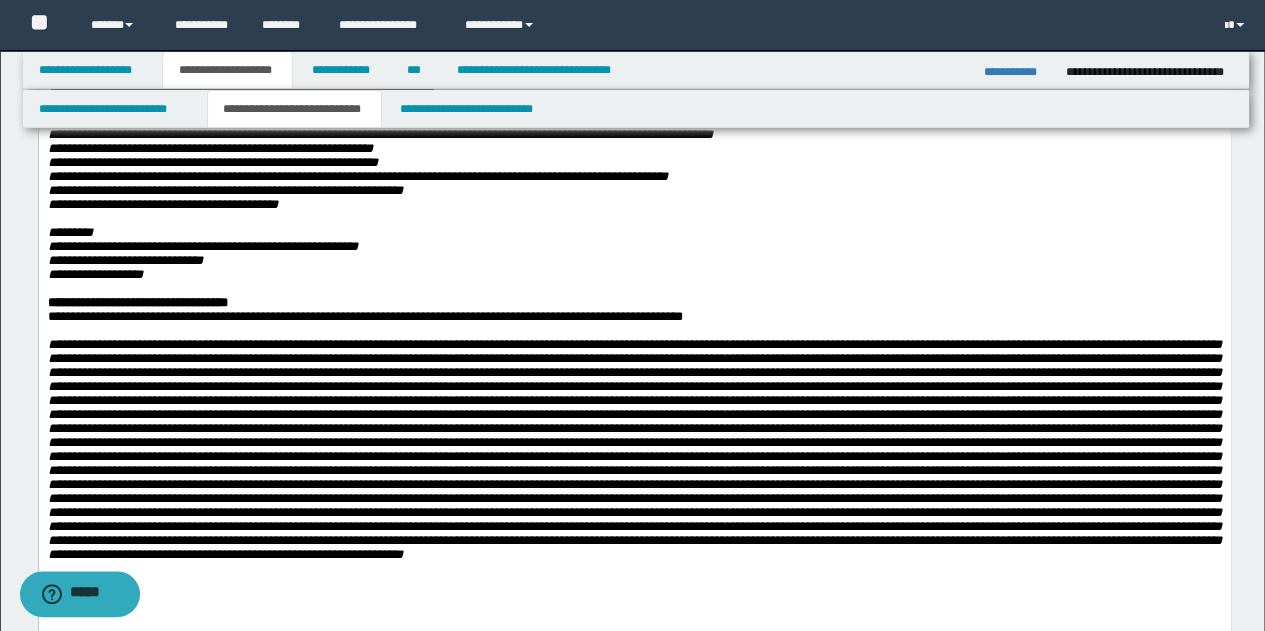 click on "**********" at bounding box center (634, 275) 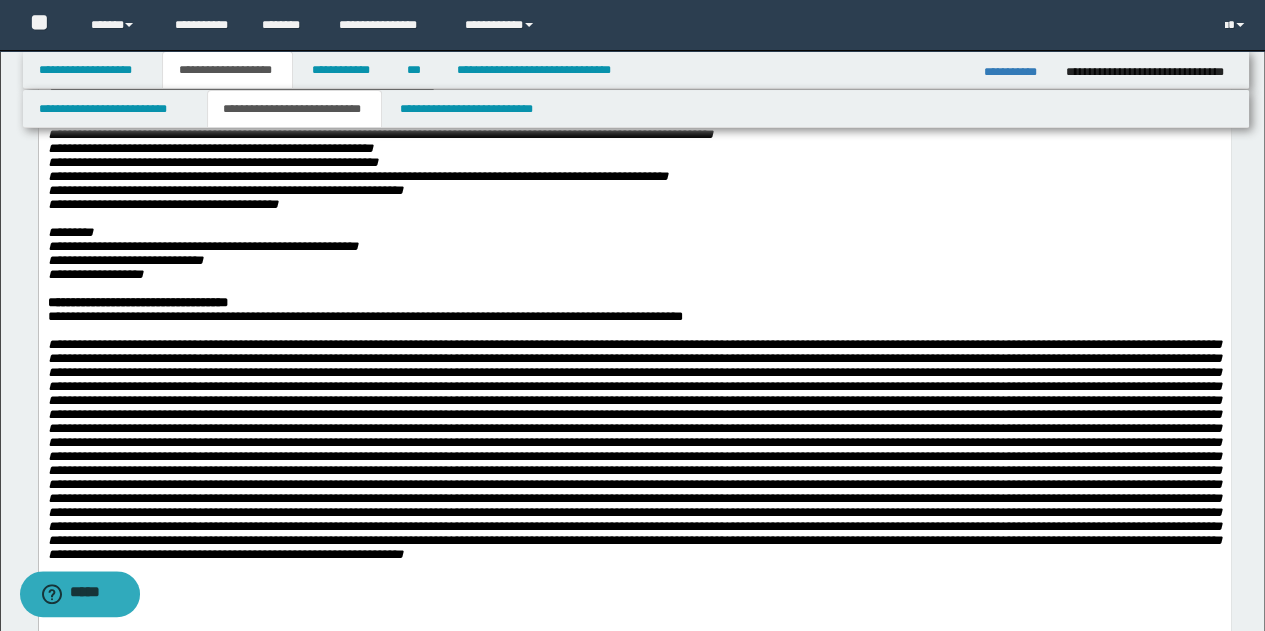 click on "**********" at bounding box center (634, 247) 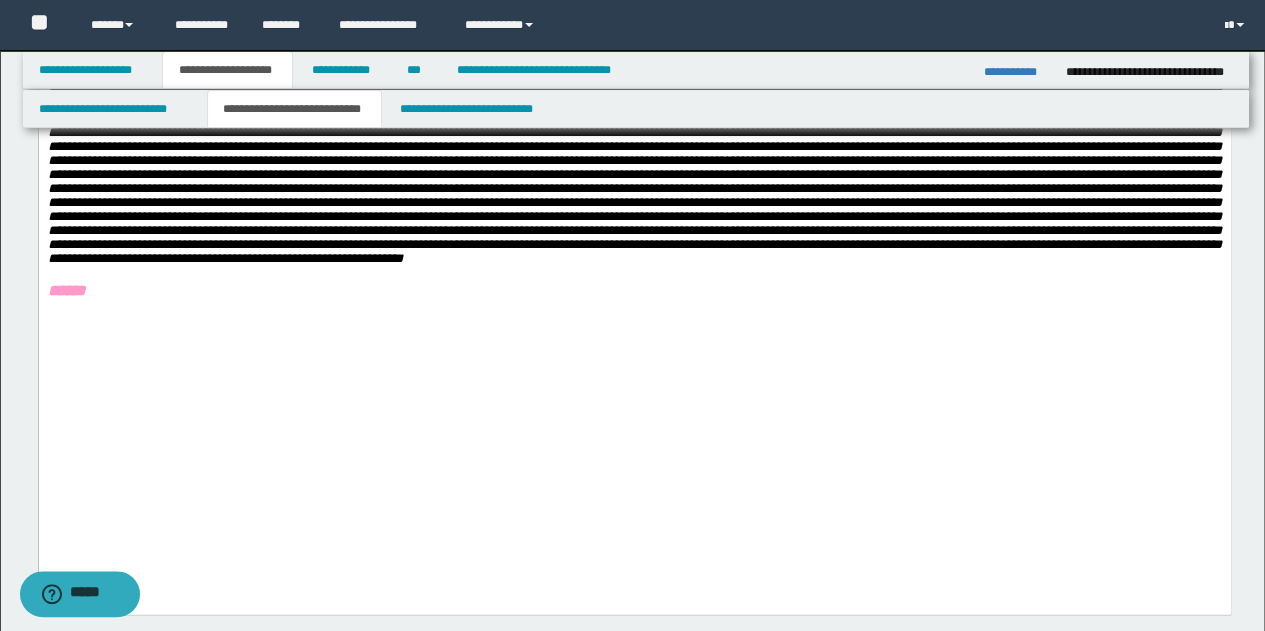 scroll, scrollTop: 1335, scrollLeft: 0, axis: vertical 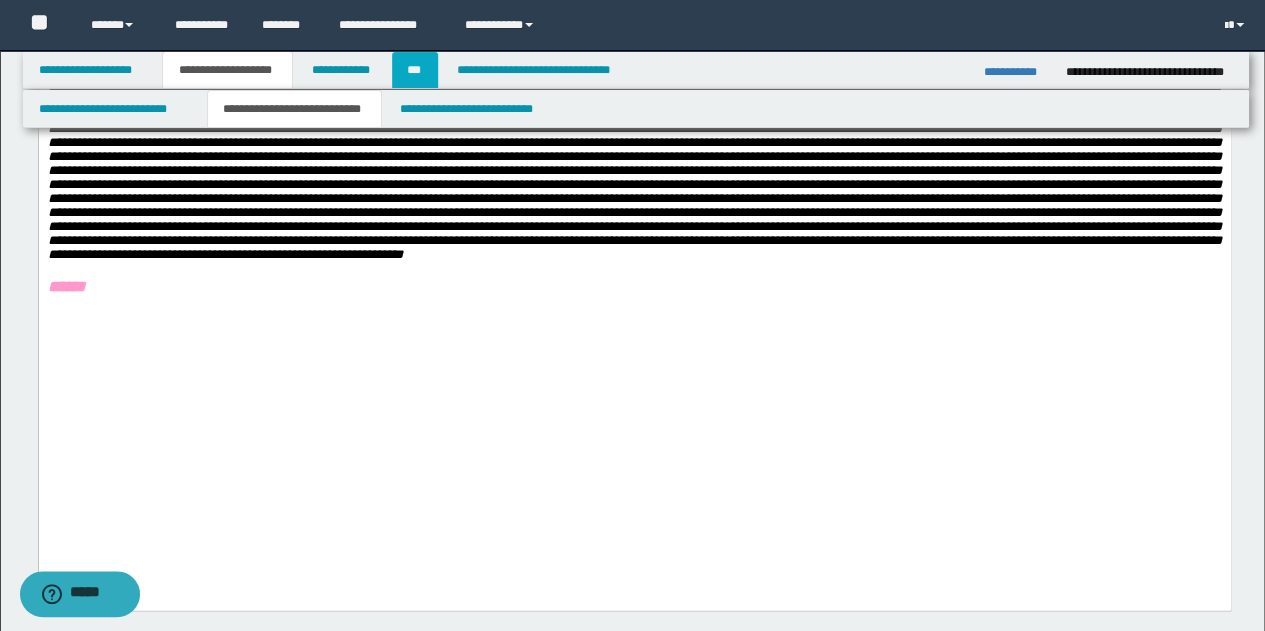 click on "***" at bounding box center (415, 70) 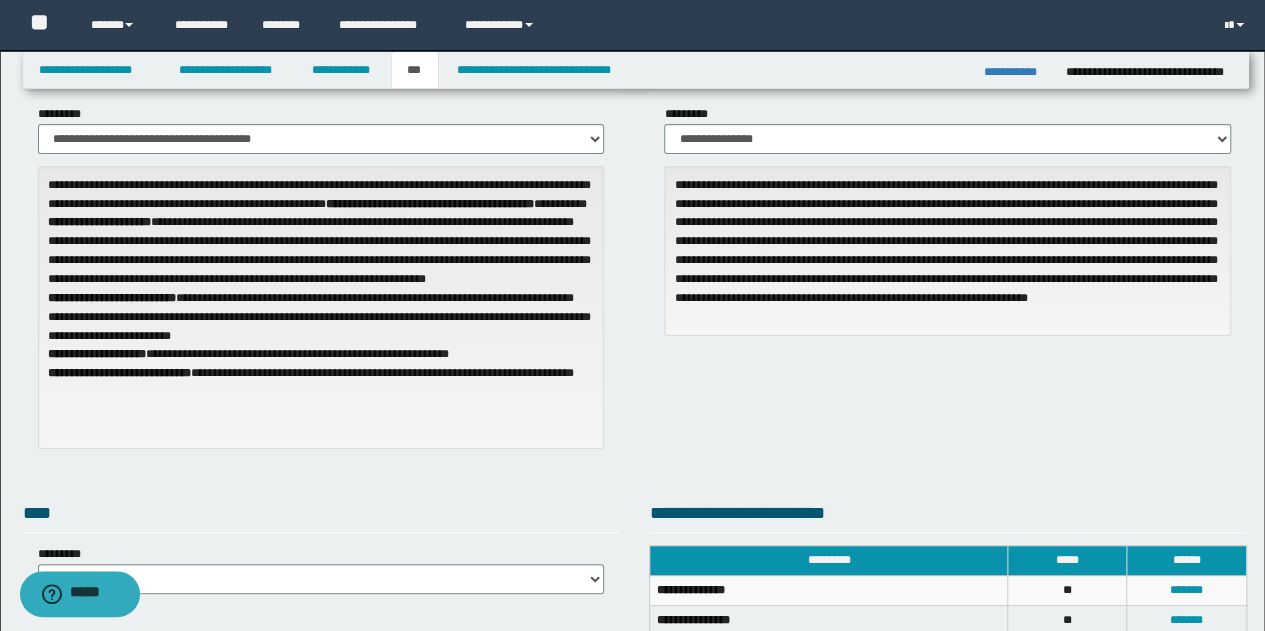 scroll, scrollTop: 86, scrollLeft: 0, axis: vertical 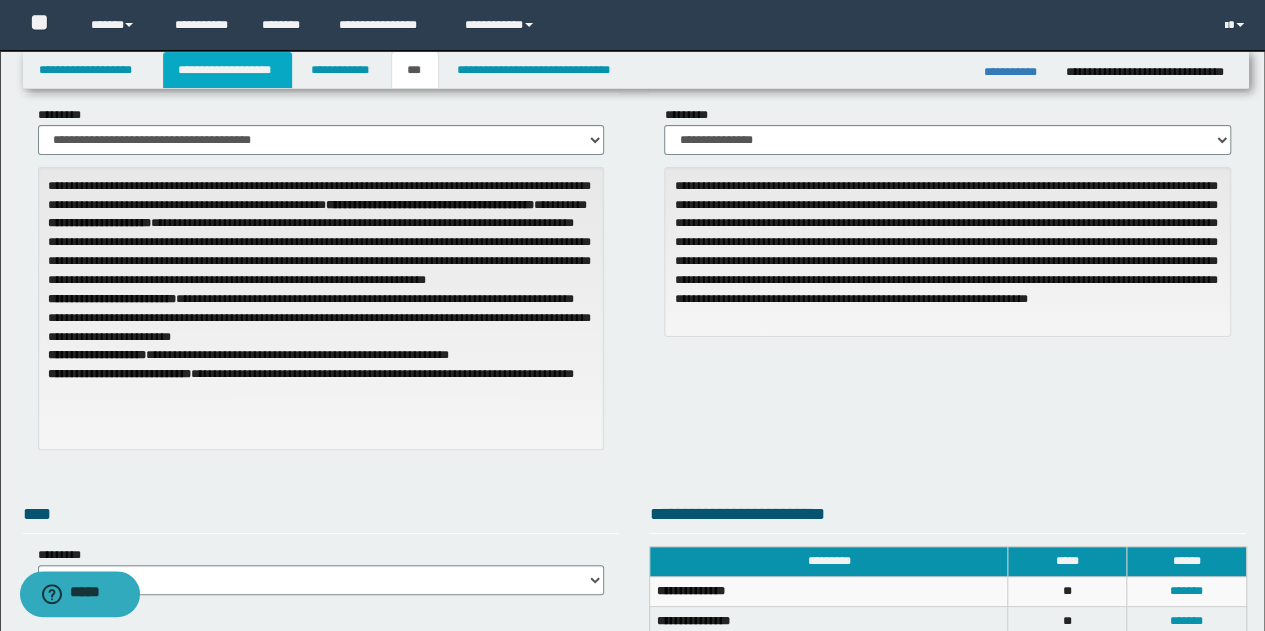 click on "**********" at bounding box center (227, 70) 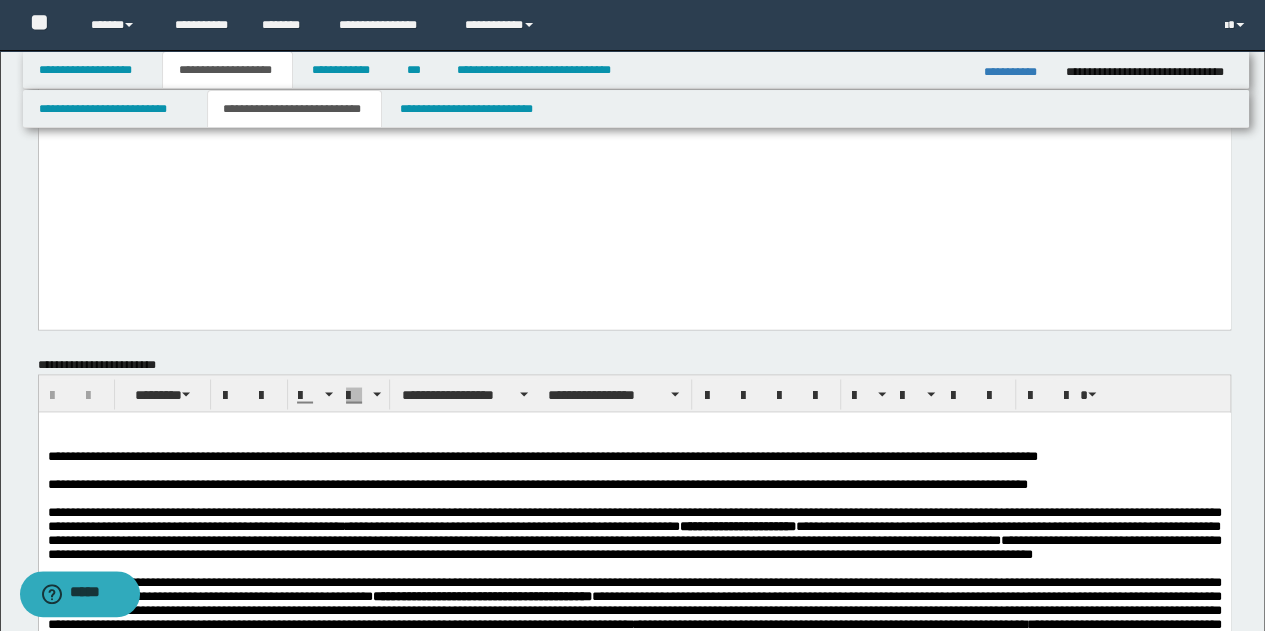 scroll, scrollTop: 2116, scrollLeft: 0, axis: vertical 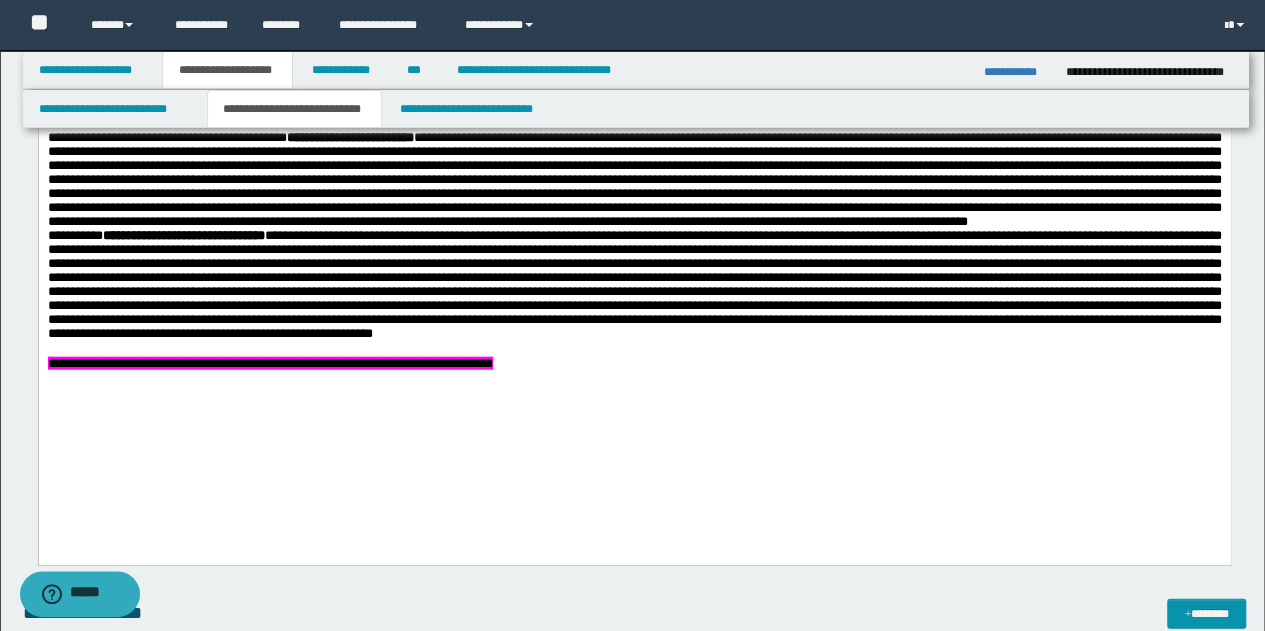 click on "**********" at bounding box center [634, 171] 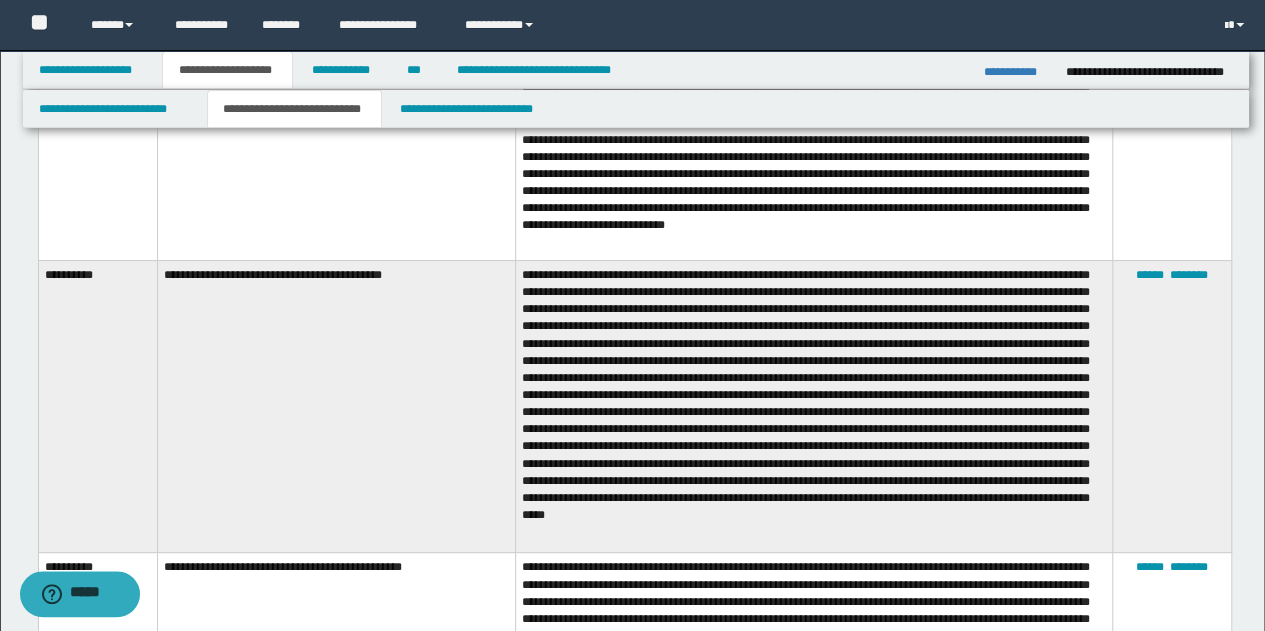 scroll, scrollTop: 3916, scrollLeft: 0, axis: vertical 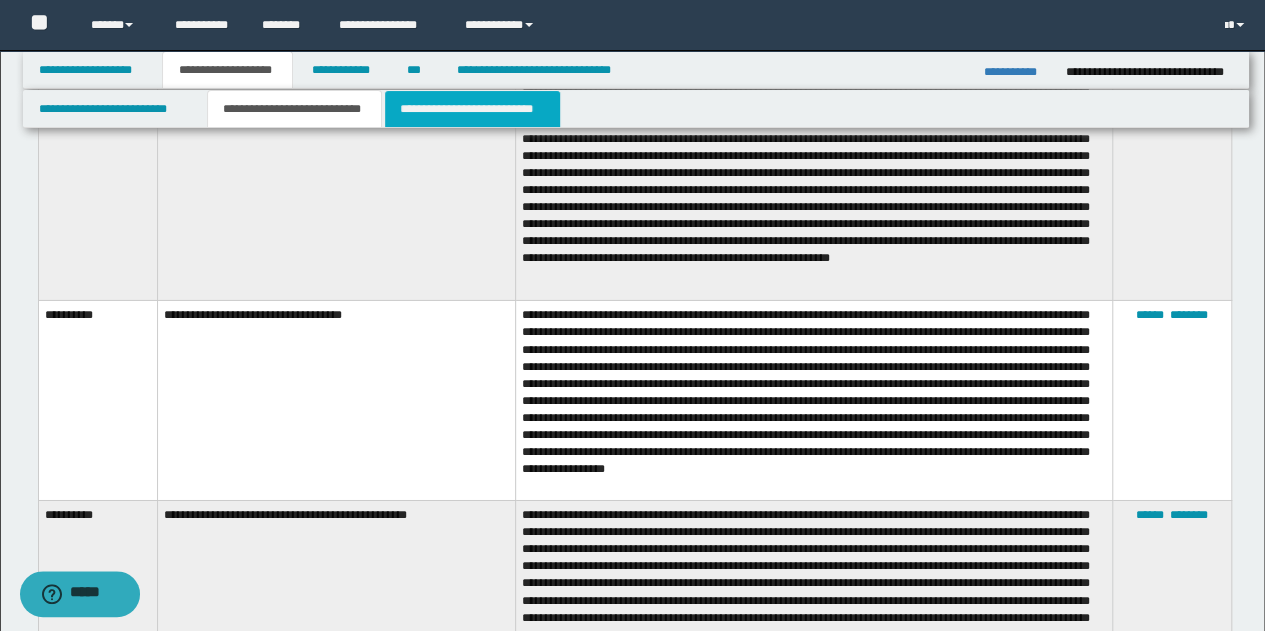 click on "**********" at bounding box center [472, 109] 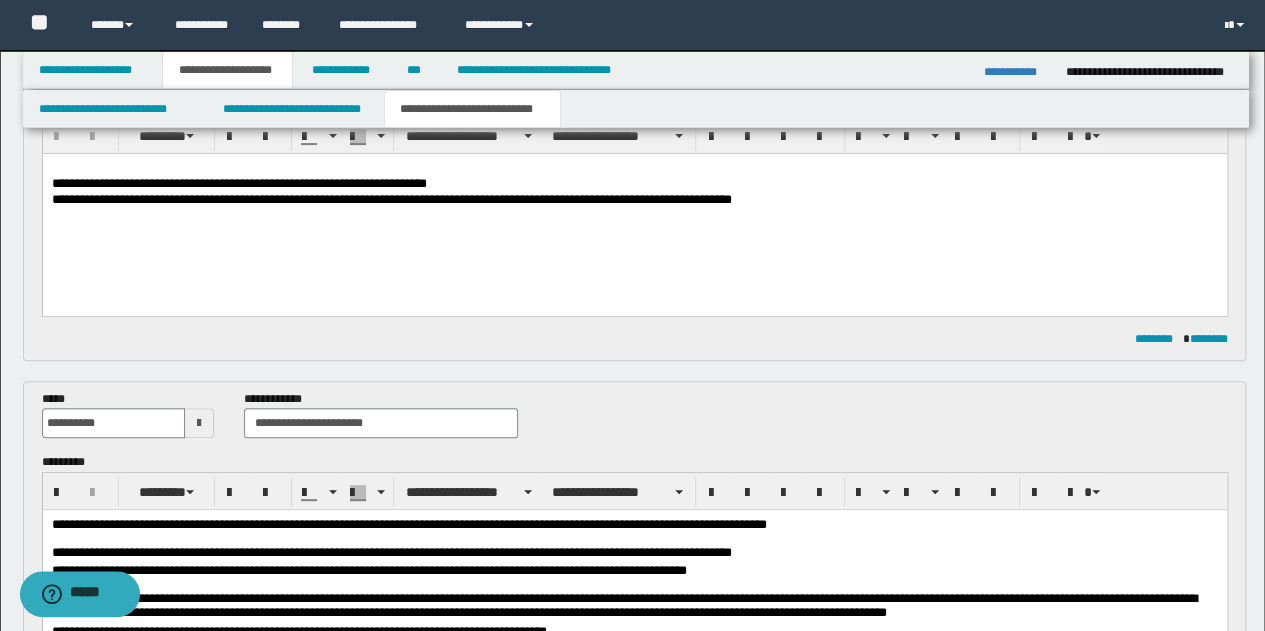 scroll, scrollTop: 400, scrollLeft: 0, axis: vertical 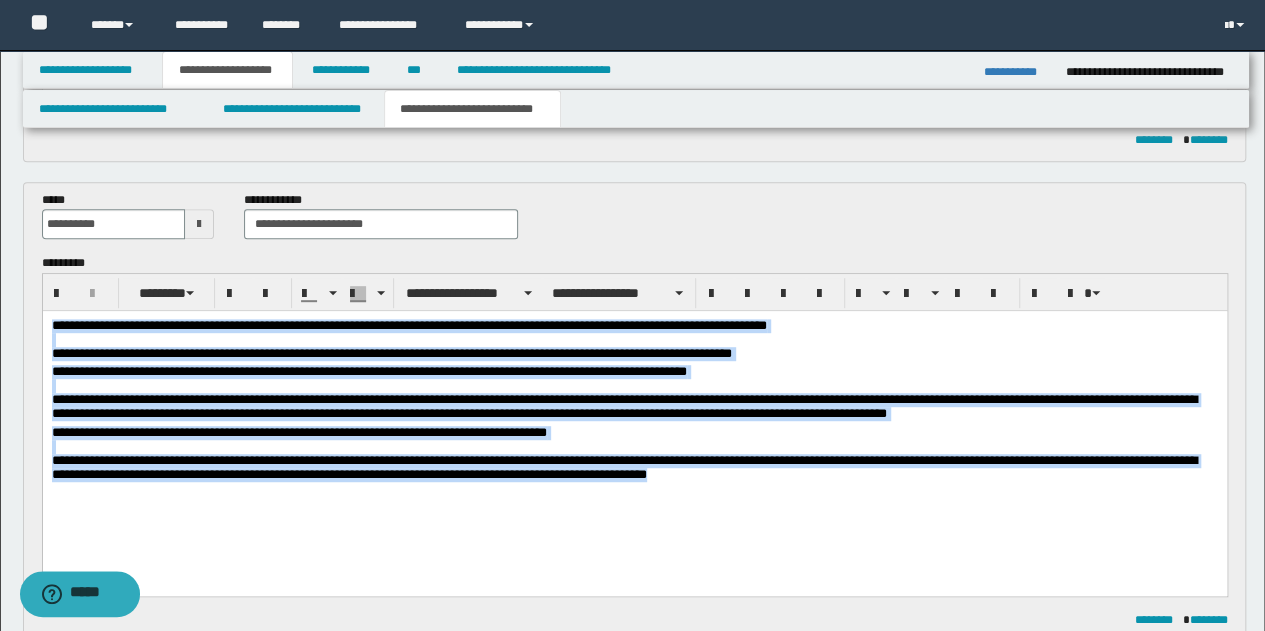 drag, startPoint x: 50, startPoint y: 324, endPoint x: 780, endPoint y: 496, distance: 749.9893 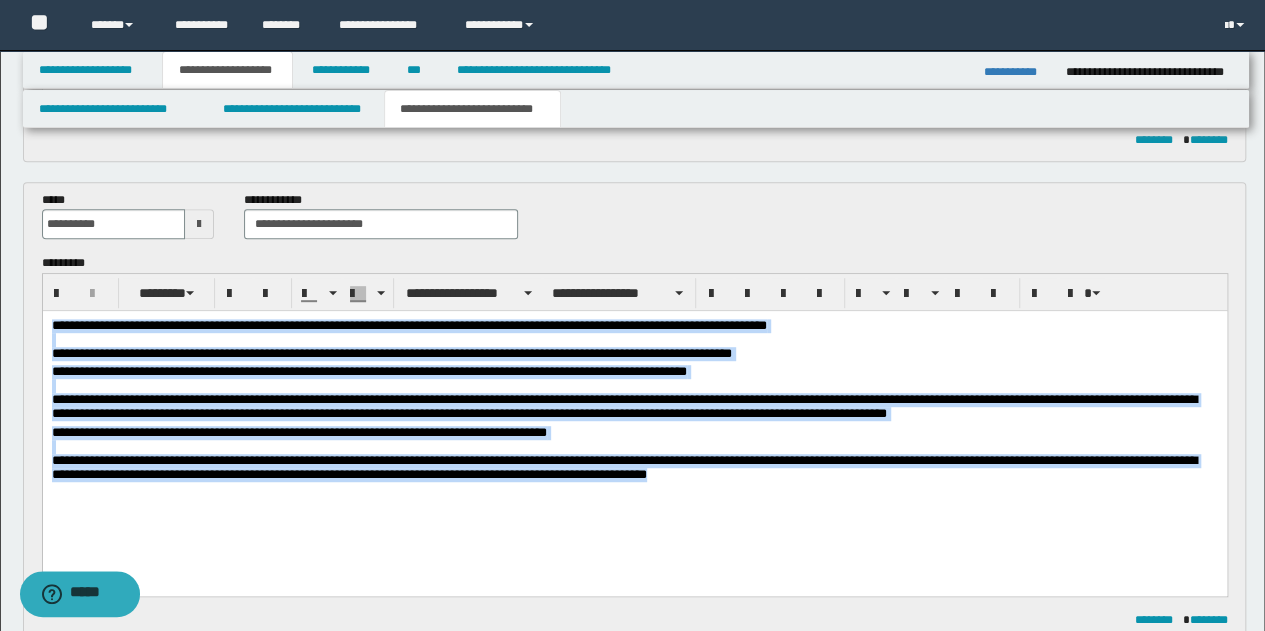 click on "**********" at bounding box center [634, 428] 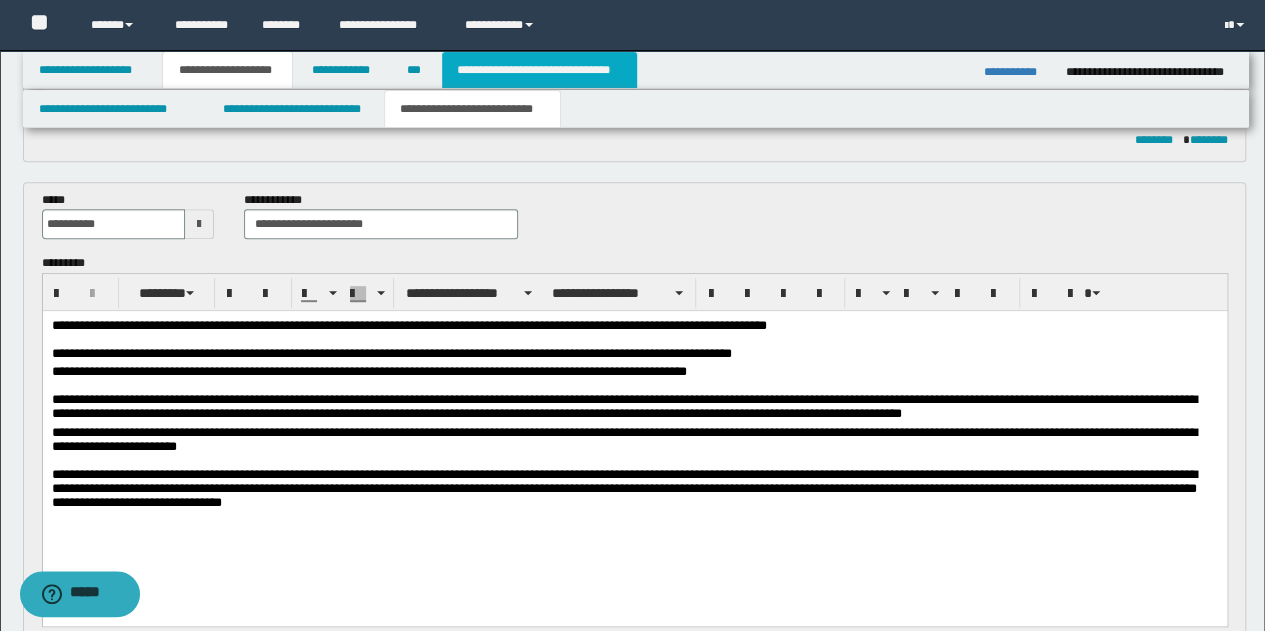 click on "**********" at bounding box center [539, 70] 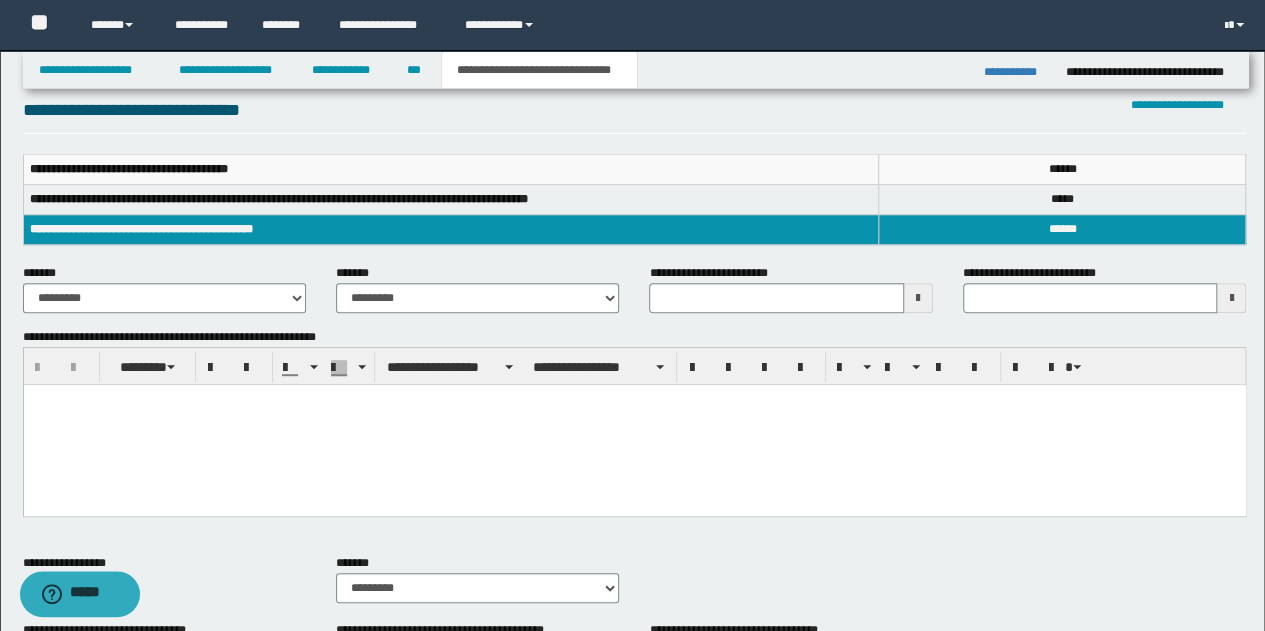 scroll, scrollTop: 0, scrollLeft: 0, axis: both 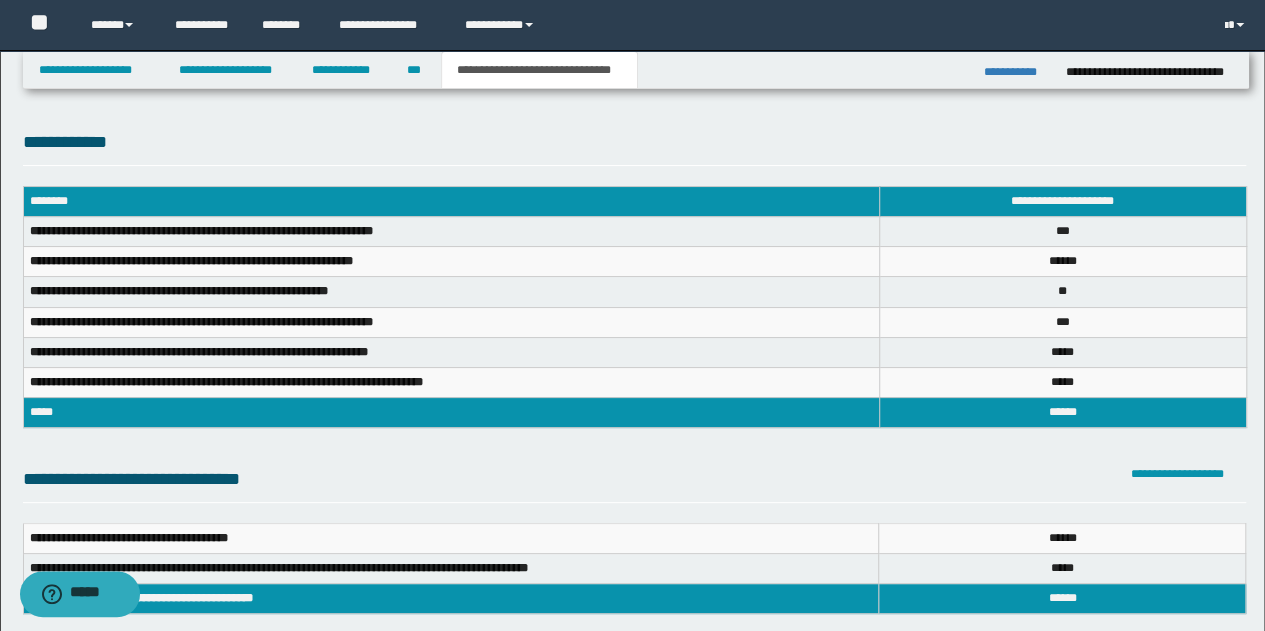 click on "**********" at bounding box center (635, 484) 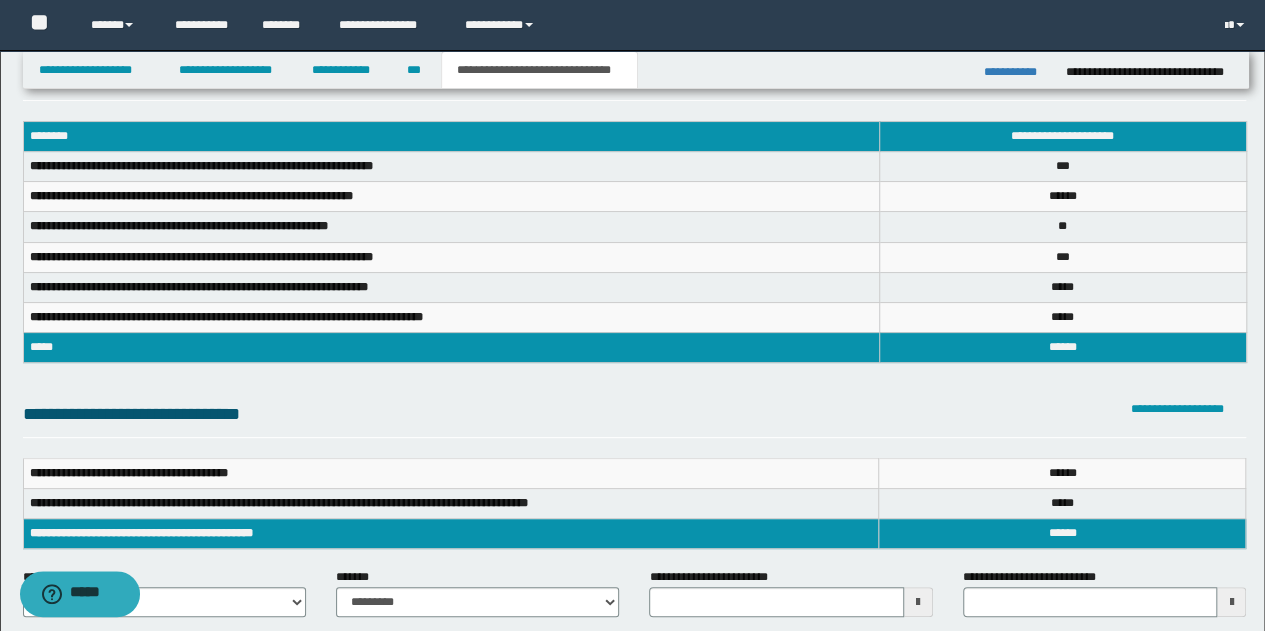 scroll, scrollTop: 0, scrollLeft: 0, axis: both 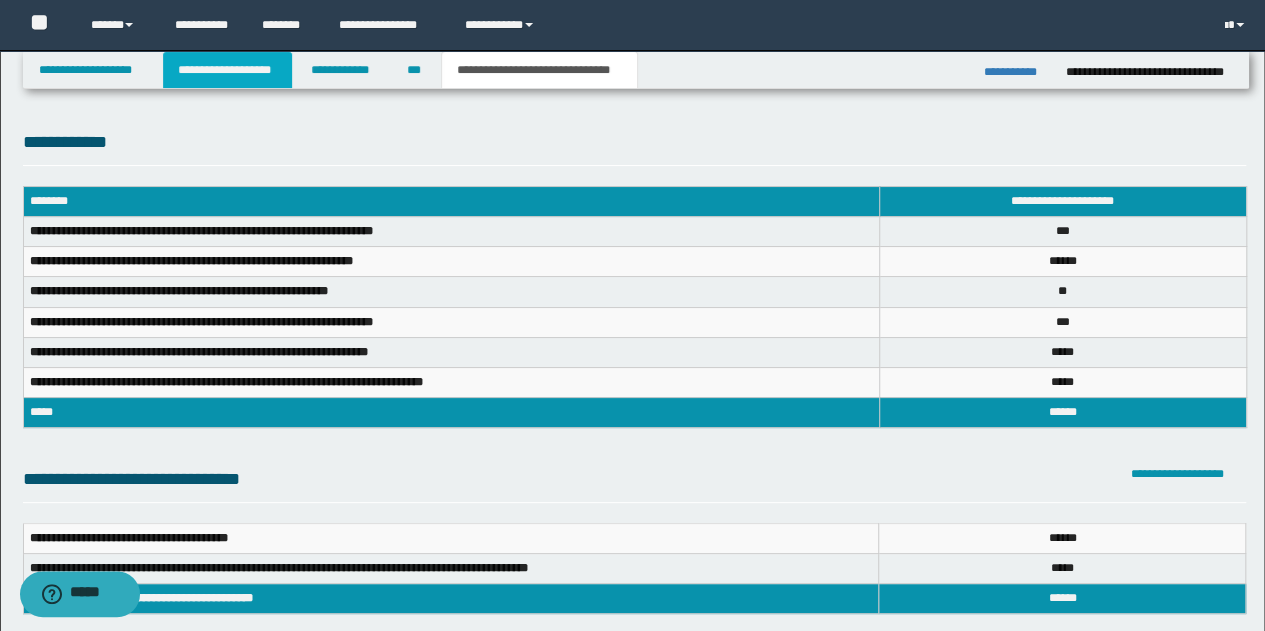 click on "**********" at bounding box center (227, 70) 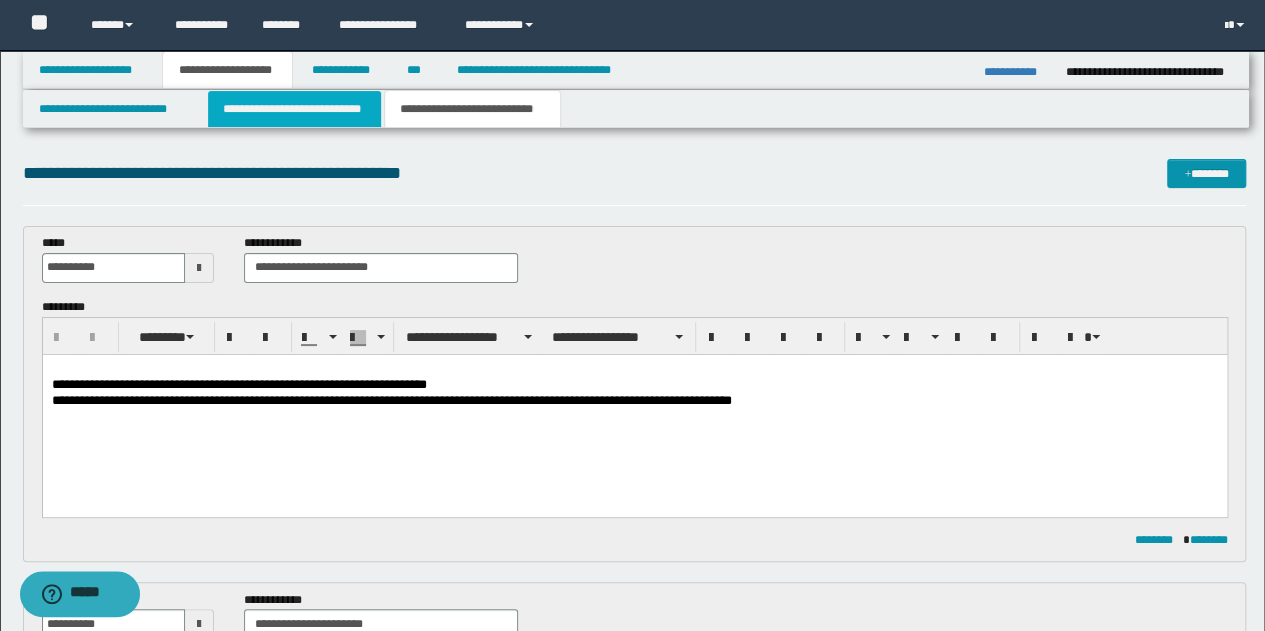 click on "**********" at bounding box center (294, 109) 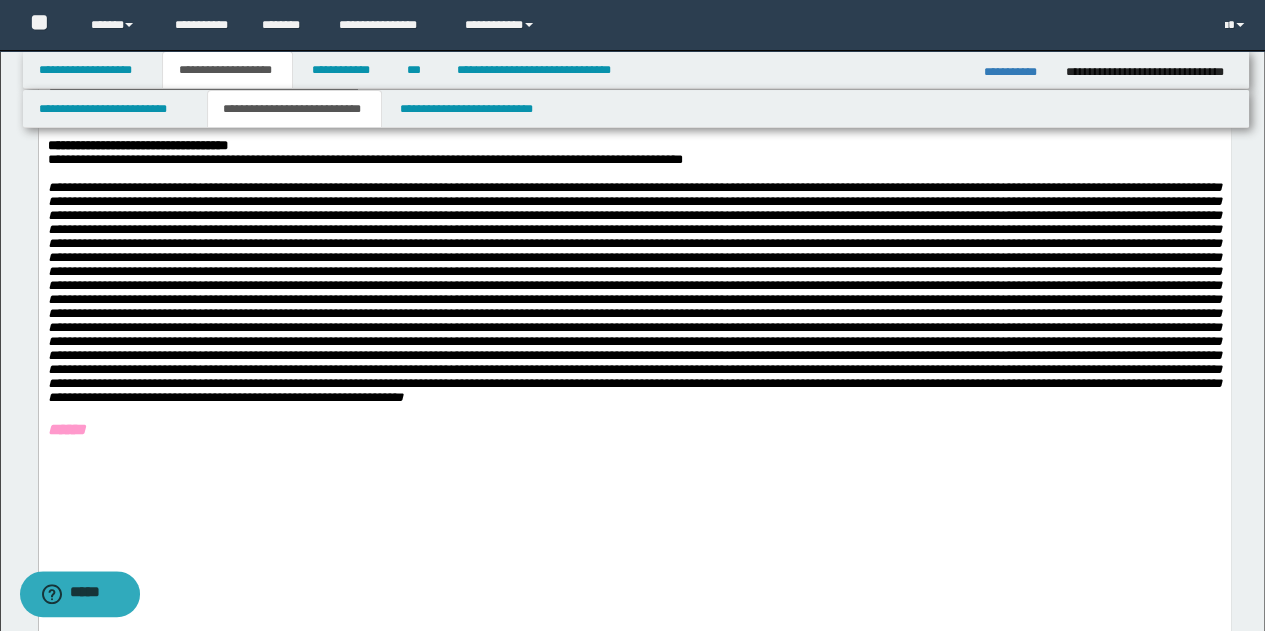 scroll, scrollTop: 900, scrollLeft: 0, axis: vertical 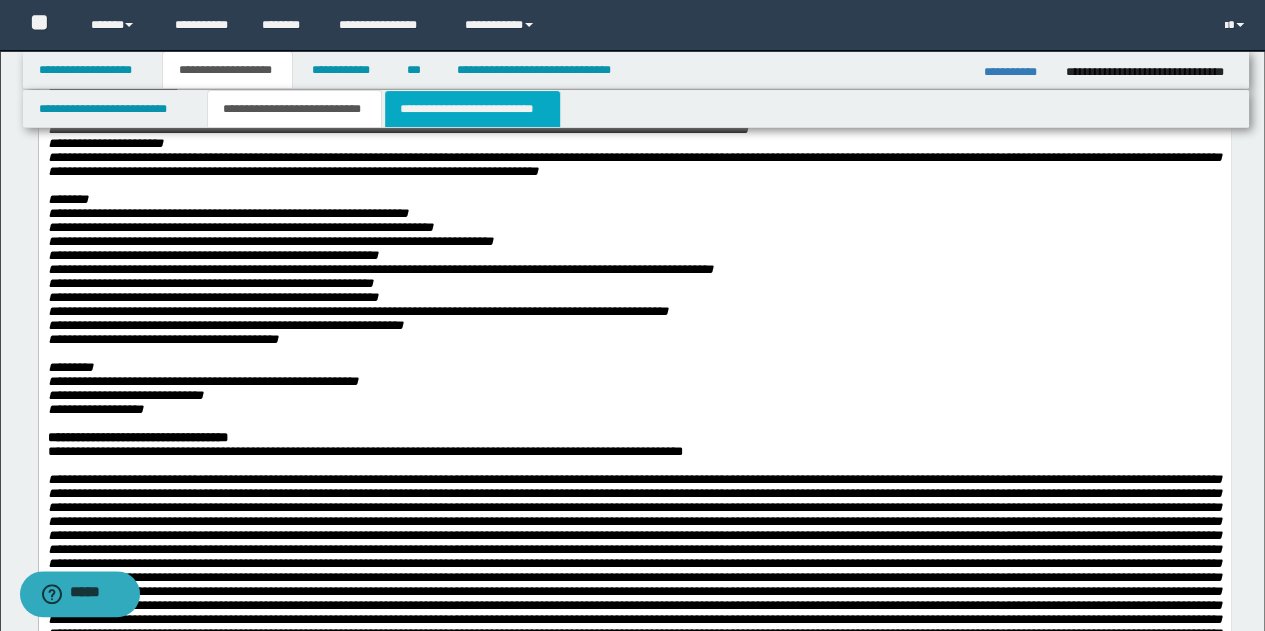 click on "**********" at bounding box center [472, 109] 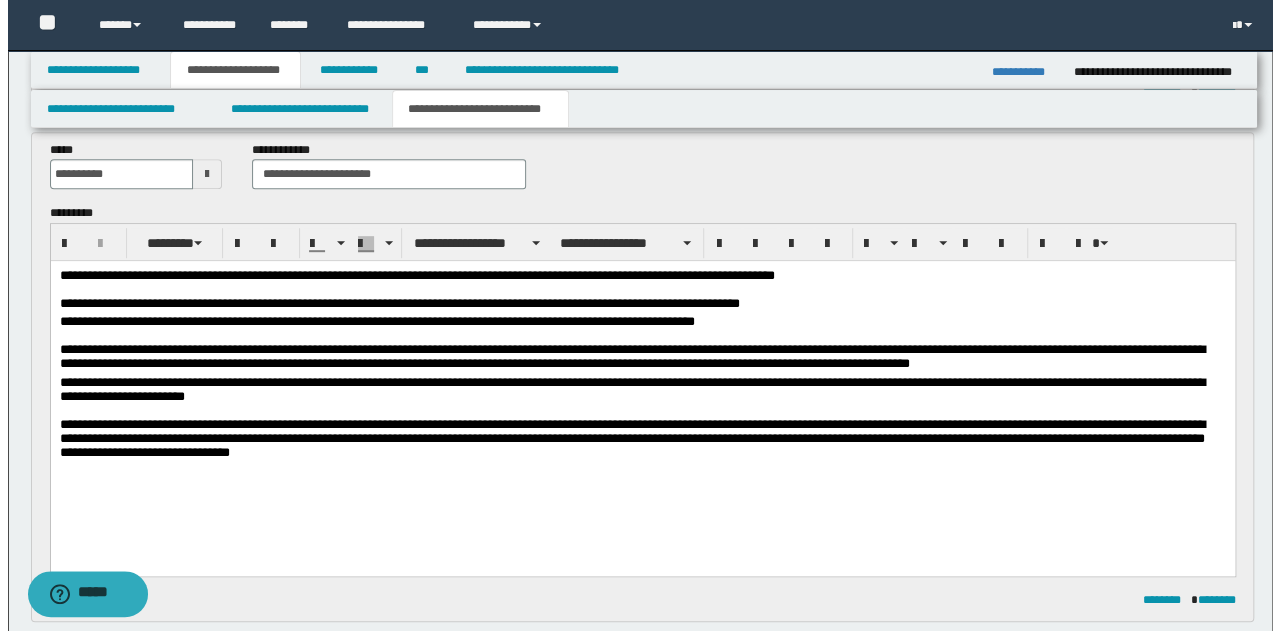 scroll, scrollTop: 500, scrollLeft: 0, axis: vertical 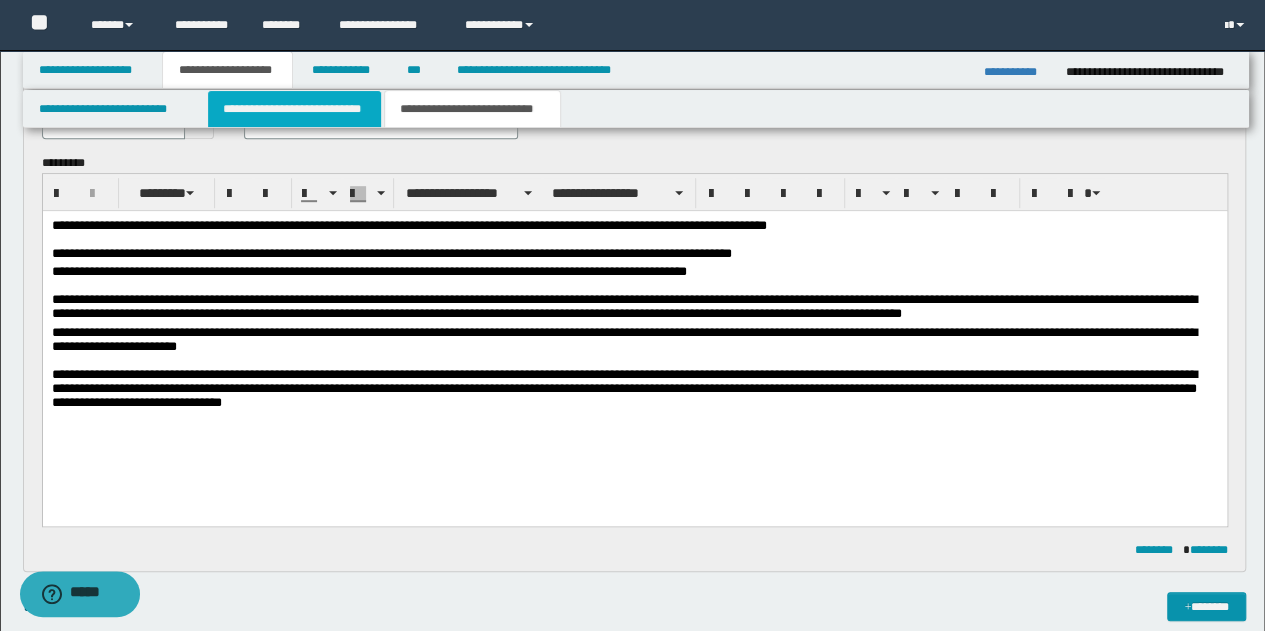 click on "**********" at bounding box center [294, 109] 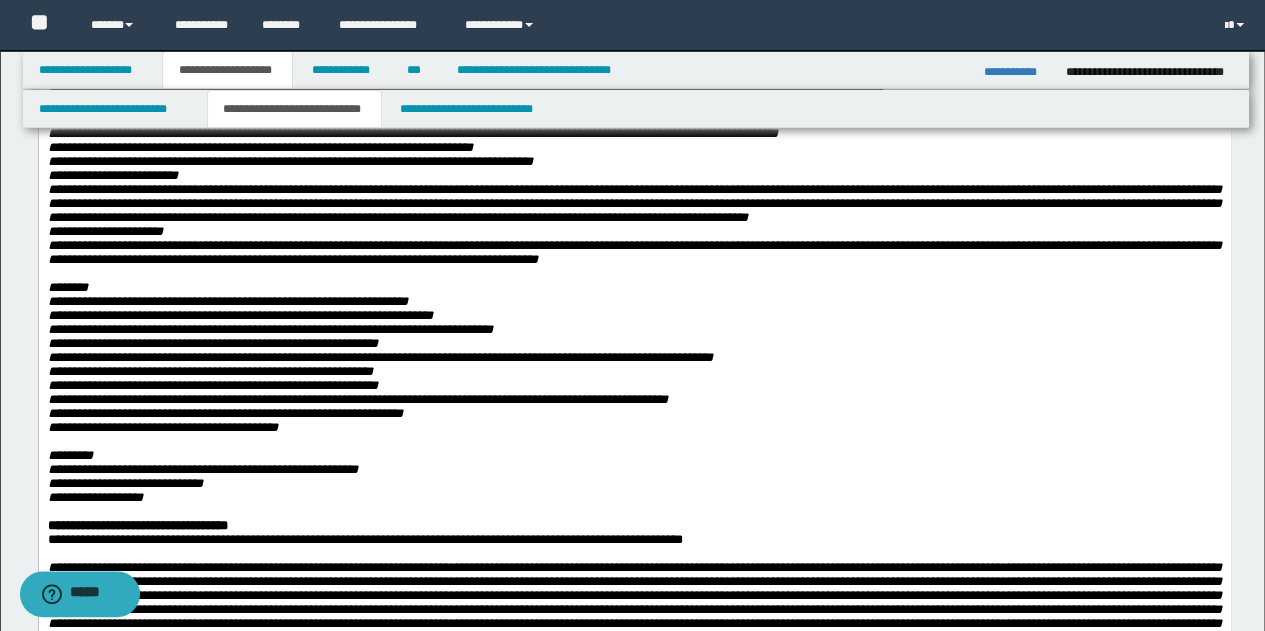 scroll, scrollTop: 1000, scrollLeft: 0, axis: vertical 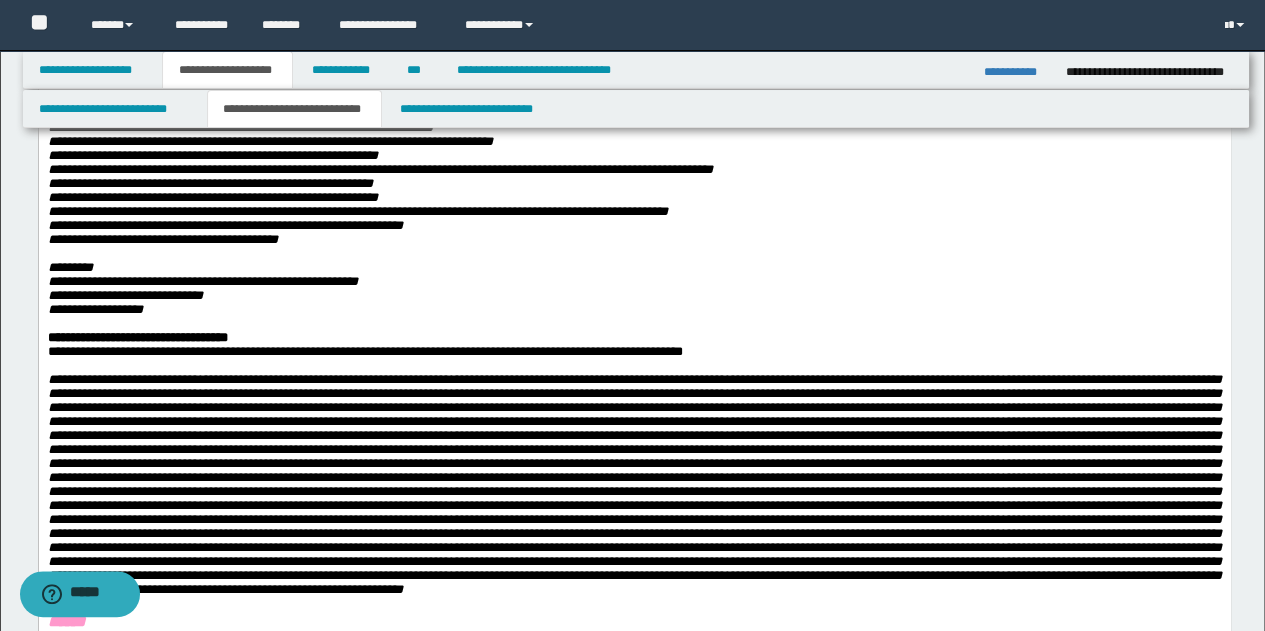 click on "**********" at bounding box center [634, 240] 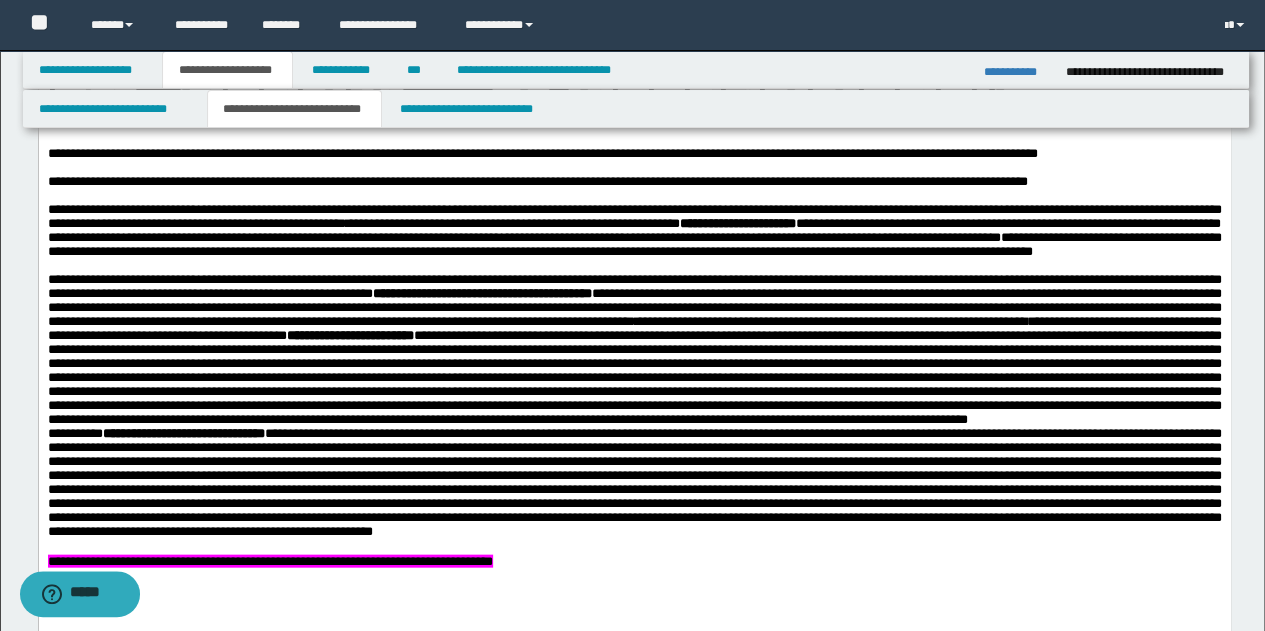scroll, scrollTop: 1900, scrollLeft: 0, axis: vertical 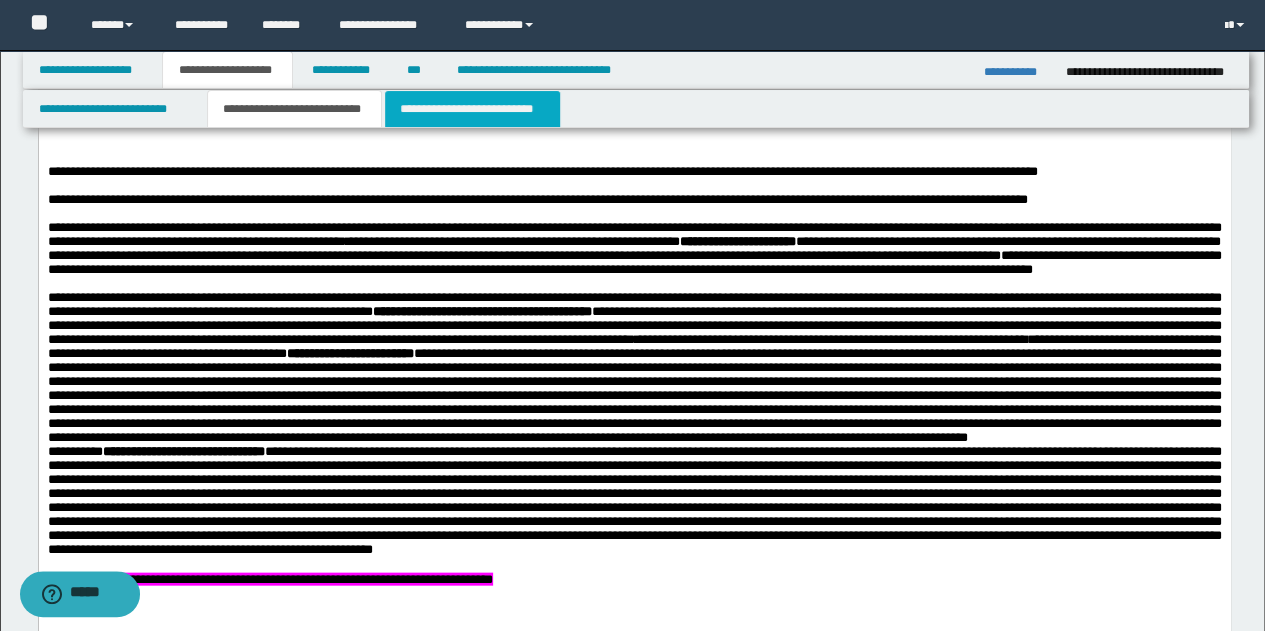 click on "**********" at bounding box center (472, 109) 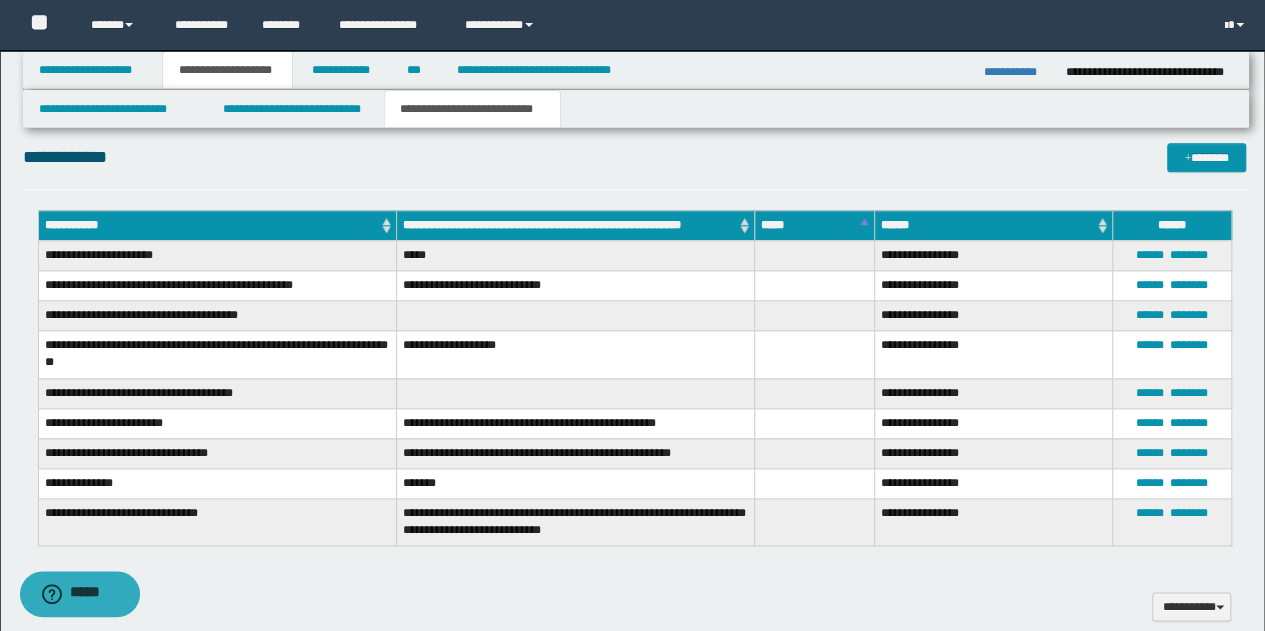 scroll, scrollTop: 946, scrollLeft: 0, axis: vertical 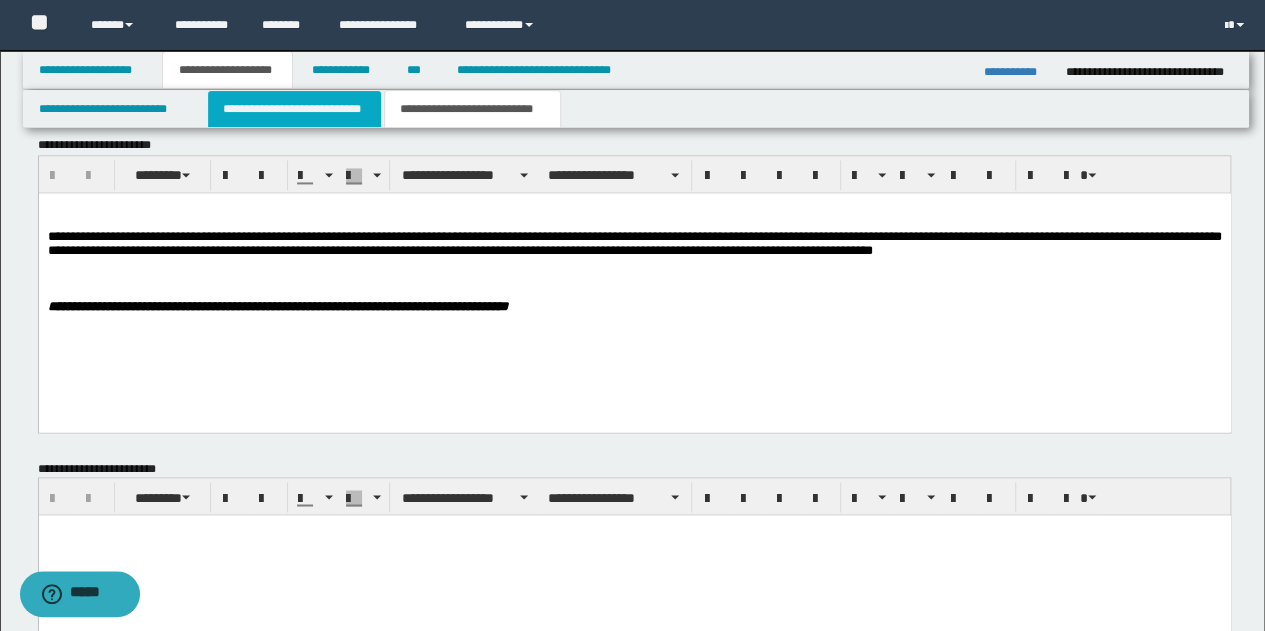 click on "**********" at bounding box center (294, 109) 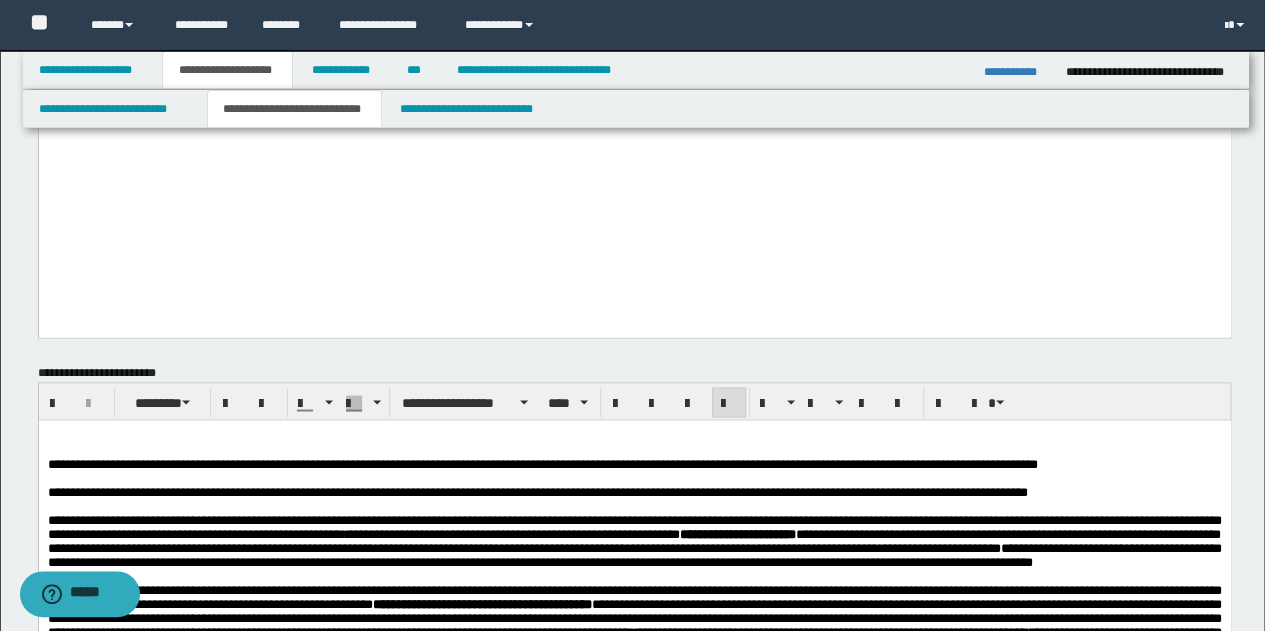 scroll, scrollTop: 1746, scrollLeft: 0, axis: vertical 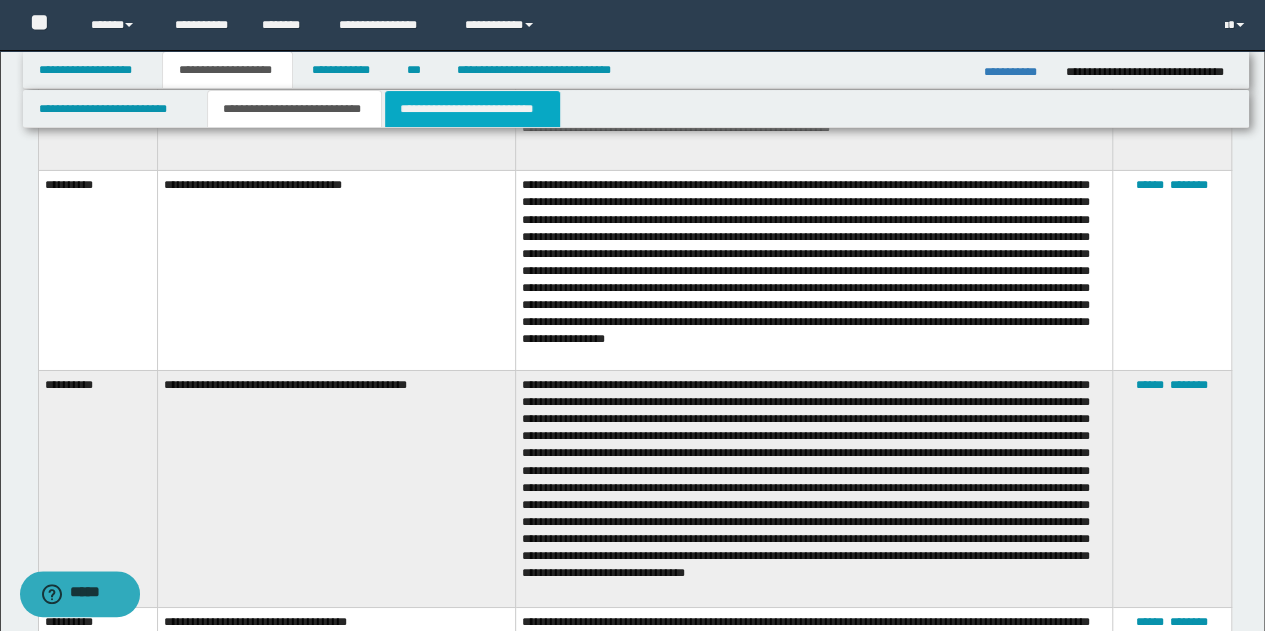 click on "**********" at bounding box center [472, 109] 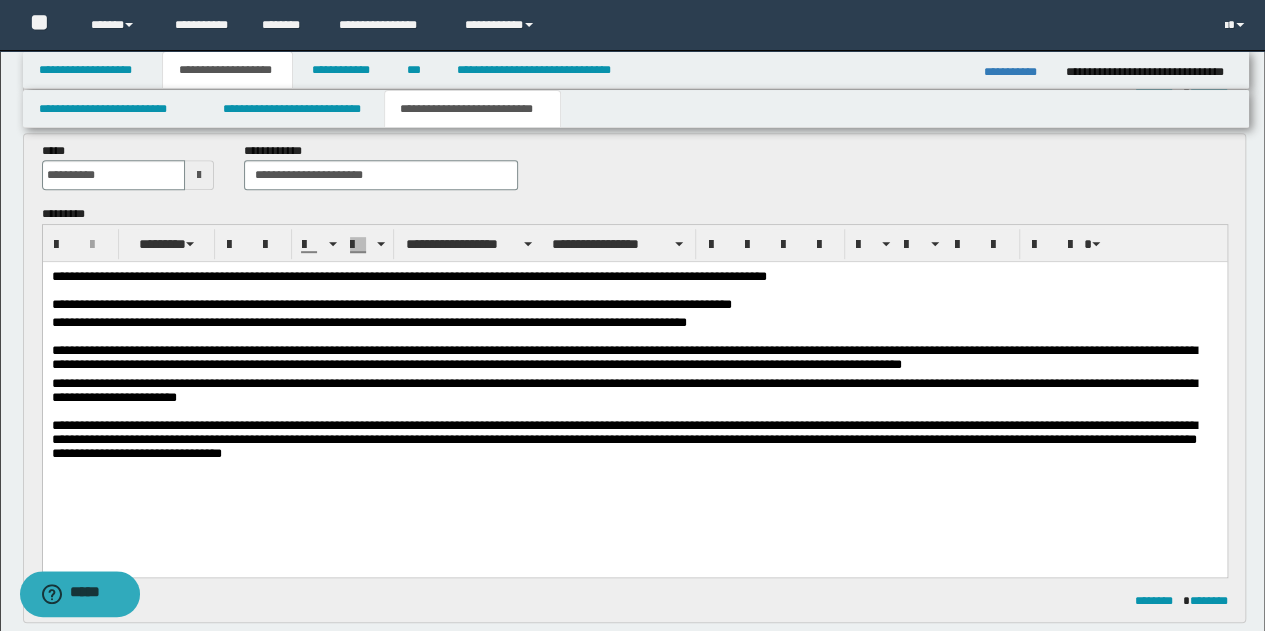 scroll, scrollTop: 446, scrollLeft: 0, axis: vertical 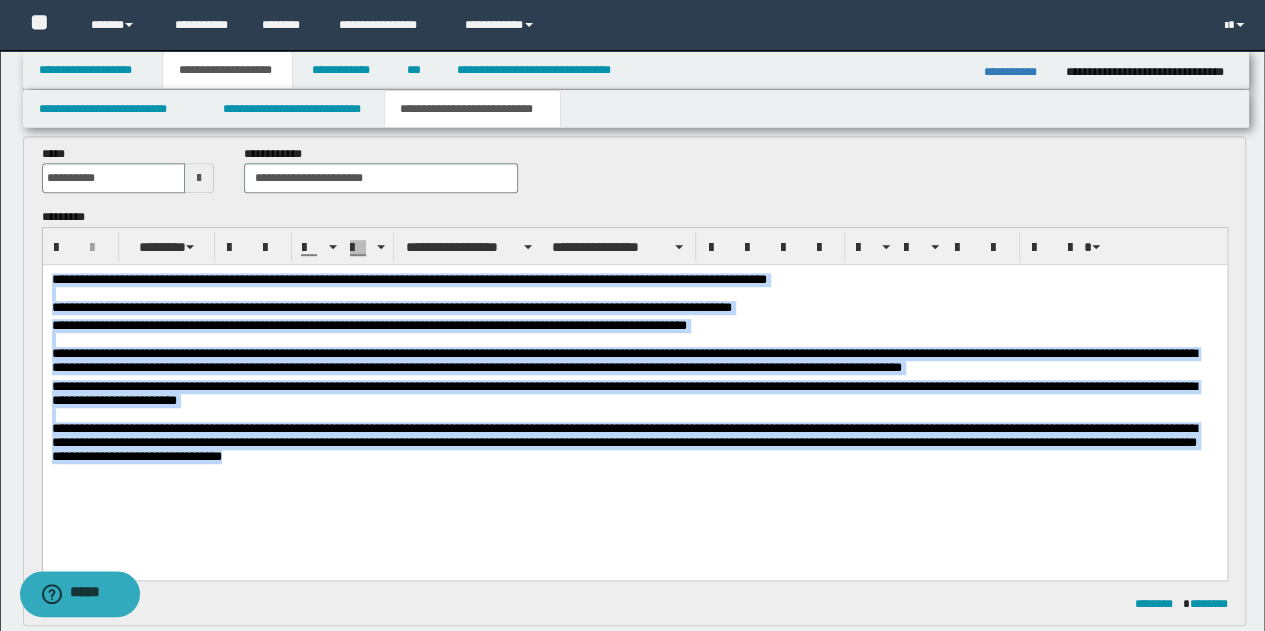 drag, startPoint x: 50, startPoint y: 278, endPoint x: 422, endPoint y: 474, distance: 420.47592 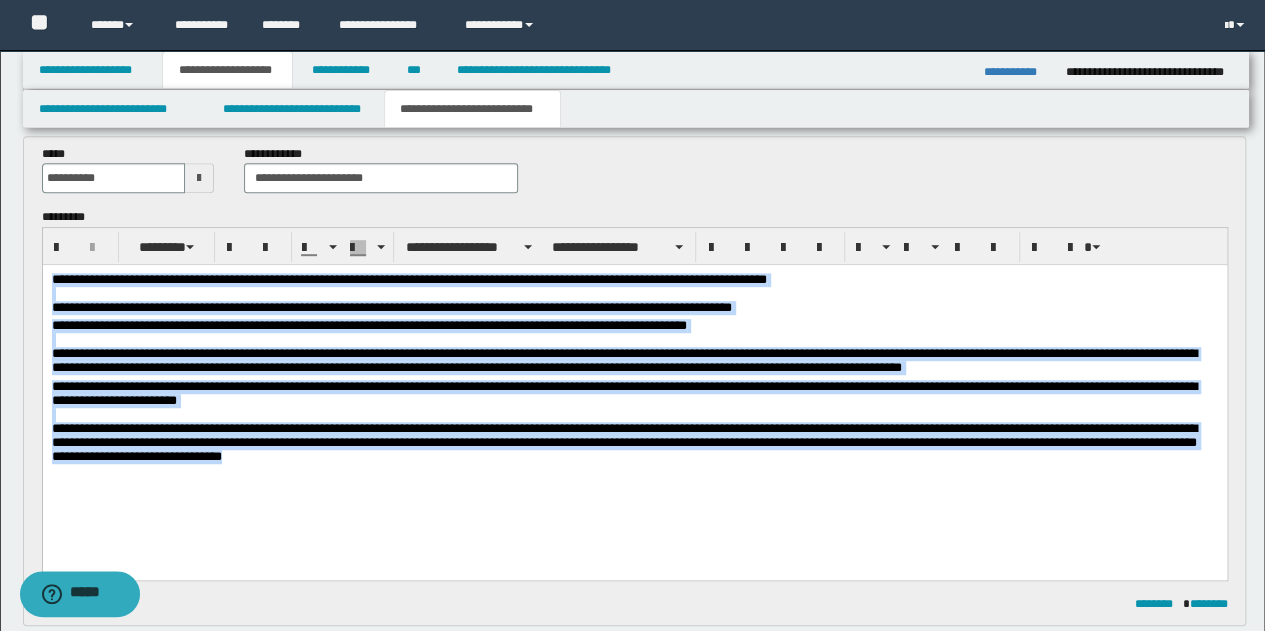 click on "**********" at bounding box center [634, 397] 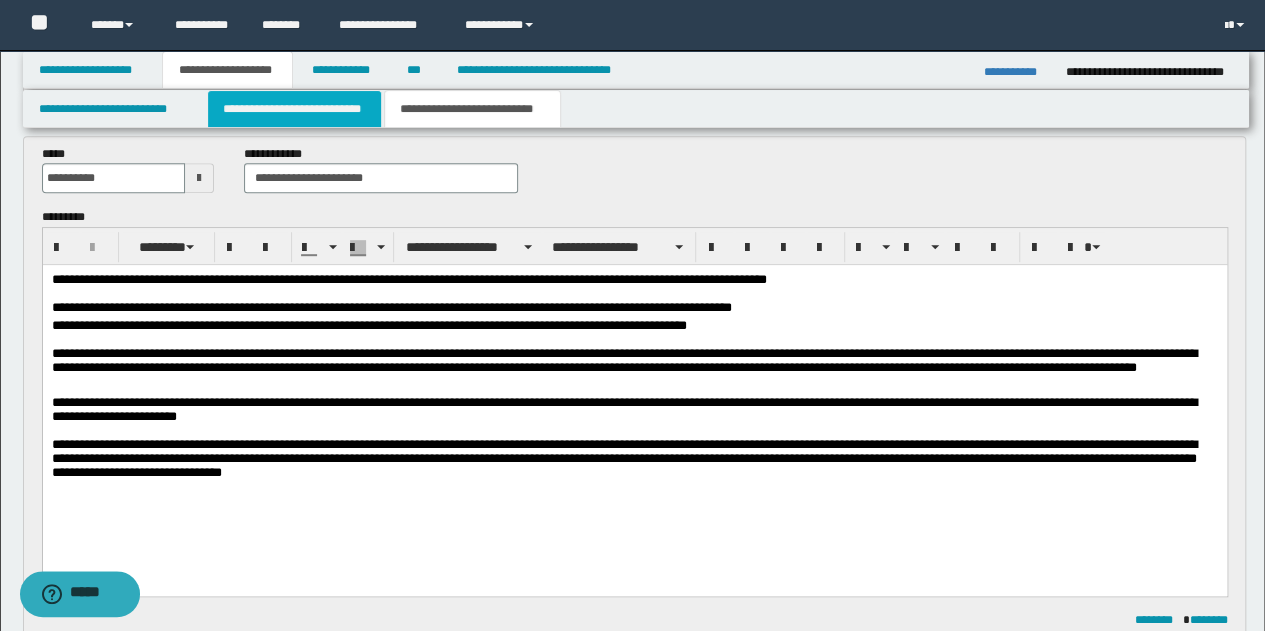 click on "**********" at bounding box center (294, 109) 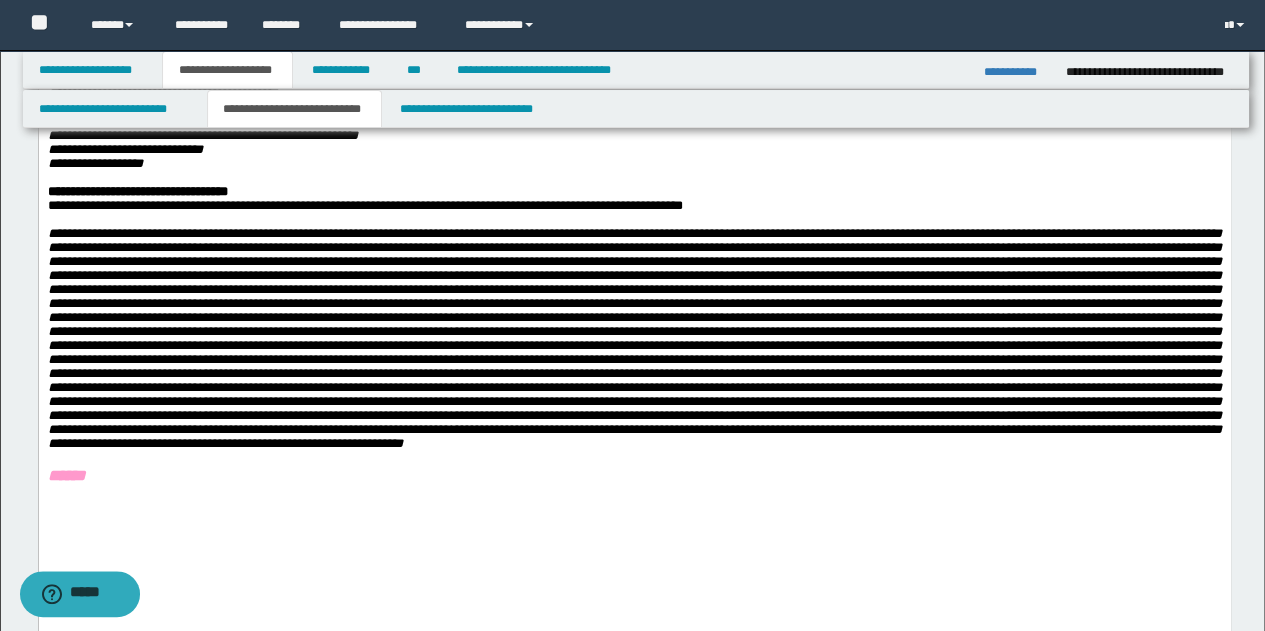 scroll, scrollTop: 846, scrollLeft: 0, axis: vertical 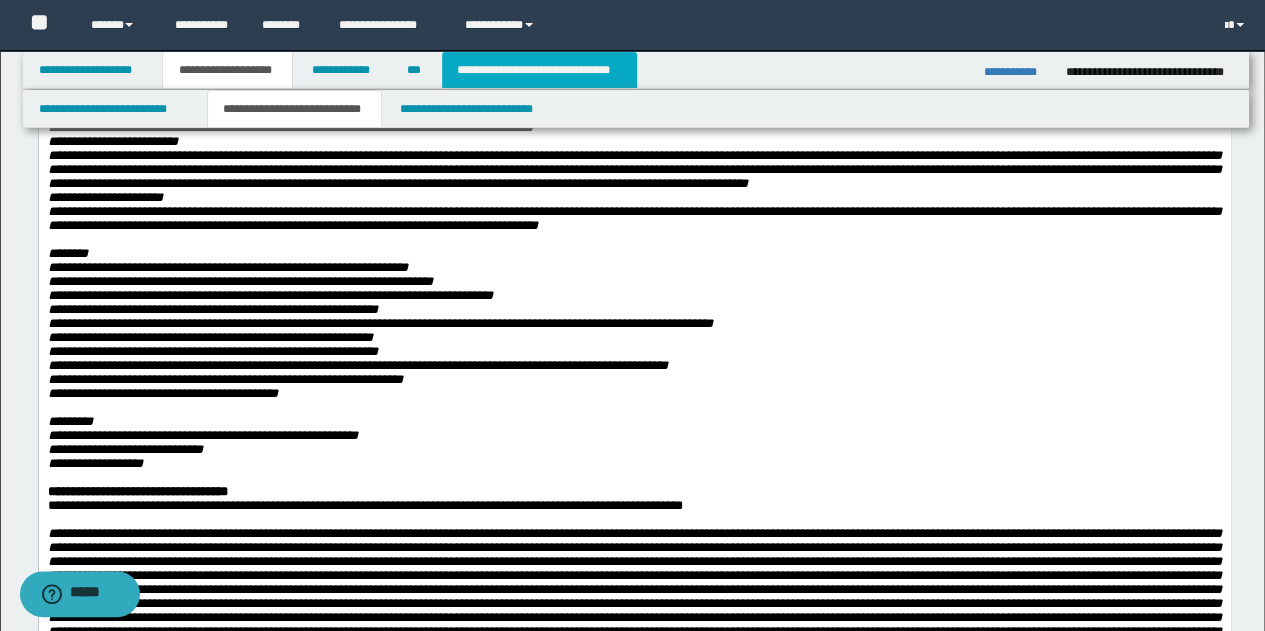click on "**********" at bounding box center (539, 70) 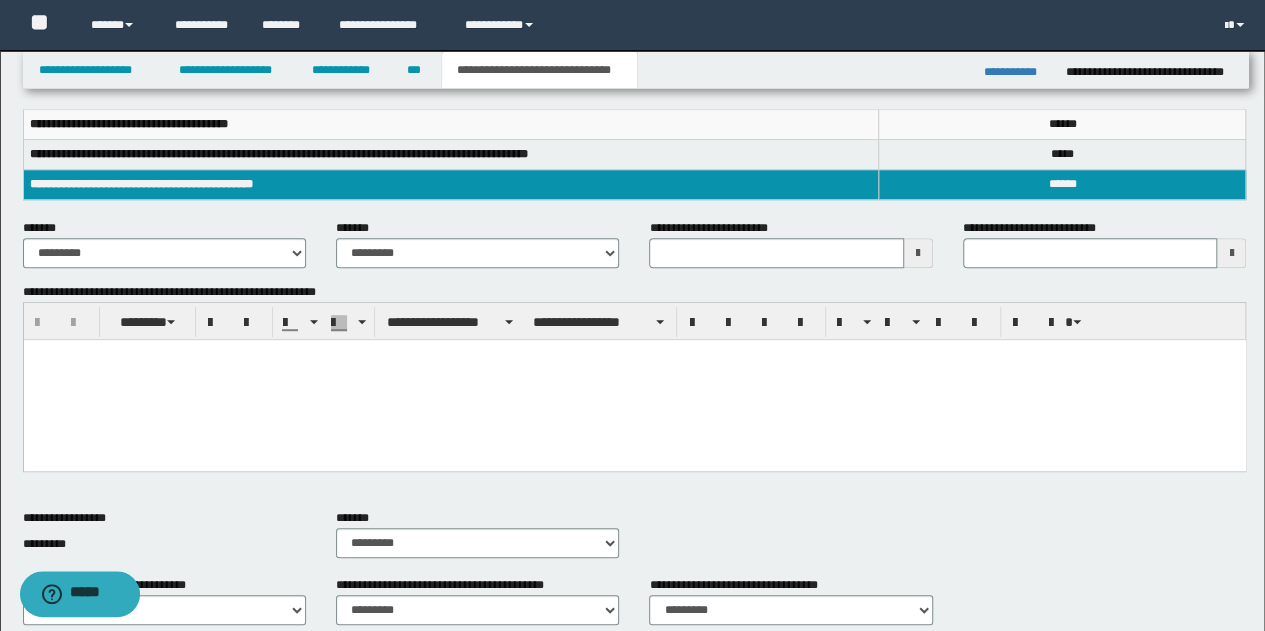 scroll, scrollTop: 115, scrollLeft: 0, axis: vertical 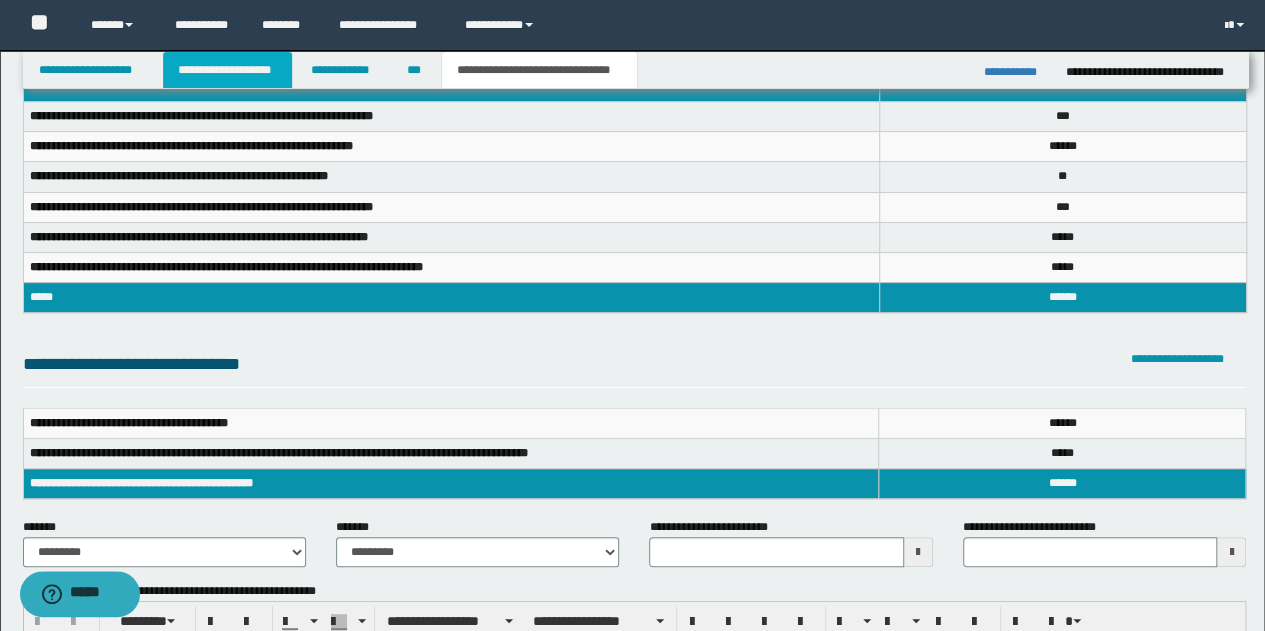 click on "**********" at bounding box center [227, 70] 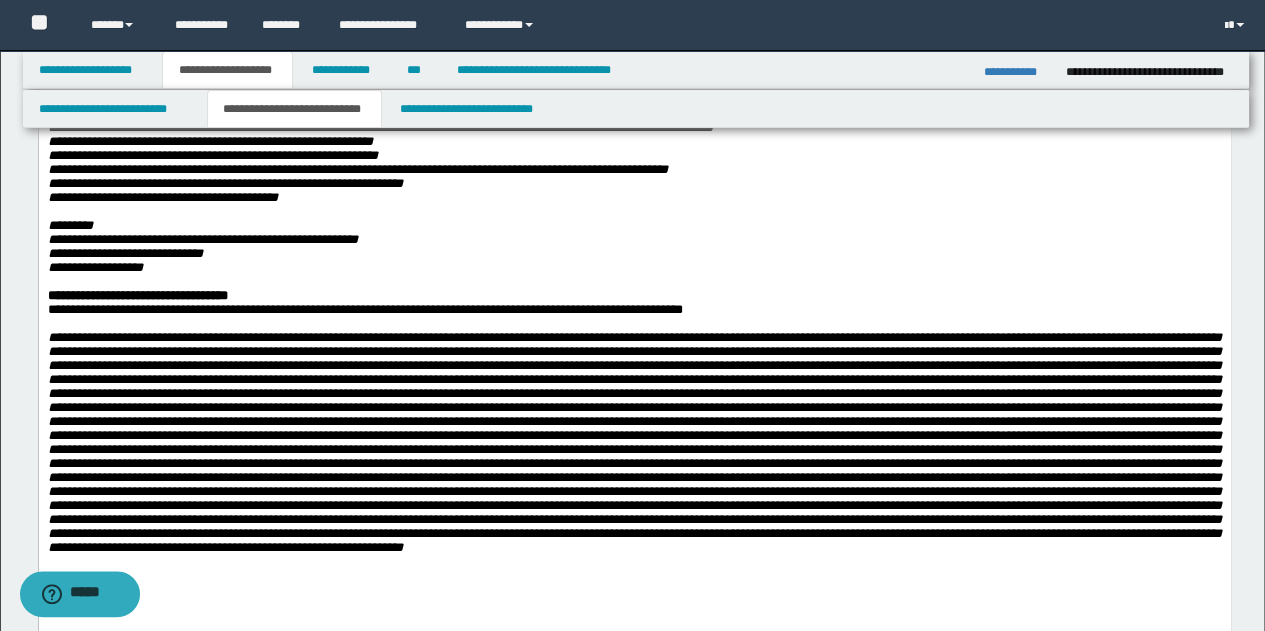 scroll, scrollTop: 1046, scrollLeft: 0, axis: vertical 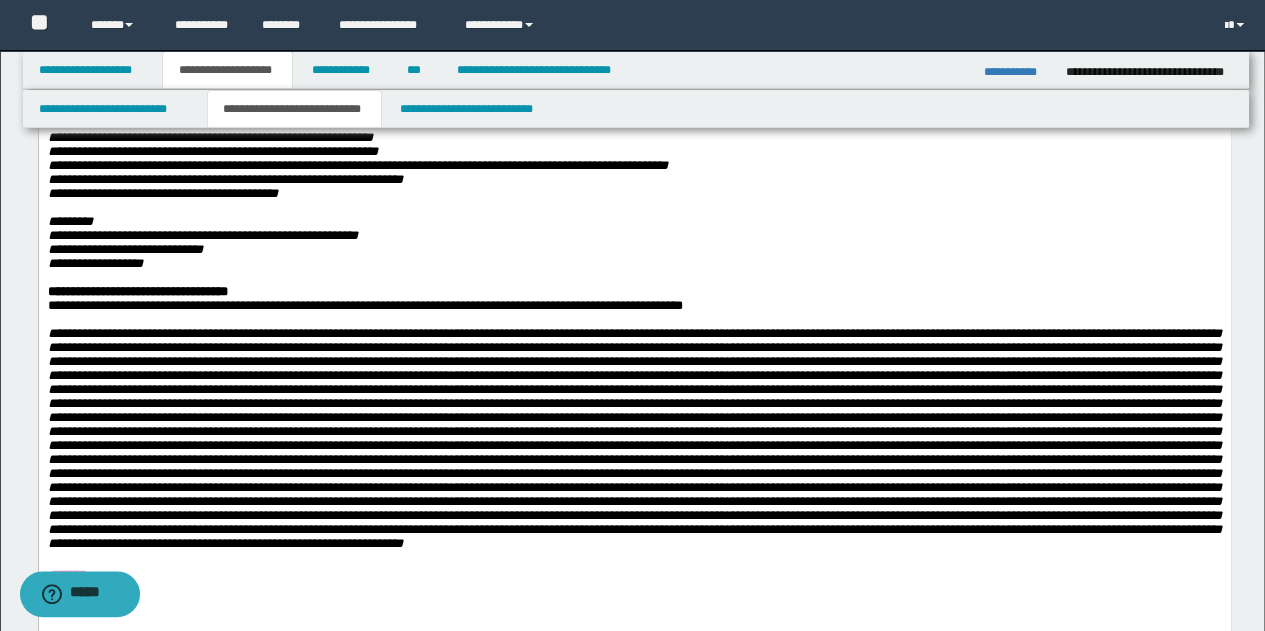click on "**********" at bounding box center (634, 236) 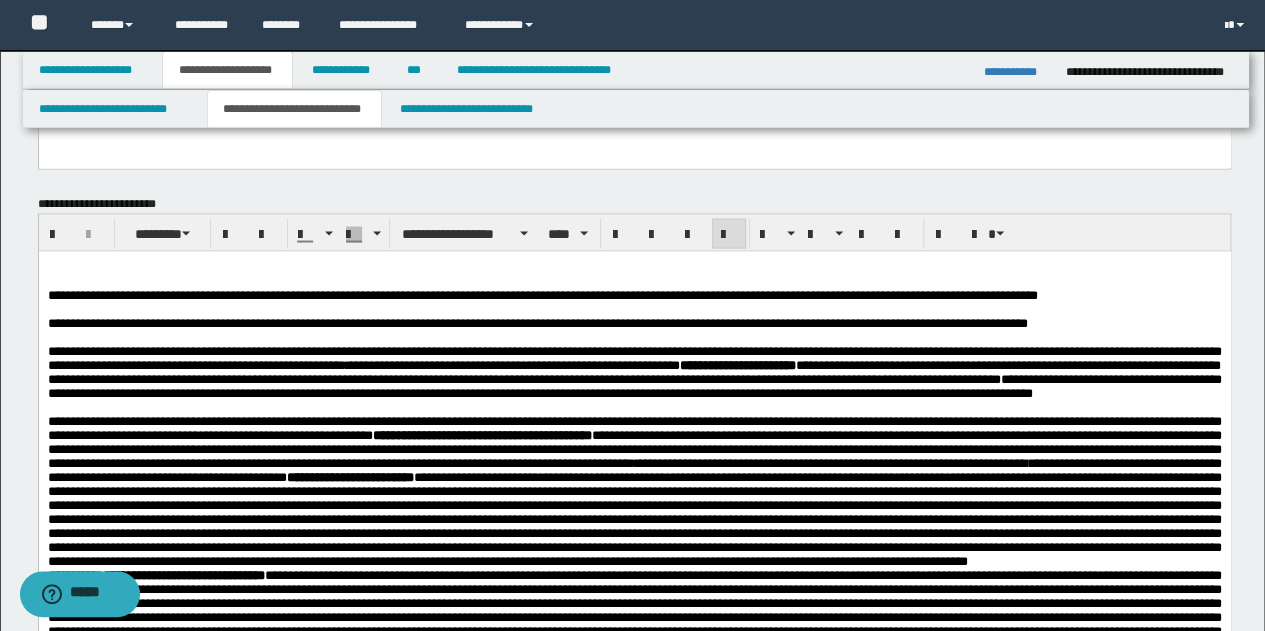 scroll, scrollTop: 1746, scrollLeft: 0, axis: vertical 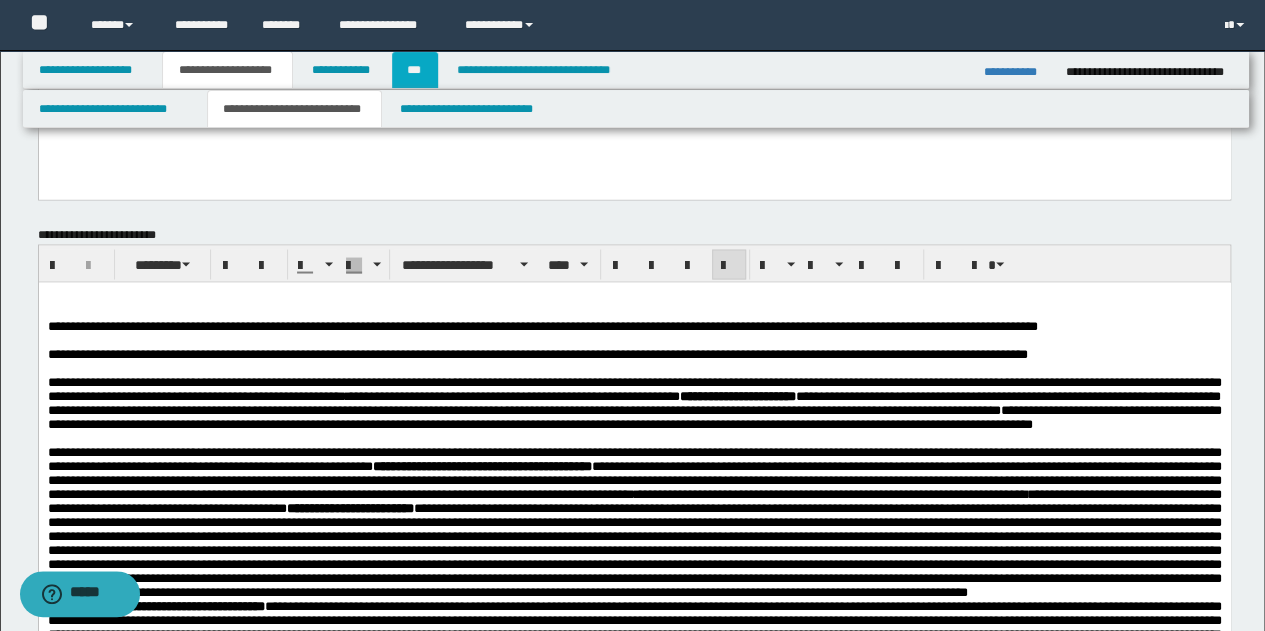 click on "***" at bounding box center [415, 70] 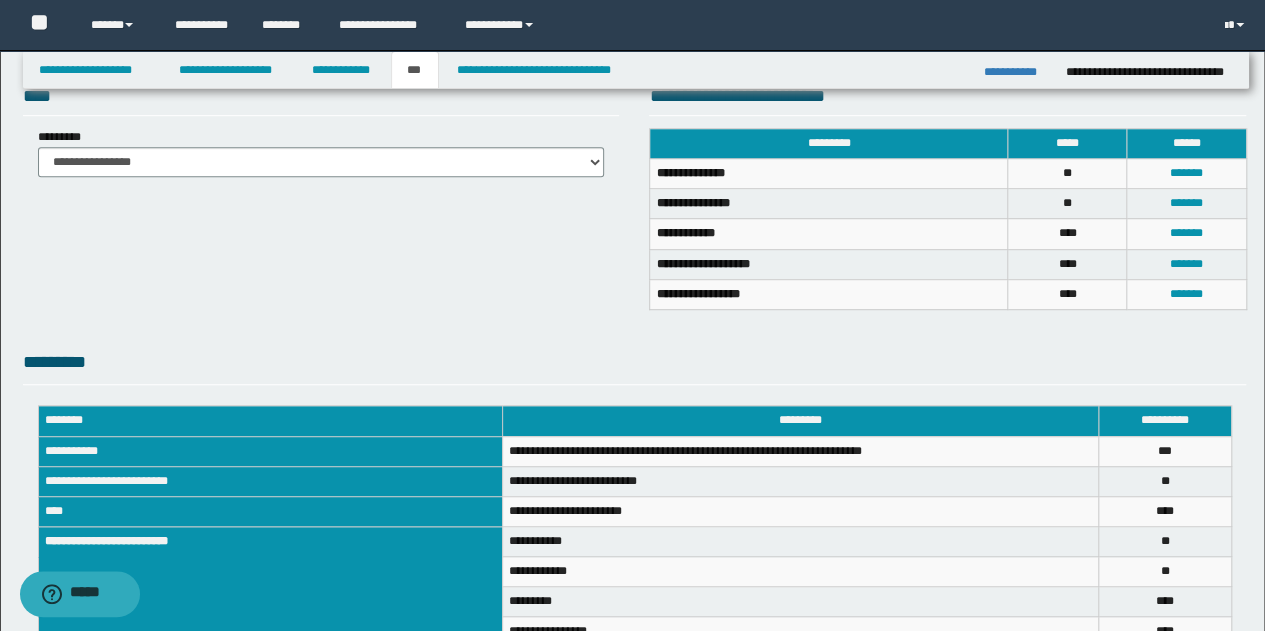scroll, scrollTop: 404, scrollLeft: 0, axis: vertical 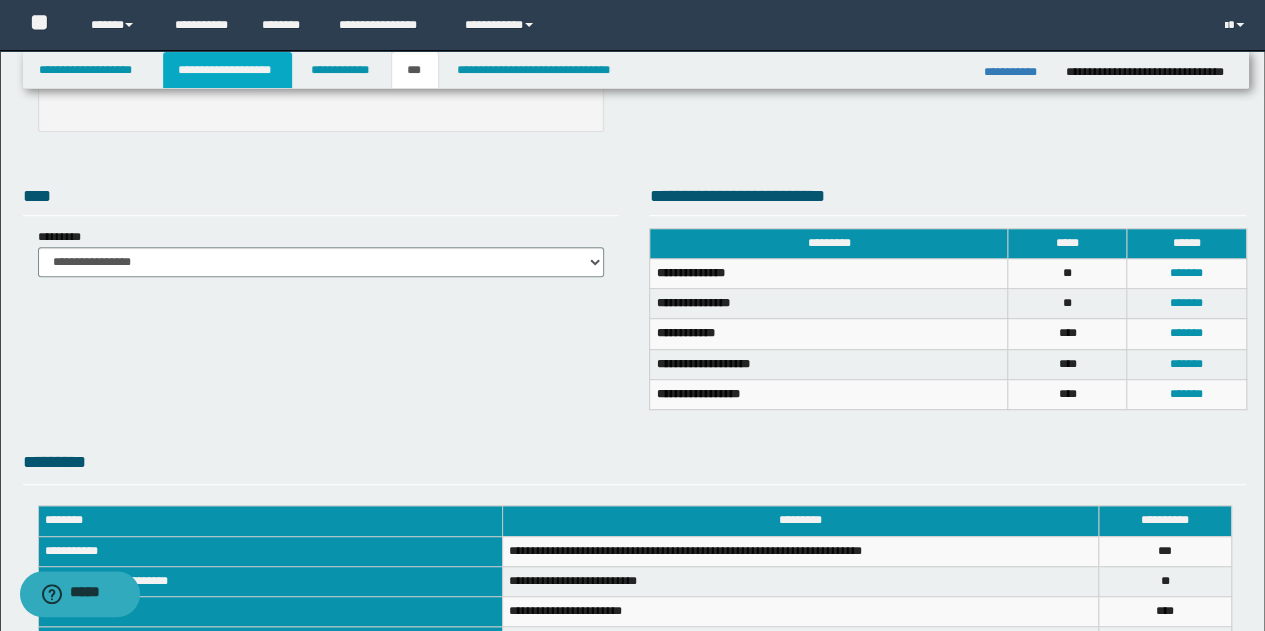 click on "**********" at bounding box center [227, 70] 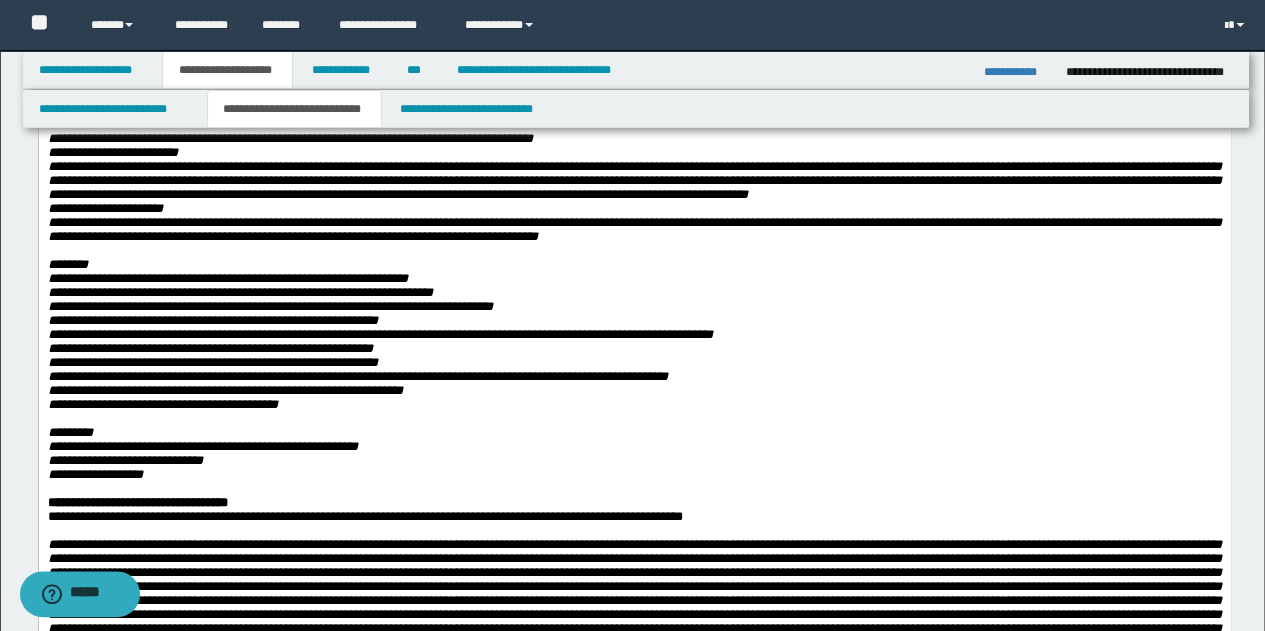 scroll, scrollTop: 935, scrollLeft: 0, axis: vertical 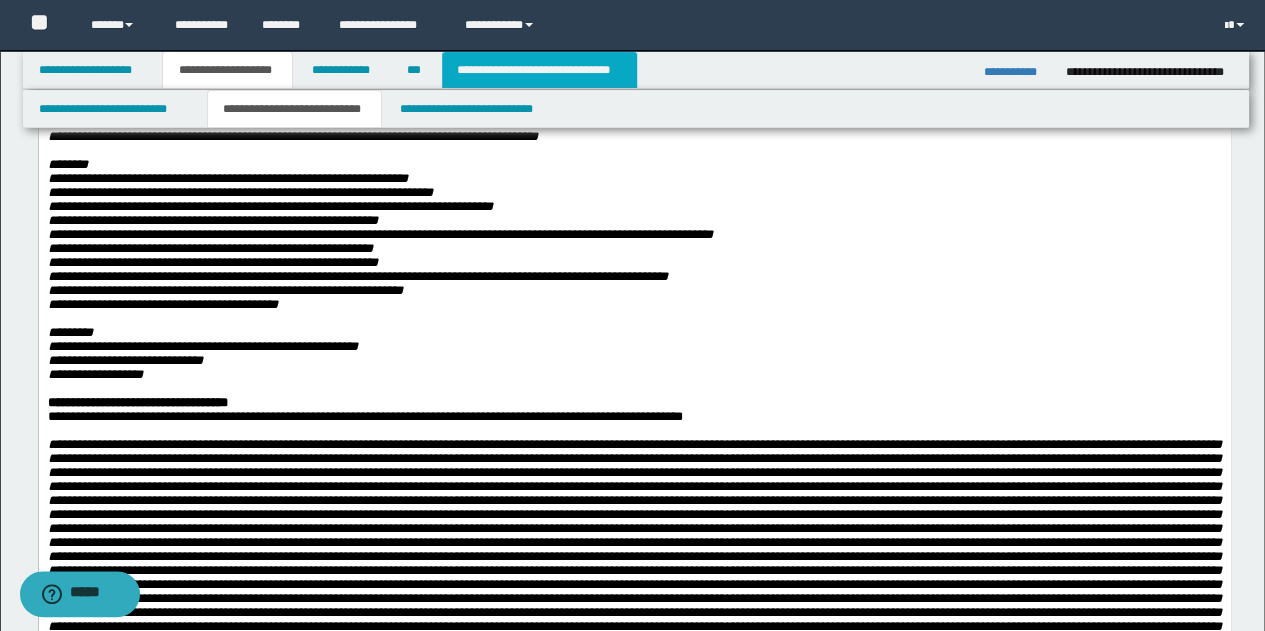 click on "**********" at bounding box center [539, 70] 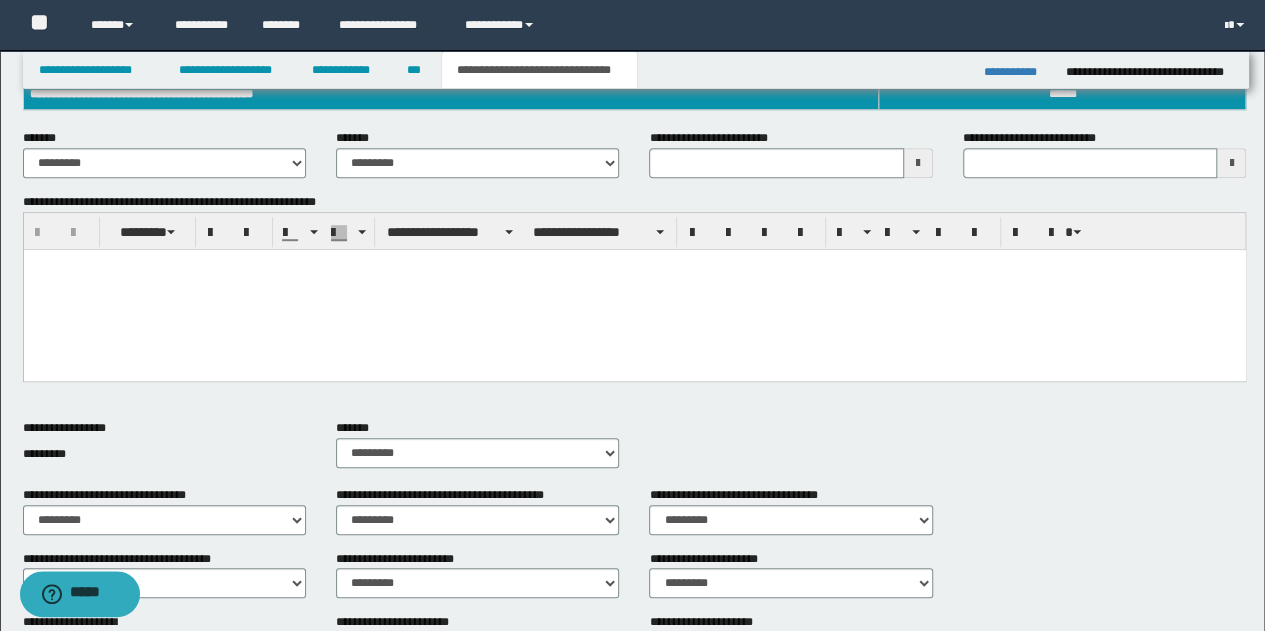 scroll, scrollTop: 404, scrollLeft: 0, axis: vertical 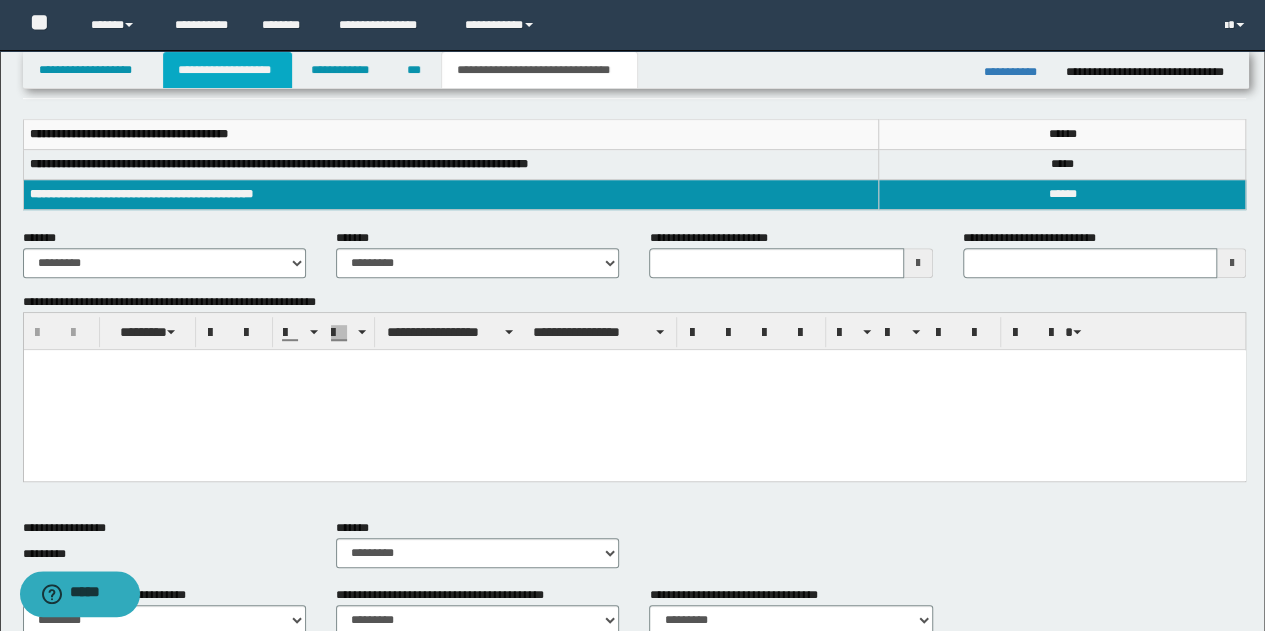 click on "**********" at bounding box center (227, 70) 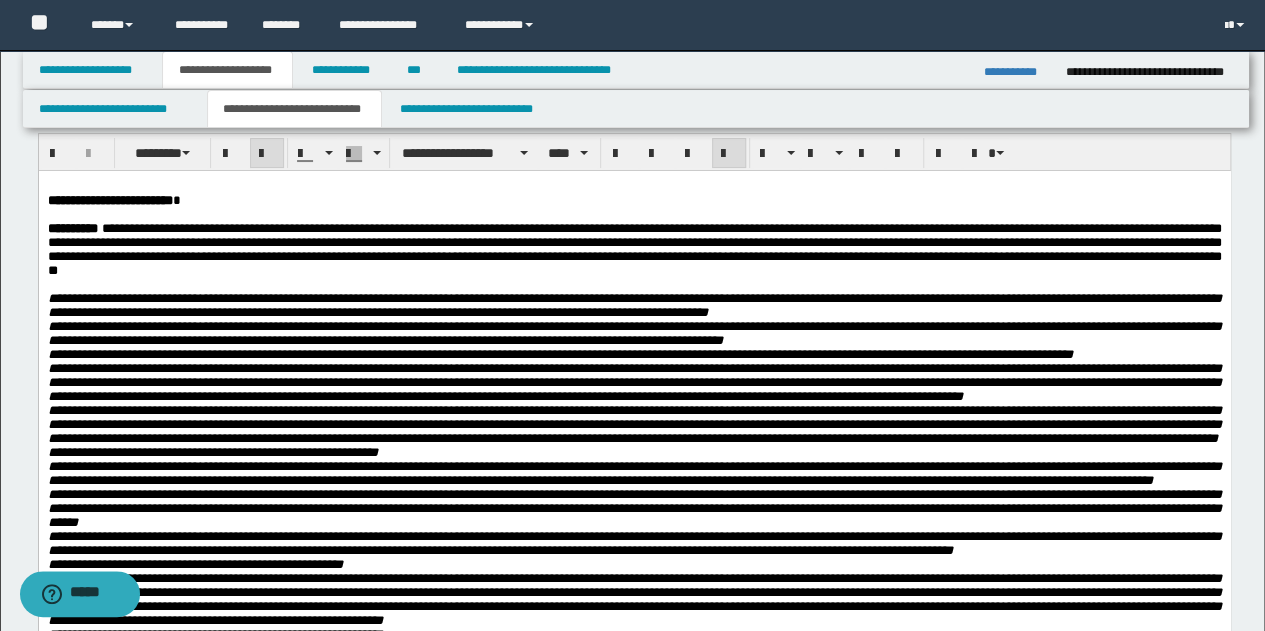 scroll, scrollTop: 35, scrollLeft: 0, axis: vertical 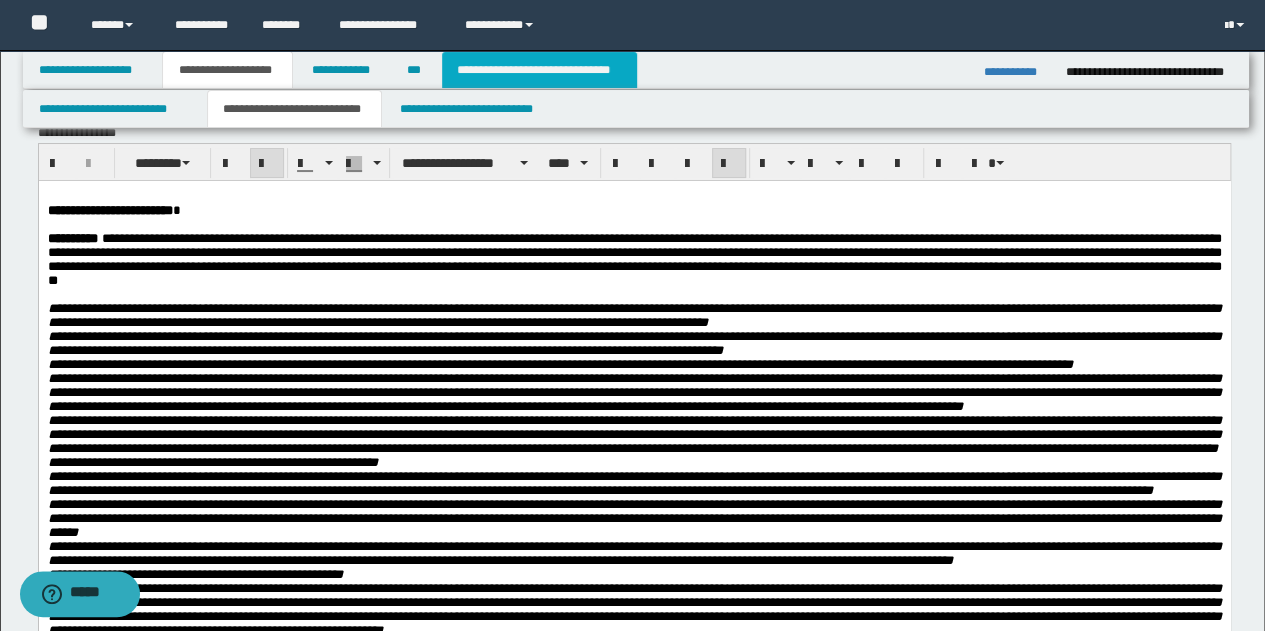 click on "**********" at bounding box center [539, 70] 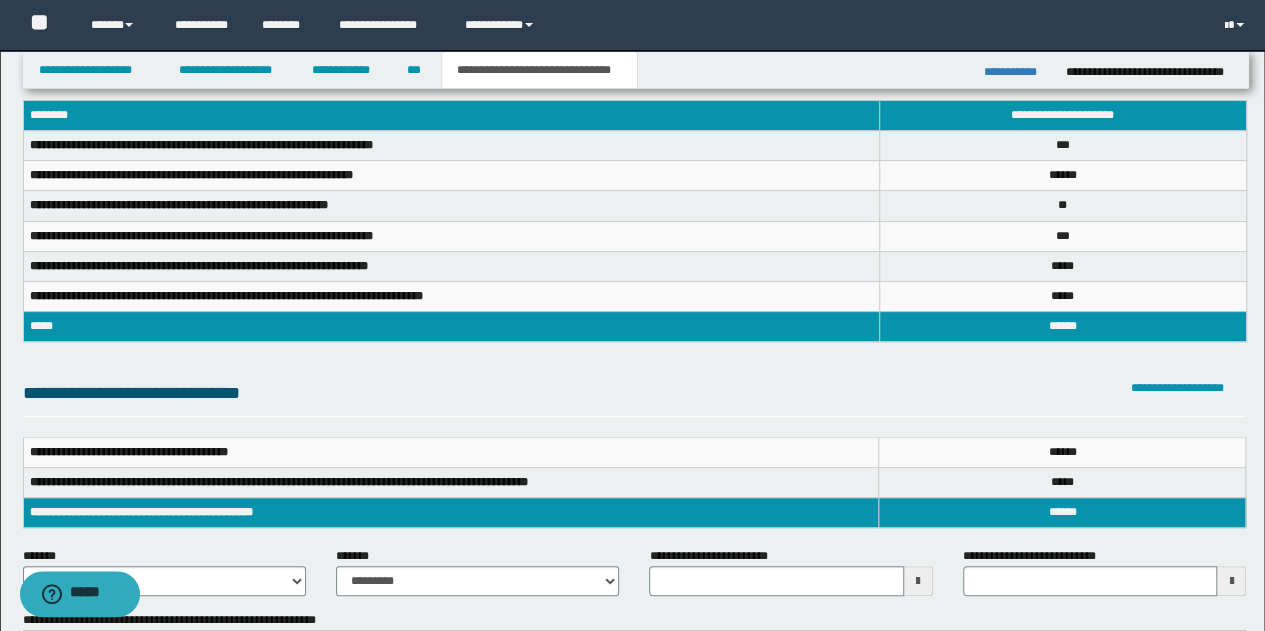 scroll, scrollTop: 104, scrollLeft: 0, axis: vertical 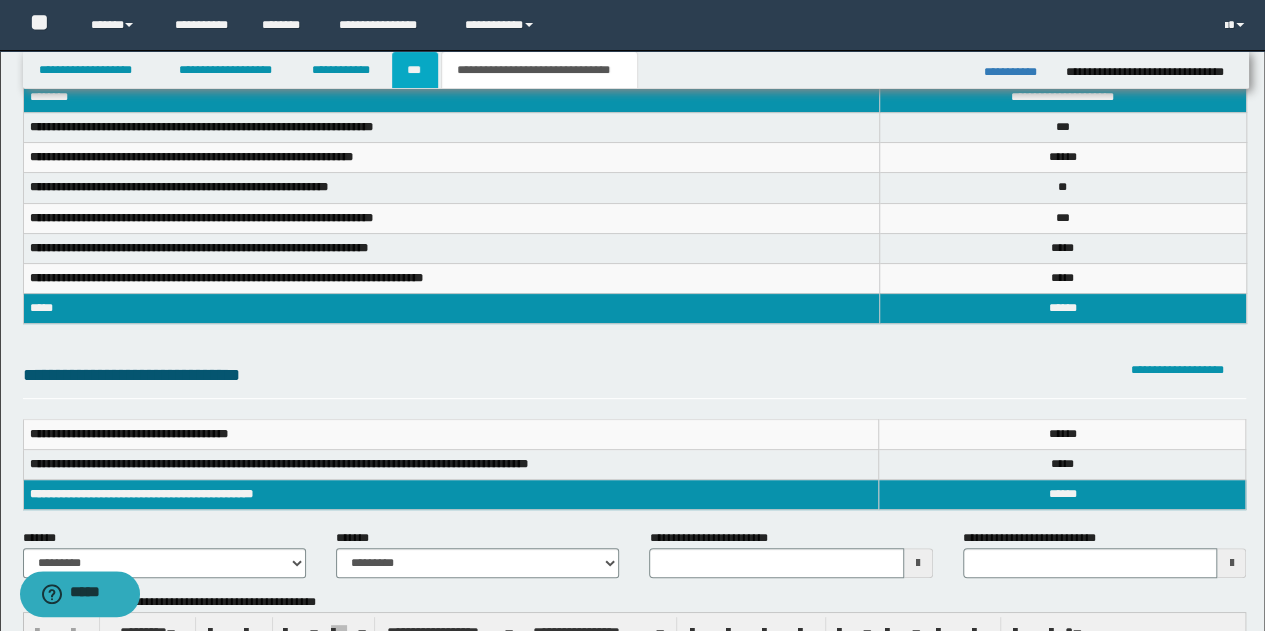 click on "***" at bounding box center (415, 70) 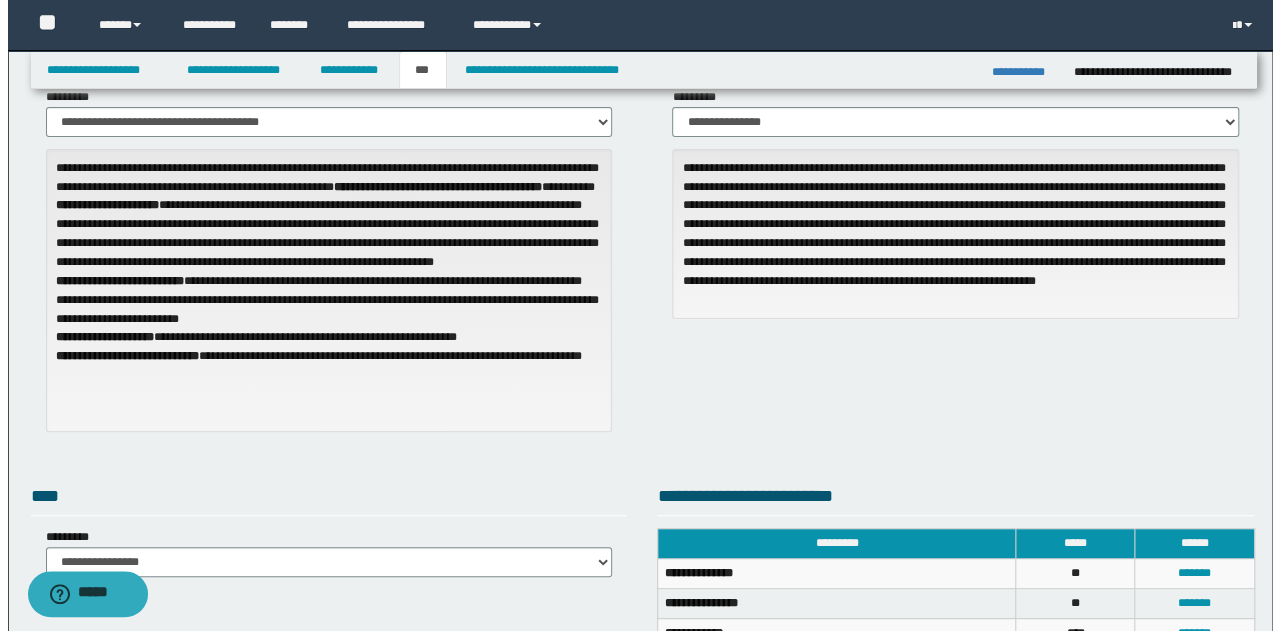 scroll, scrollTop: 304, scrollLeft: 0, axis: vertical 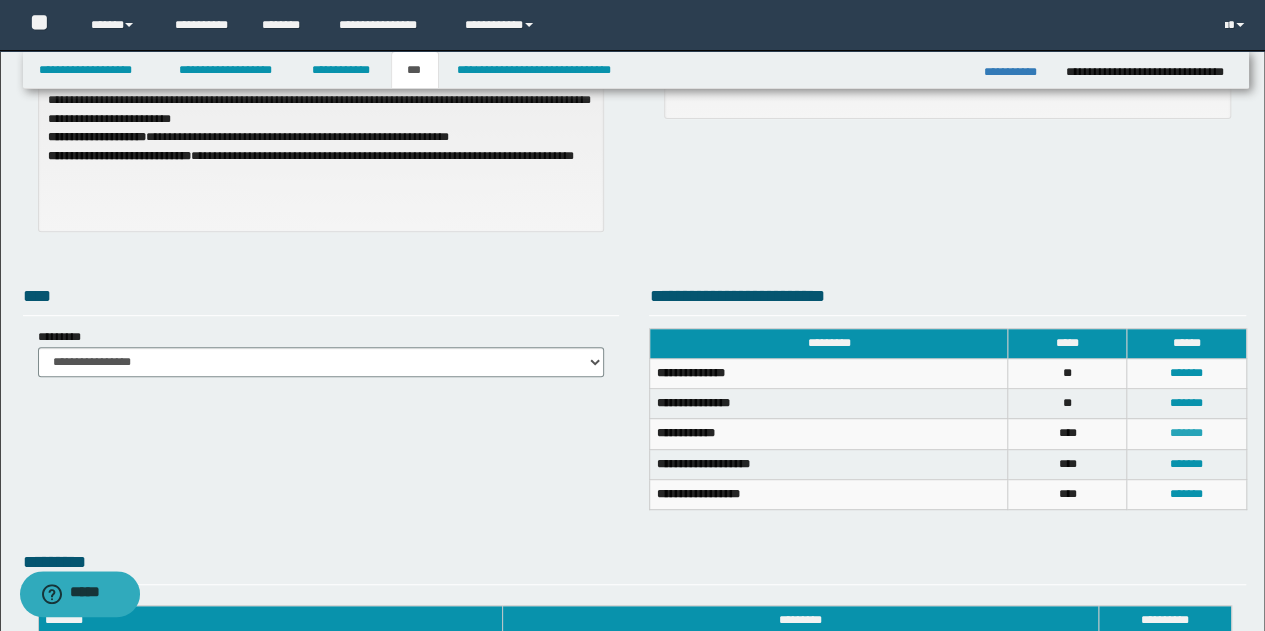 click on "*******" at bounding box center (1186, 433) 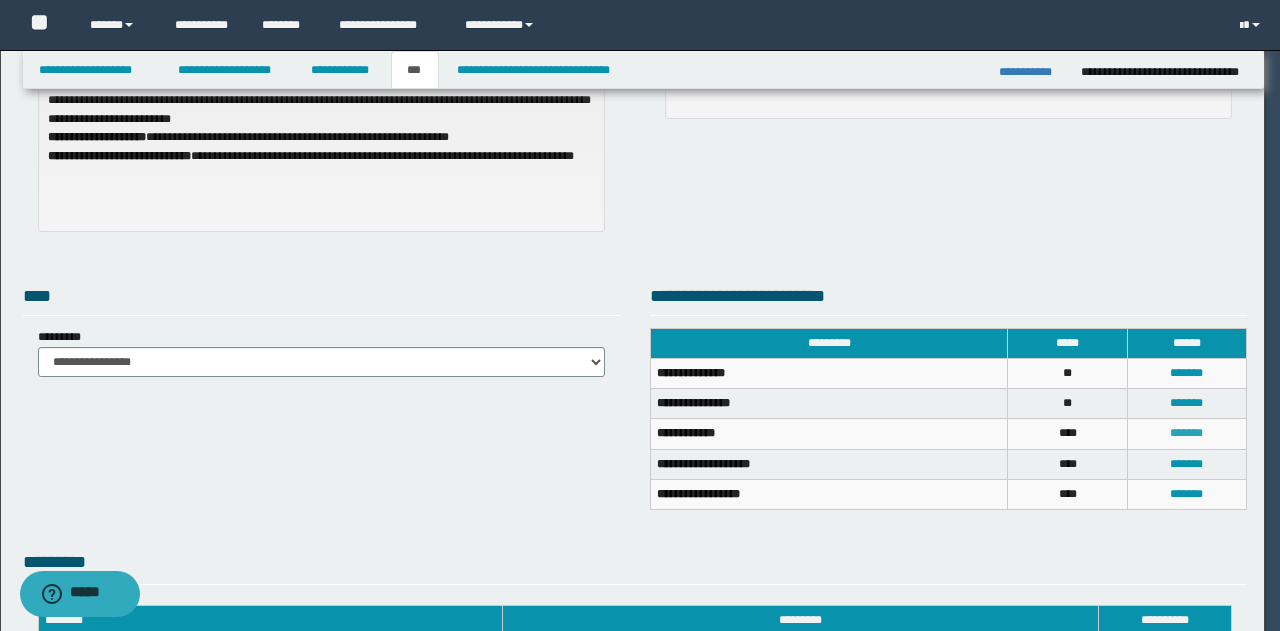 scroll, scrollTop: 0, scrollLeft: 0, axis: both 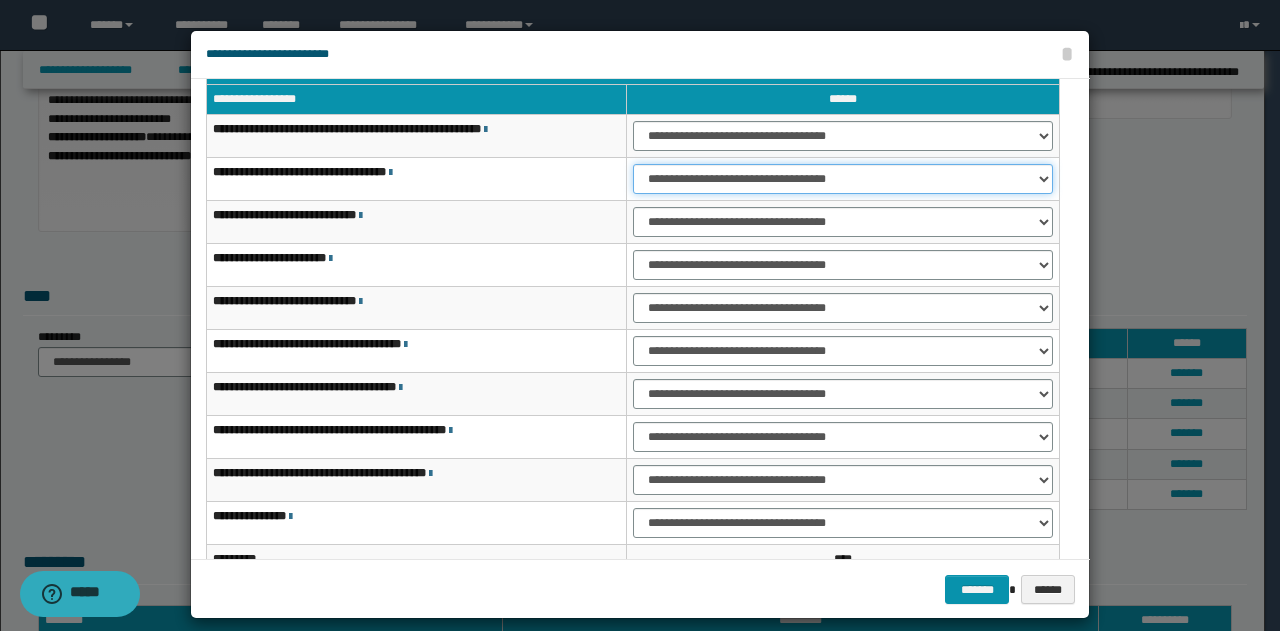 click on "**********" at bounding box center [843, 179] 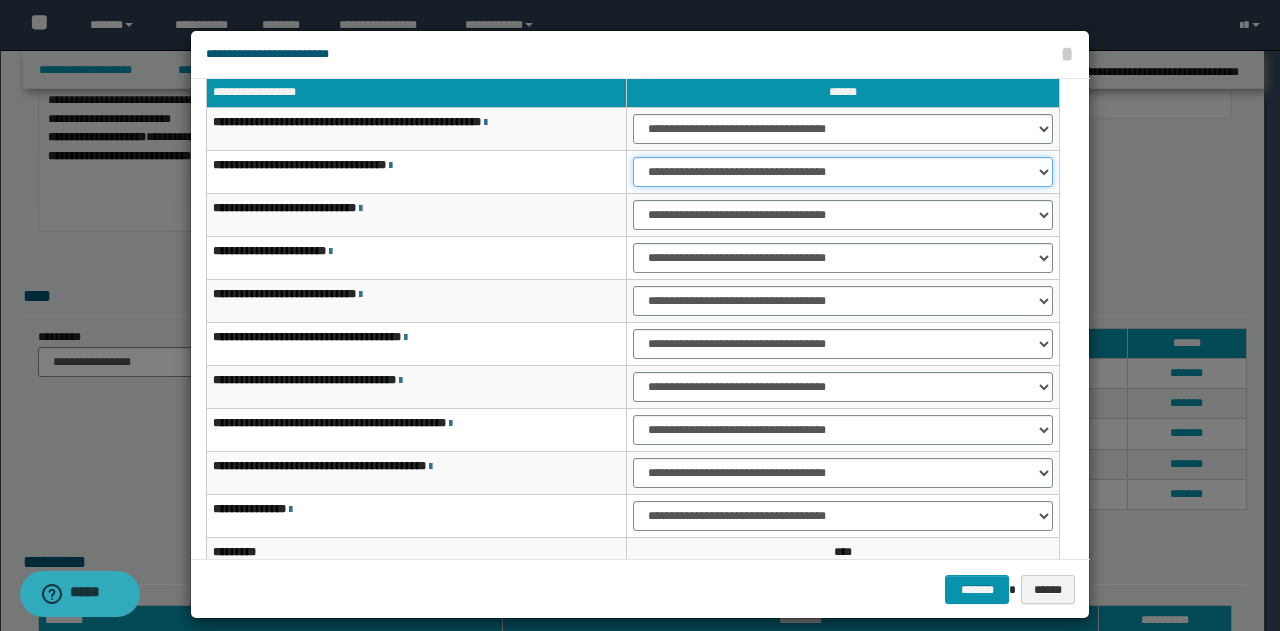 scroll, scrollTop: 16, scrollLeft: 0, axis: vertical 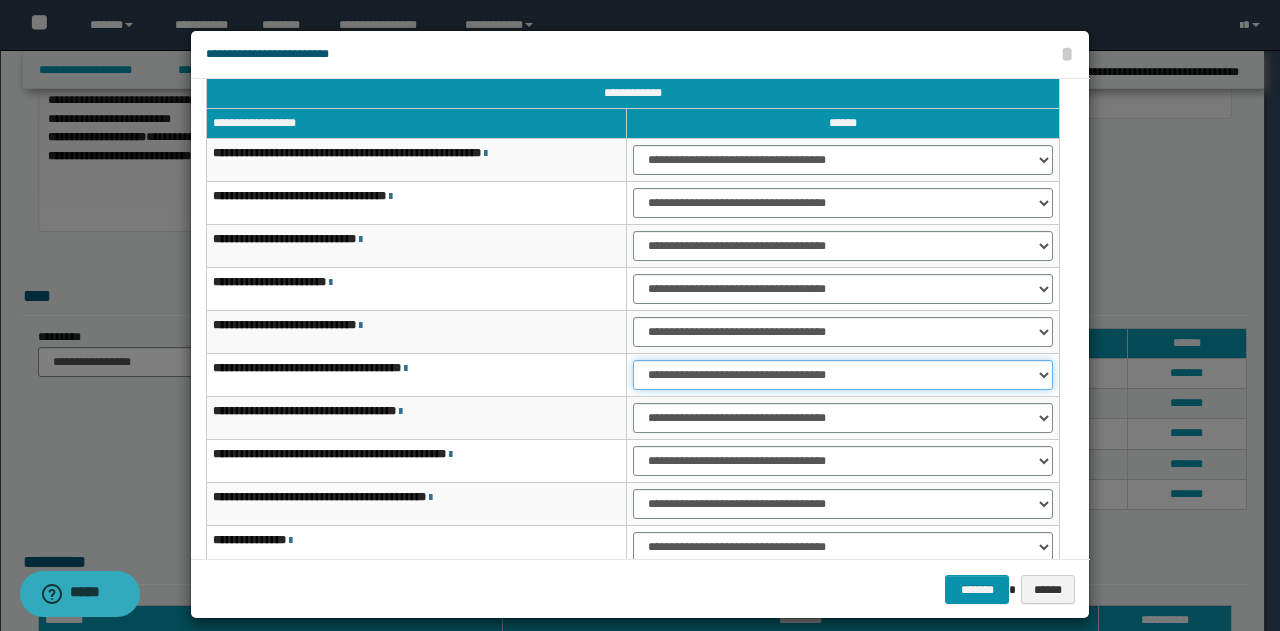 click on "**********" at bounding box center (843, 375) 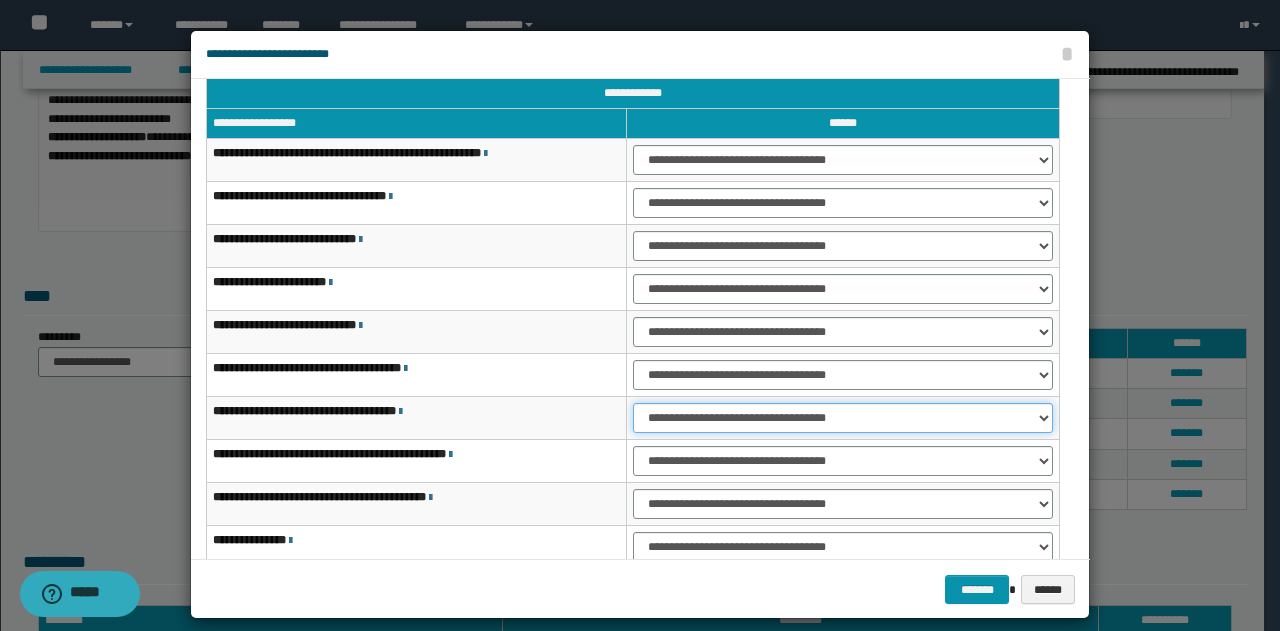 click on "**********" at bounding box center [843, 418] 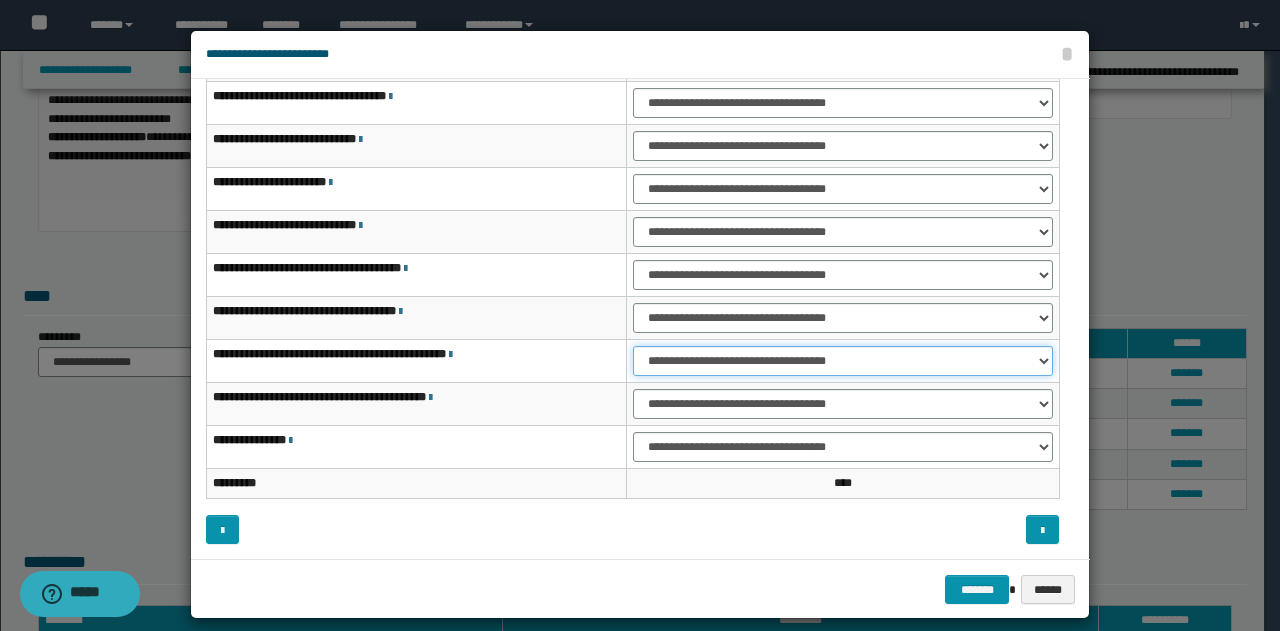 click on "**********" at bounding box center (843, 361) 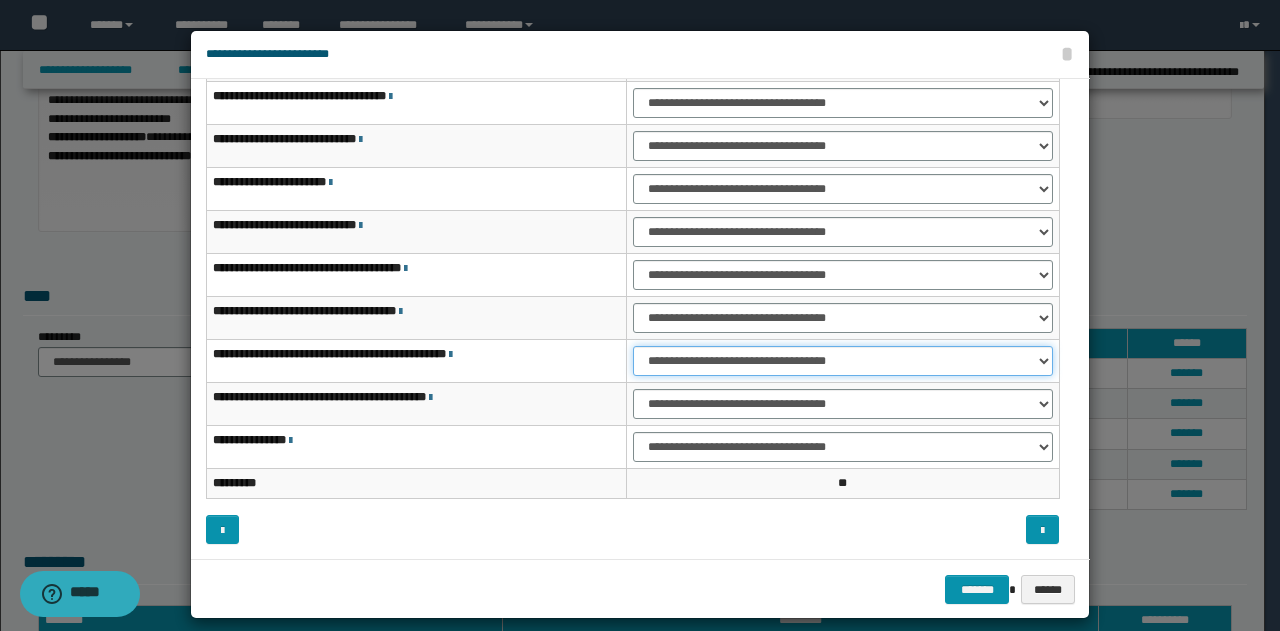 scroll, scrollTop: 18, scrollLeft: 0, axis: vertical 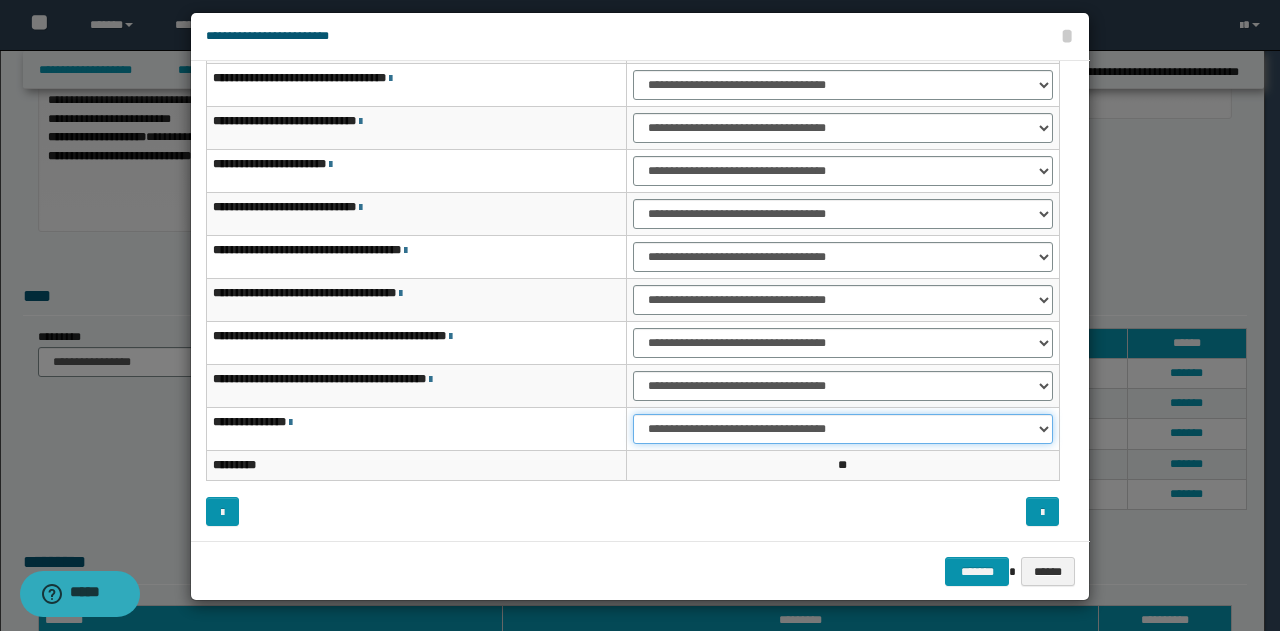 click on "**********" at bounding box center (843, 429) 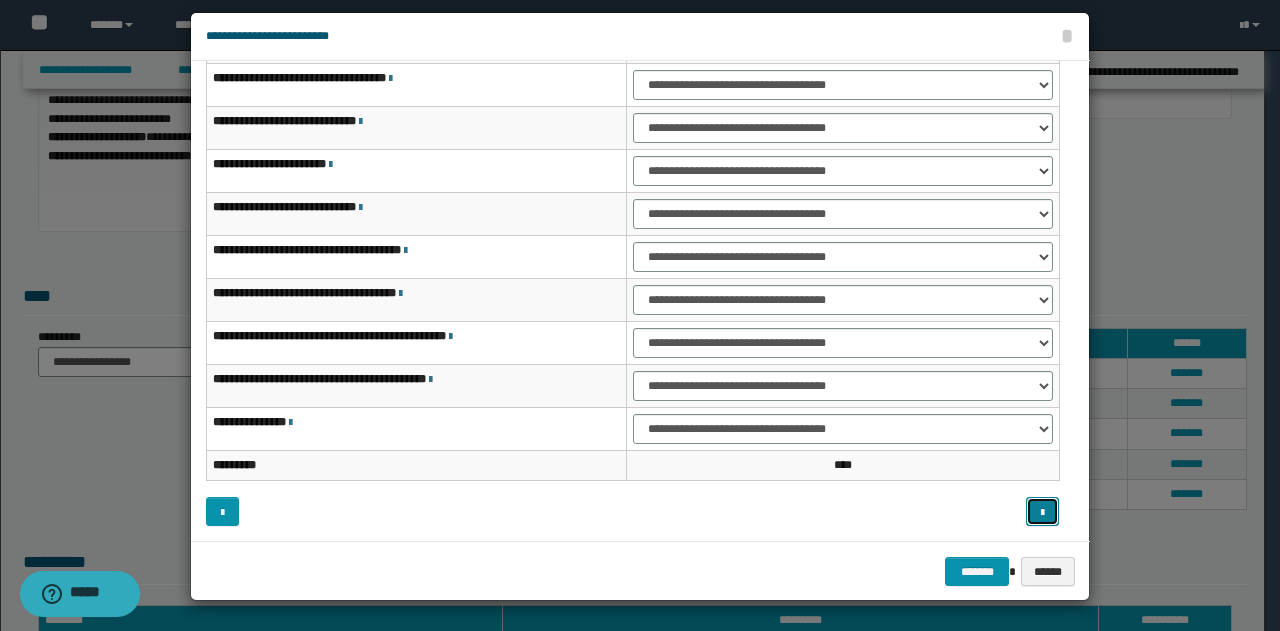click at bounding box center [1042, 511] 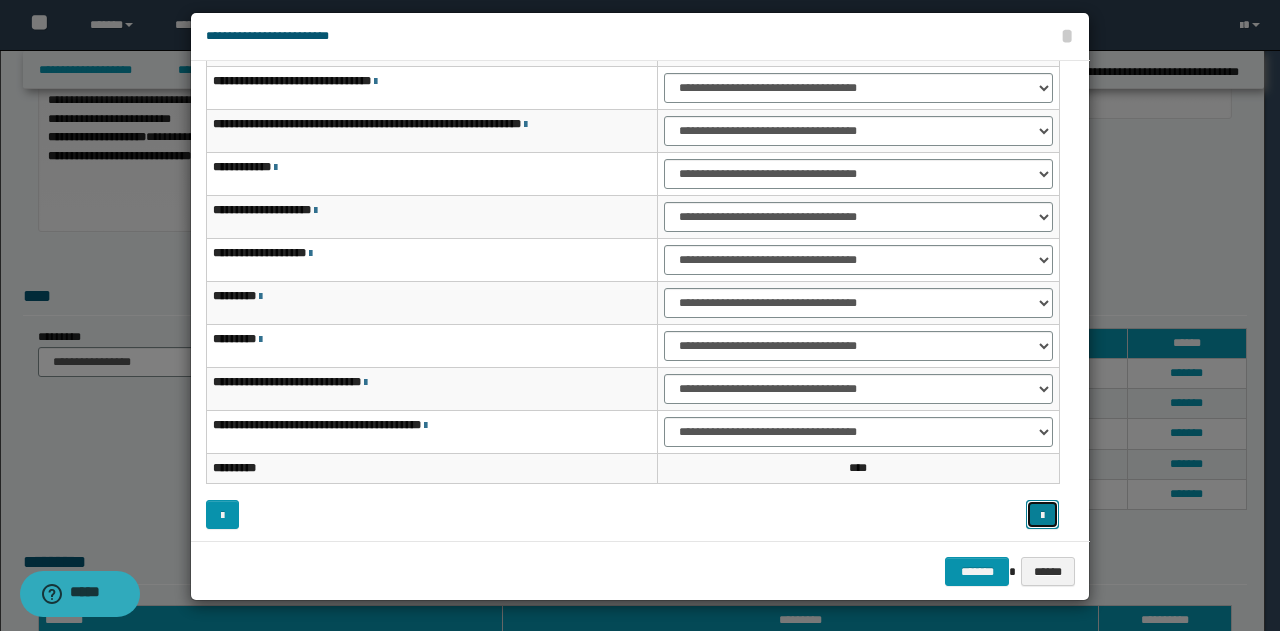 scroll, scrollTop: 116, scrollLeft: 0, axis: vertical 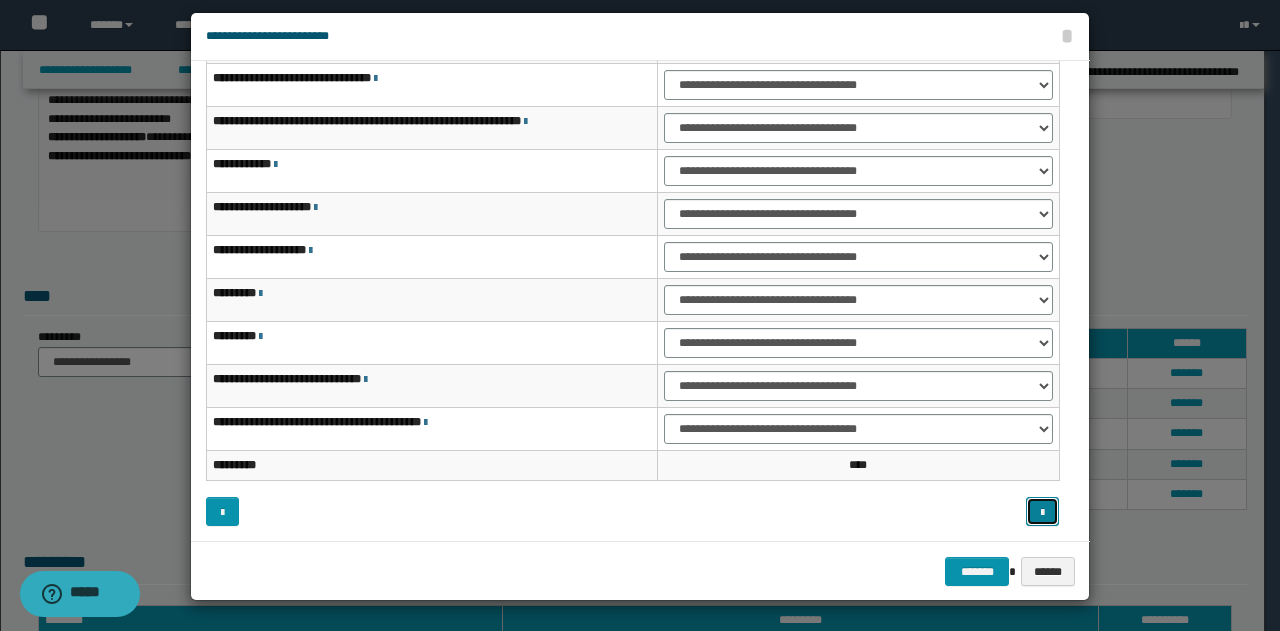 click at bounding box center [1042, 513] 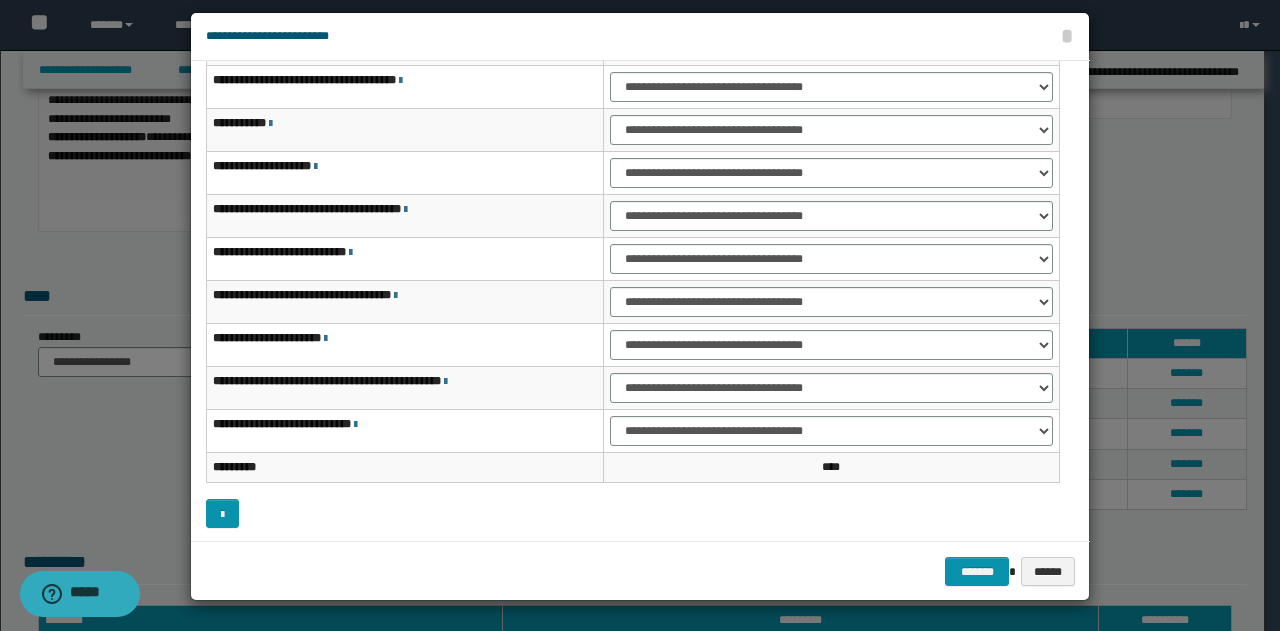 scroll, scrollTop: 116, scrollLeft: 0, axis: vertical 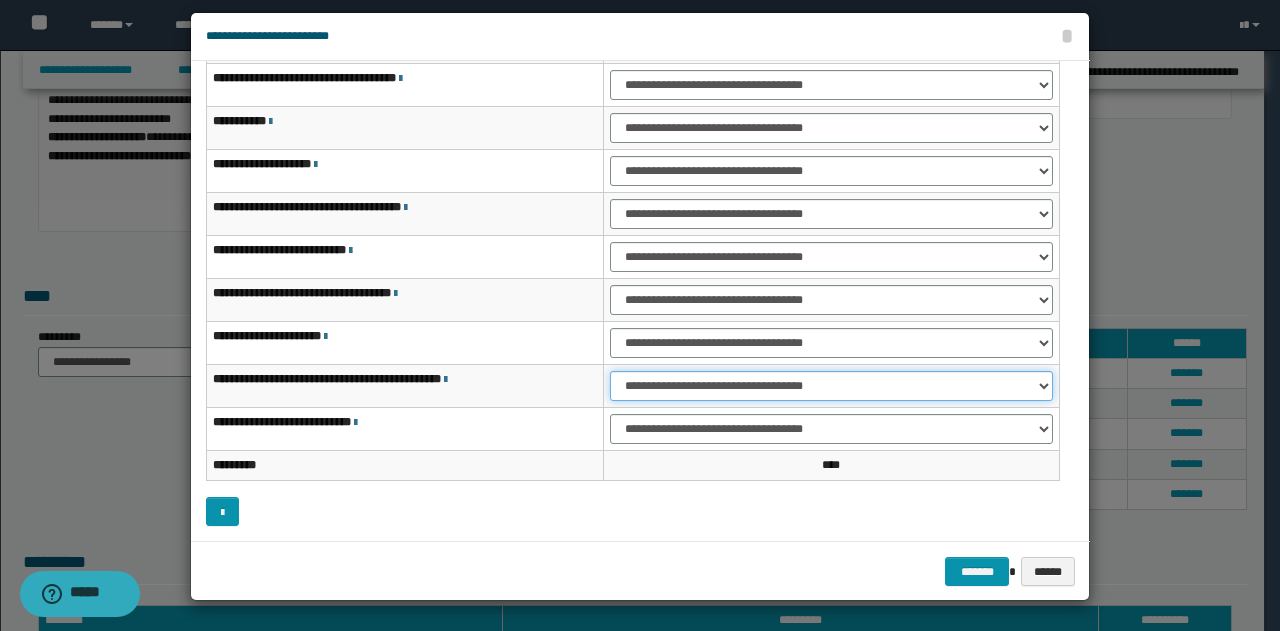 click on "**********" at bounding box center (831, 386) 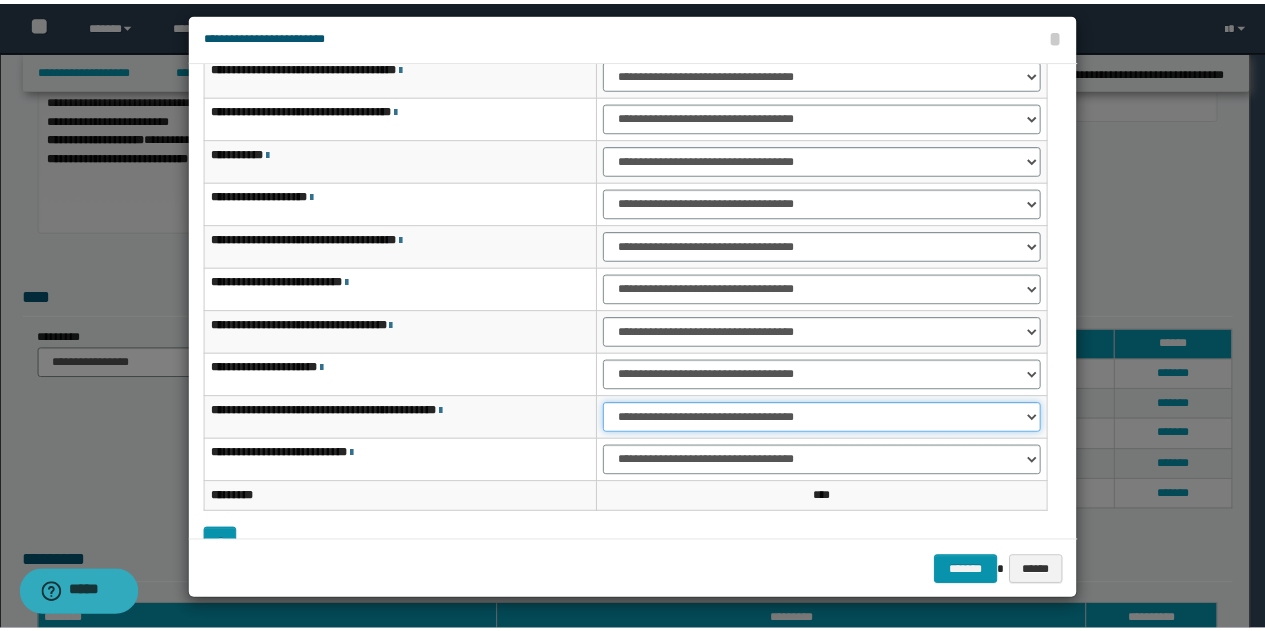 scroll, scrollTop: 116, scrollLeft: 0, axis: vertical 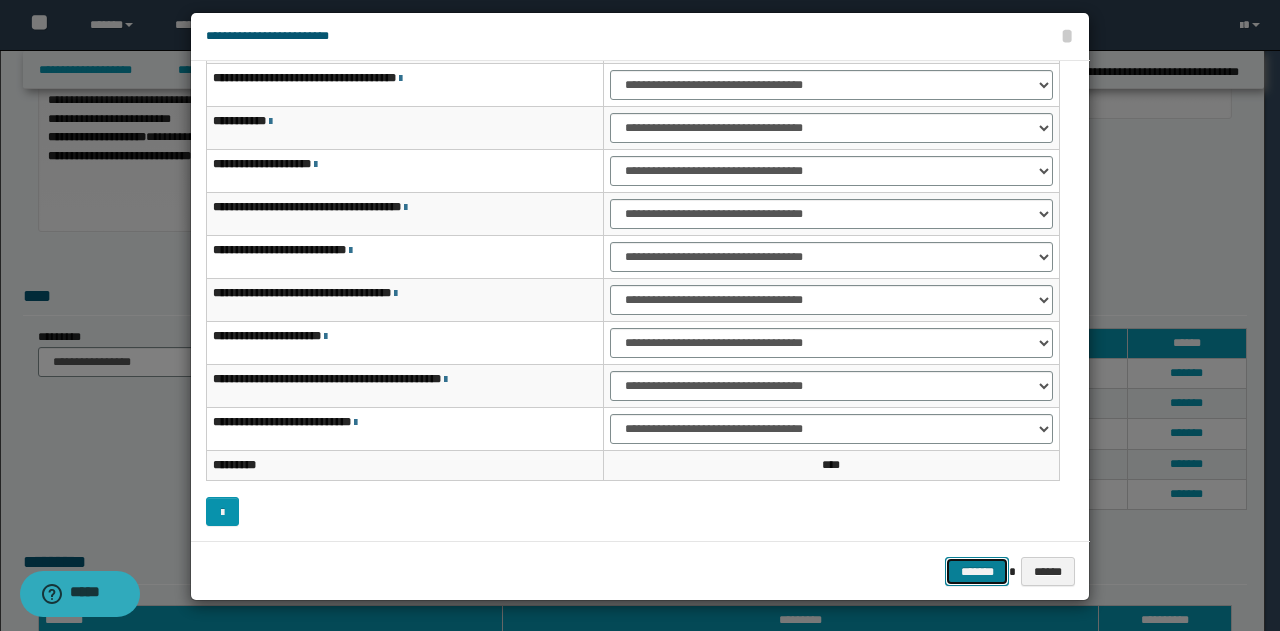 click on "*******" at bounding box center [977, 571] 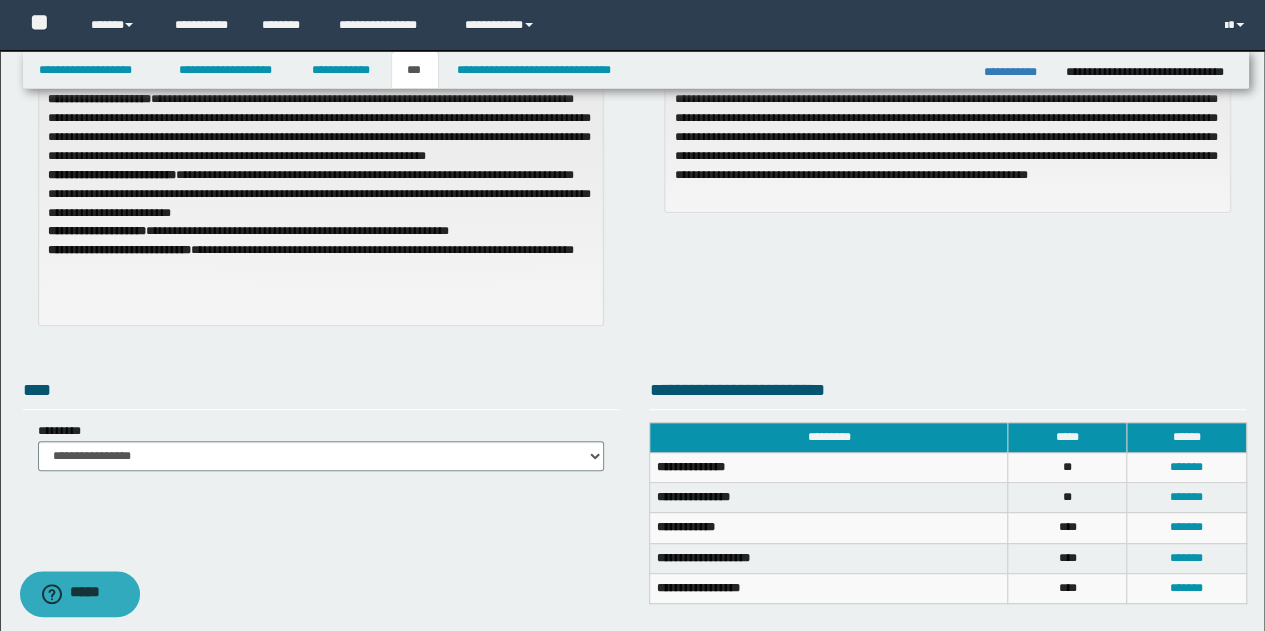 scroll, scrollTop: 104, scrollLeft: 0, axis: vertical 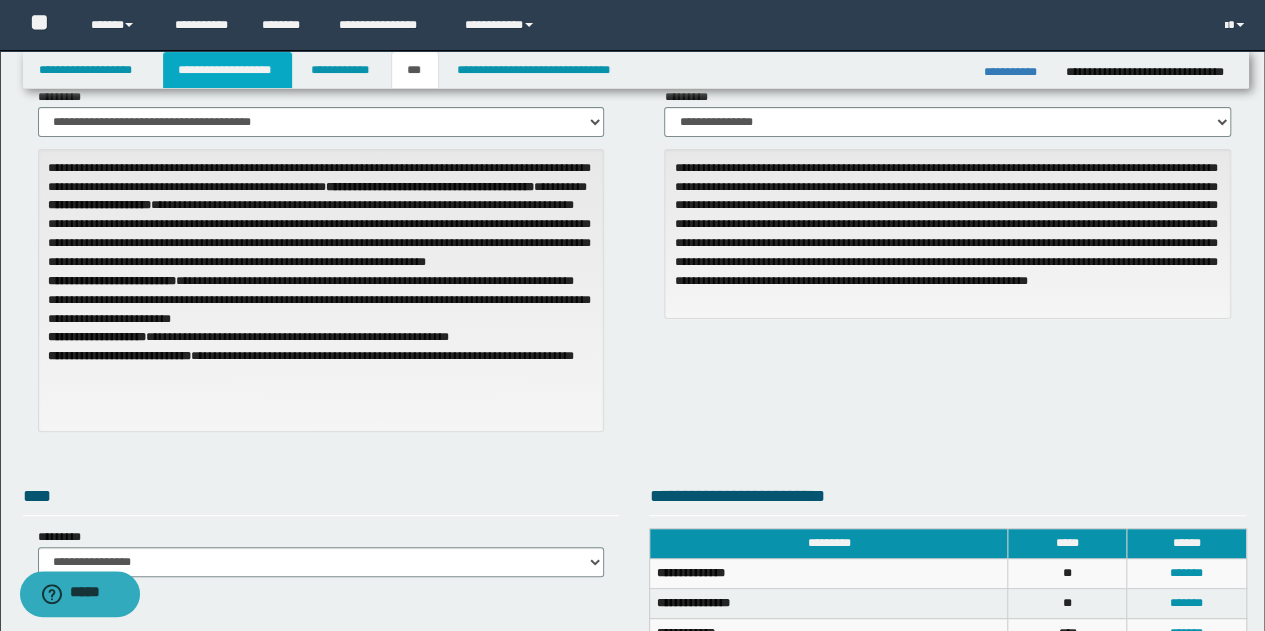 click on "**********" at bounding box center (227, 70) 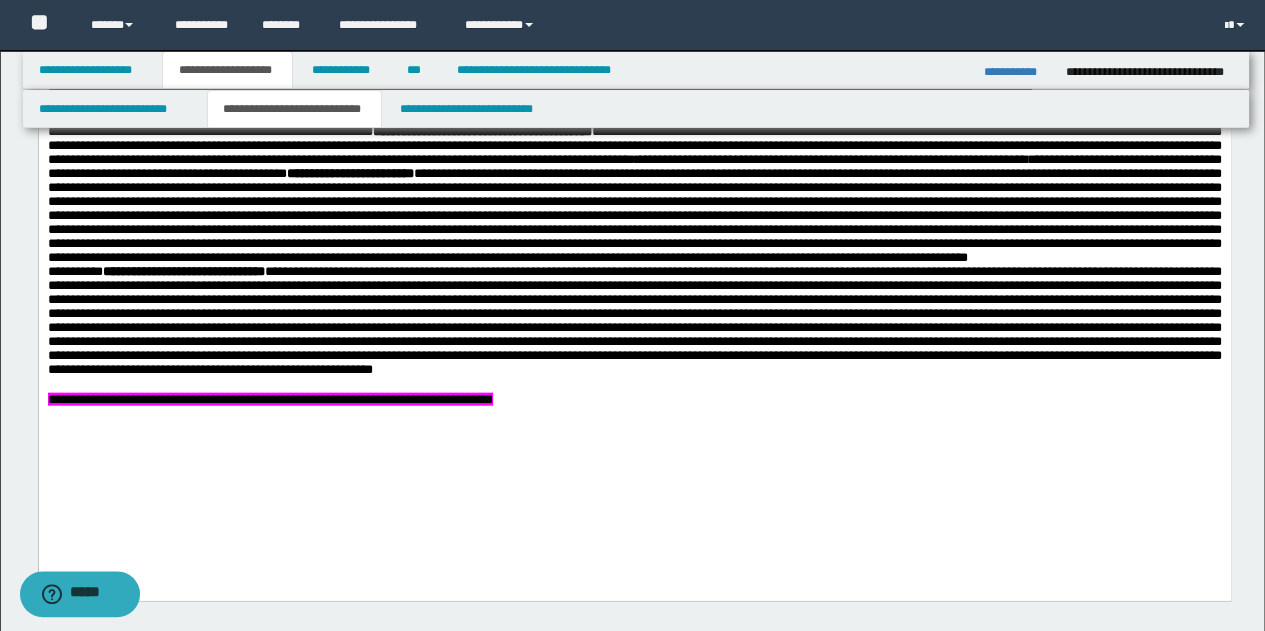 scroll, scrollTop: 2100, scrollLeft: 0, axis: vertical 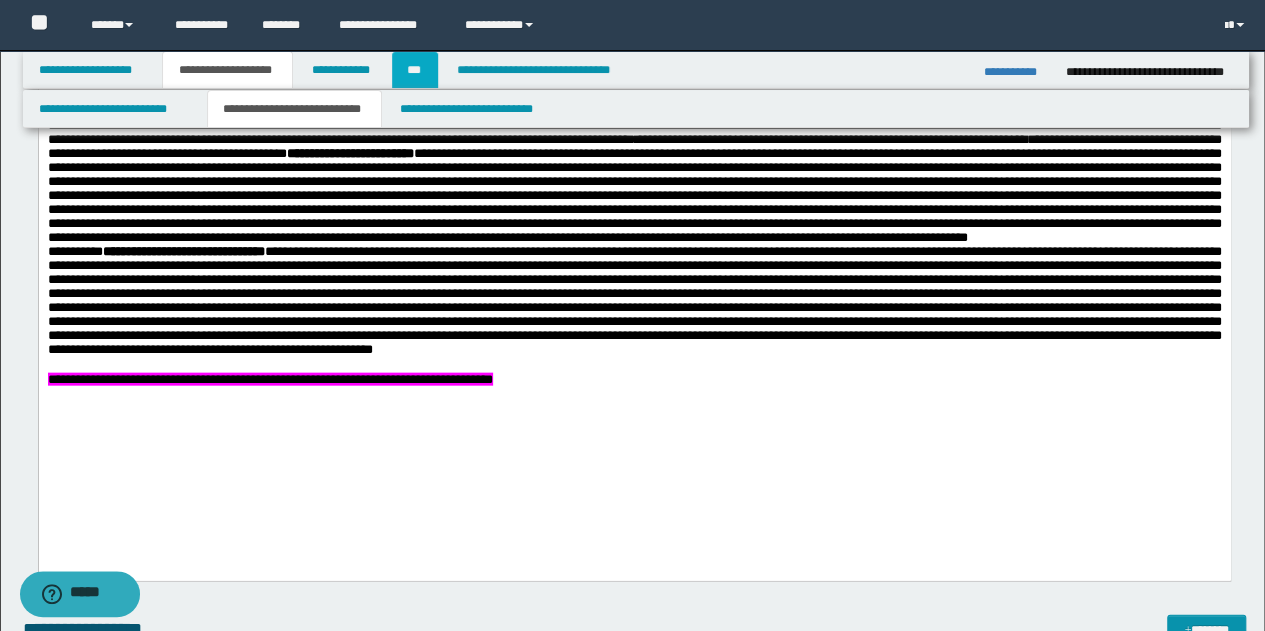 click on "***" at bounding box center [415, 70] 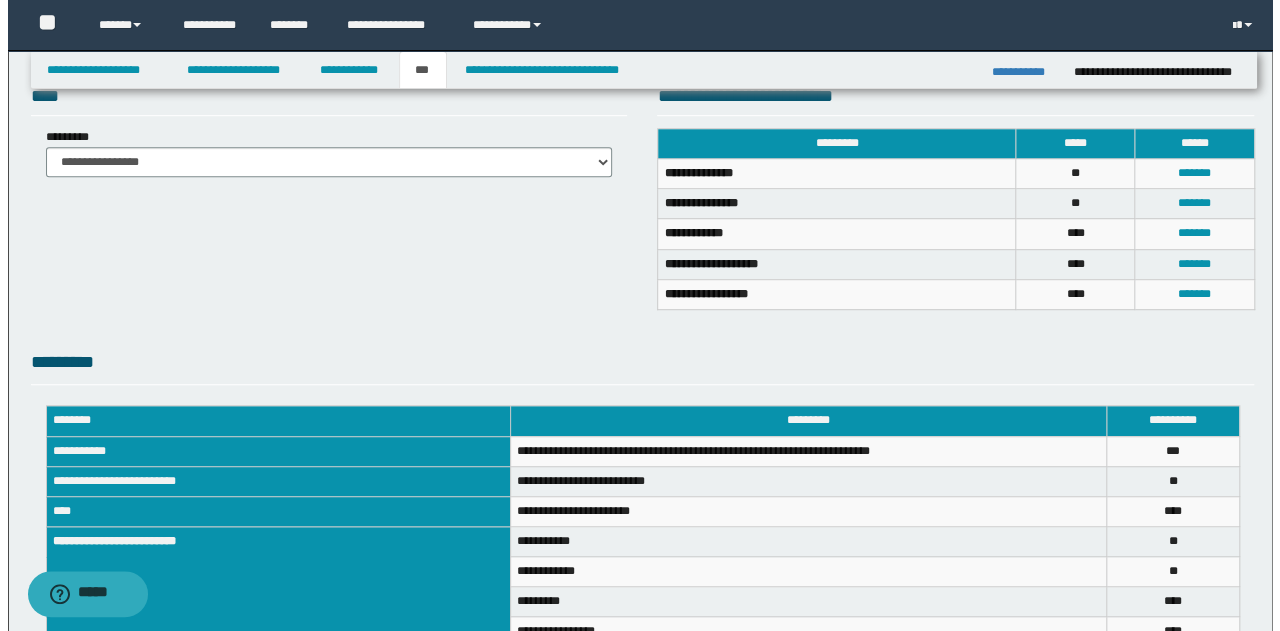 scroll, scrollTop: 486, scrollLeft: 0, axis: vertical 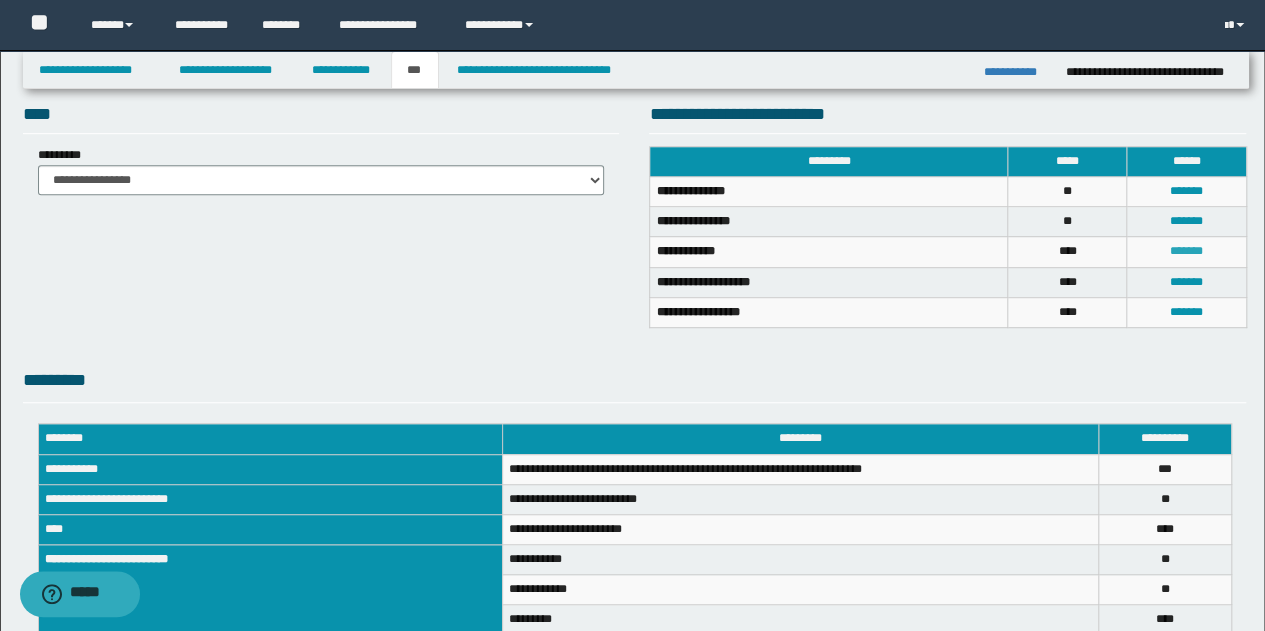 click on "*******" at bounding box center [1186, 251] 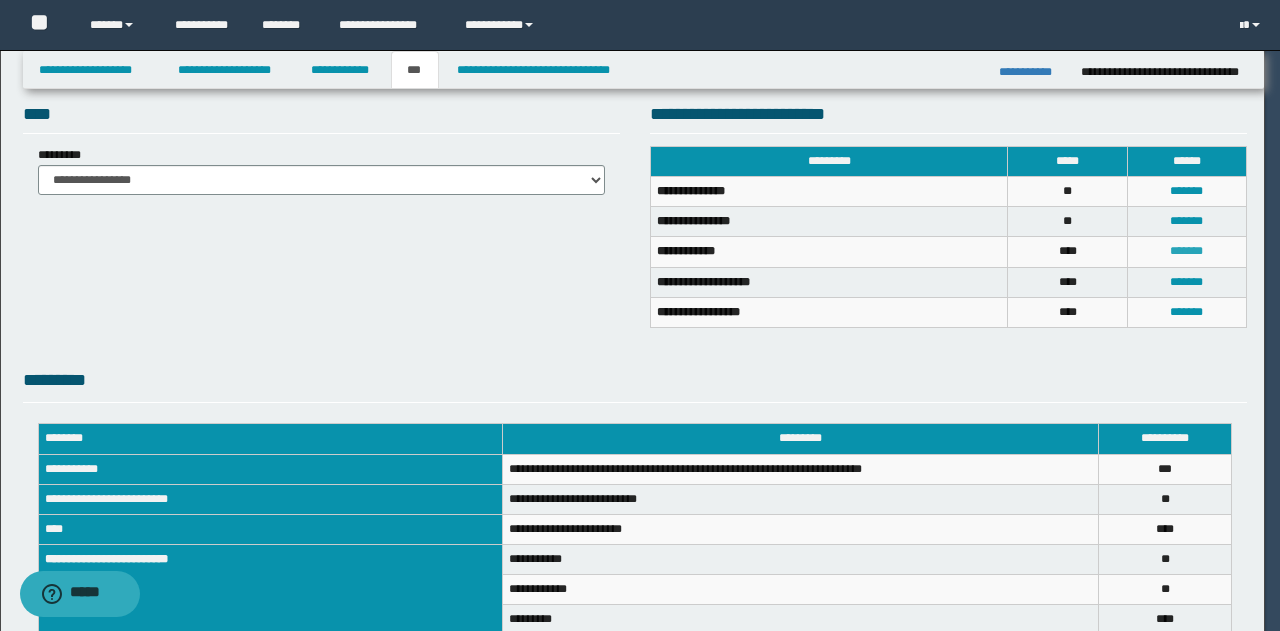 scroll, scrollTop: 0, scrollLeft: 0, axis: both 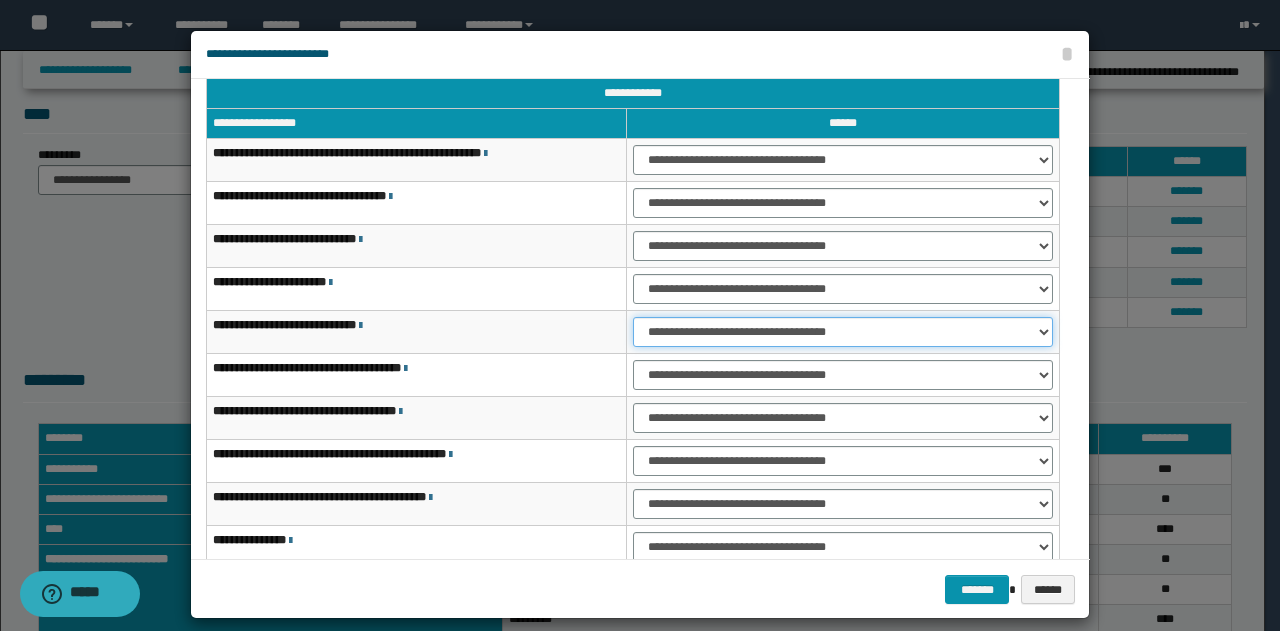 click on "**********" at bounding box center [843, 332] 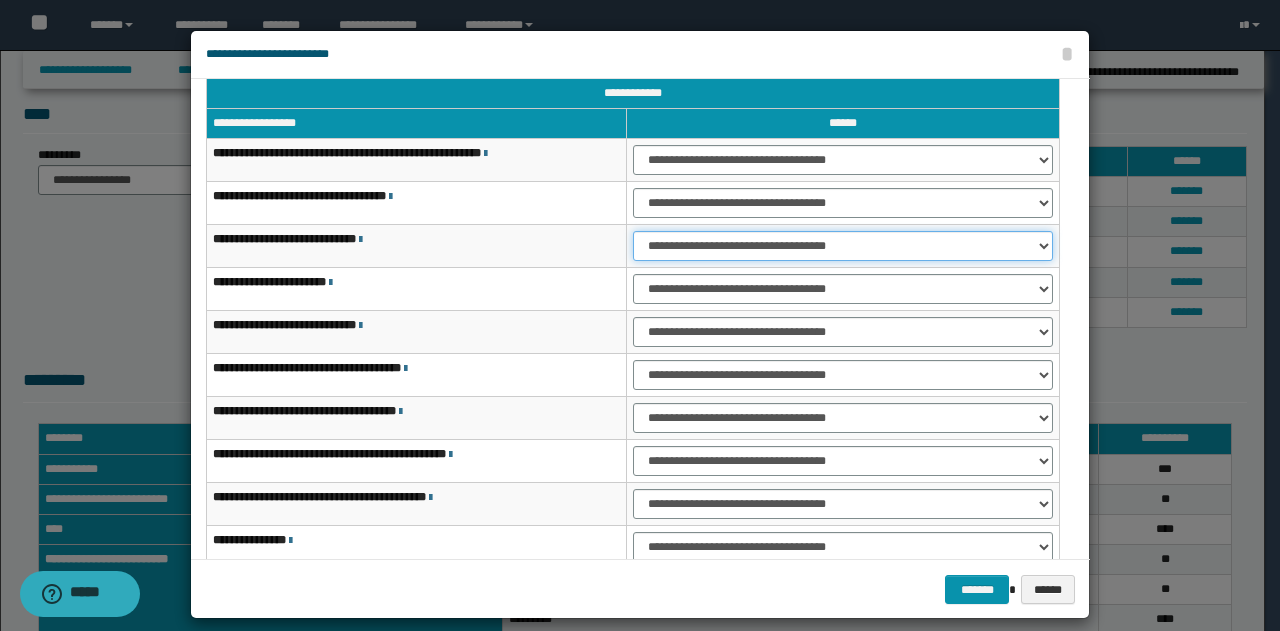 click on "**********" at bounding box center (843, 246) 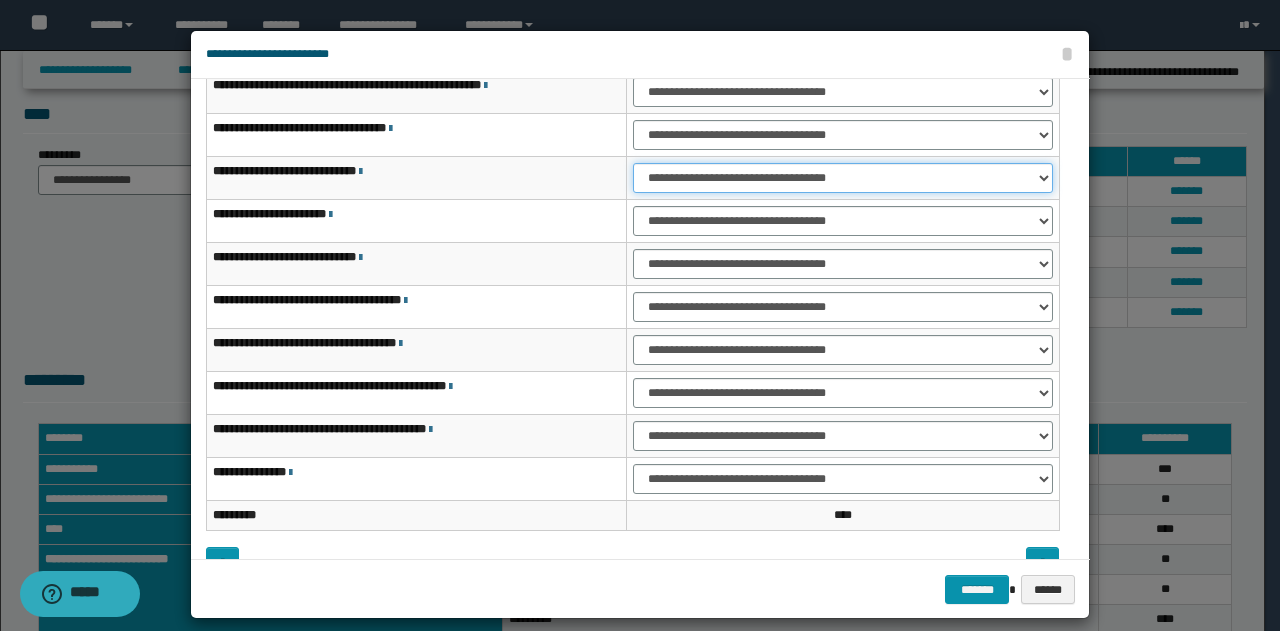 scroll, scrollTop: 116, scrollLeft: 0, axis: vertical 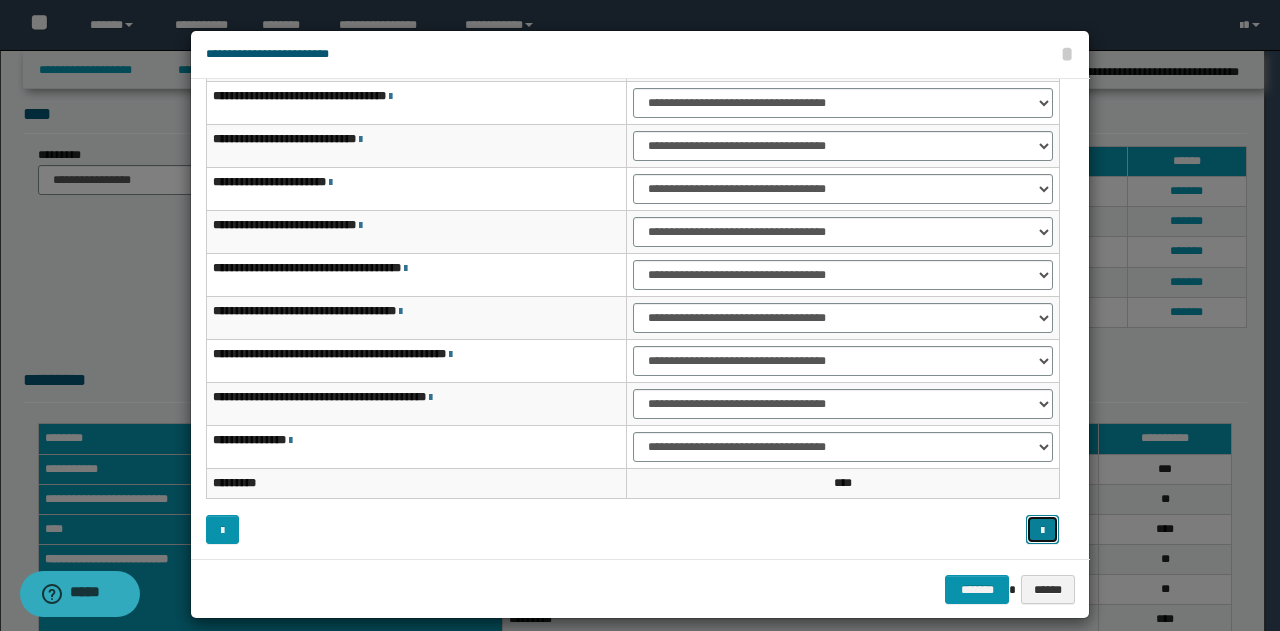 click at bounding box center [1042, 529] 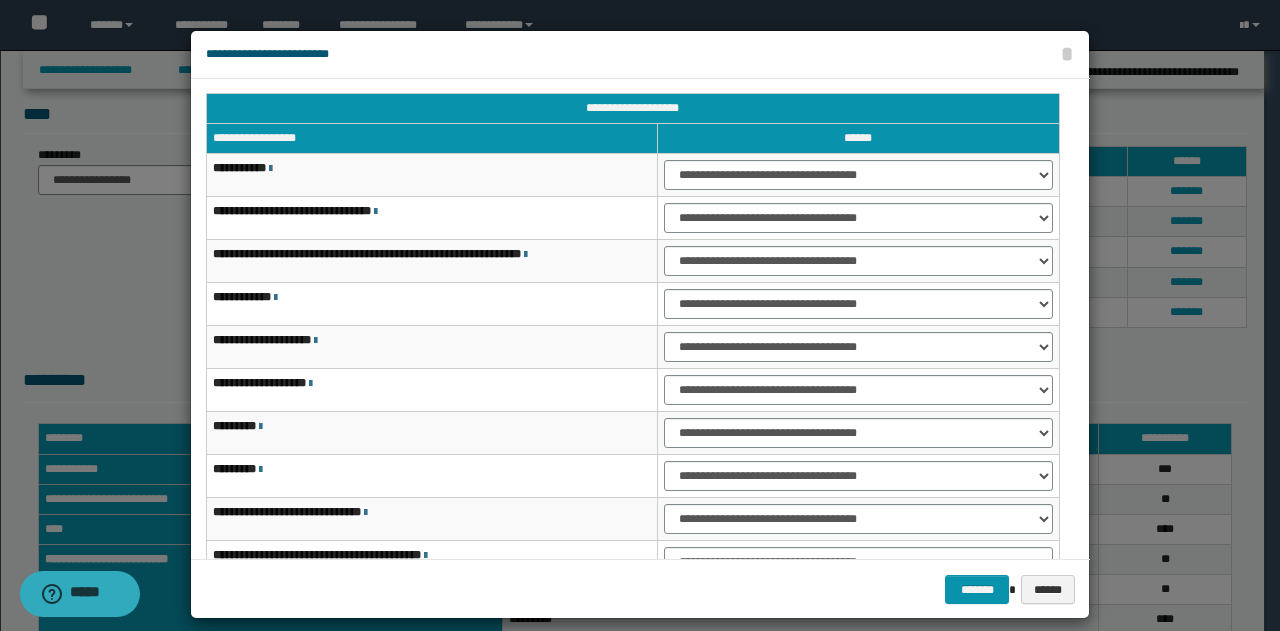 scroll, scrollTop: 0, scrollLeft: 0, axis: both 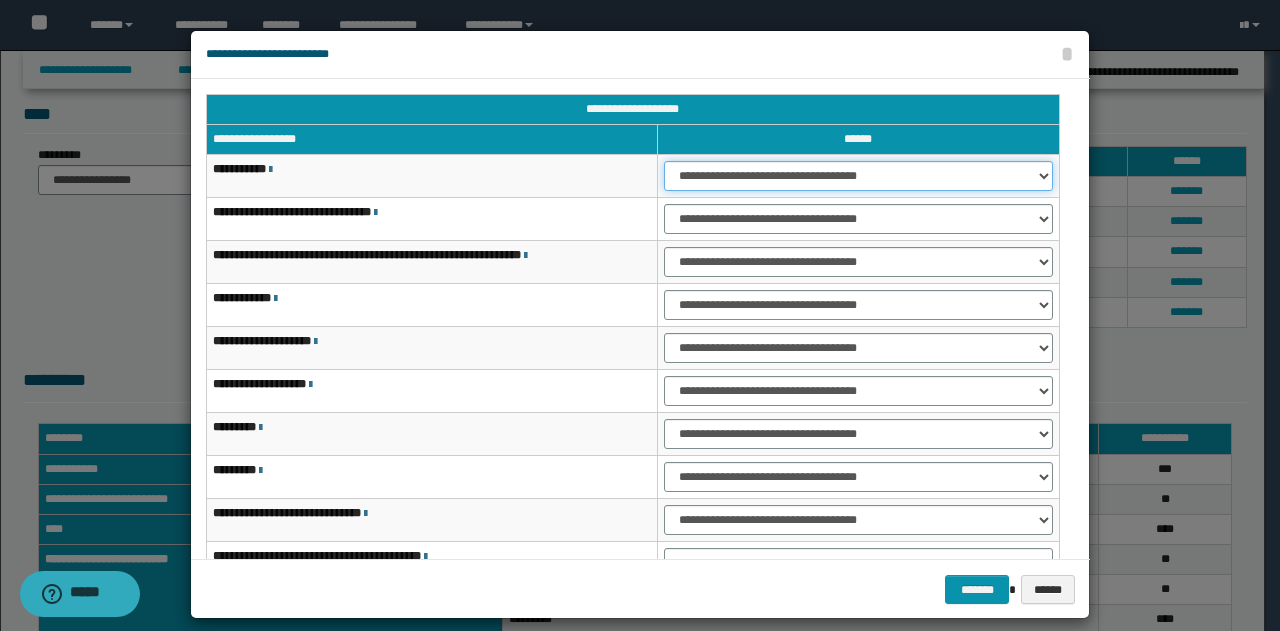 click on "**********" at bounding box center [858, 176] 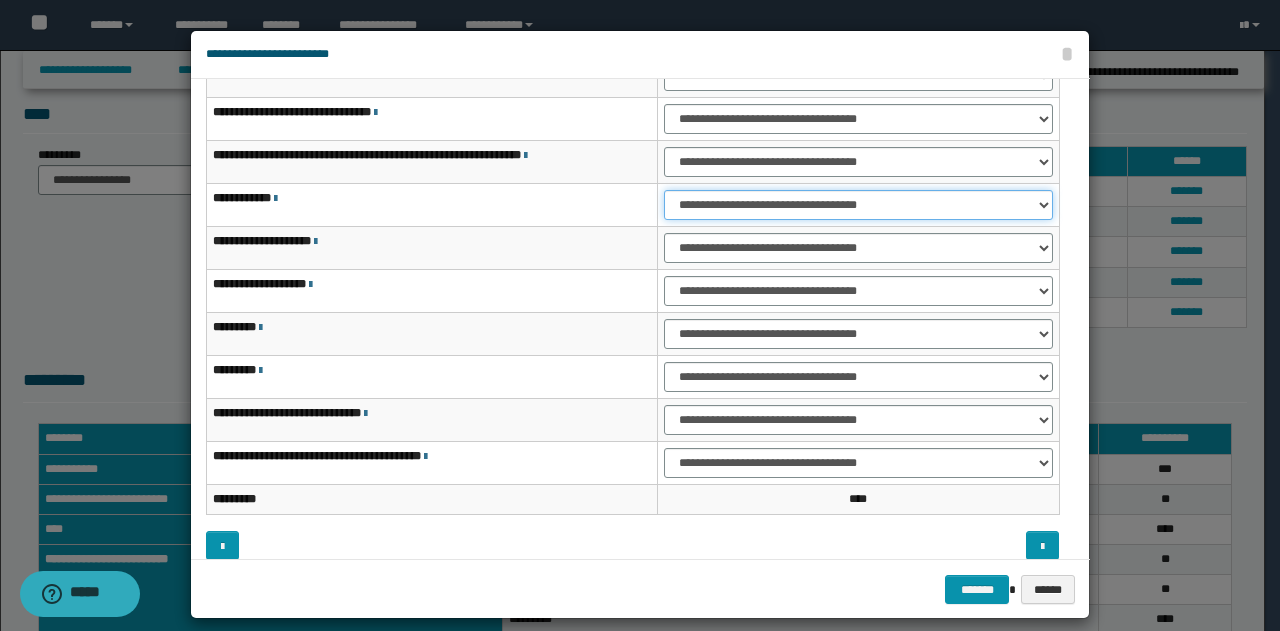 click on "**********" at bounding box center (858, 205) 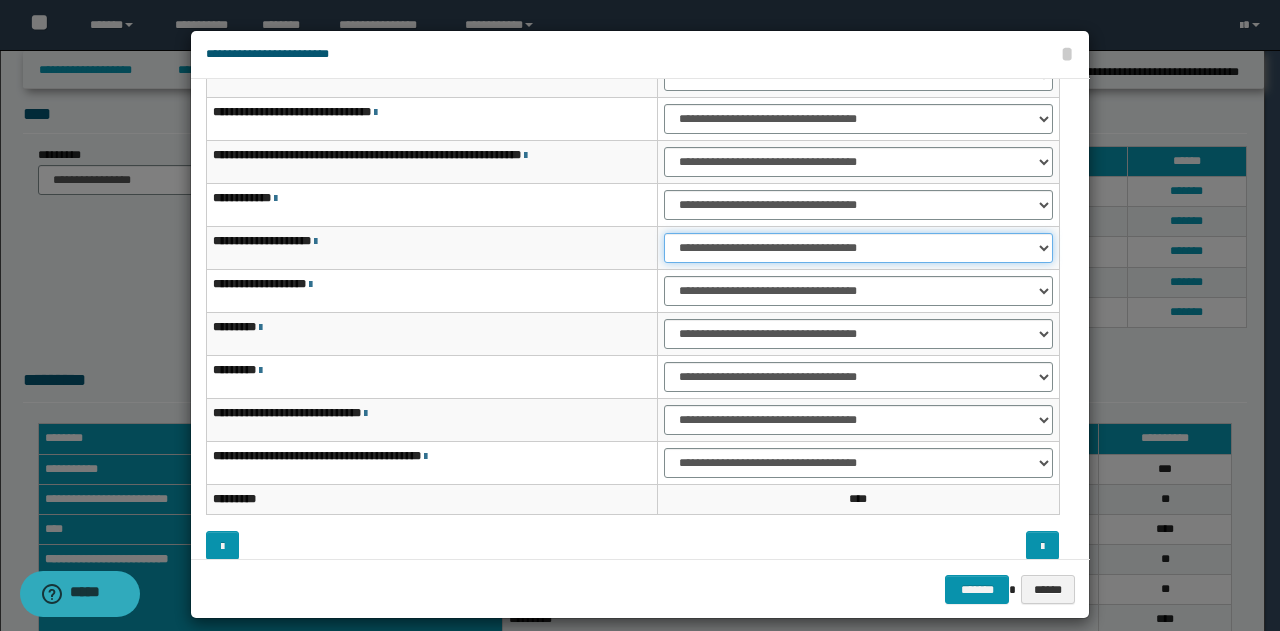 click on "**********" at bounding box center (858, 248) 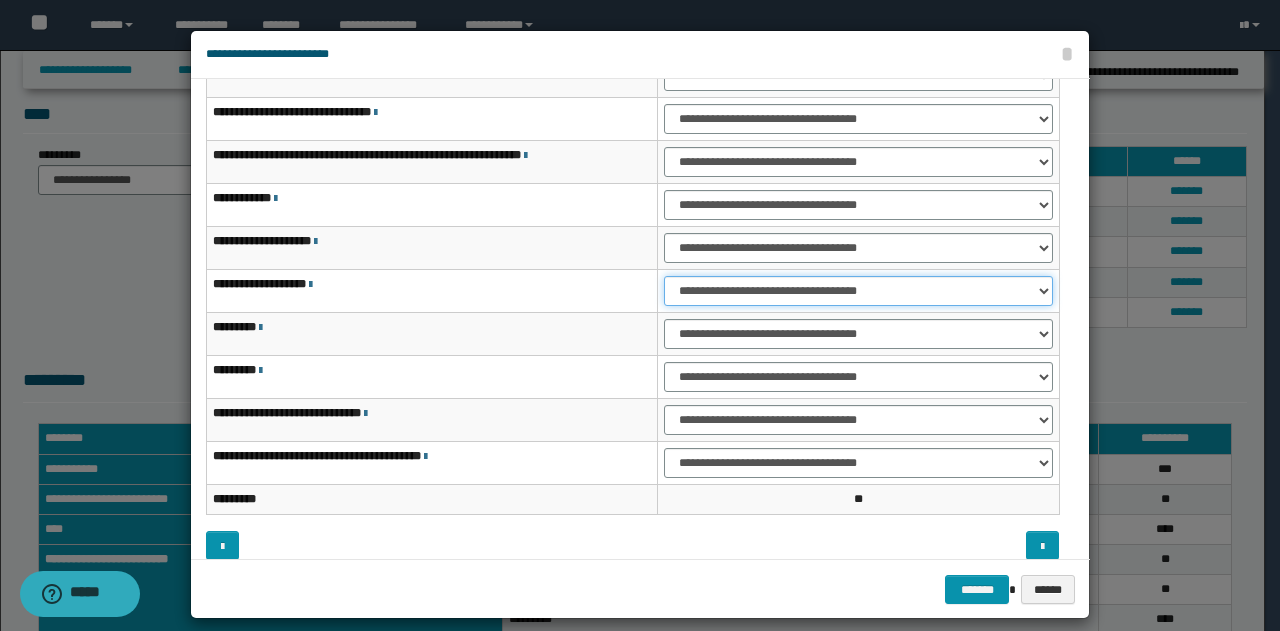 click on "**********" at bounding box center (858, 291) 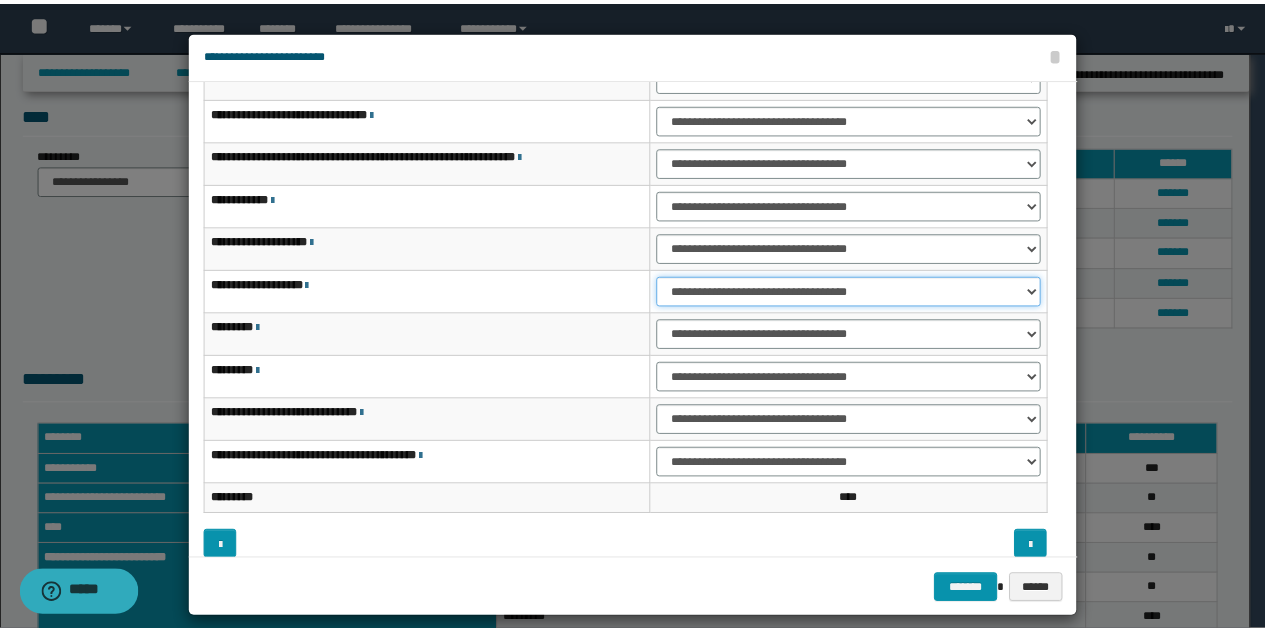 scroll, scrollTop: 116, scrollLeft: 0, axis: vertical 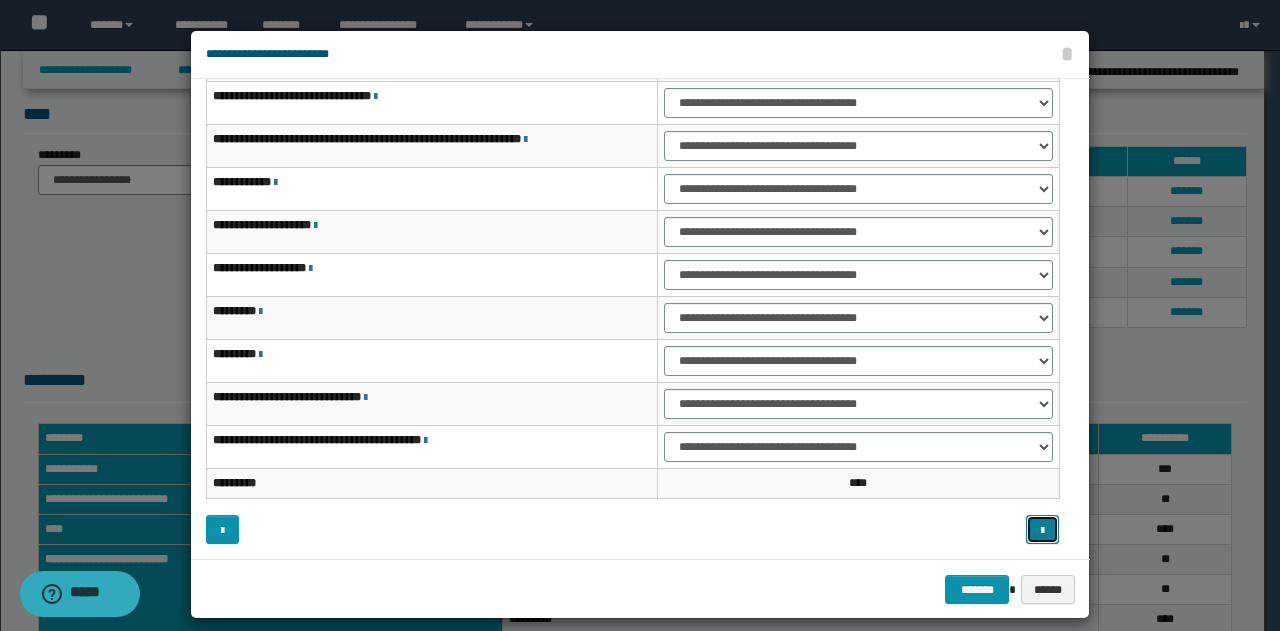 click at bounding box center (1042, 529) 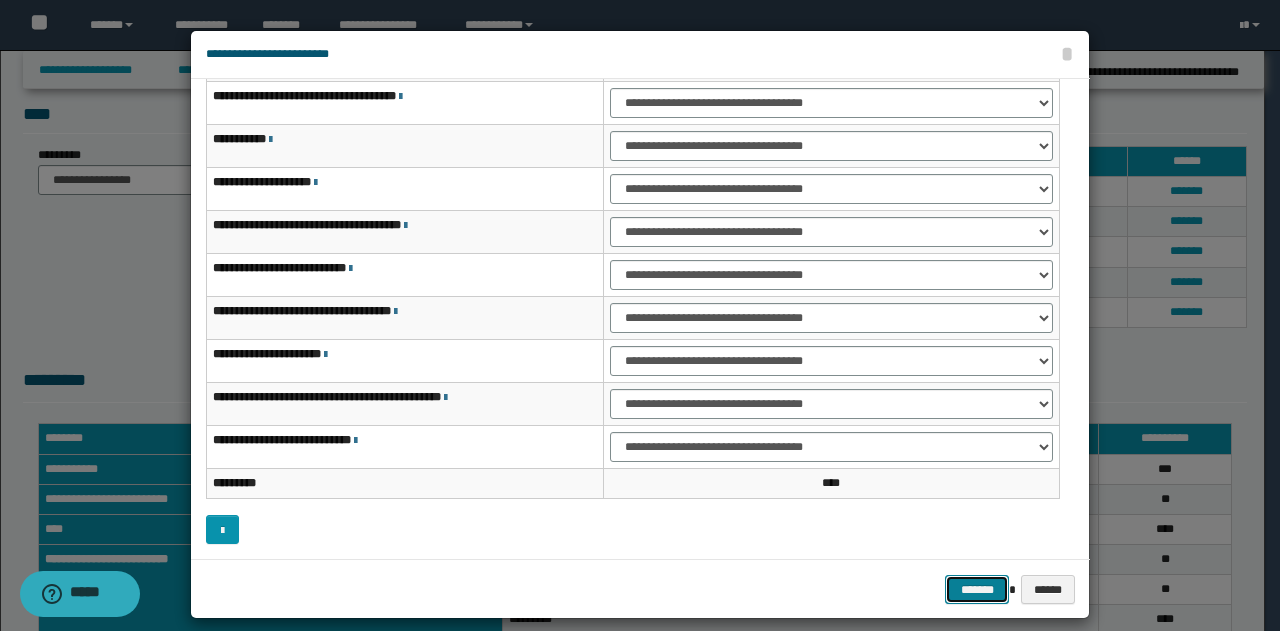 click on "*******" at bounding box center (977, 589) 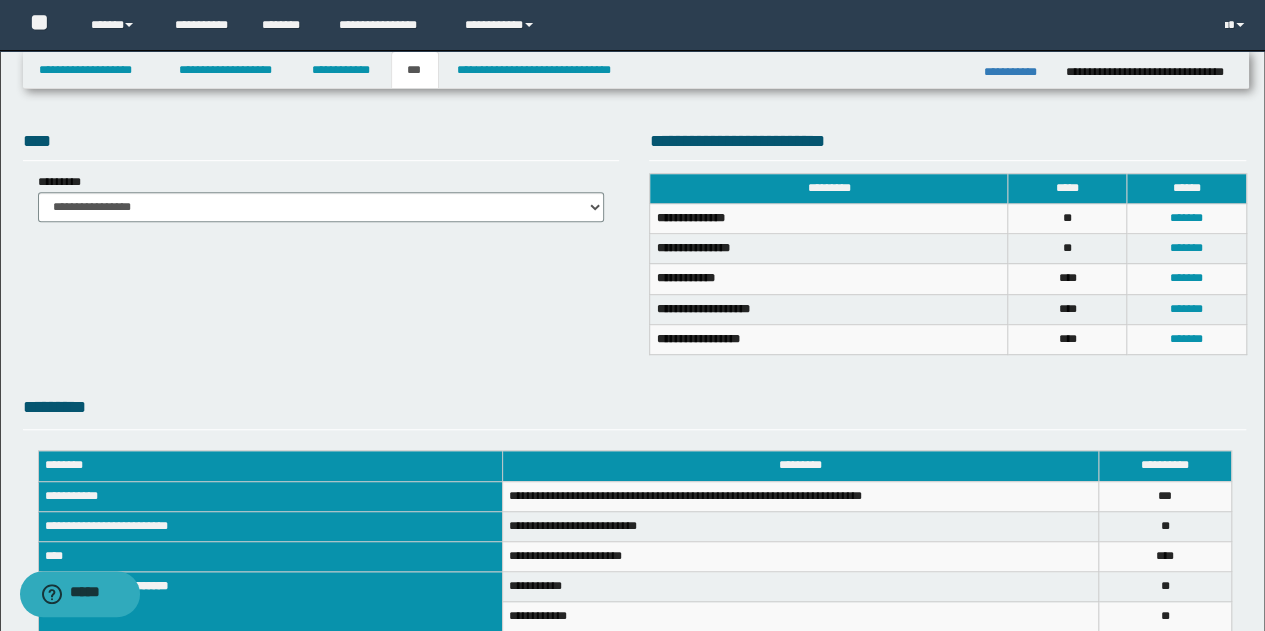 scroll, scrollTop: 104, scrollLeft: 0, axis: vertical 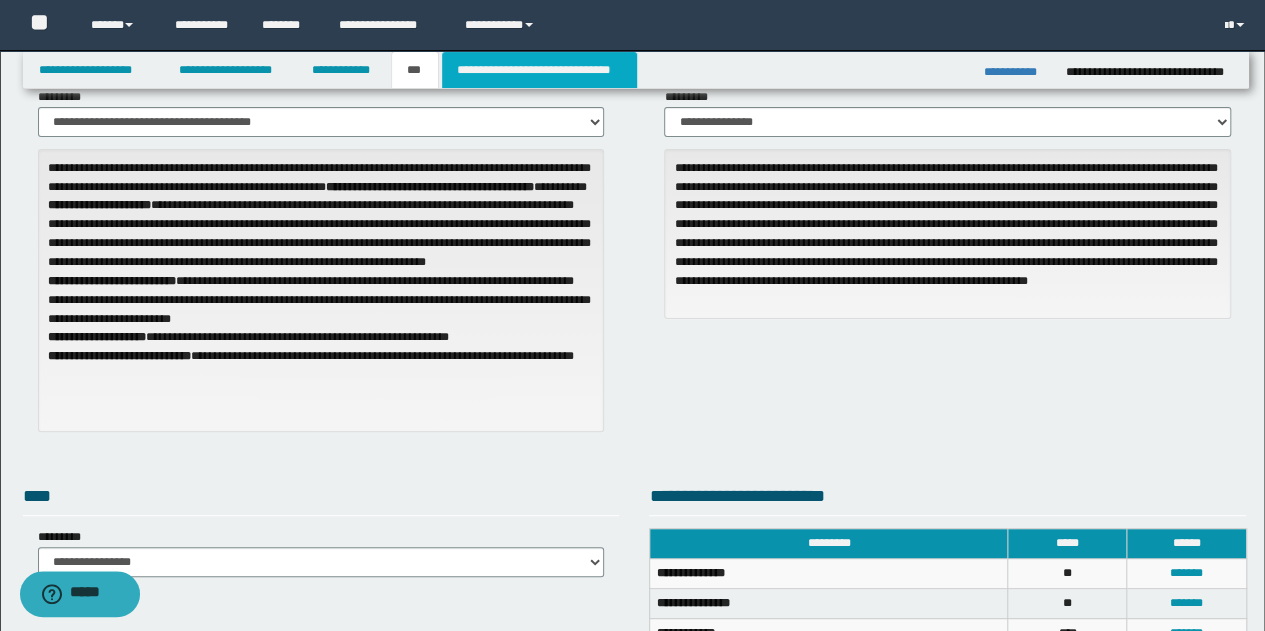 click on "**********" at bounding box center (539, 70) 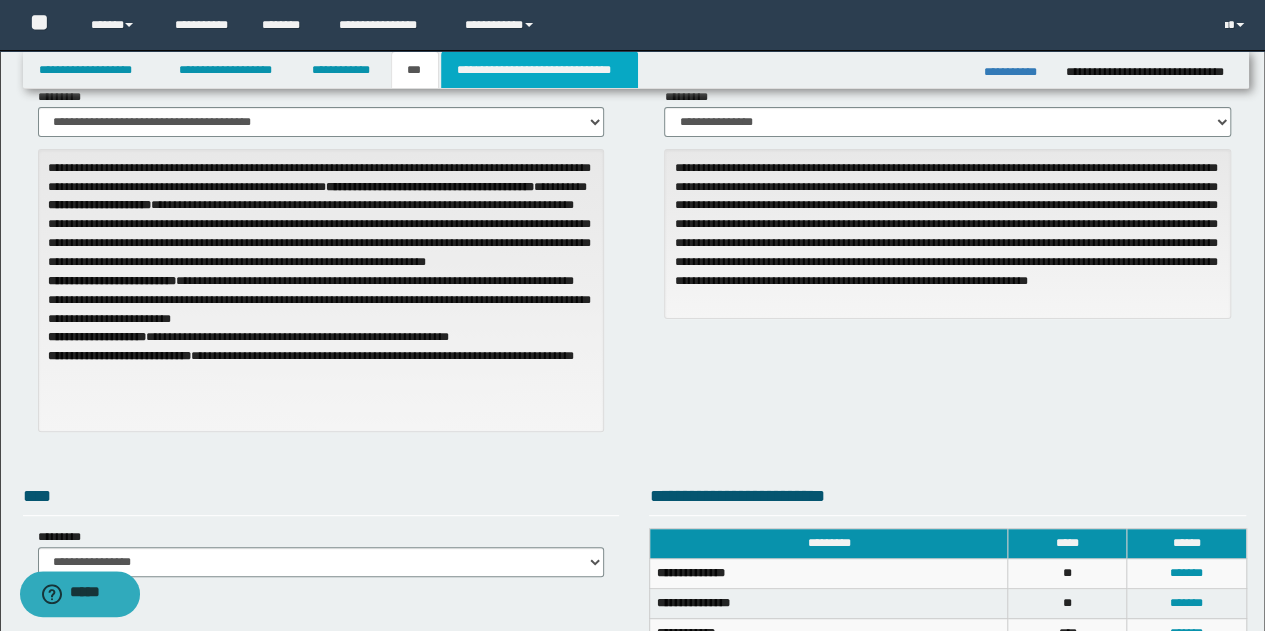 type 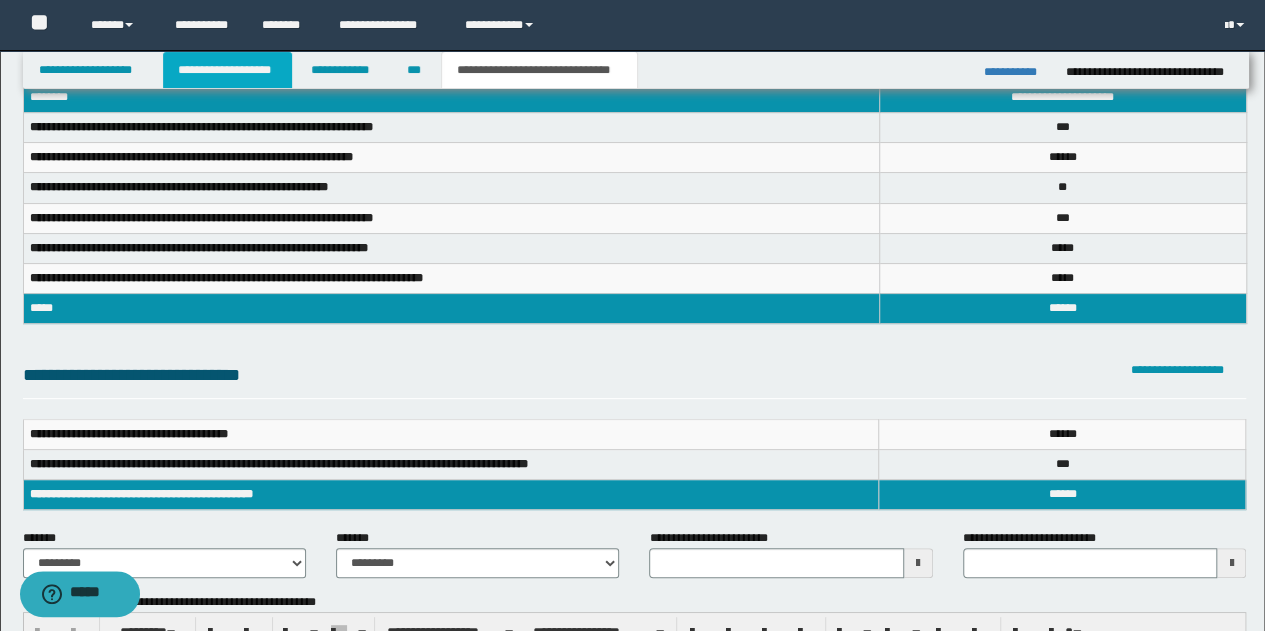 click on "**********" at bounding box center (227, 70) 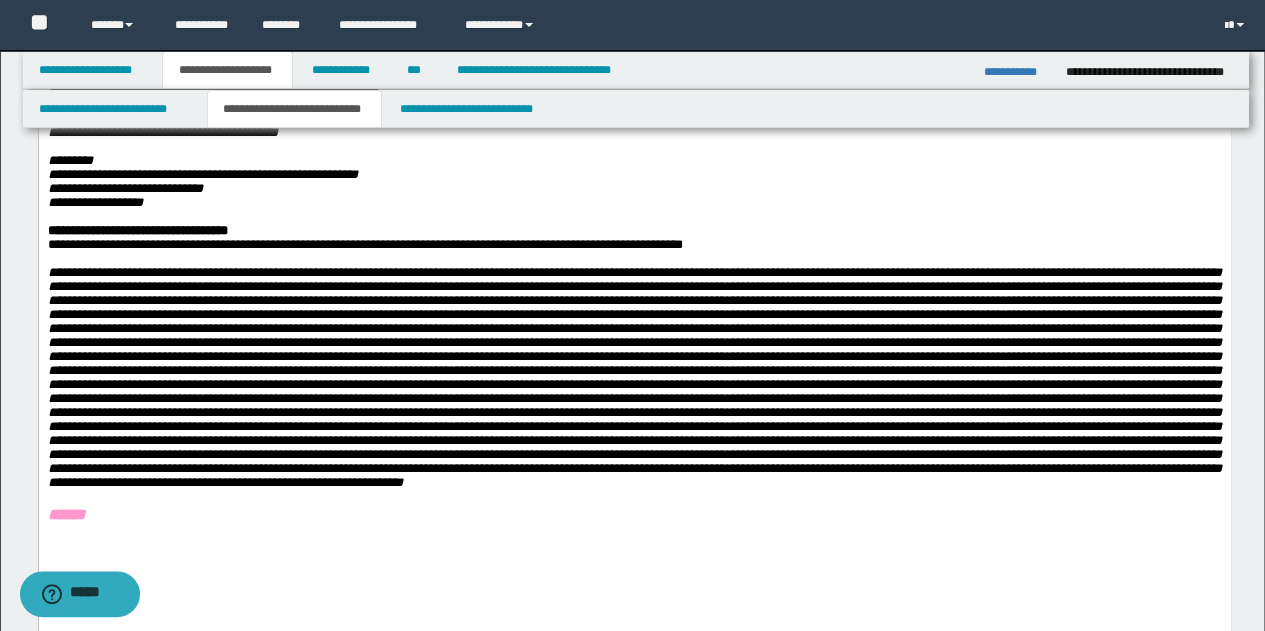 scroll, scrollTop: 1135, scrollLeft: 0, axis: vertical 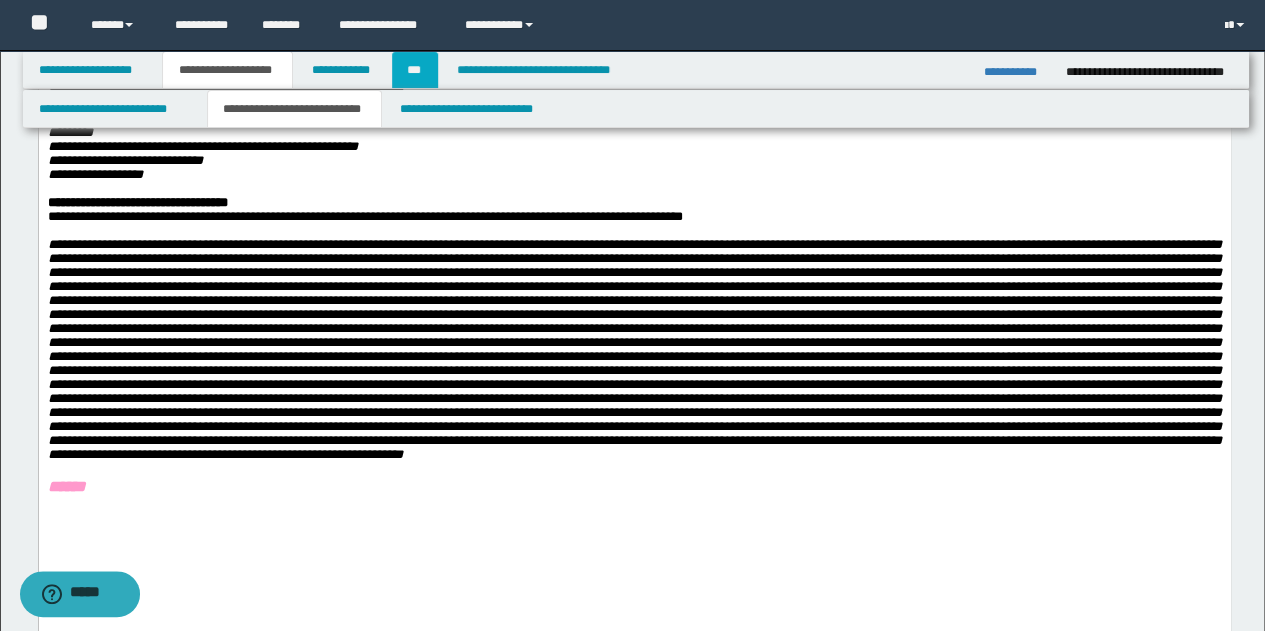 click on "***" at bounding box center [415, 70] 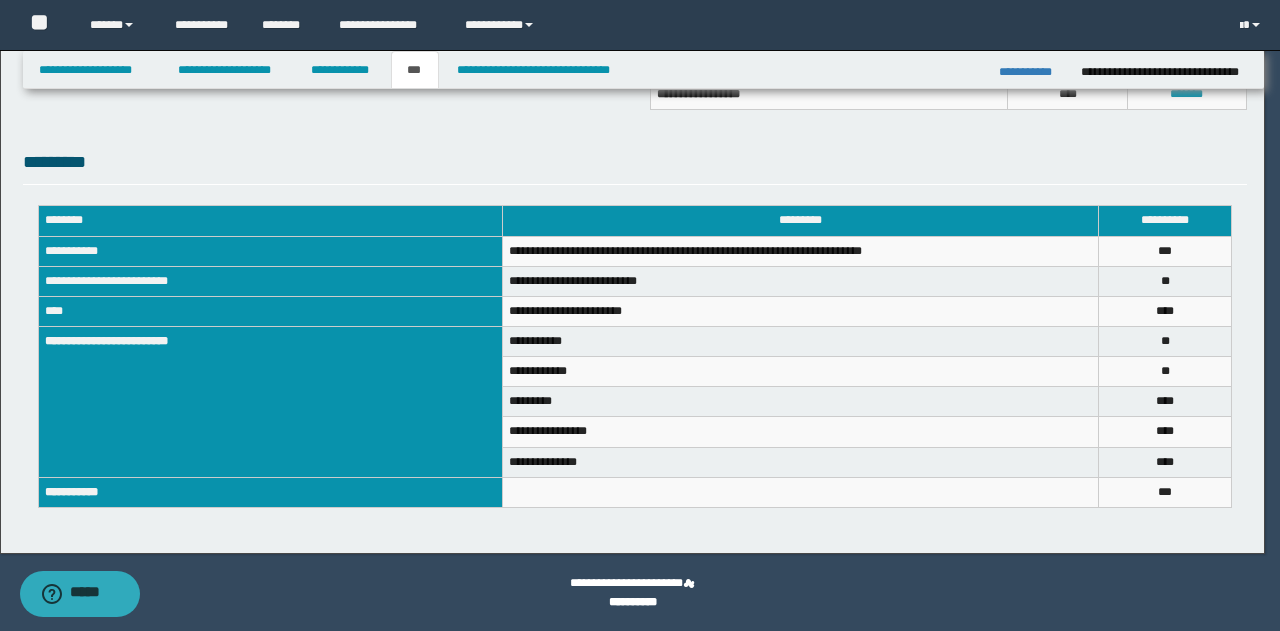 scroll, scrollTop: 686, scrollLeft: 0, axis: vertical 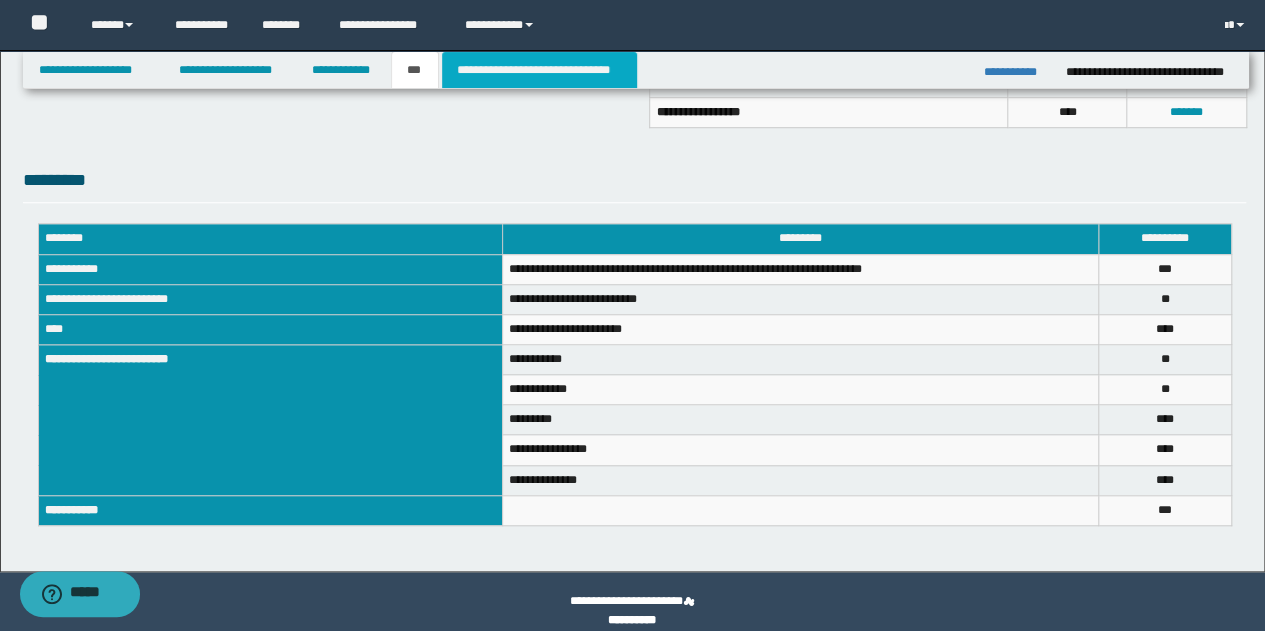 click on "**********" at bounding box center (539, 70) 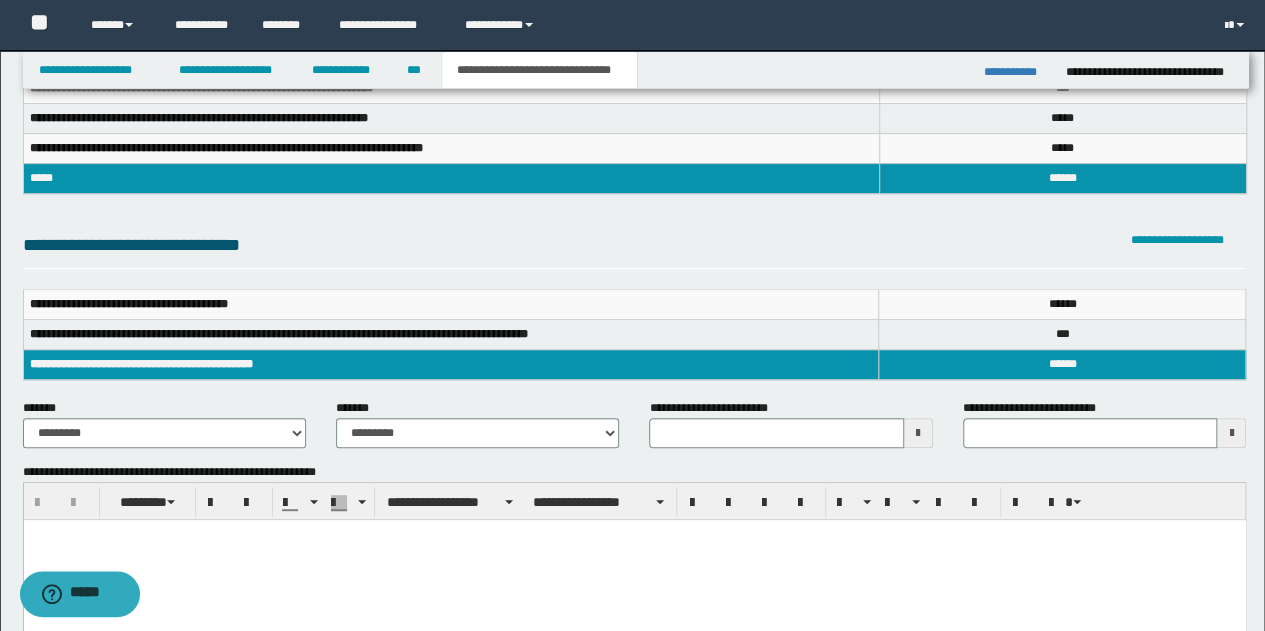 scroll, scrollTop: 86, scrollLeft: 0, axis: vertical 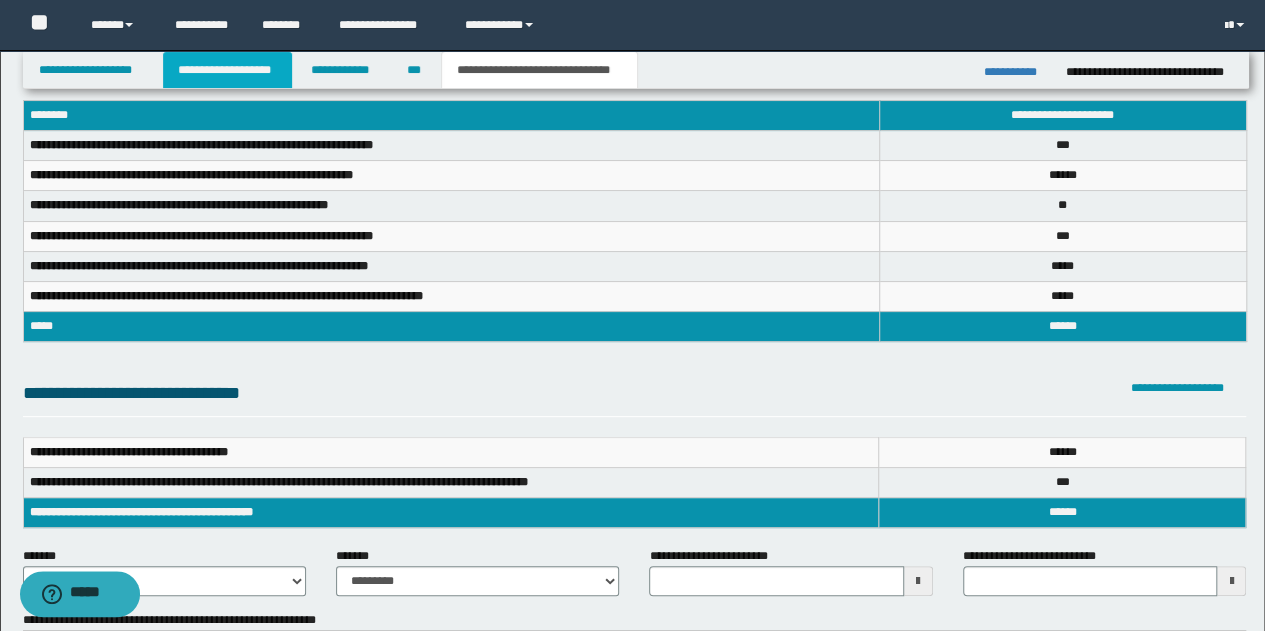 click on "**********" at bounding box center (227, 70) 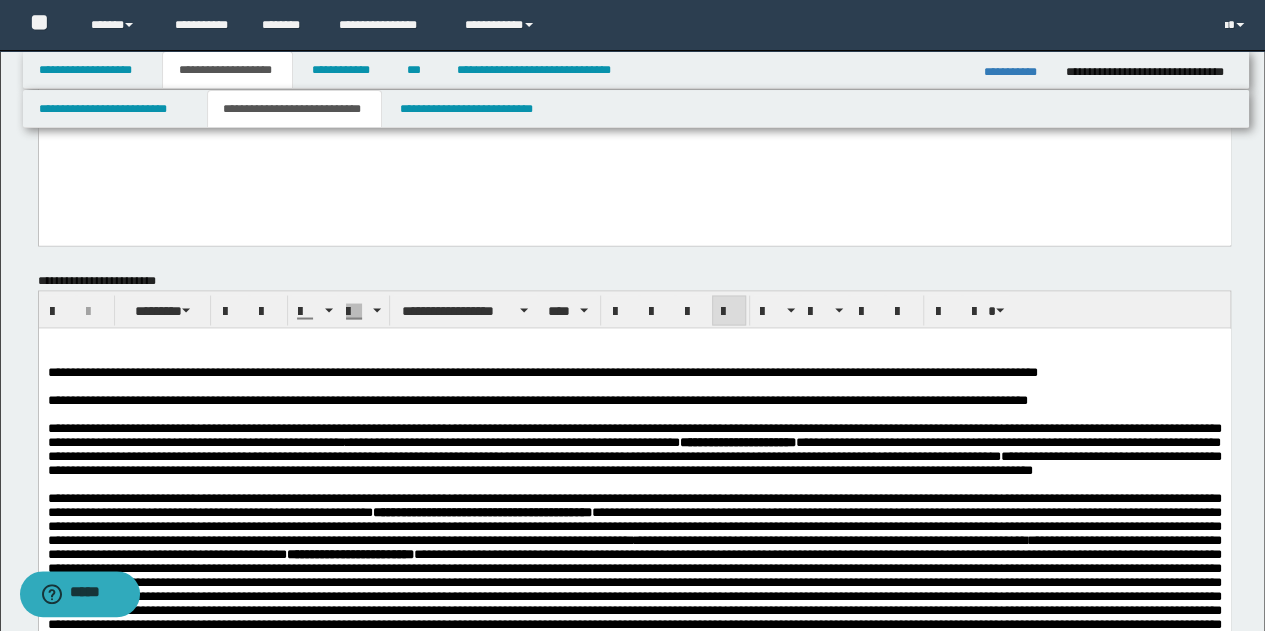 scroll, scrollTop: 1800, scrollLeft: 0, axis: vertical 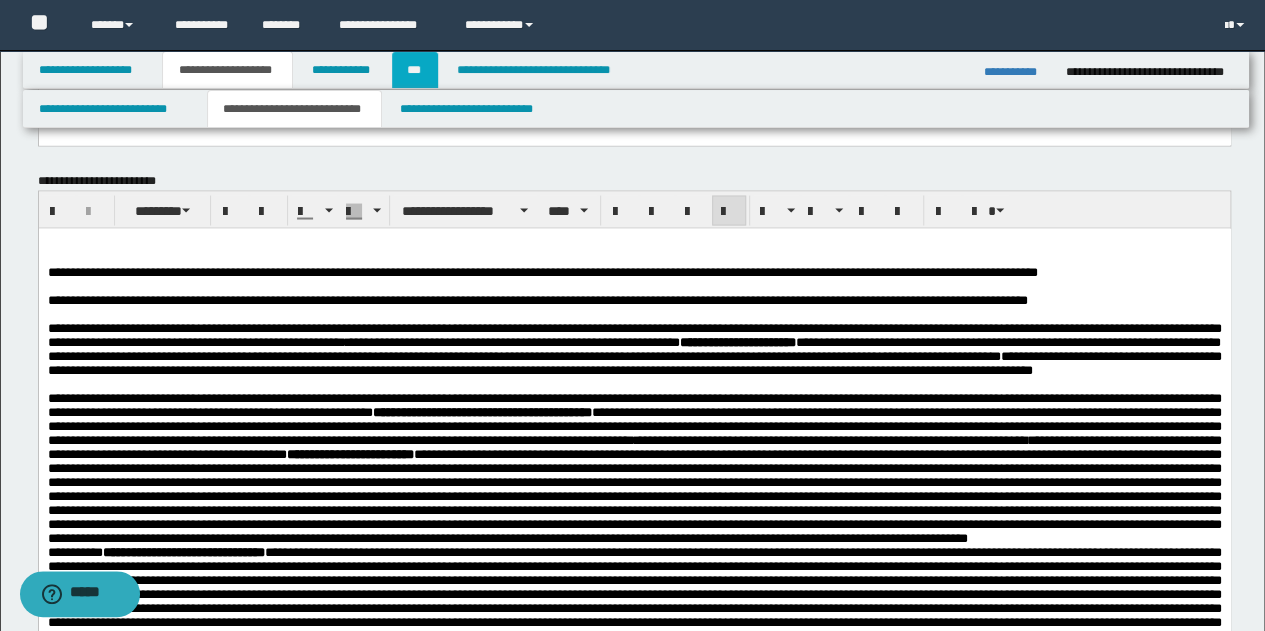 click on "***" at bounding box center [415, 70] 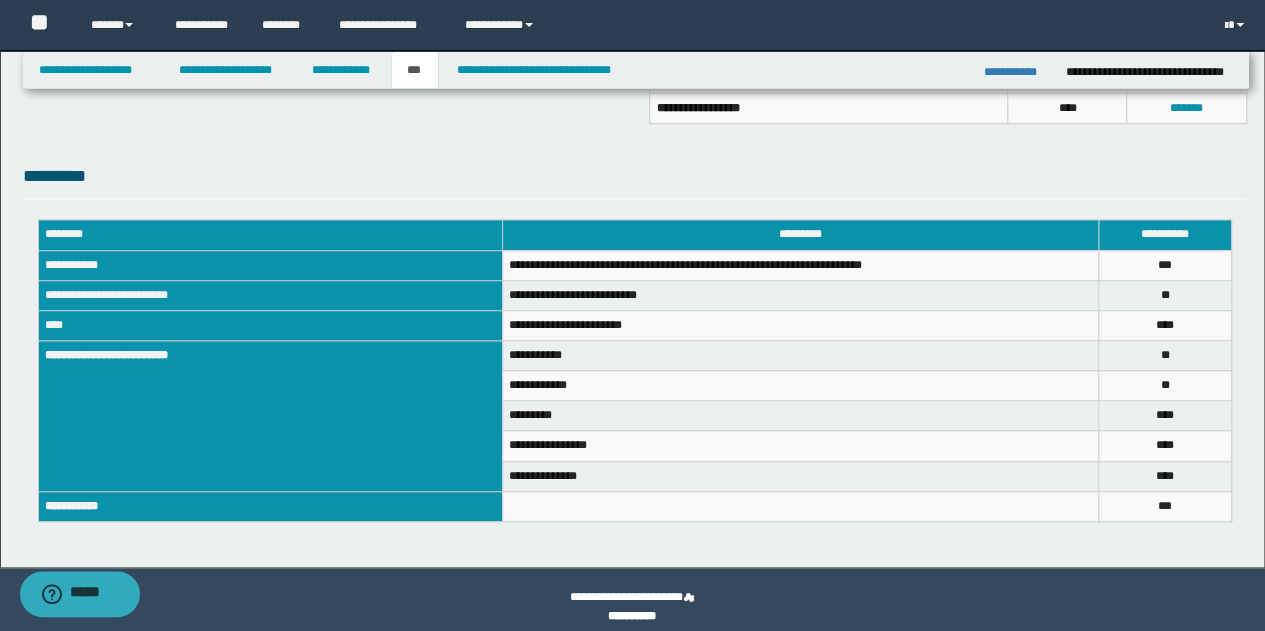 scroll, scrollTop: 704, scrollLeft: 0, axis: vertical 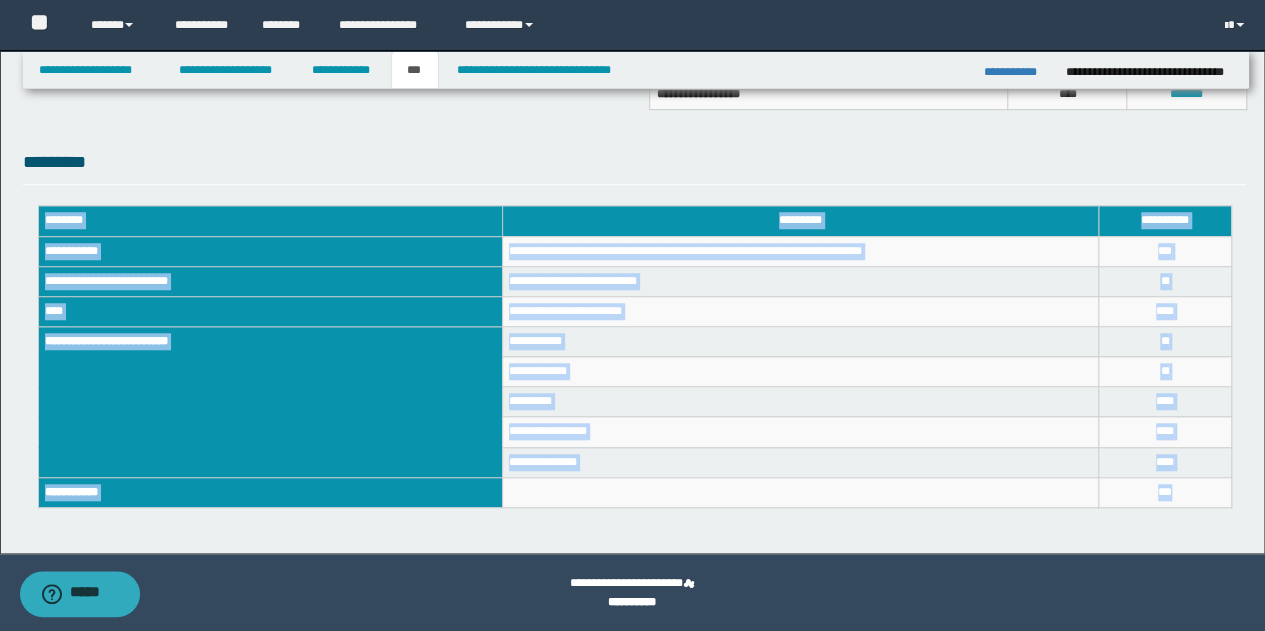drag, startPoint x: 1208, startPoint y: 489, endPoint x: 1084, endPoint y: 505, distance: 125.028 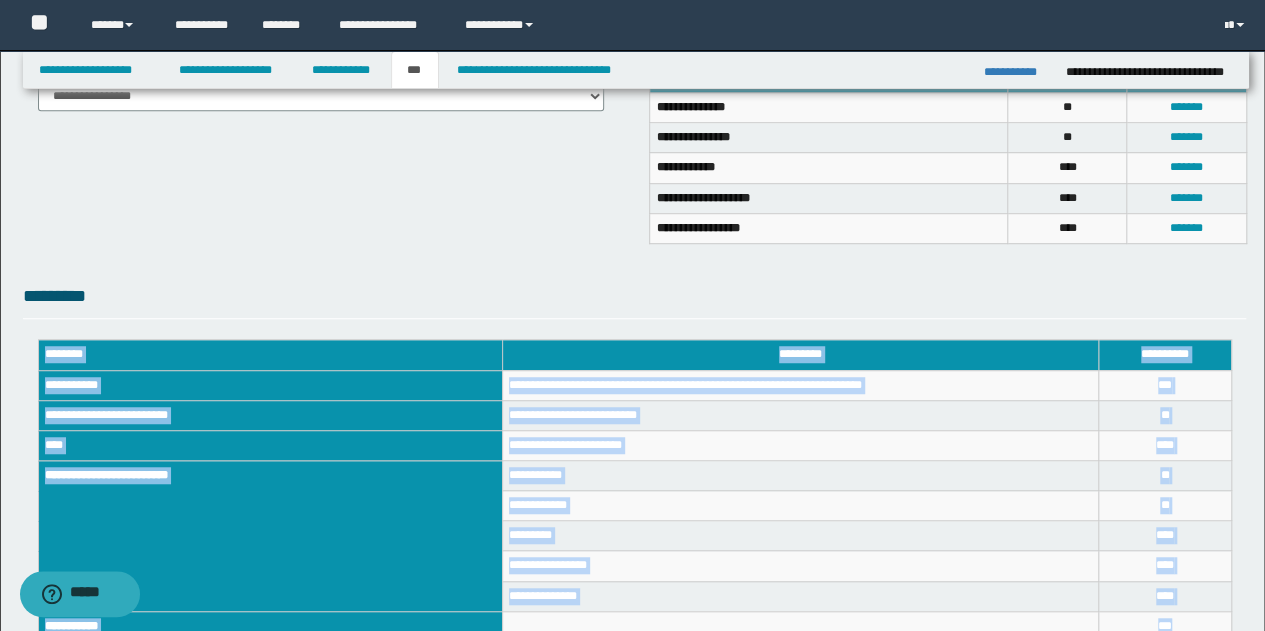 scroll, scrollTop: 404, scrollLeft: 0, axis: vertical 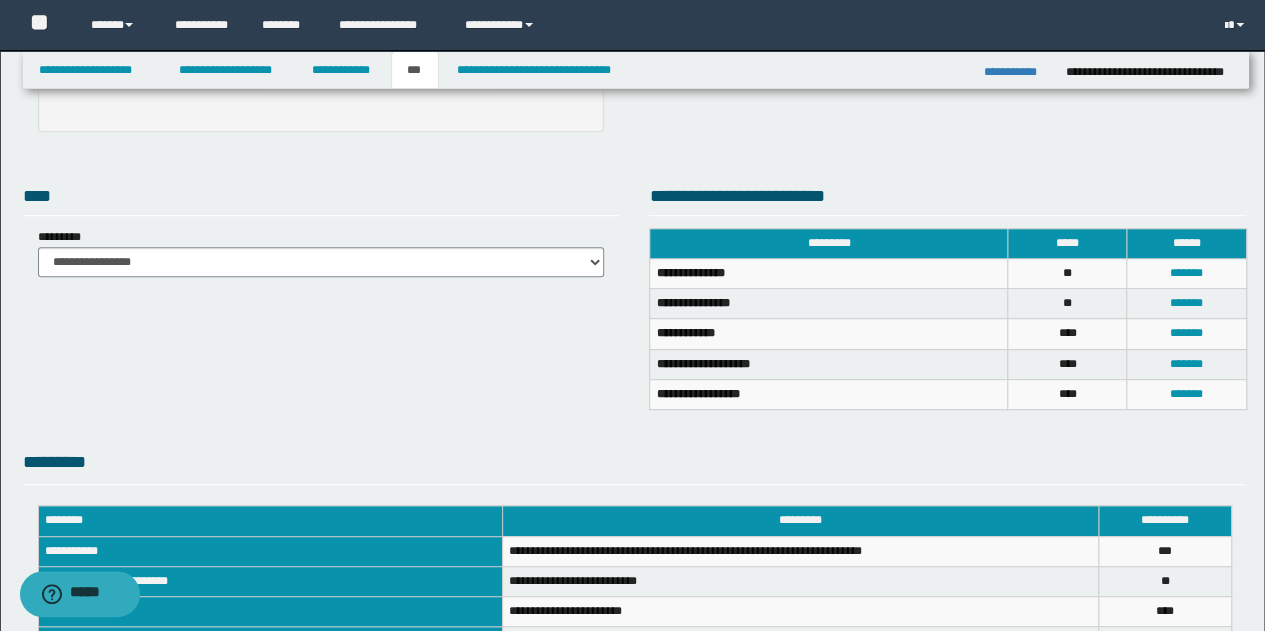 click on "**********" at bounding box center (947, 327) 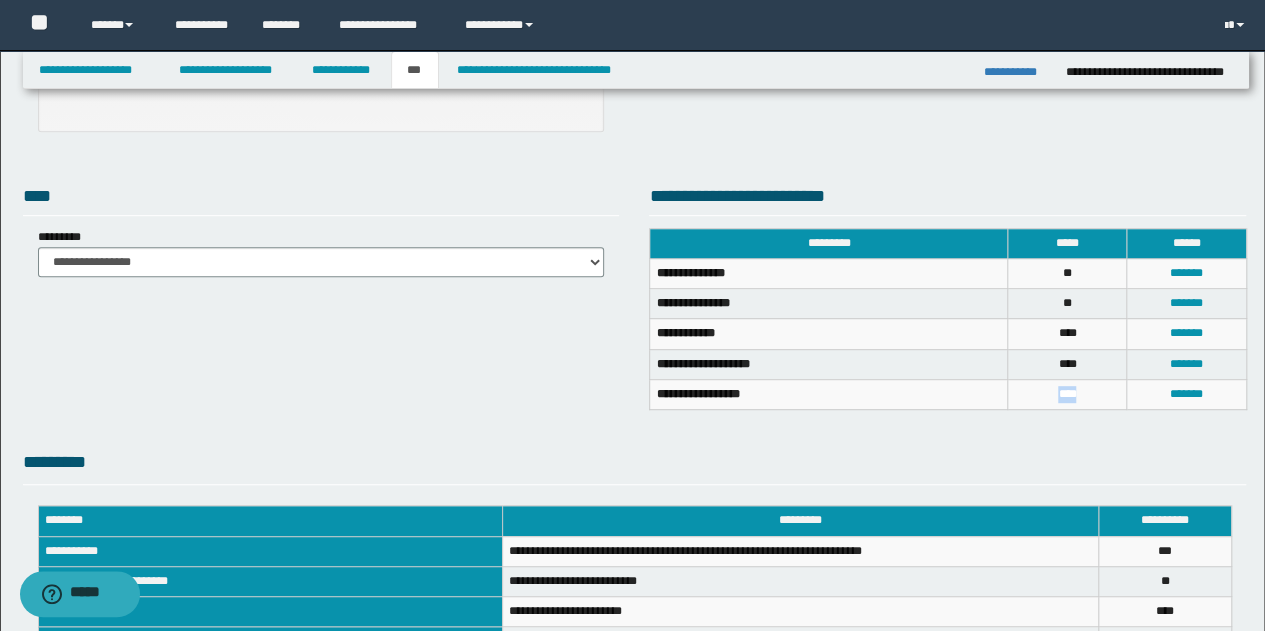 drag, startPoint x: 1098, startPoint y: 385, endPoint x: 1026, endPoint y: 383, distance: 72.02777 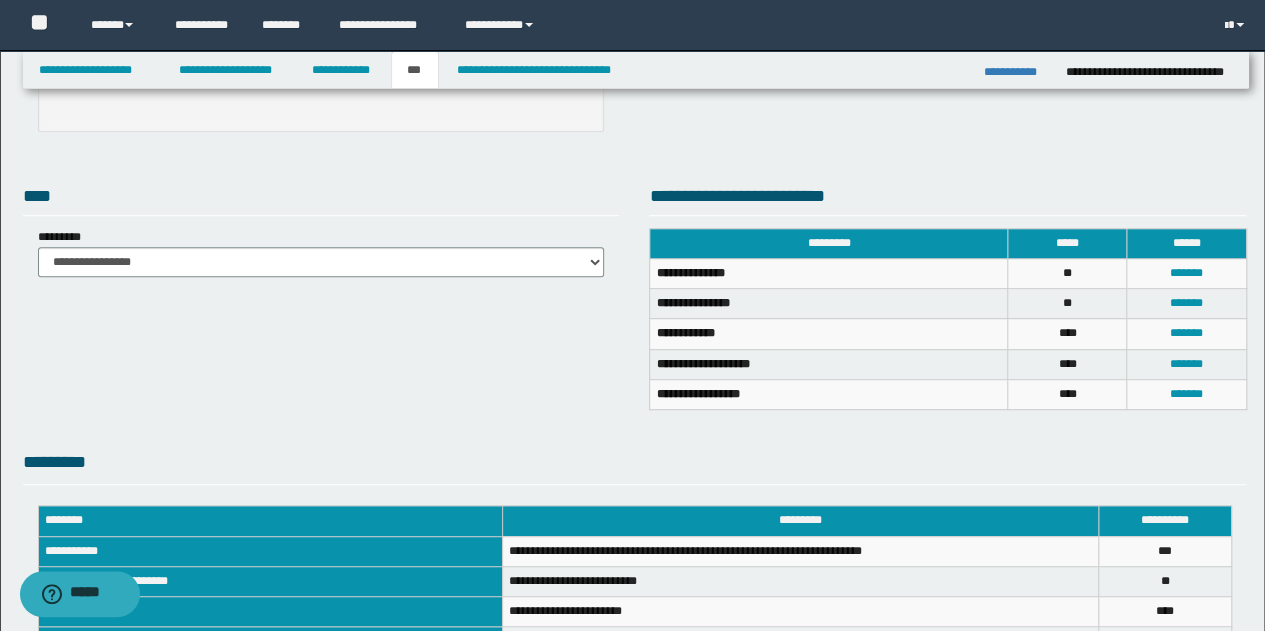 click on "**********" at bounding box center [947, 327] 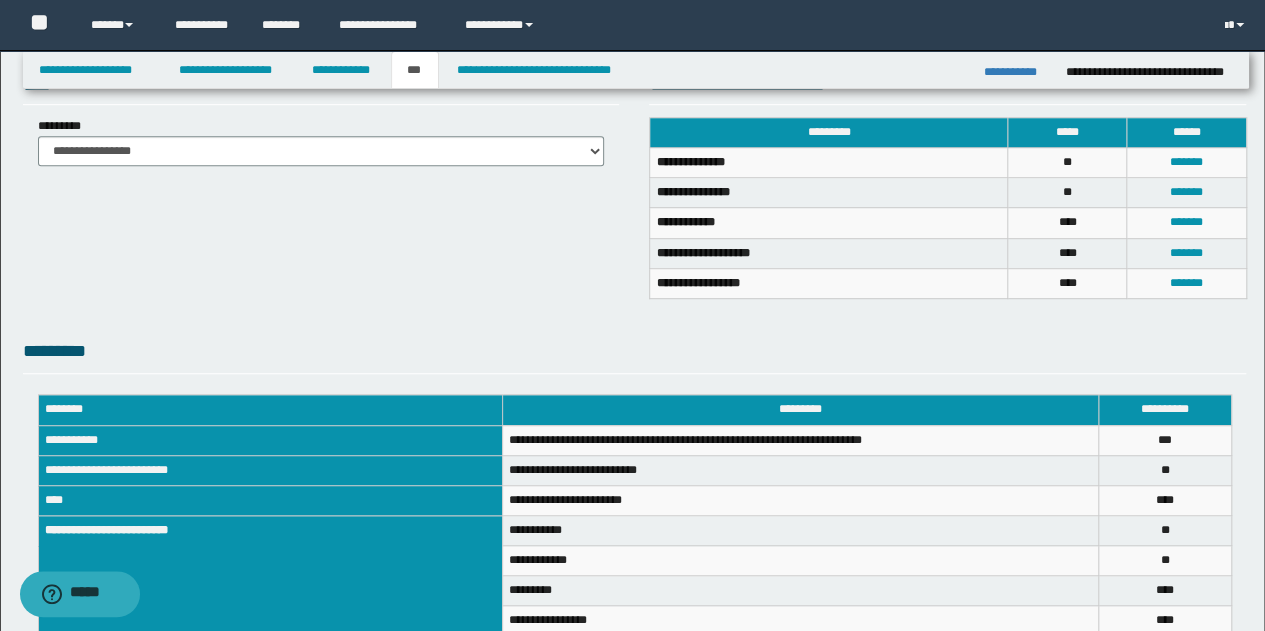 scroll, scrollTop: 704, scrollLeft: 0, axis: vertical 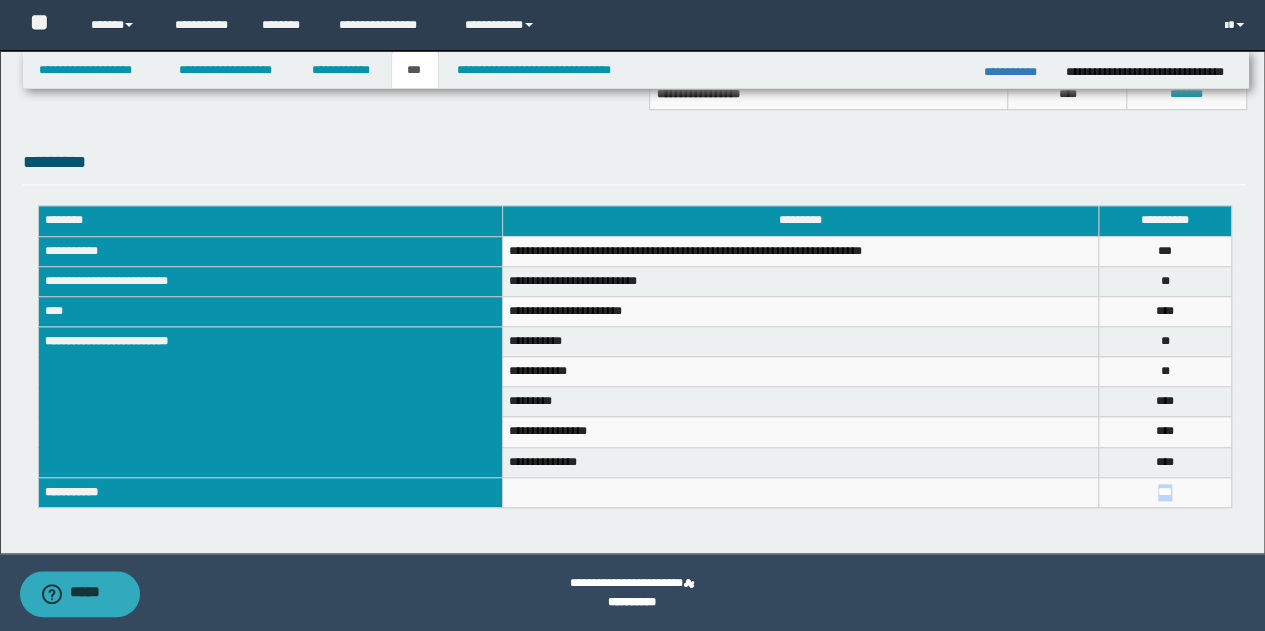 drag, startPoint x: 1201, startPoint y: 484, endPoint x: 1138, endPoint y: 484, distance: 63 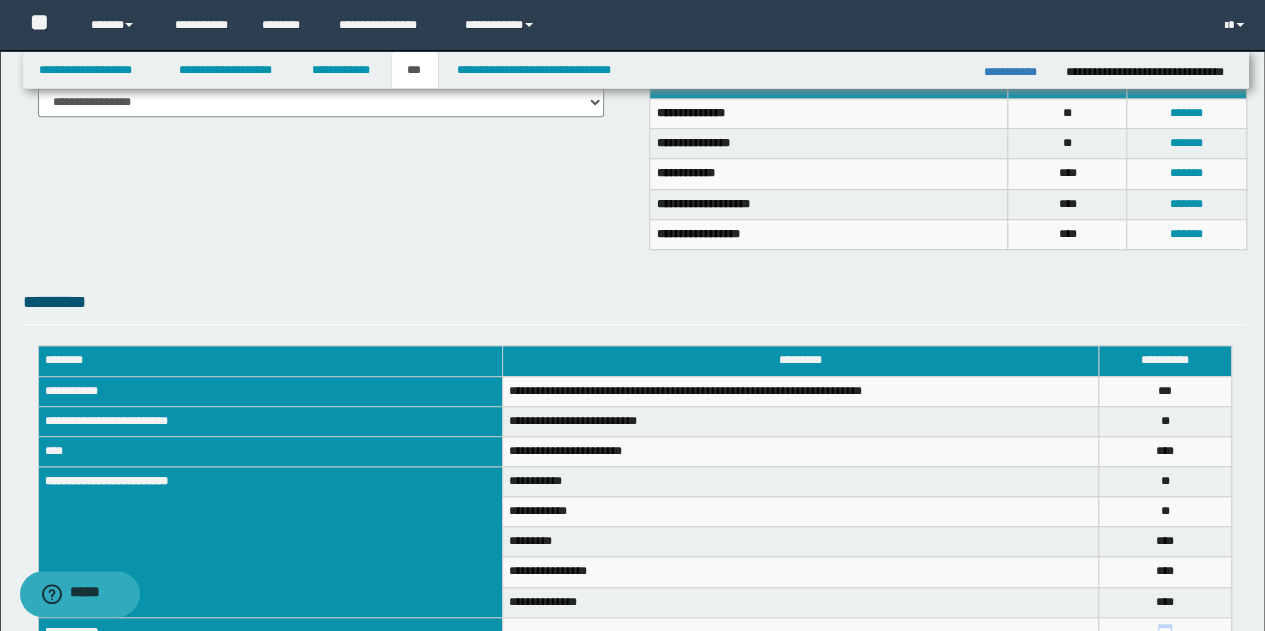 scroll, scrollTop: 404, scrollLeft: 0, axis: vertical 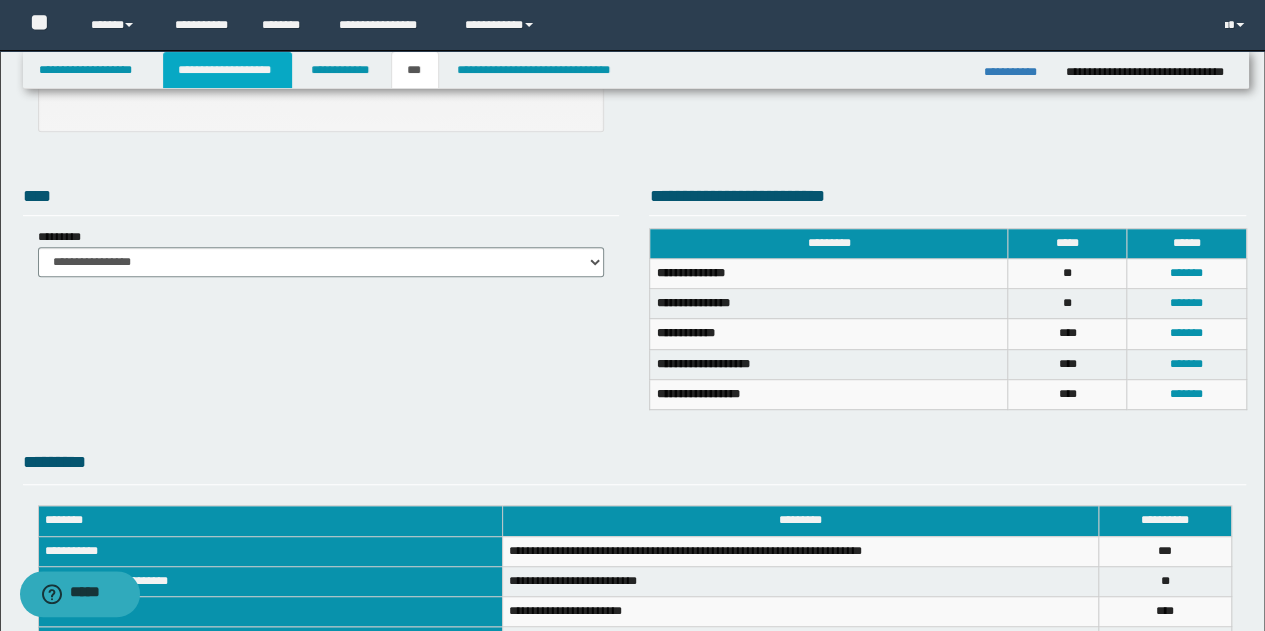 click on "**********" at bounding box center (227, 70) 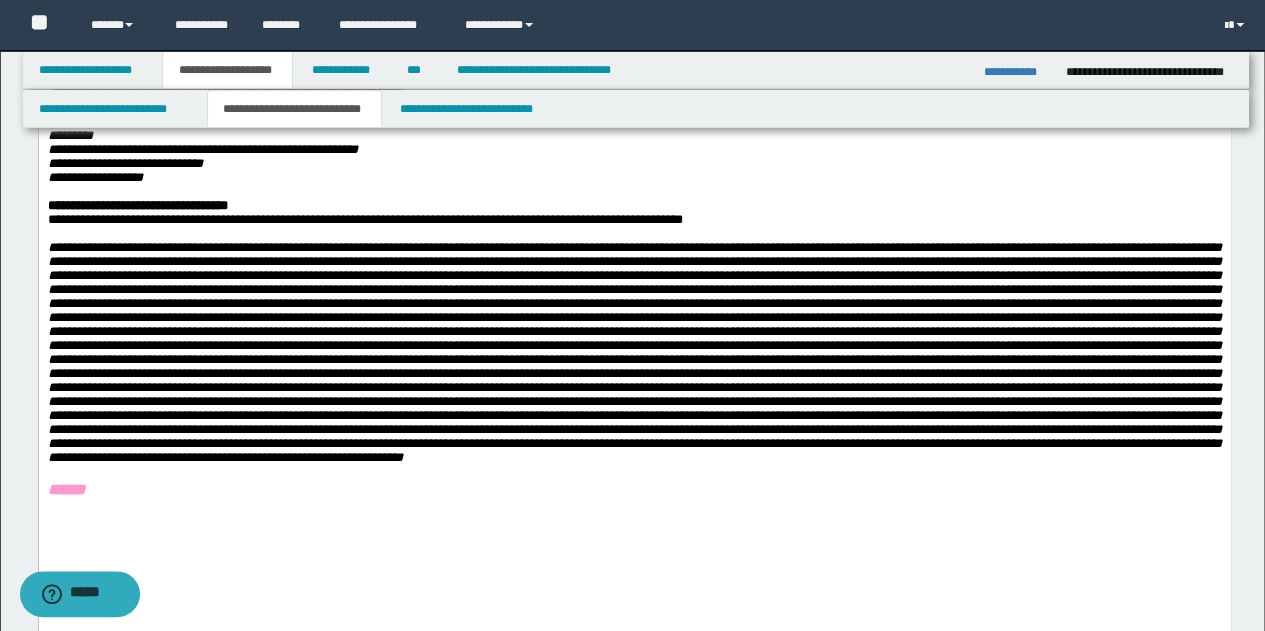 scroll, scrollTop: 1135, scrollLeft: 0, axis: vertical 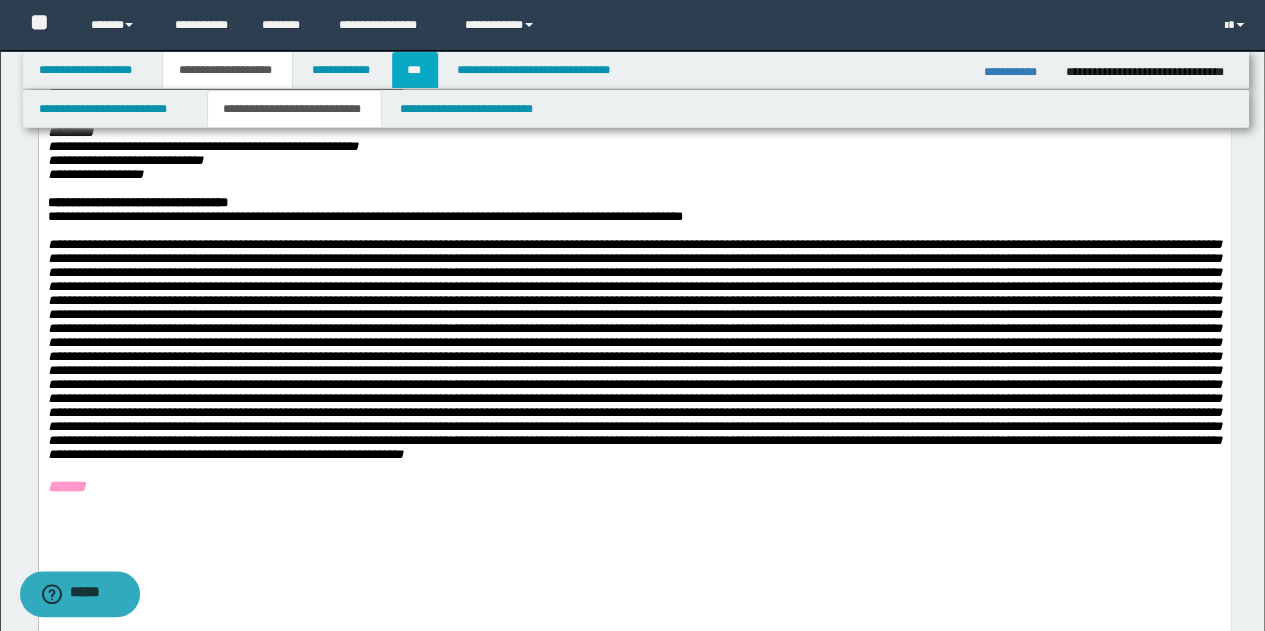 click on "***" at bounding box center [415, 70] 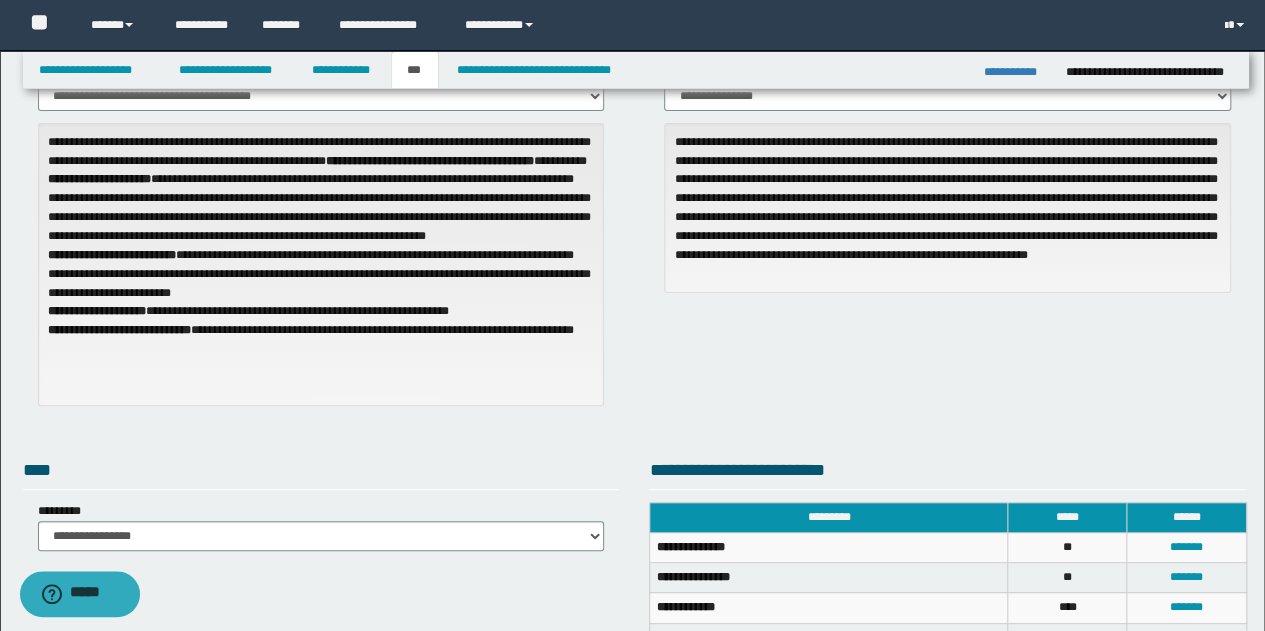 scroll, scrollTop: 86, scrollLeft: 0, axis: vertical 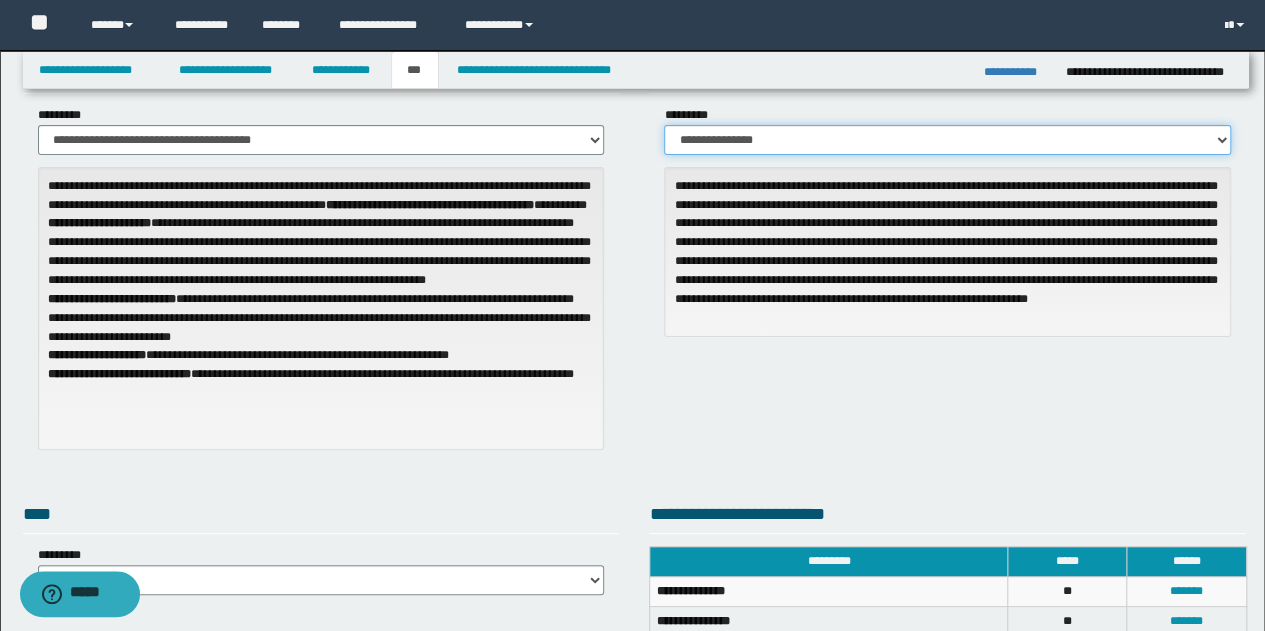 click on "**********" at bounding box center (947, 140) 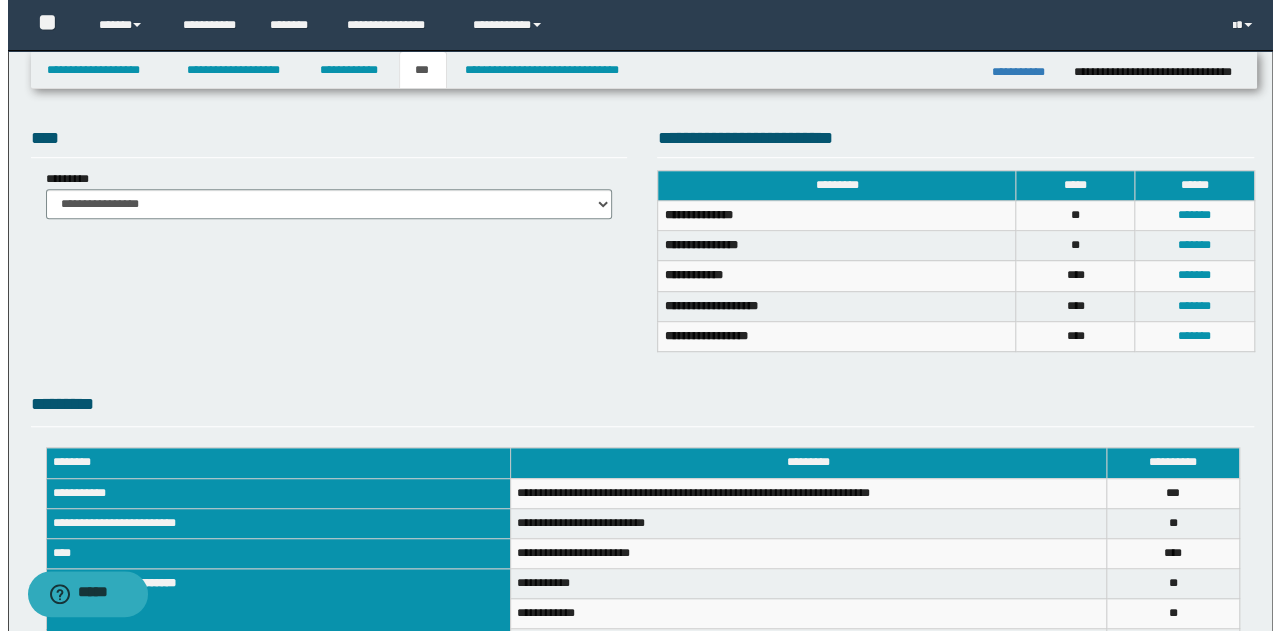 scroll, scrollTop: 486, scrollLeft: 0, axis: vertical 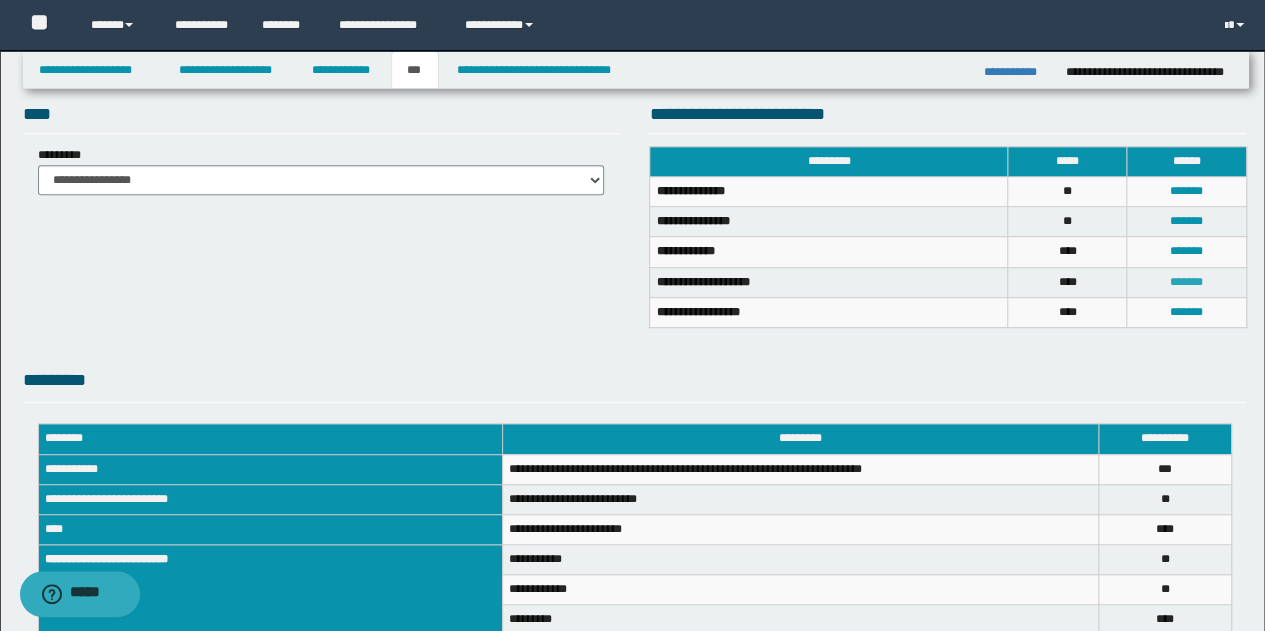 click on "*******" at bounding box center (1186, 282) 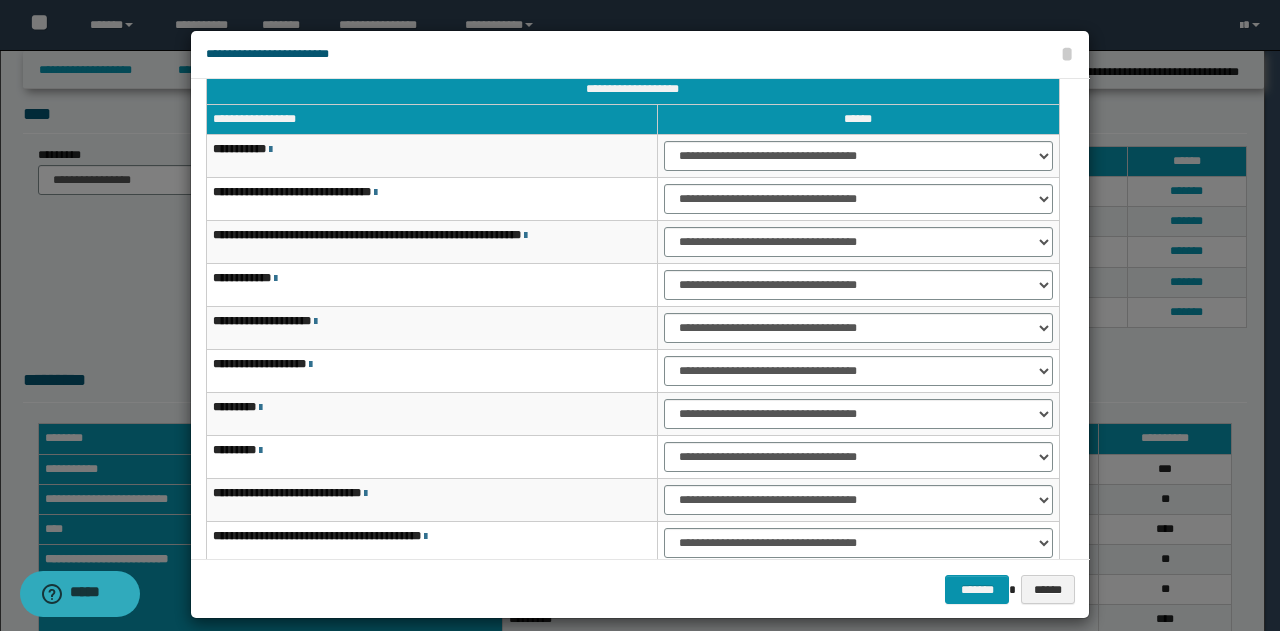 scroll, scrollTop: 14, scrollLeft: 0, axis: vertical 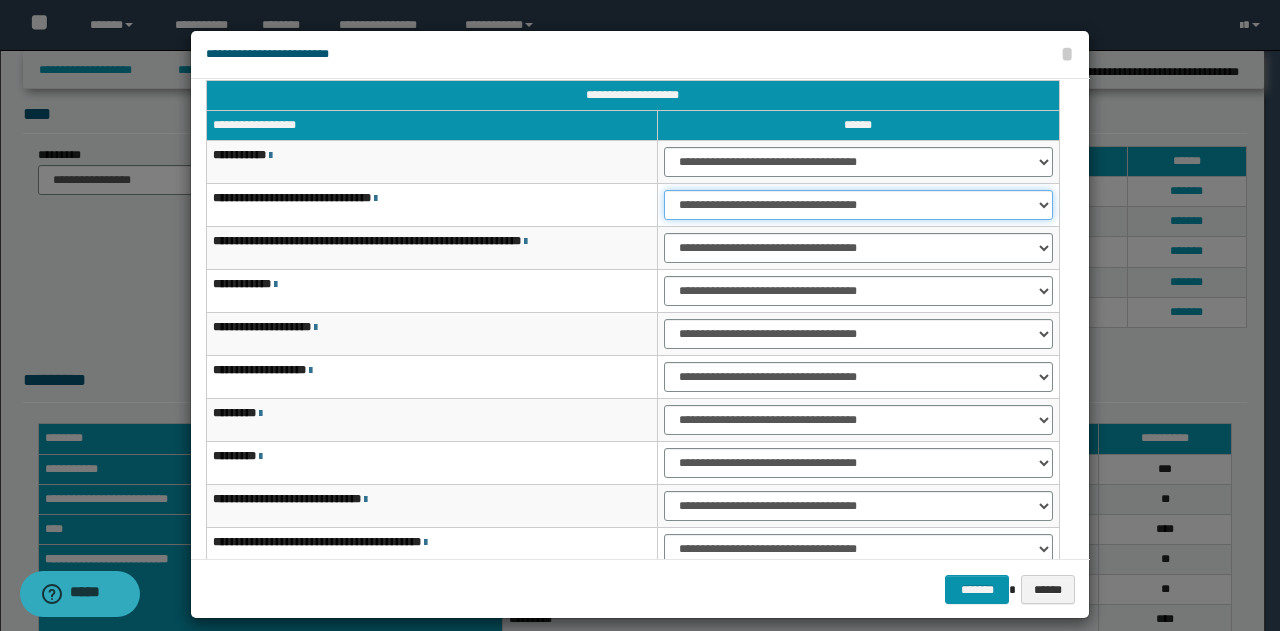 click on "**********" at bounding box center (858, 205) 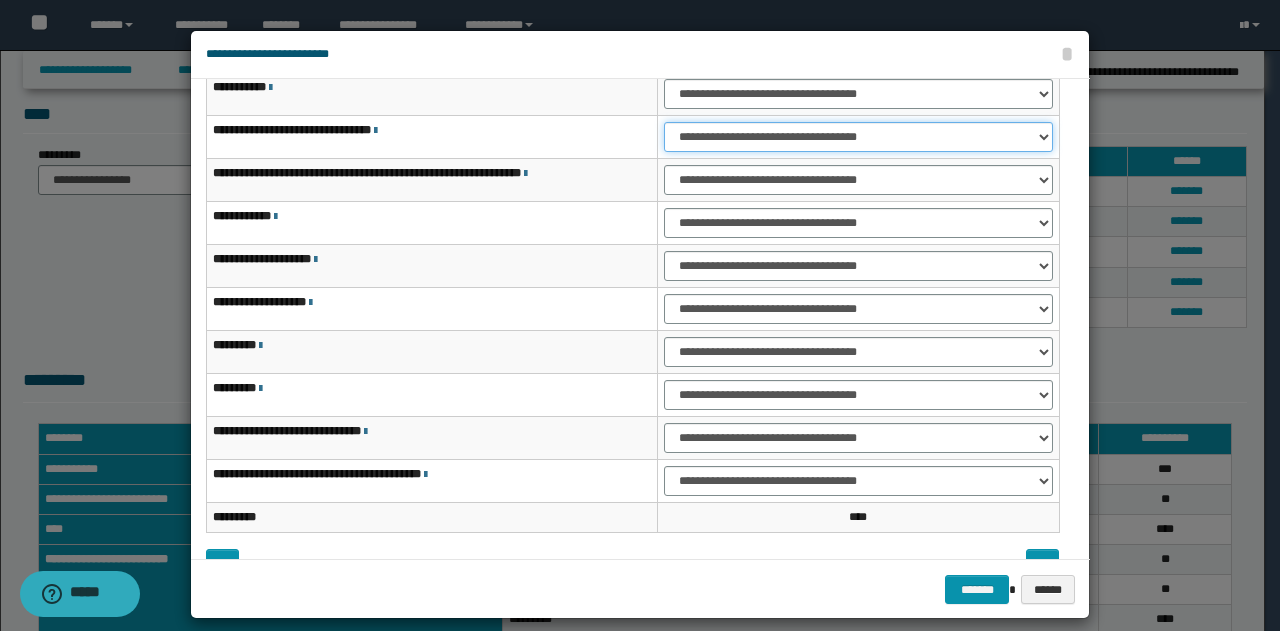 scroll, scrollTop: 116, scrollLeft: 0, axis: vertical 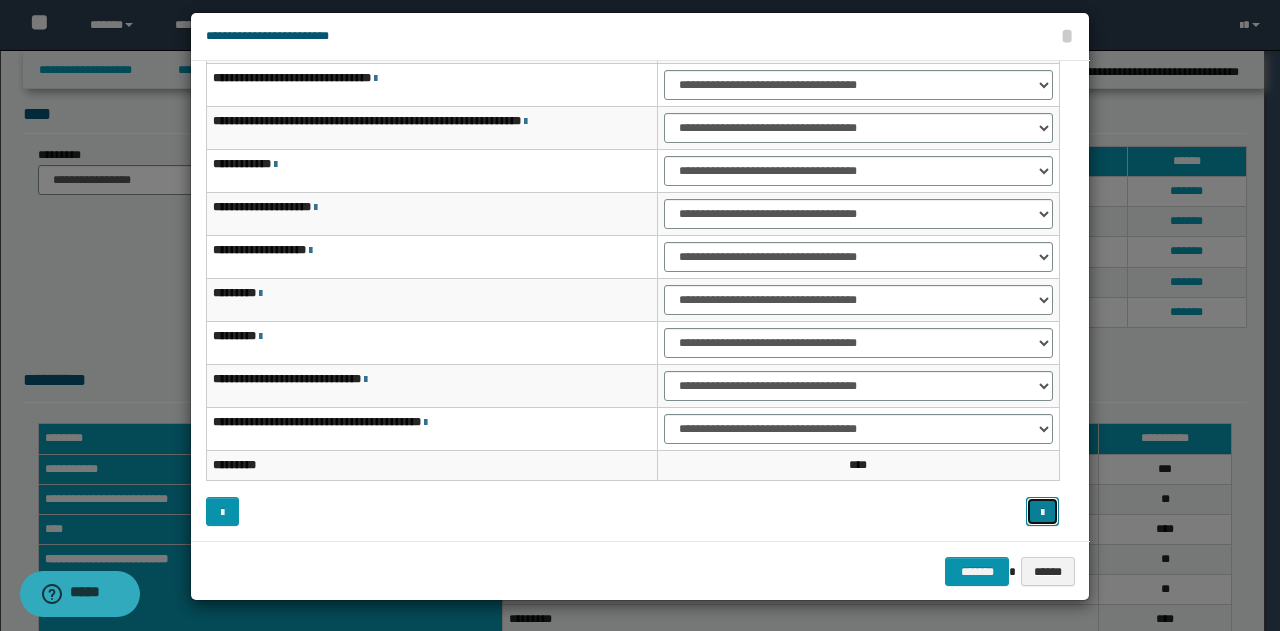 click at bounding box center (1042, 511) 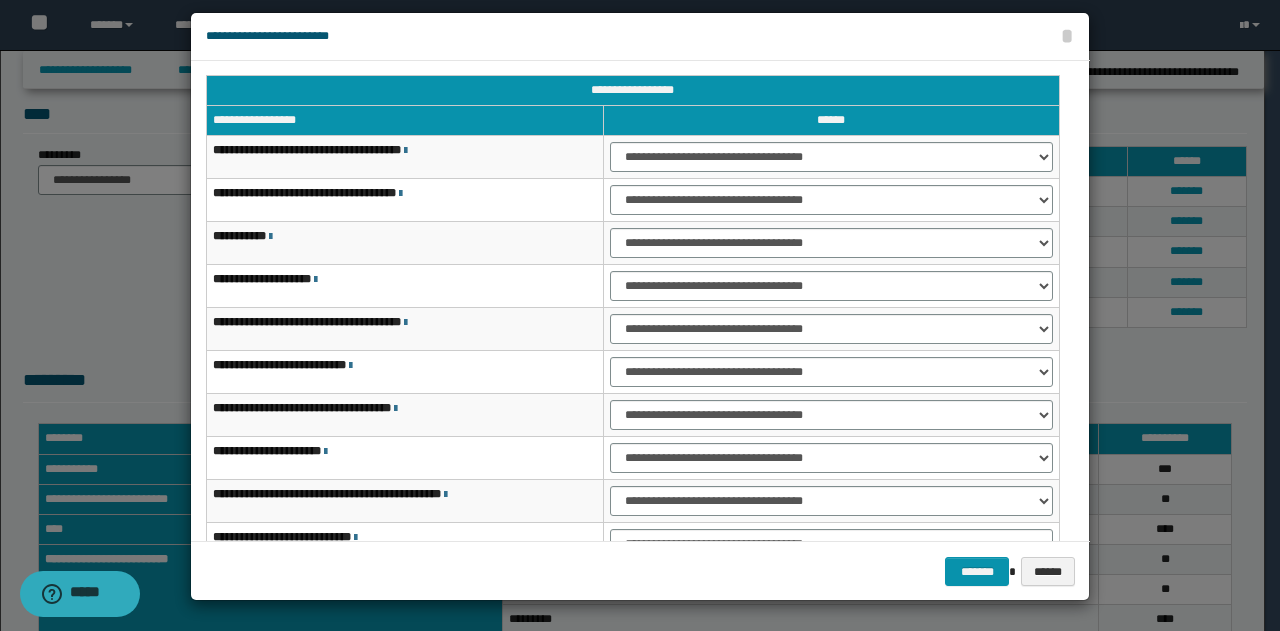 scroll, scrollTop: 0, scrollLeft: 0, axis: both 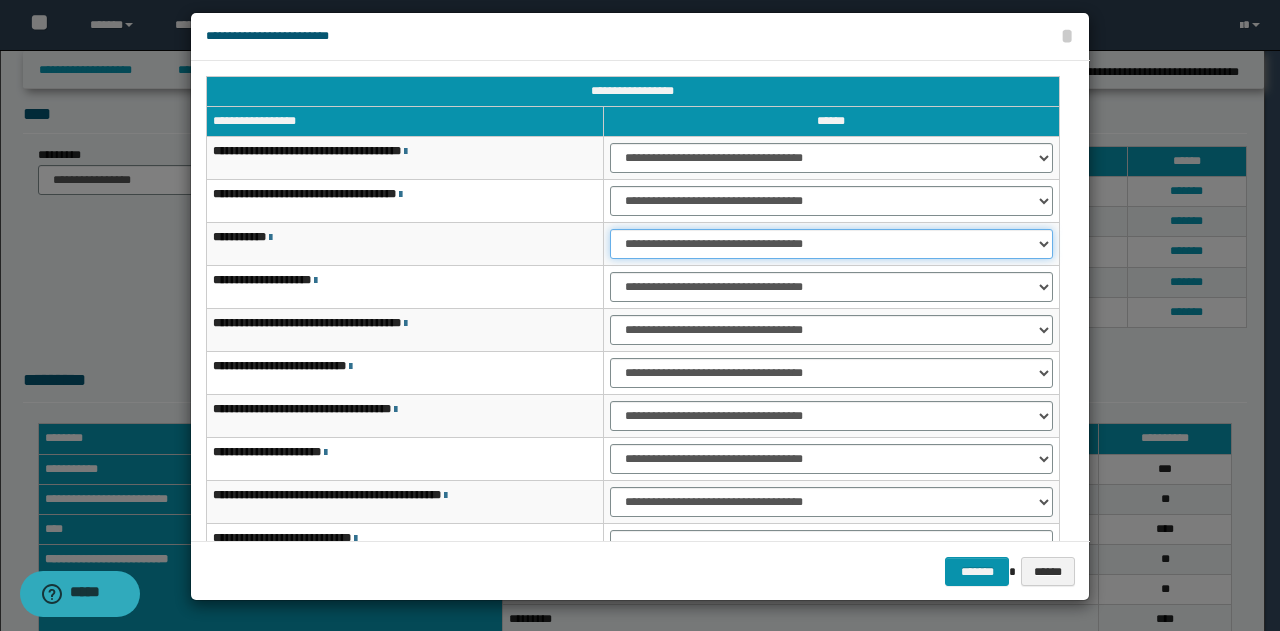 click on "**********" at bounding box center [831, 244] 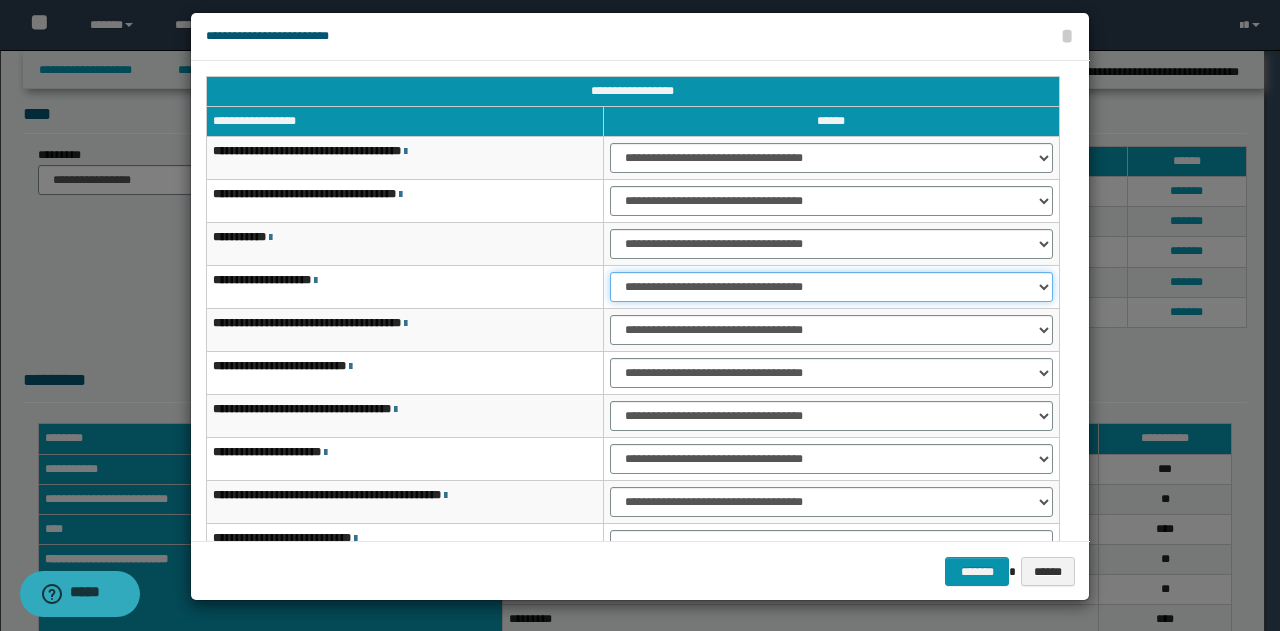 click on "**********" at bounding box center [831, 287] 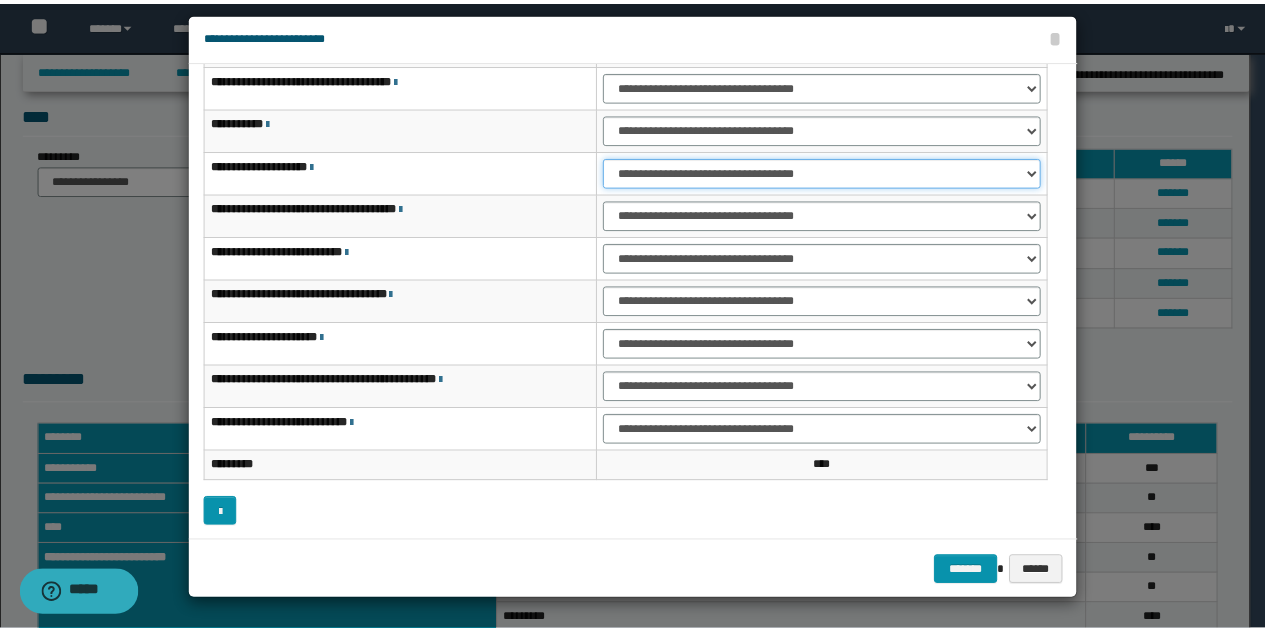 scroll, scrollTop: 116, scrollLeft: 0, axis: vertical 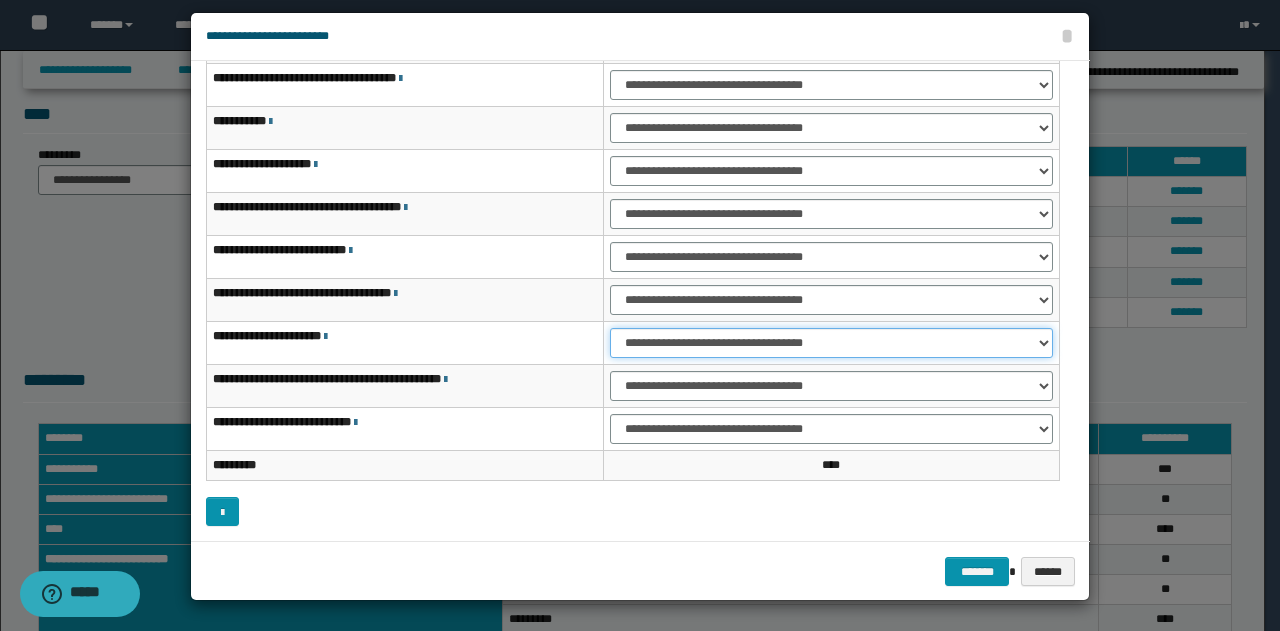 click on "**********" at bounding box center [831, 343] 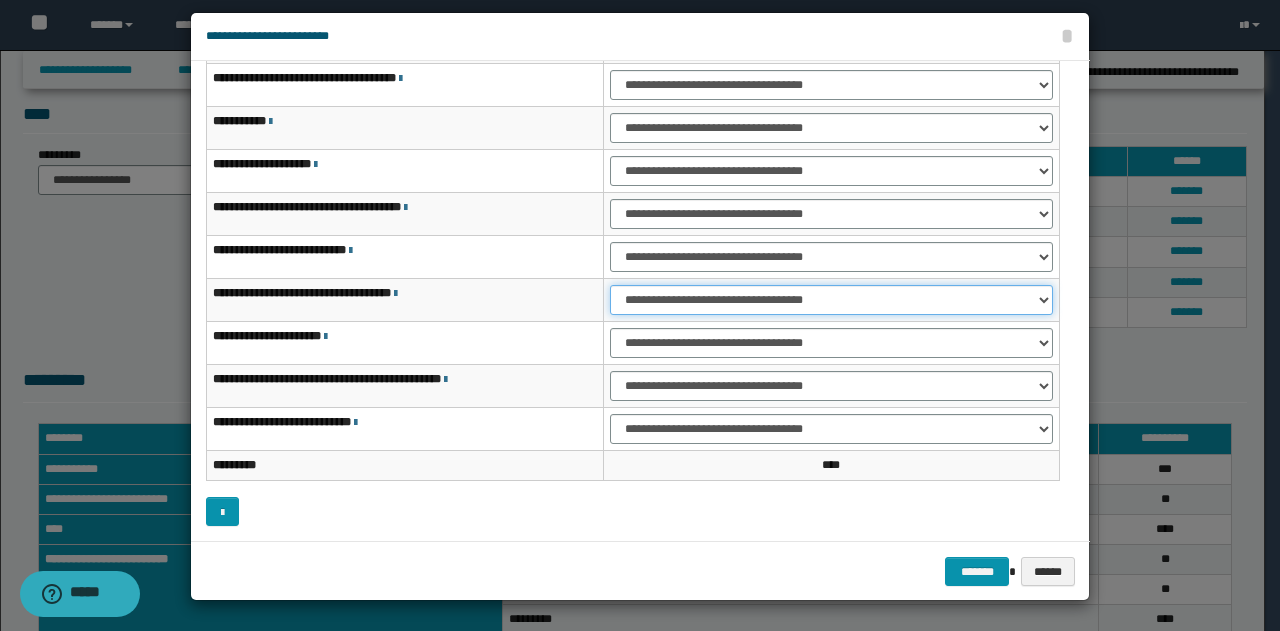 click on "**********" at bounding box center (831, 300) 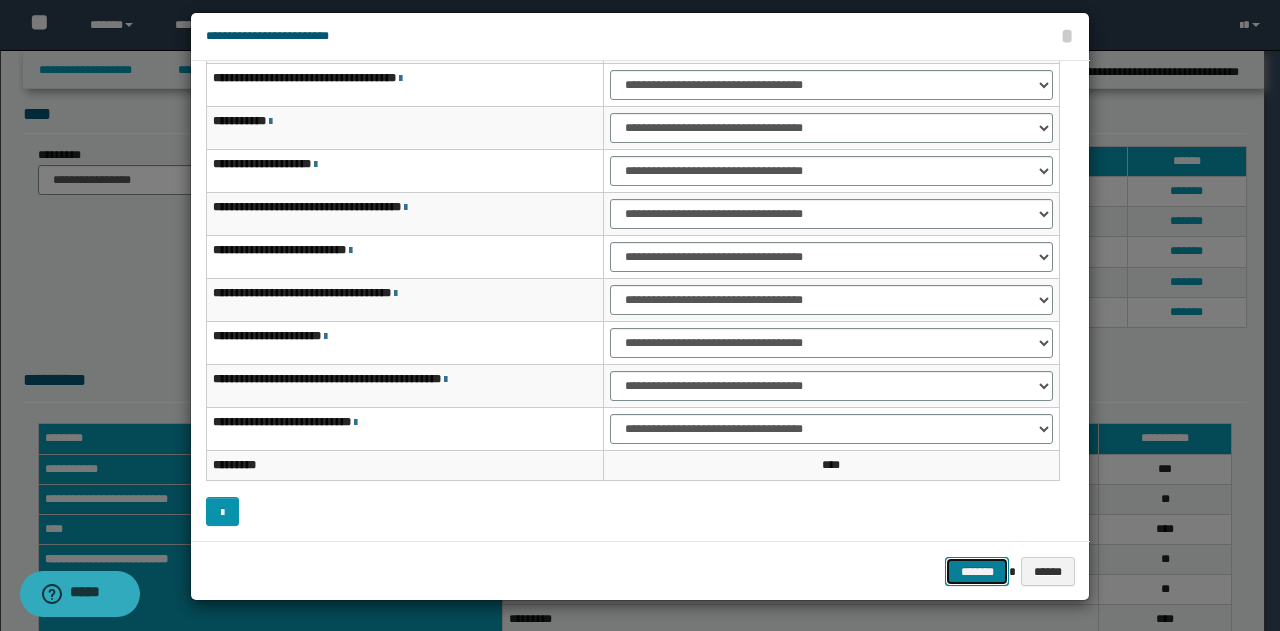 click on "*******" at bounding box center (977, 571) 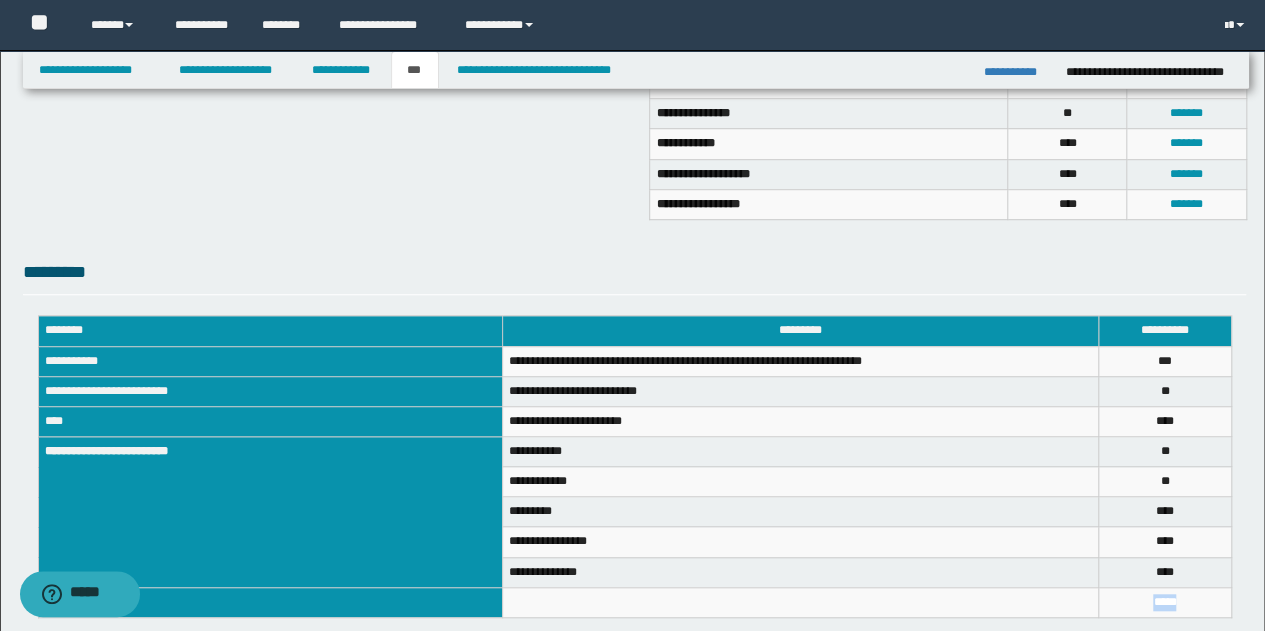scroll, scrollTop: 704, scrollLeft: 0, axis: vertical 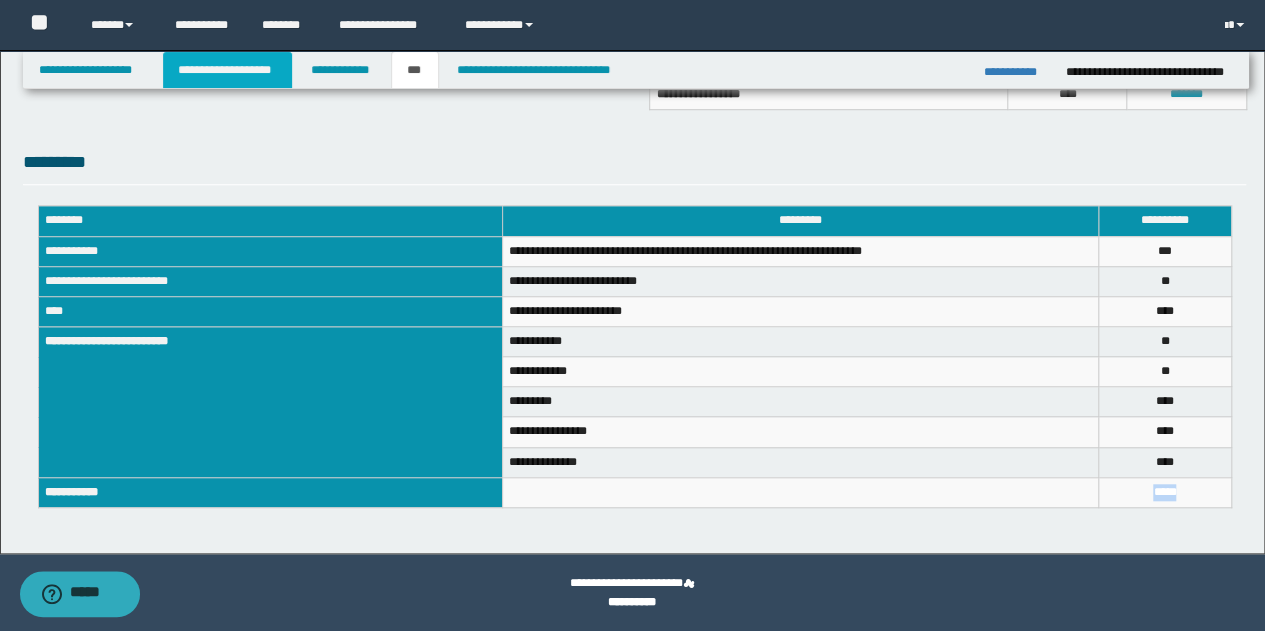 click on "**********" at bounding box center [227, 70] 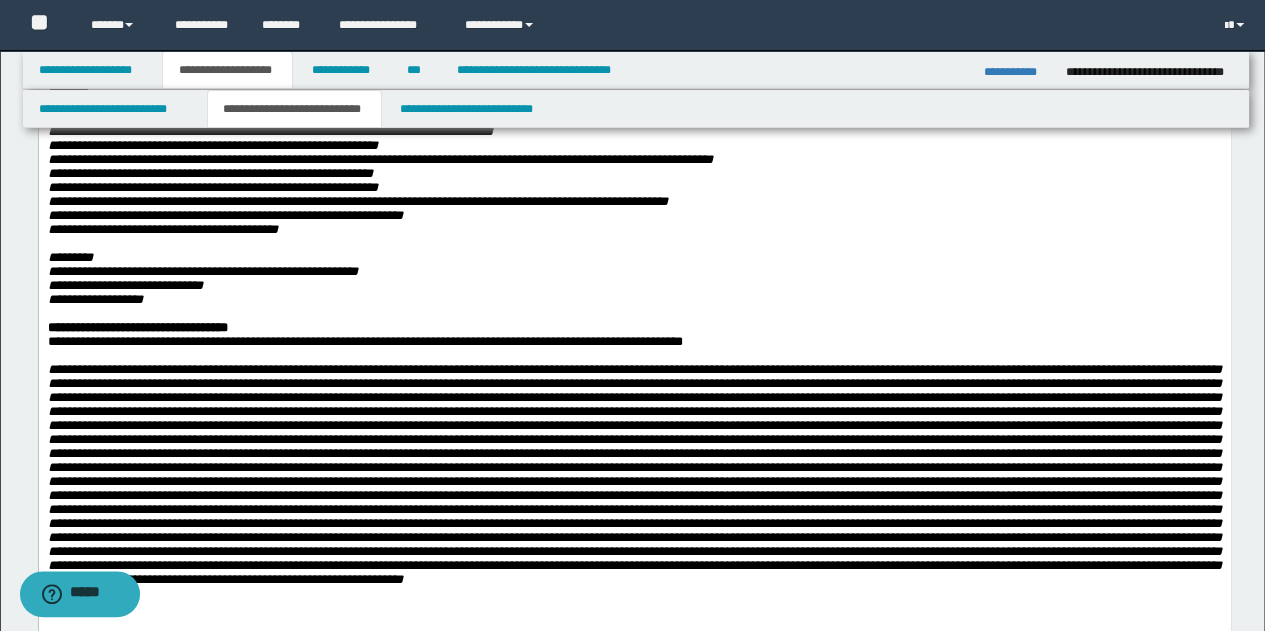 scroll, scrollTop: 1035, scrollLeft: 0, axis: vertical 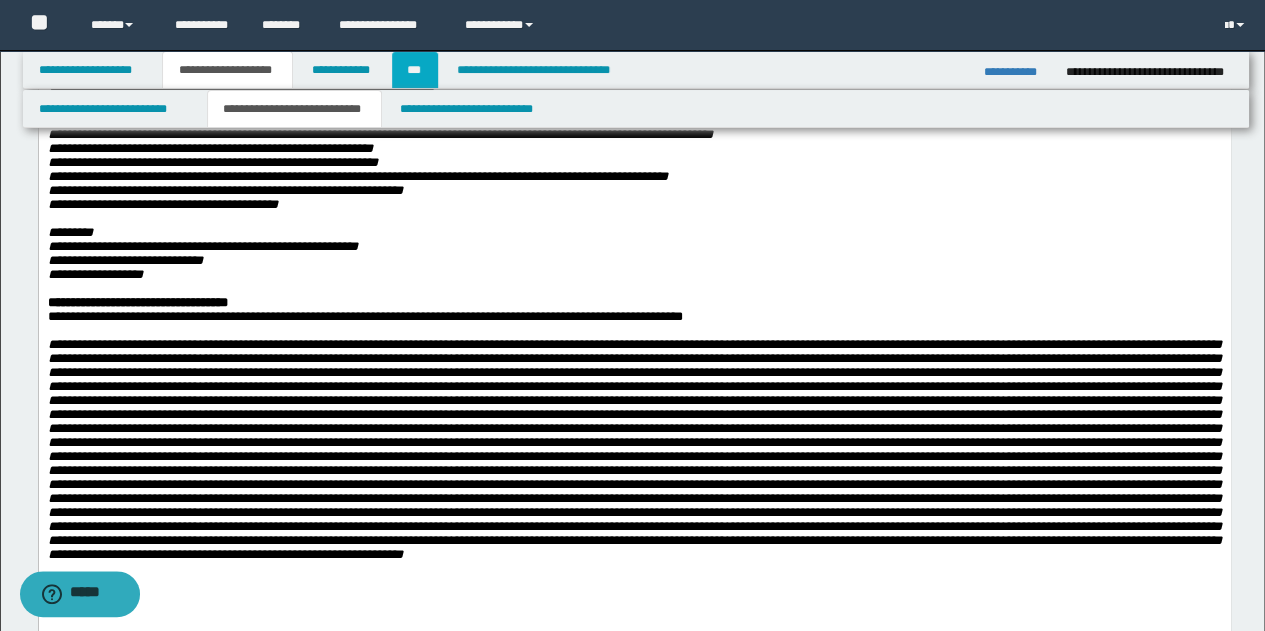 click on "***" at bounding box center (415, 70) 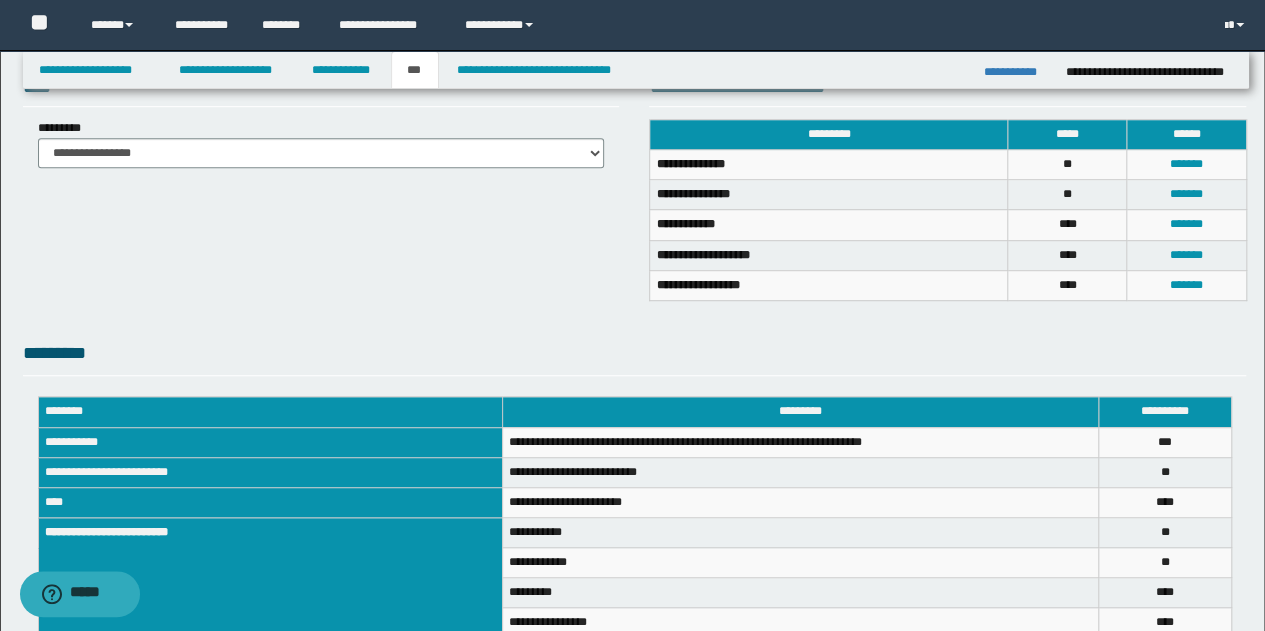 scroll, scrollTop: 386, scrollLeft: 0, axis: vertical 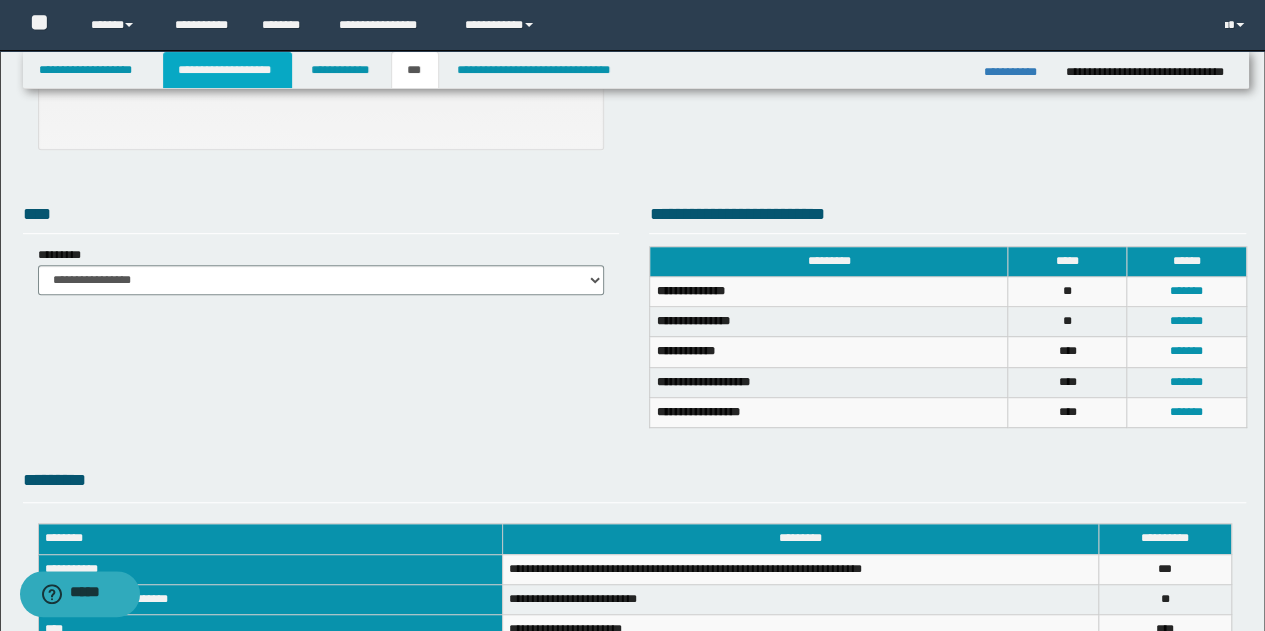click on "**********" at bounding box center [227, 70] 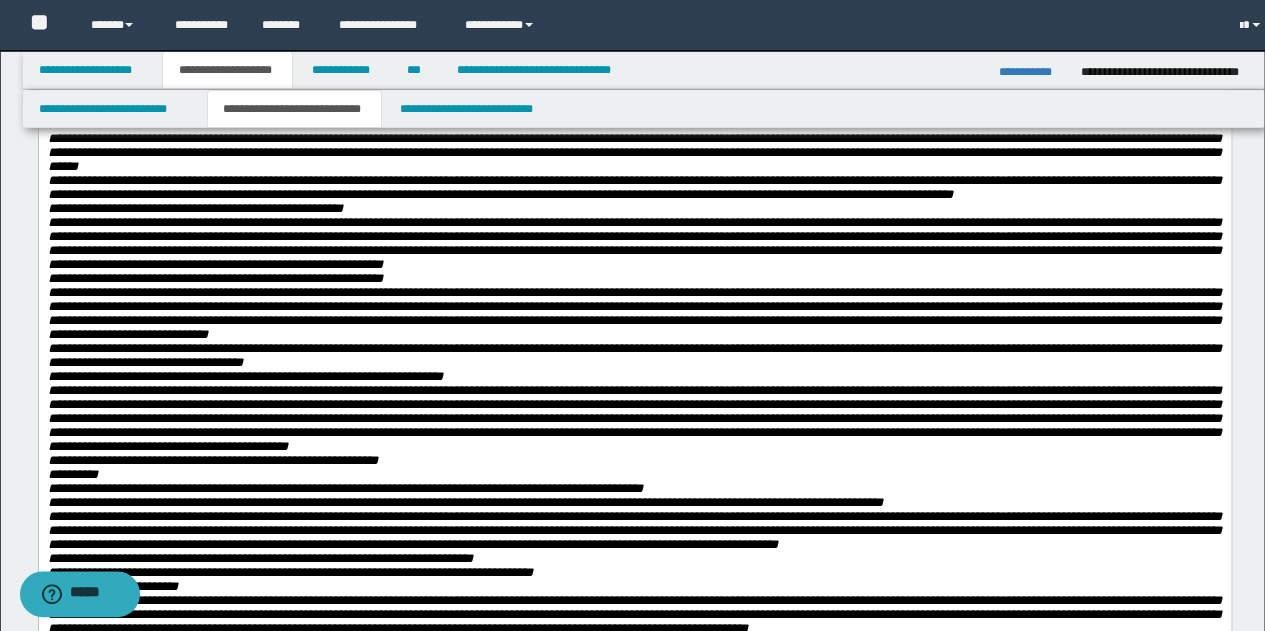 scroll, scrollTop: 416, scrollLeft: 0, axis: vertical 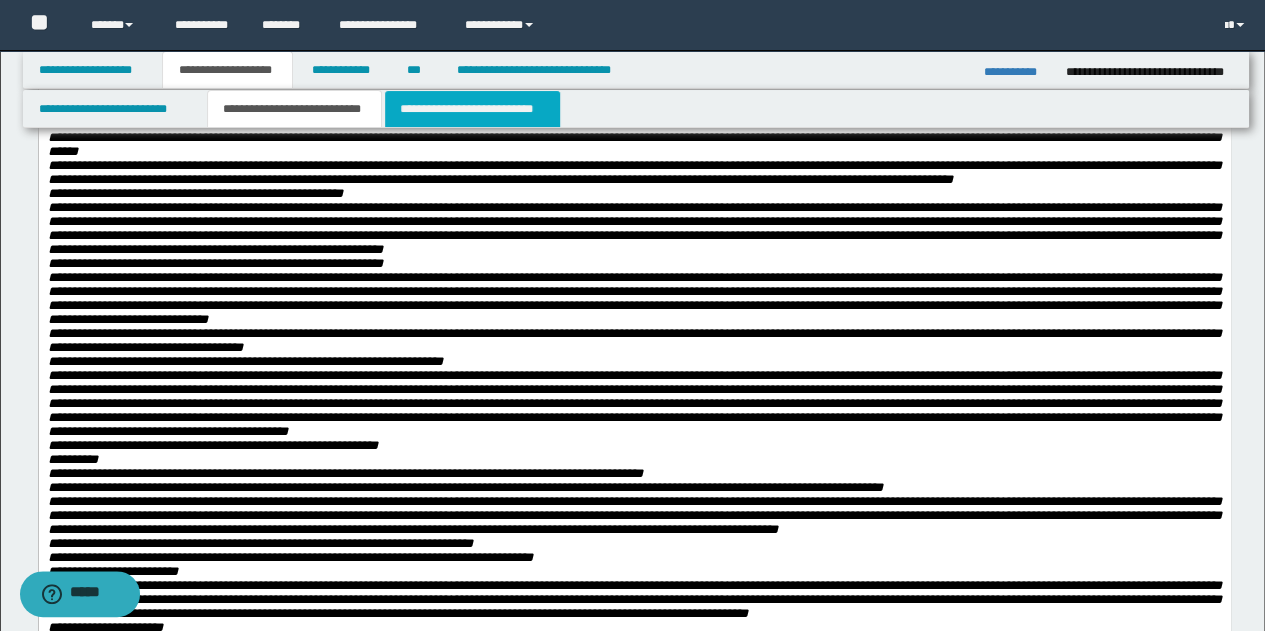 click on "**********" at bounding box center [472, 109] 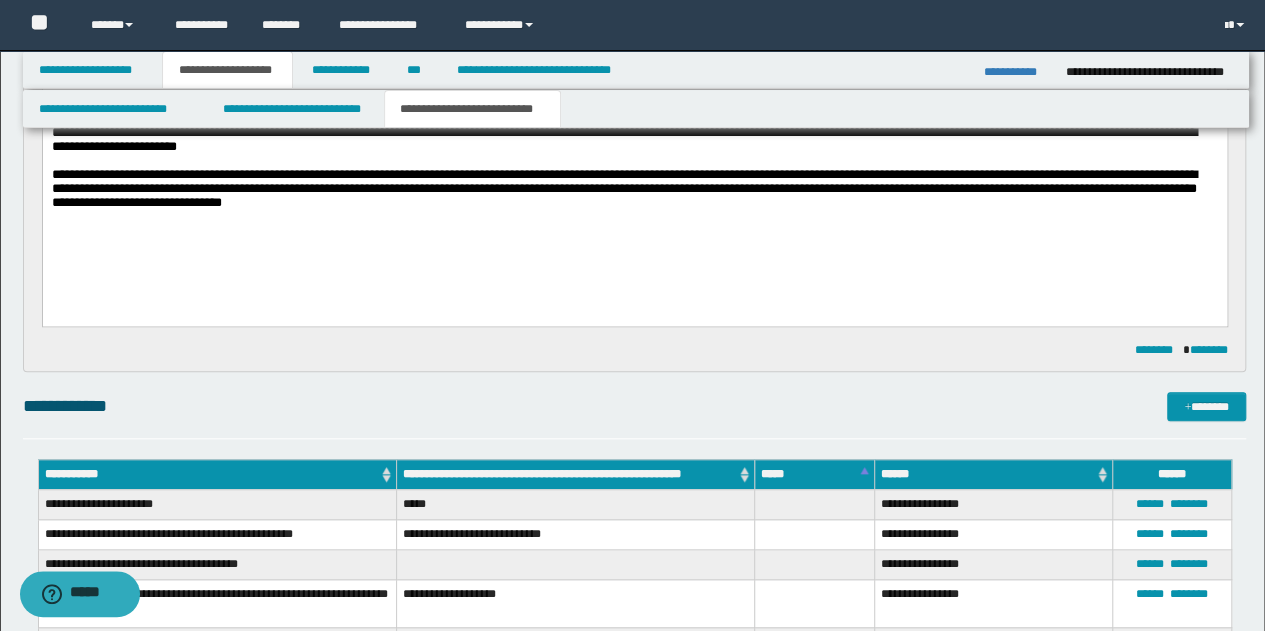 scroll, scrollTop: 1016, scrollLeft: 0, axis: vertical 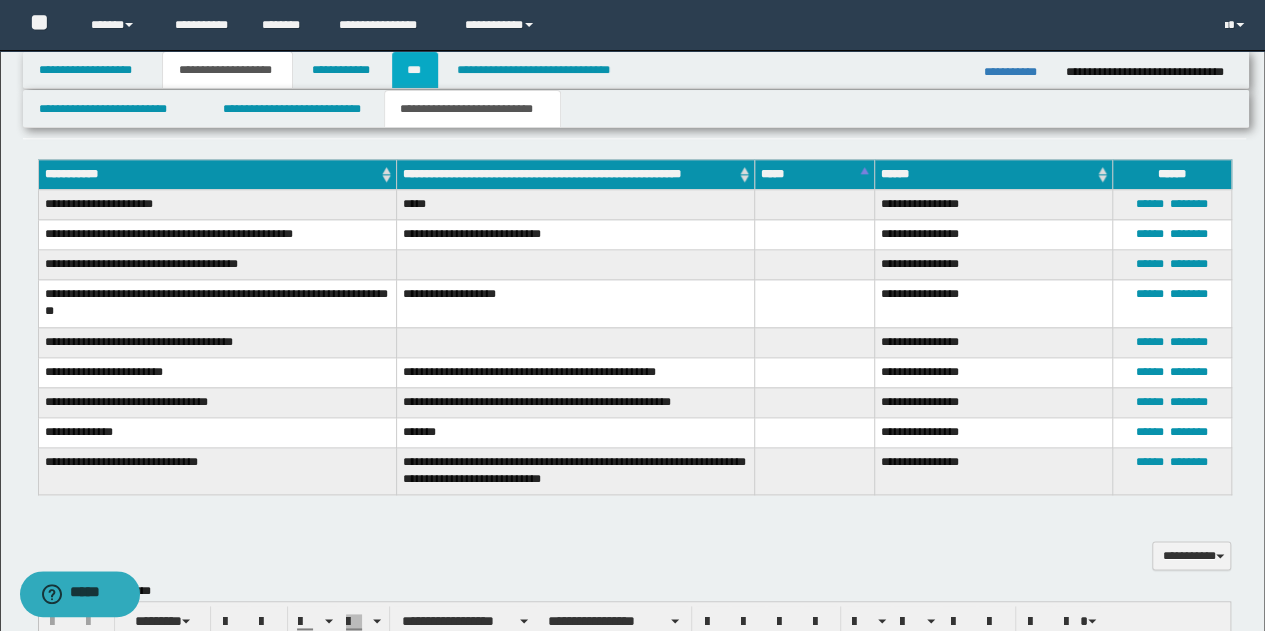 click on "***" at bounding box center [415, 70] 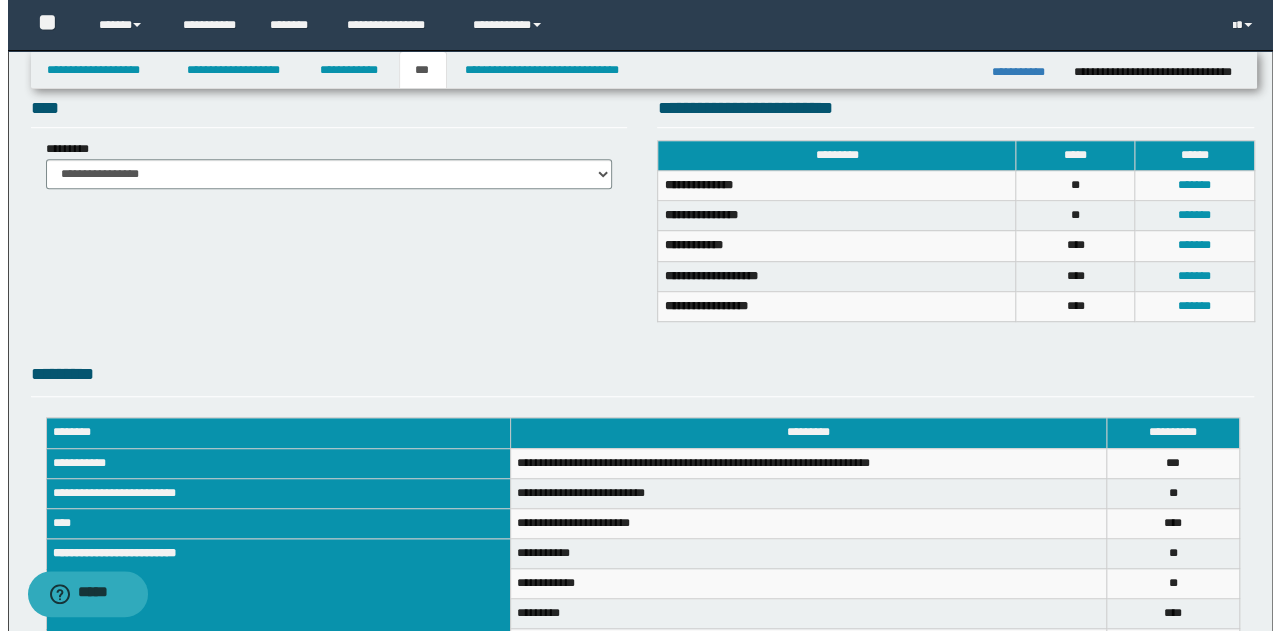 scroll, scrollTop: 486, scrollLeft: 0, axis: vertical 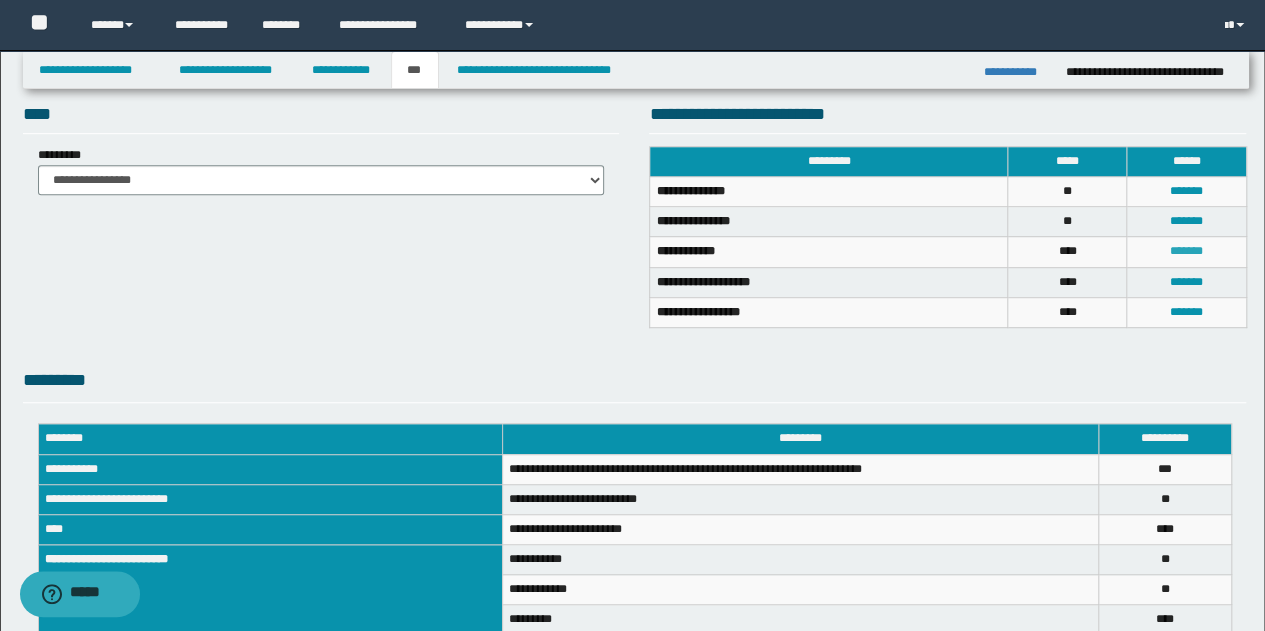 click on "*******" at bounding box center [1186, 251] 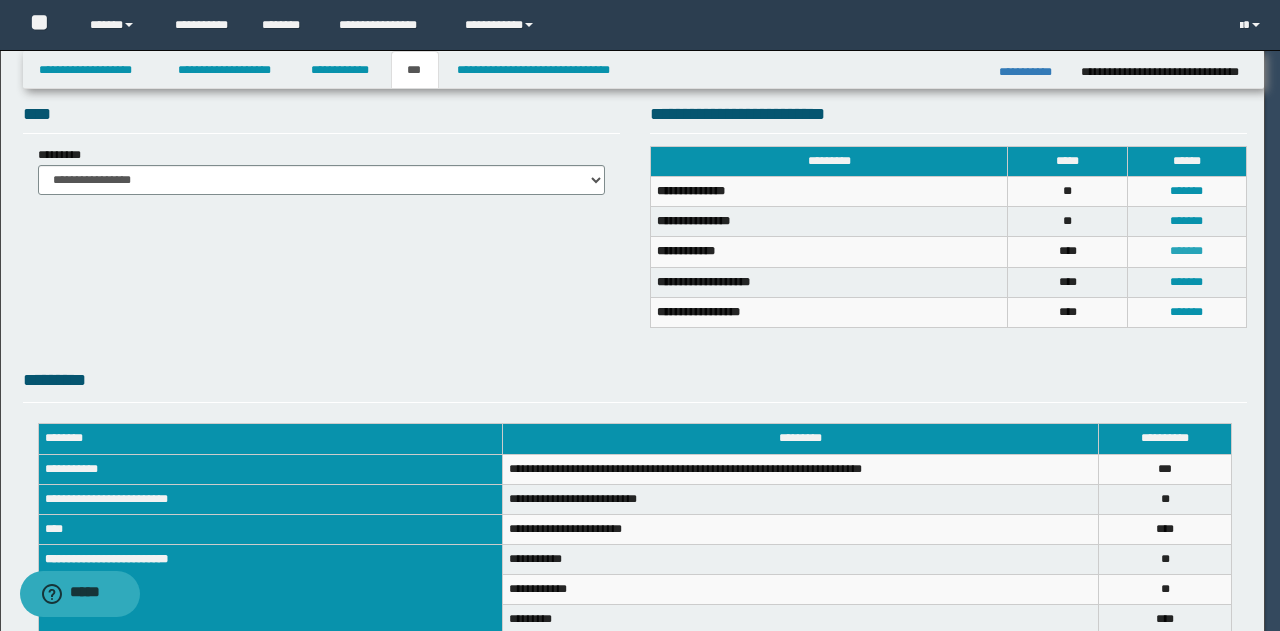 scroll, scrollTop: 0, scrollLeft: 0, axis: both 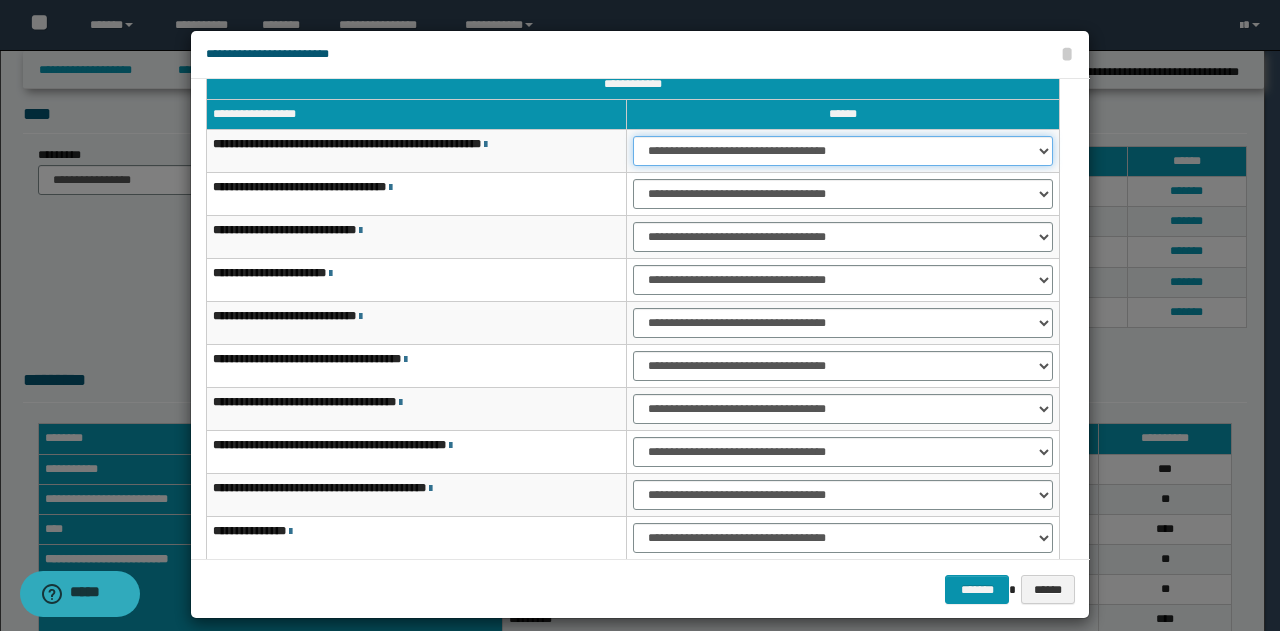 click on "**********" at bounding box center (843, 151) 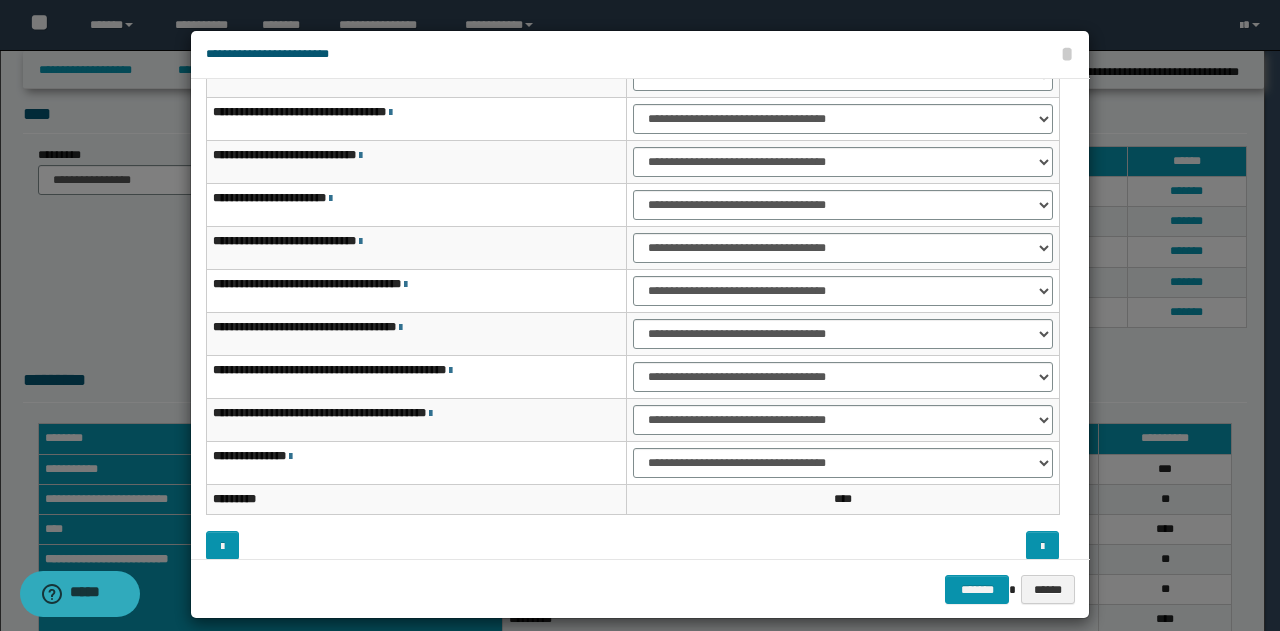 scroll, scrollTop: 116, scrollLeft: 0, axis: vertical 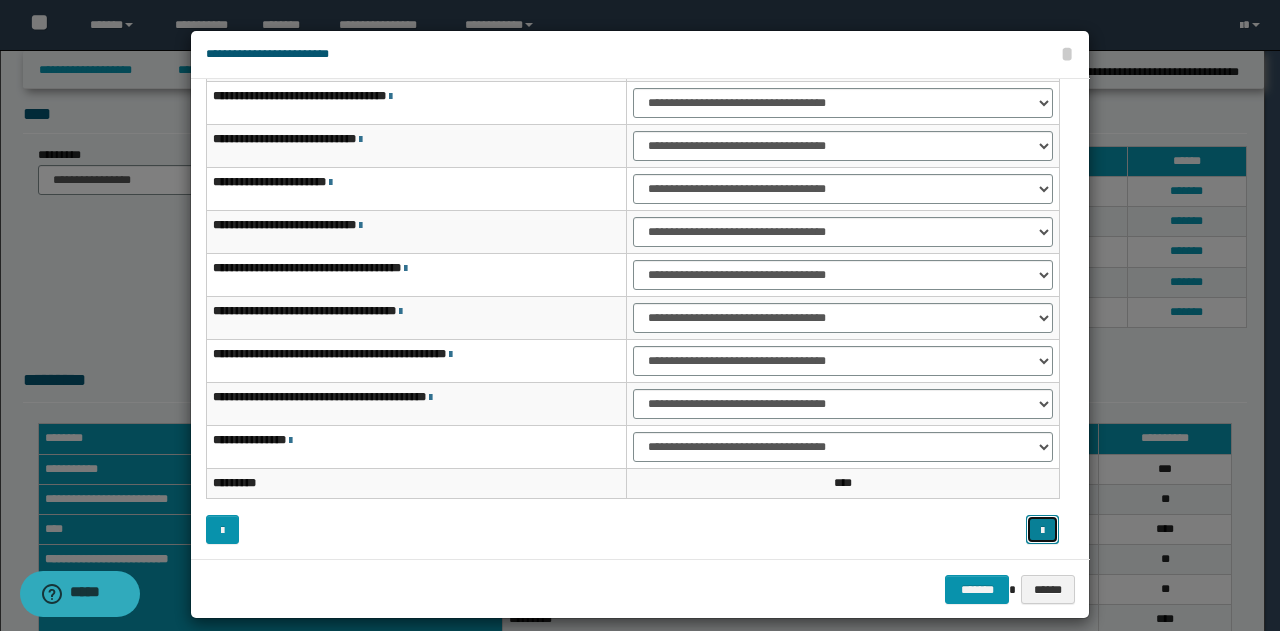 click at bounding box center [1042, 531] 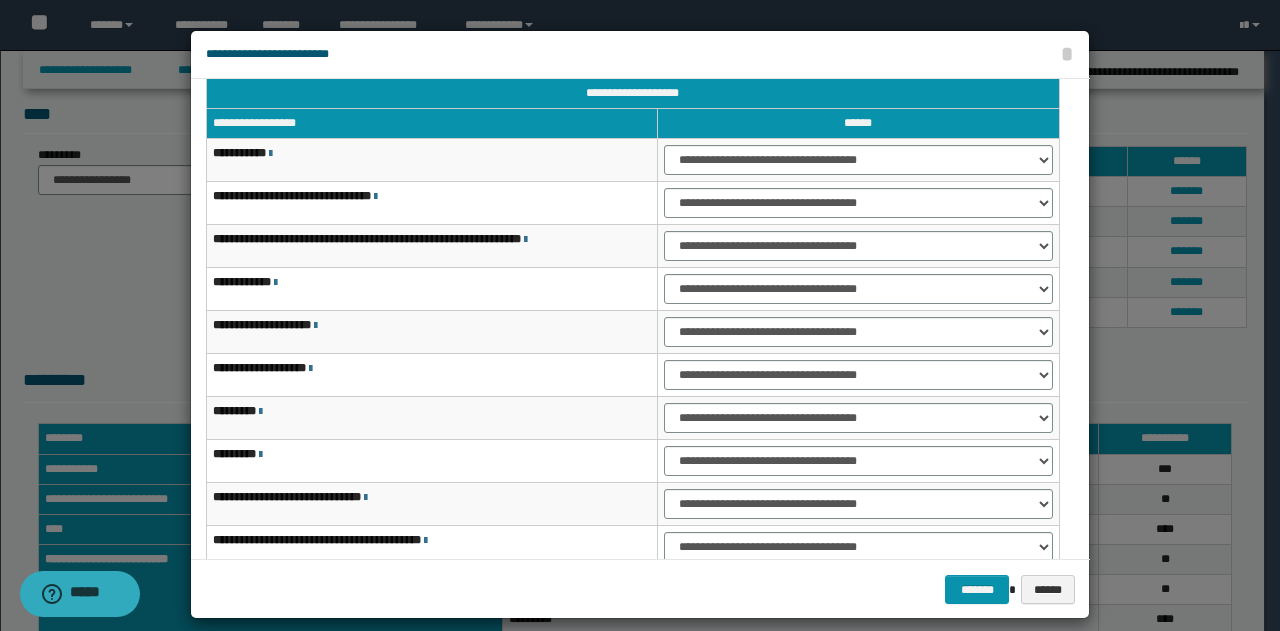 scroll, scrollTop: 116, scrollLeft: 0, axis: vertical 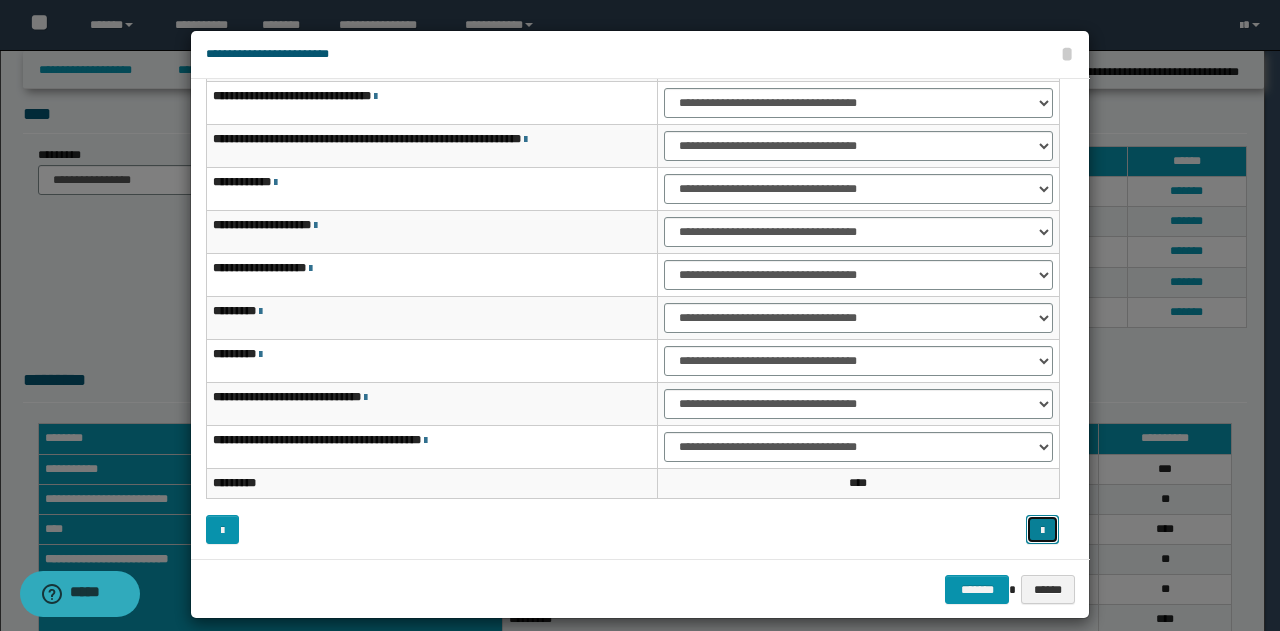 click at bounding box center (1042, 531) 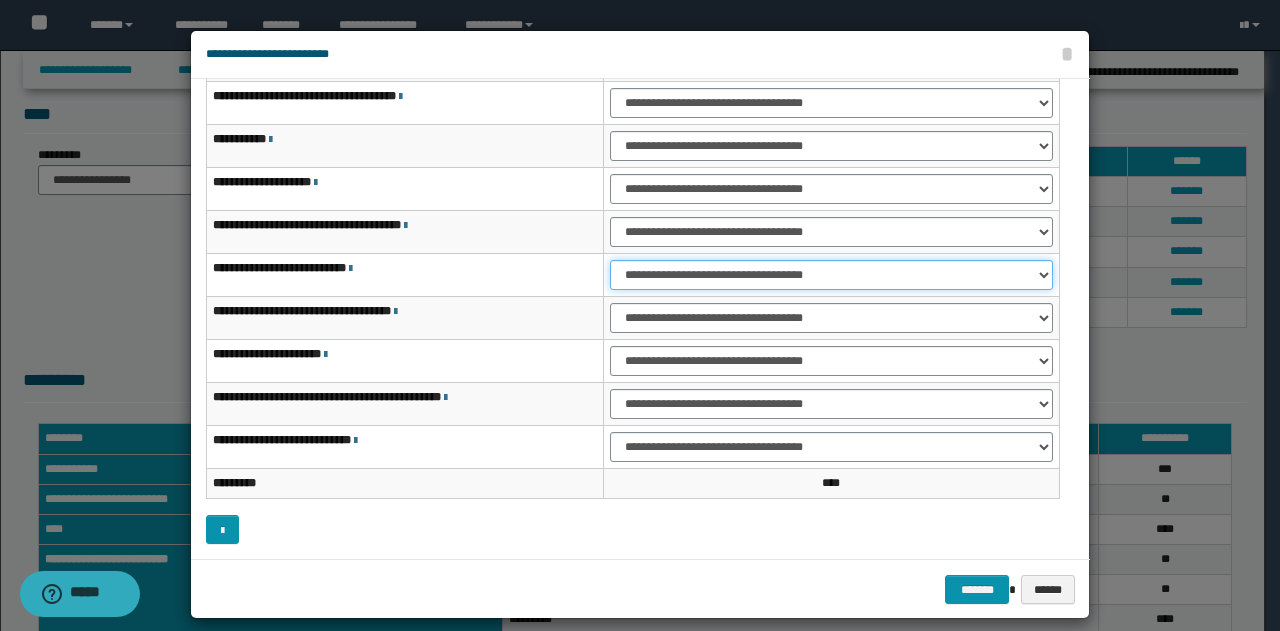 click on "**********" at bounding box center [831, 275] 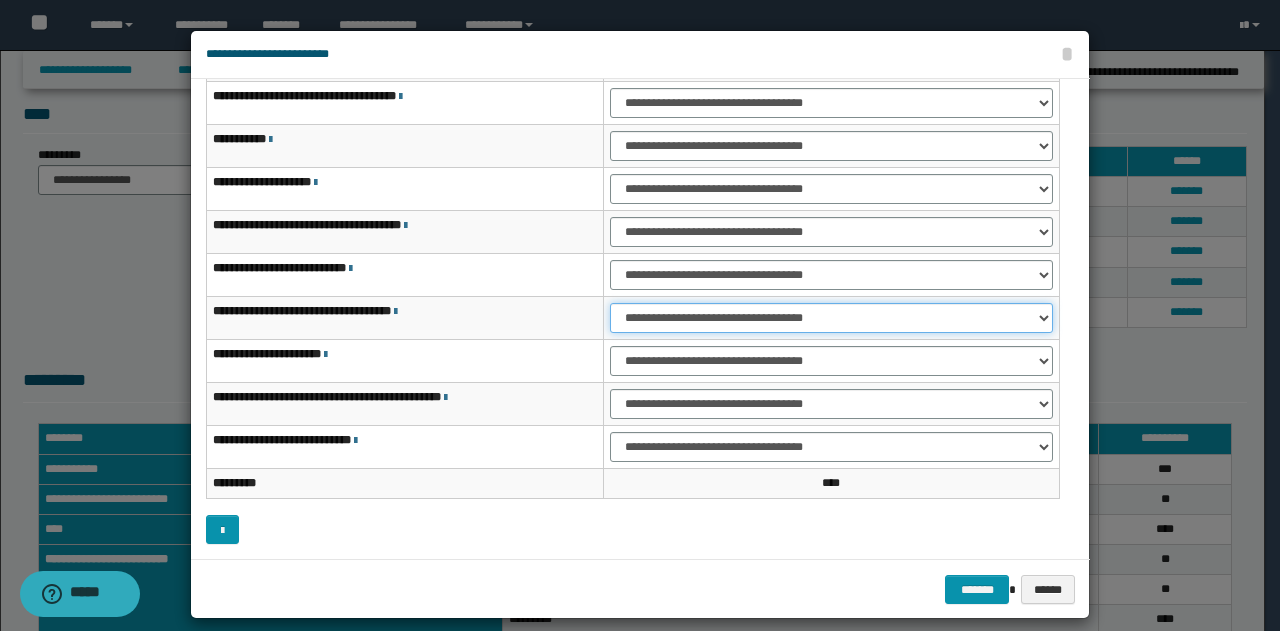 click on "**********" at bounding box center (831, 318) 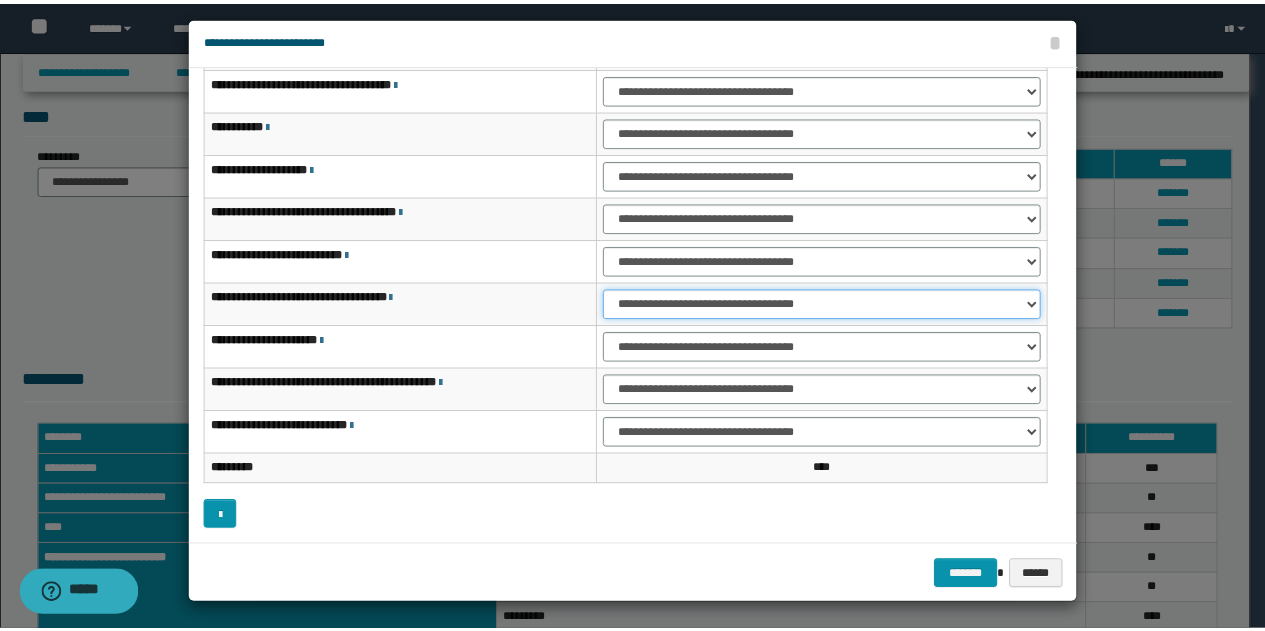 scroll, scrollTop: 18, scrollLeft: 0, axis: vertical 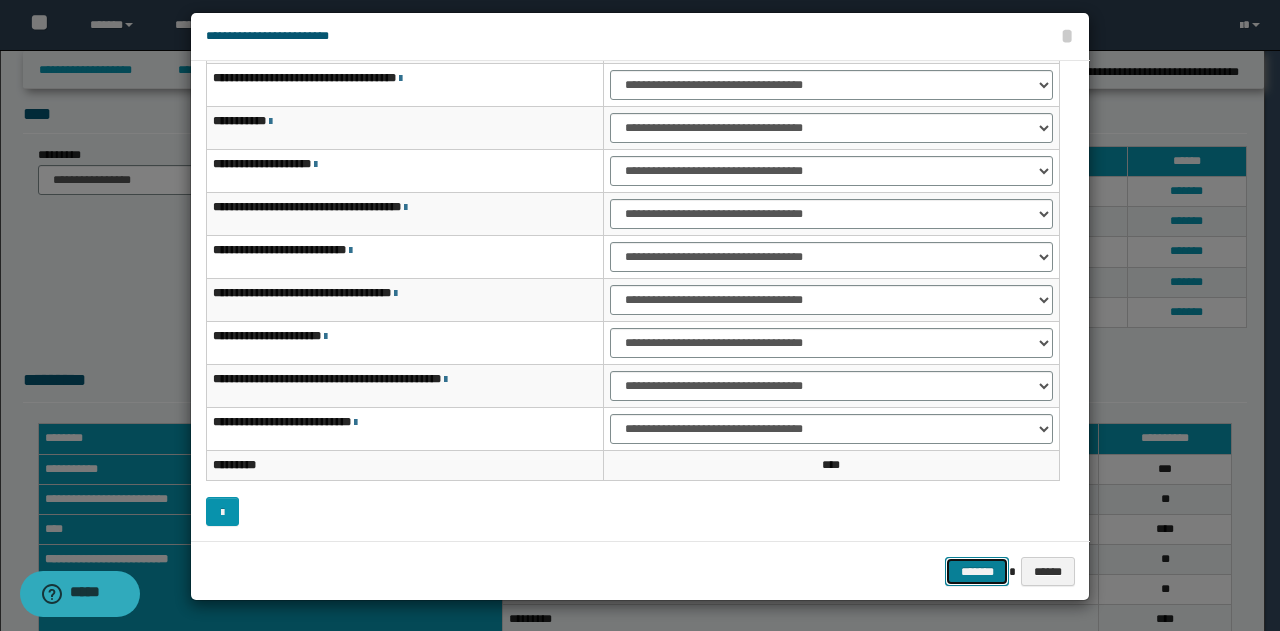 click on "*******" at bounding box center (977, 571) 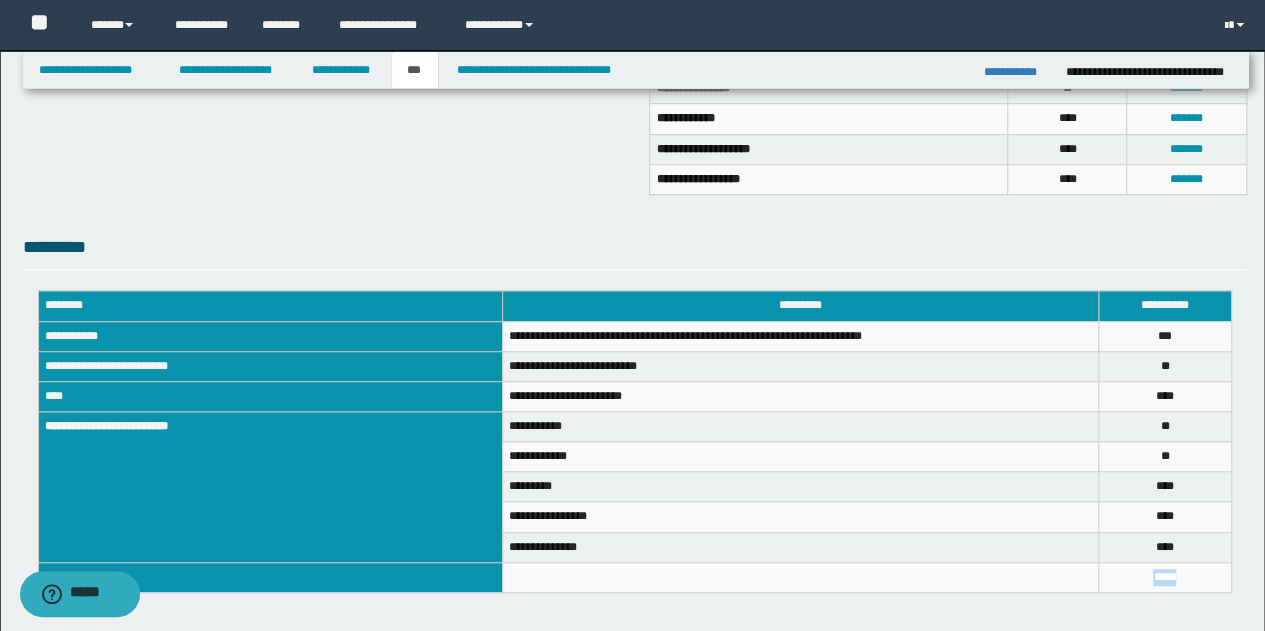 scroll, scrollTop: 704, scrollLeft: 0, axis: vertical 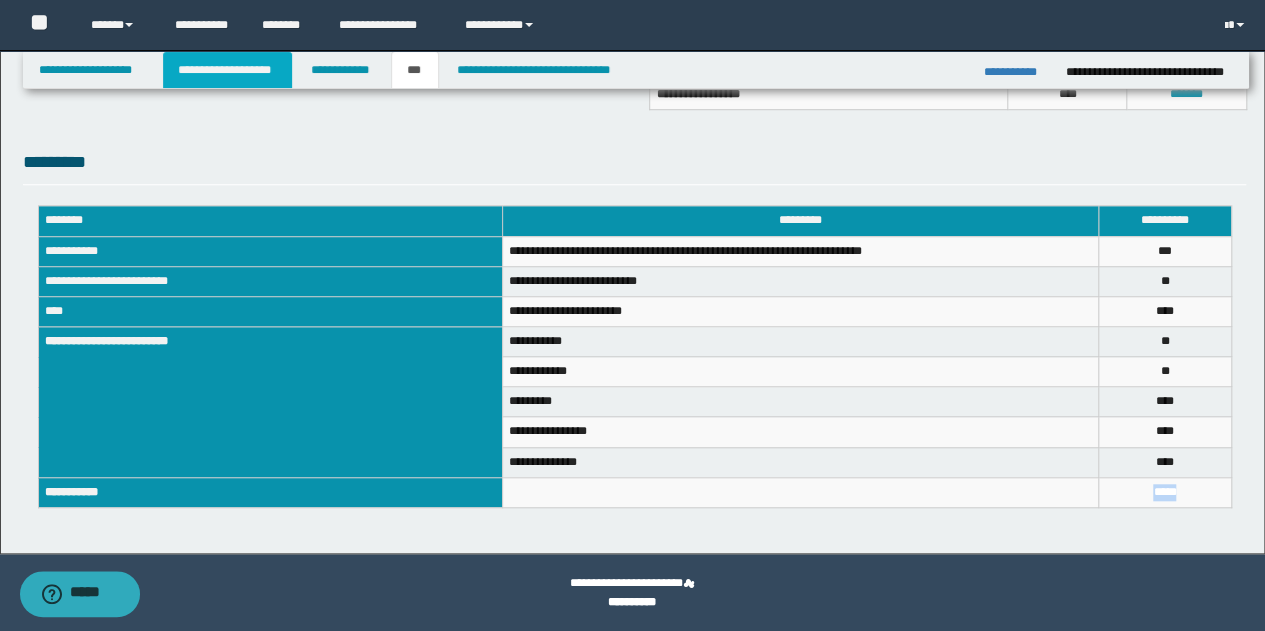 click on "**********" at bounding box center [227, 70] 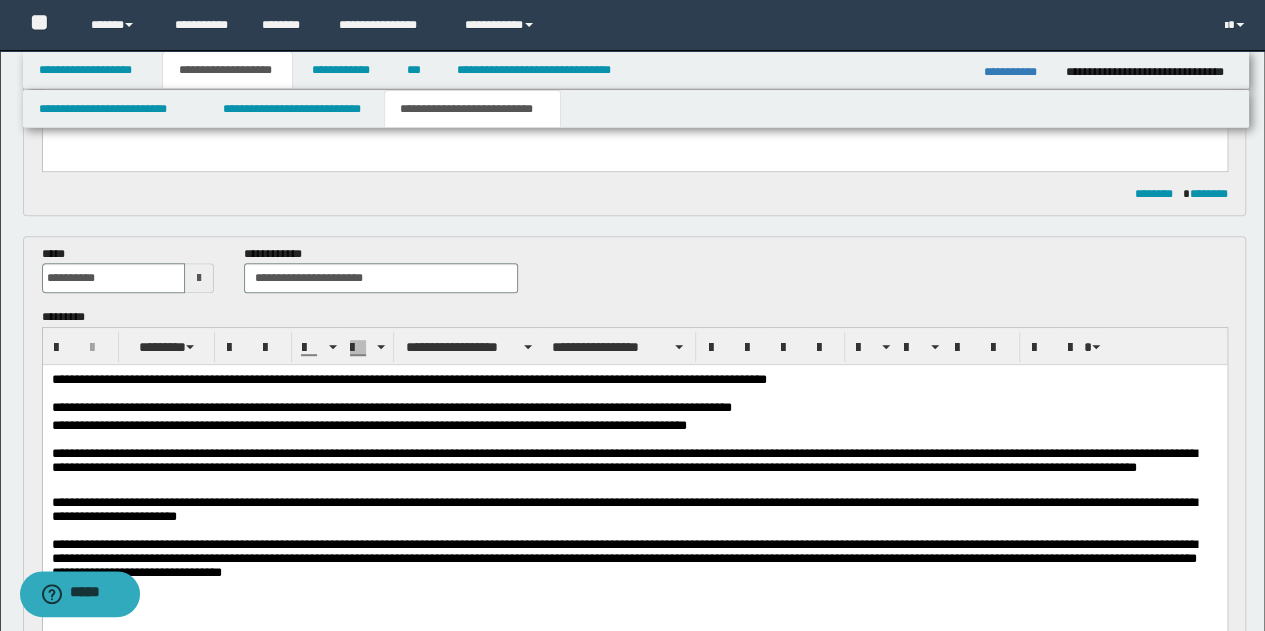 scroll, scrollTop: 335, scrollLeft: 0, axis: vertical 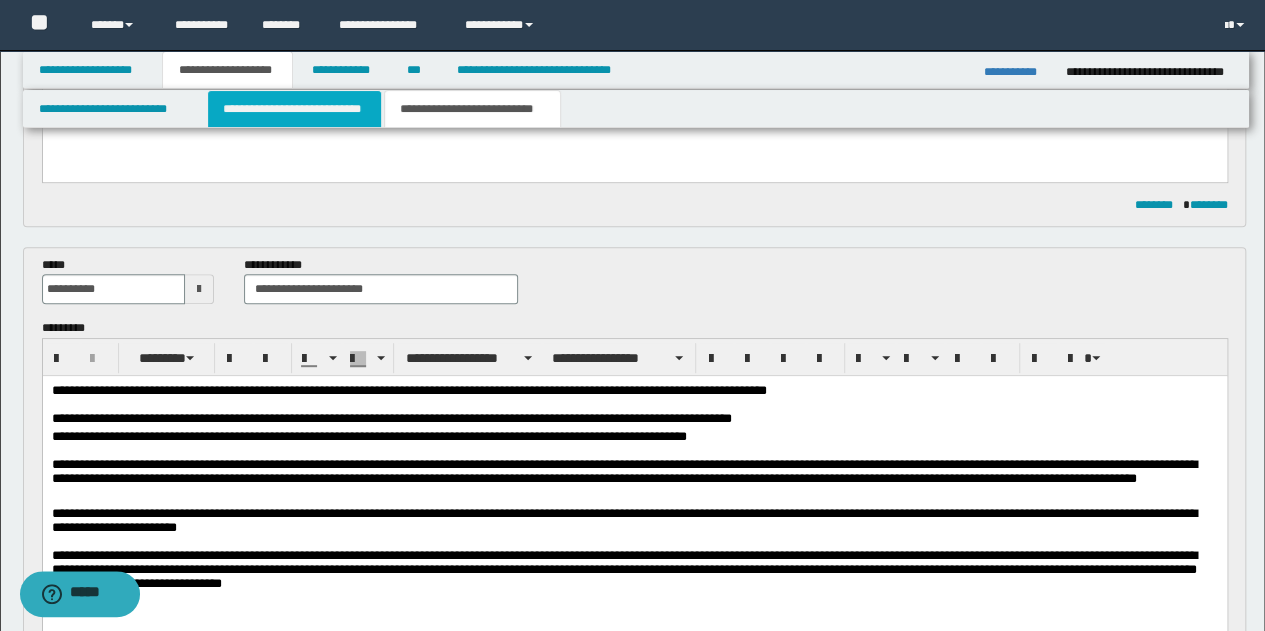 click on "**********" at bounding box center (294, 109) 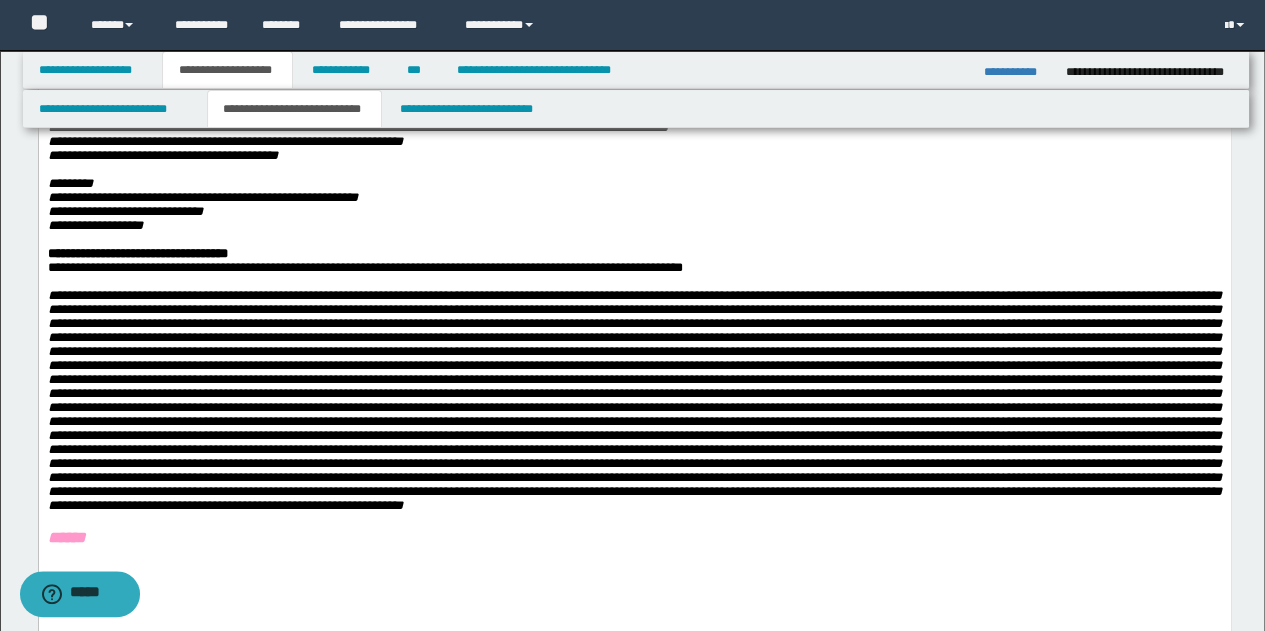 scroll, scrollTop: 1135, scrollLeft: 0, axis: vertical 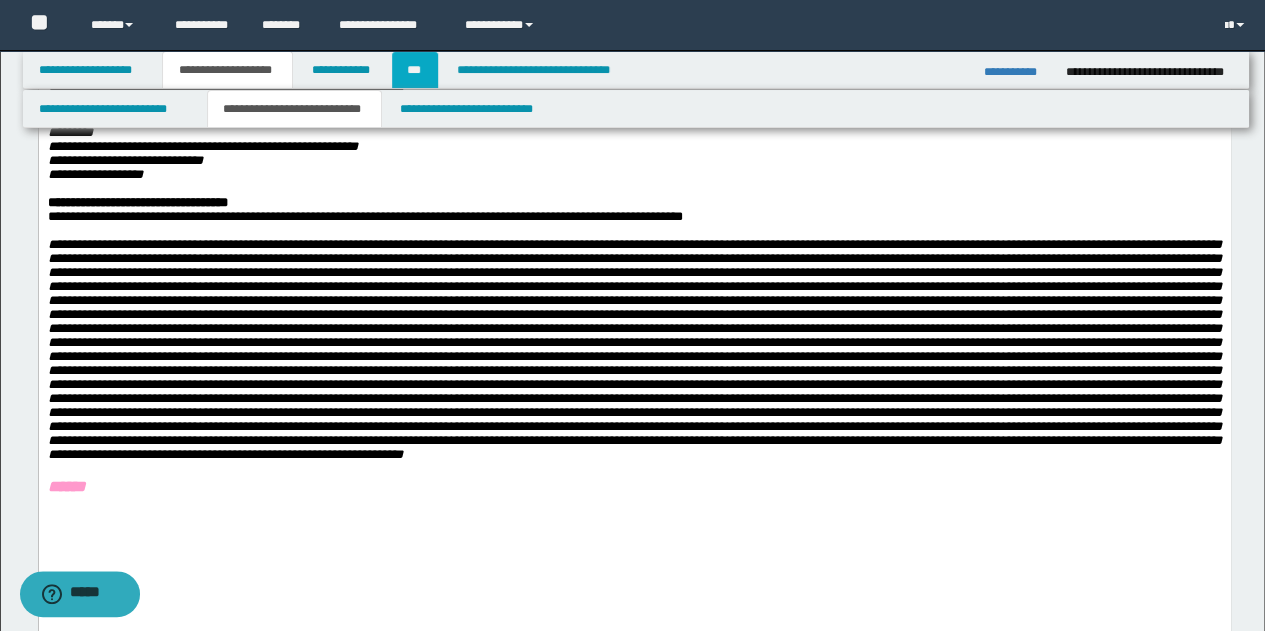 click on "***" at bounding box center (415, 70) 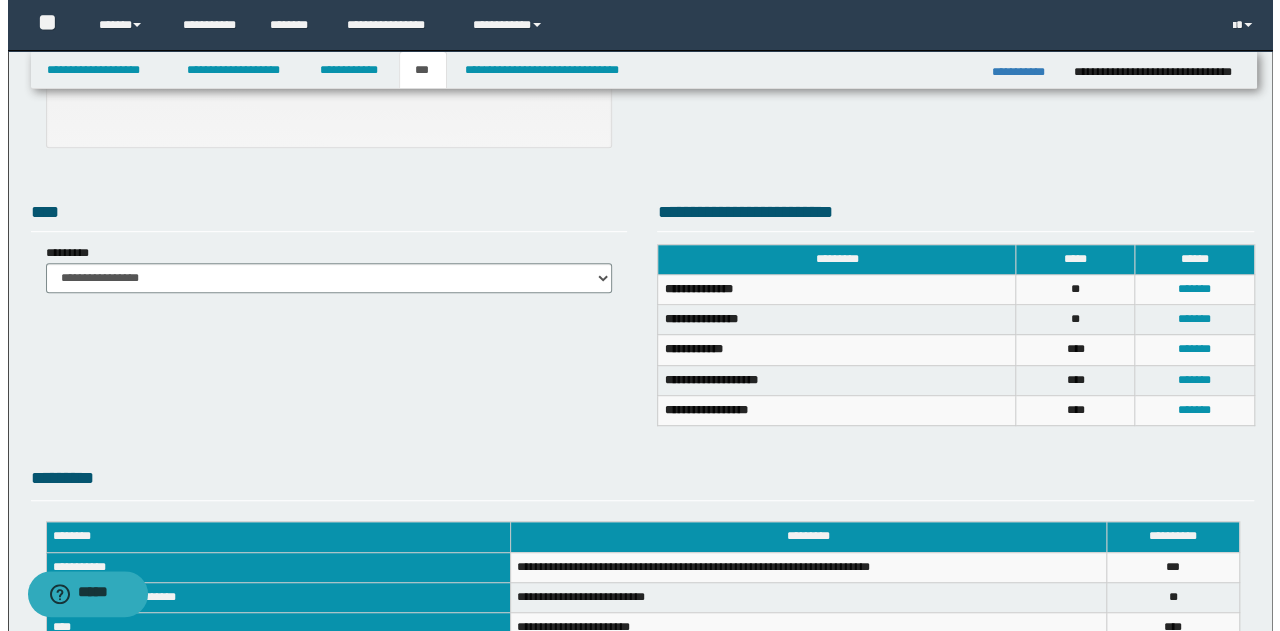 scroll, scrollTop: 386, scrollLeft: 0, axis: vertical 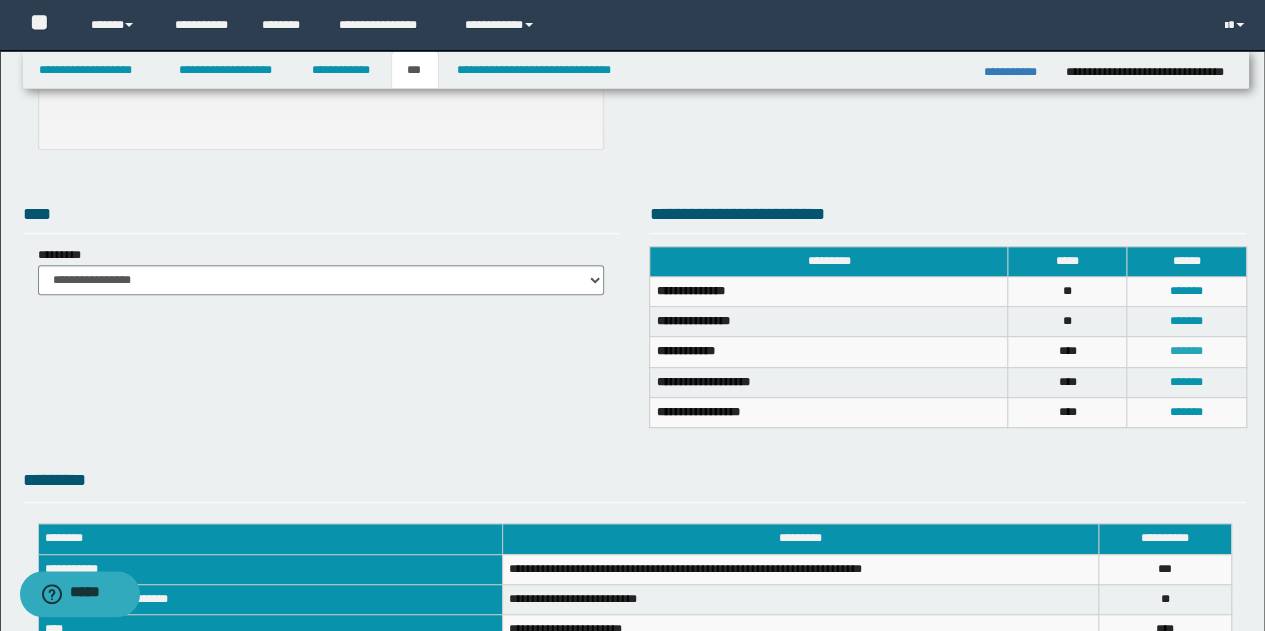 click on "*******" at bounding box center [1186, 351] 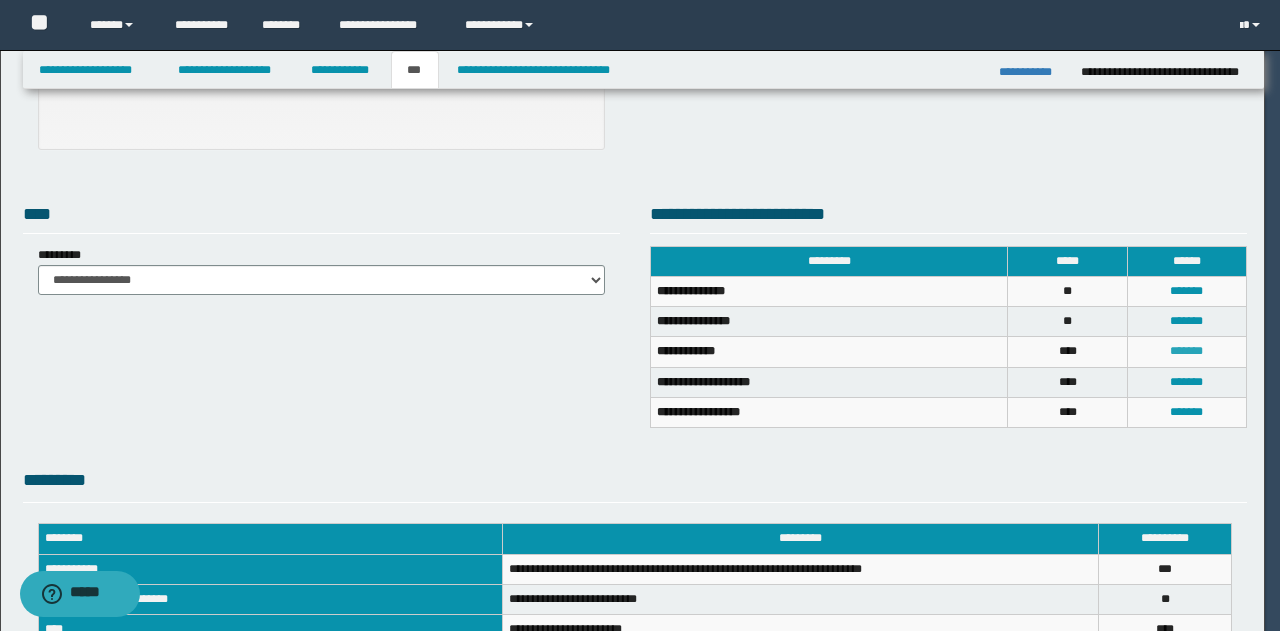 scroll, scrollTop: 0, scrollLeft: 0, axis: both 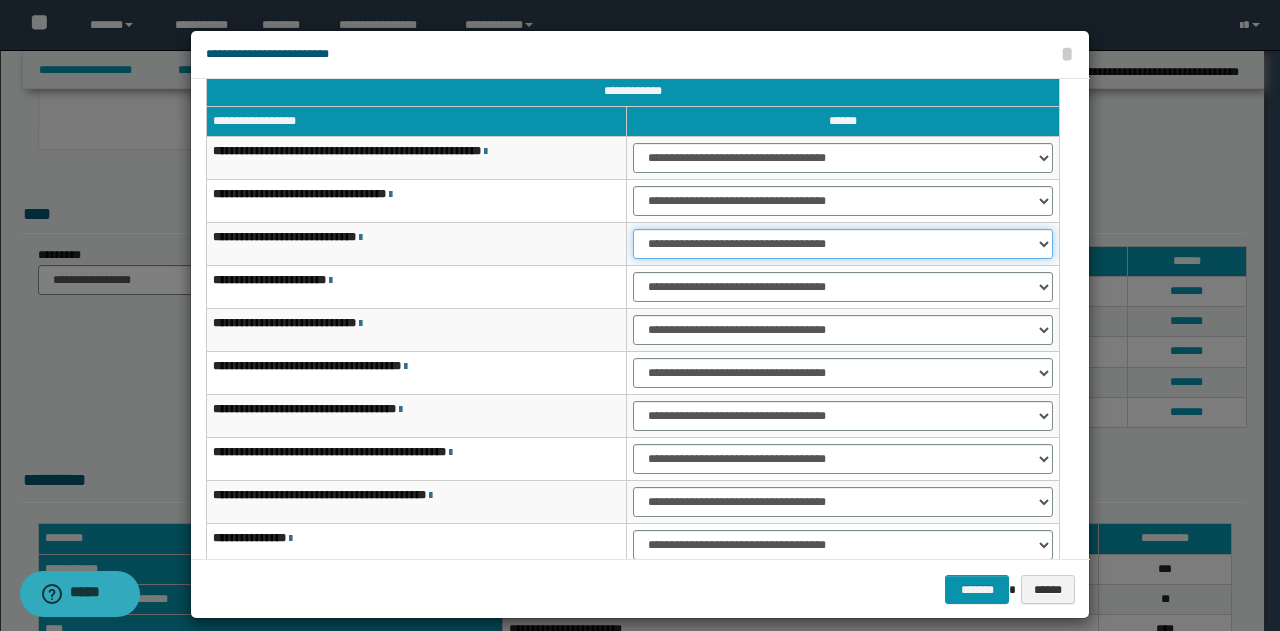 click on "**********" at bounding box center (843, 244) 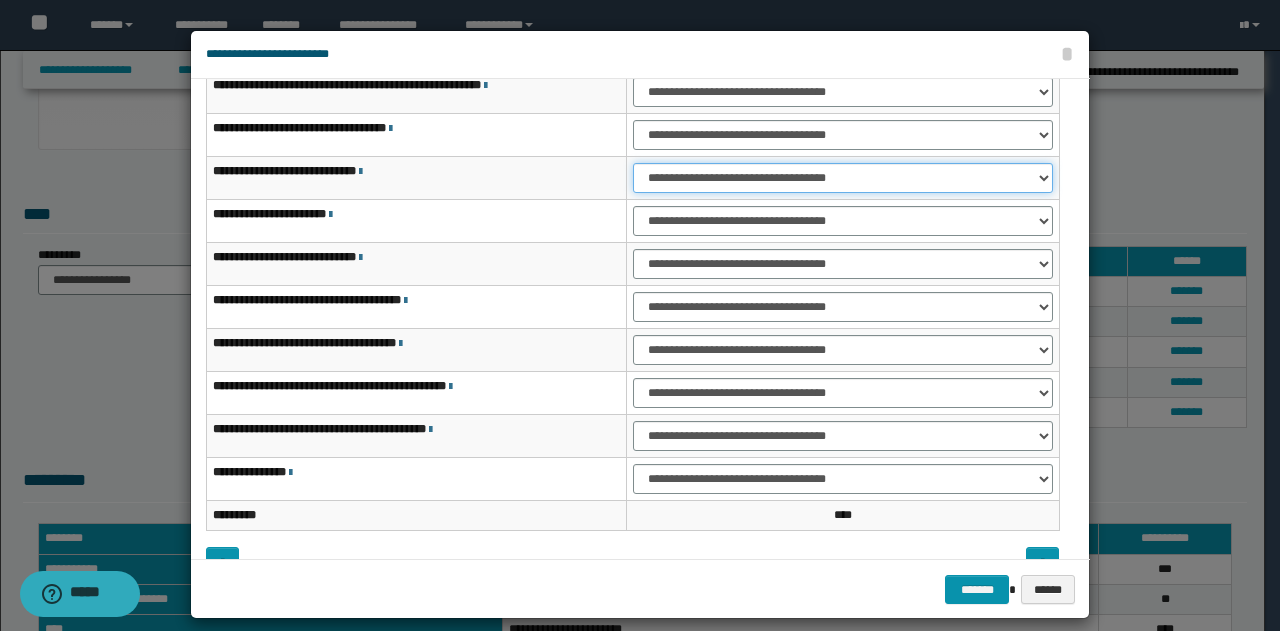 scroll, scrollTop: 116, scrollLeft: 0, axis: vertical 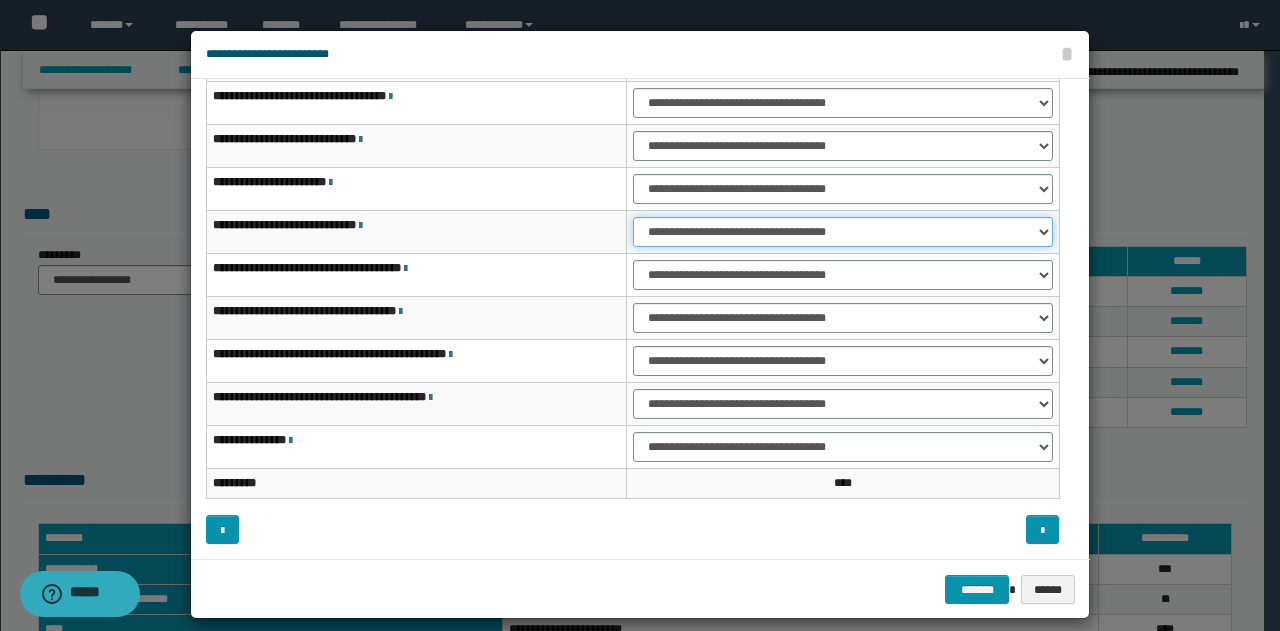 click on "**********" at bounding box center (843, 232) 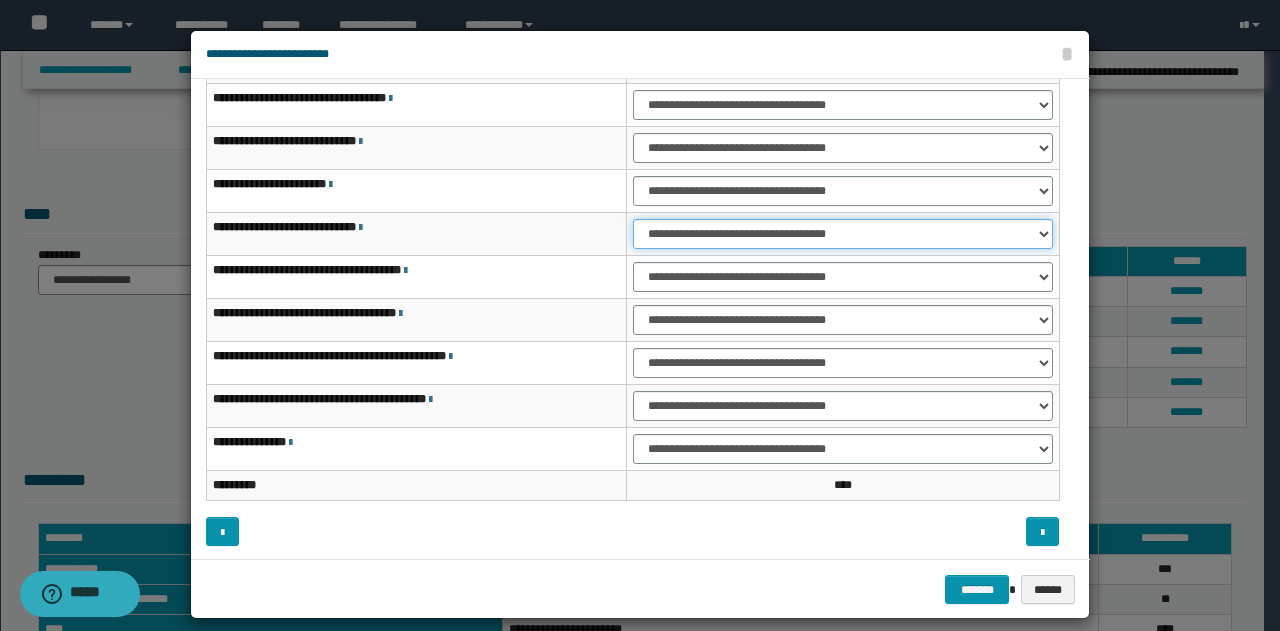 scroll, scrollTop: 116, scrollLeft: 0, axis: vertical 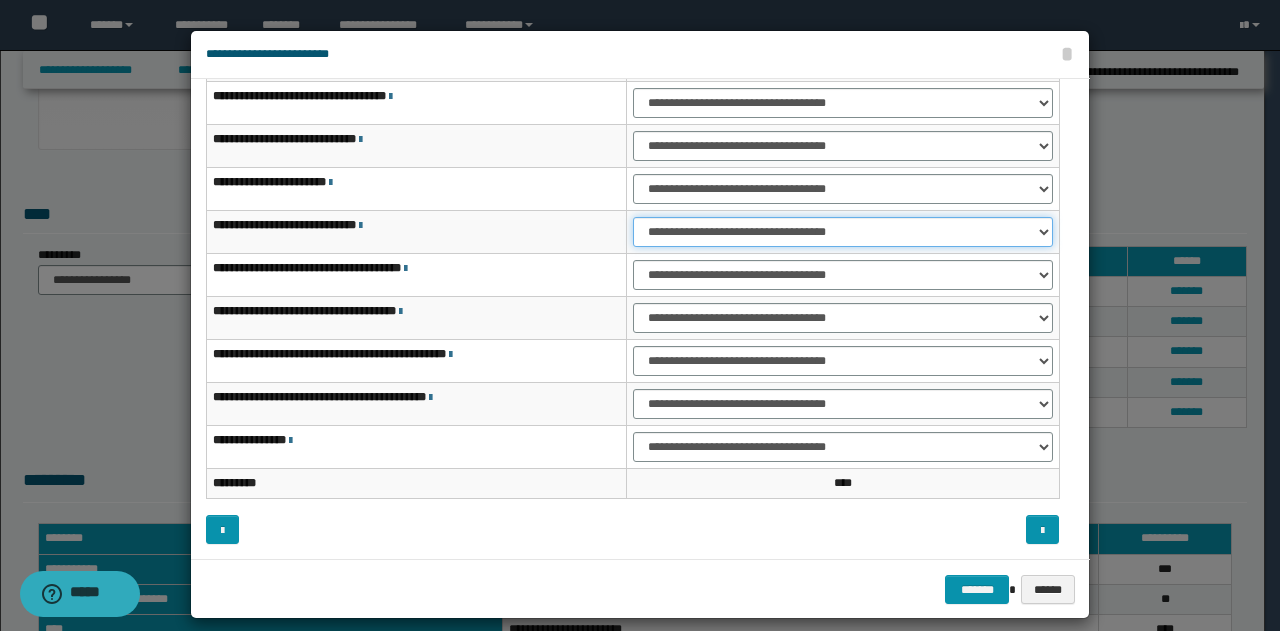 click on "**********" at bounding box center (843, 232) 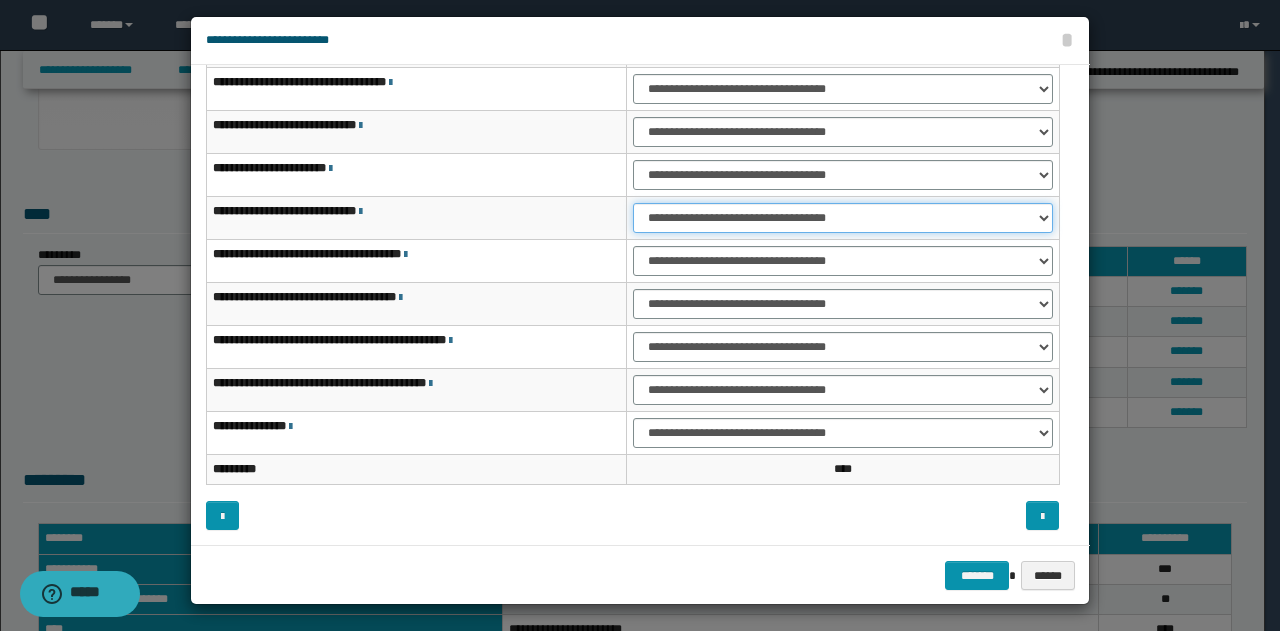 scroll, scrollTop: 18, scrollLeft: 0, axis: vertical 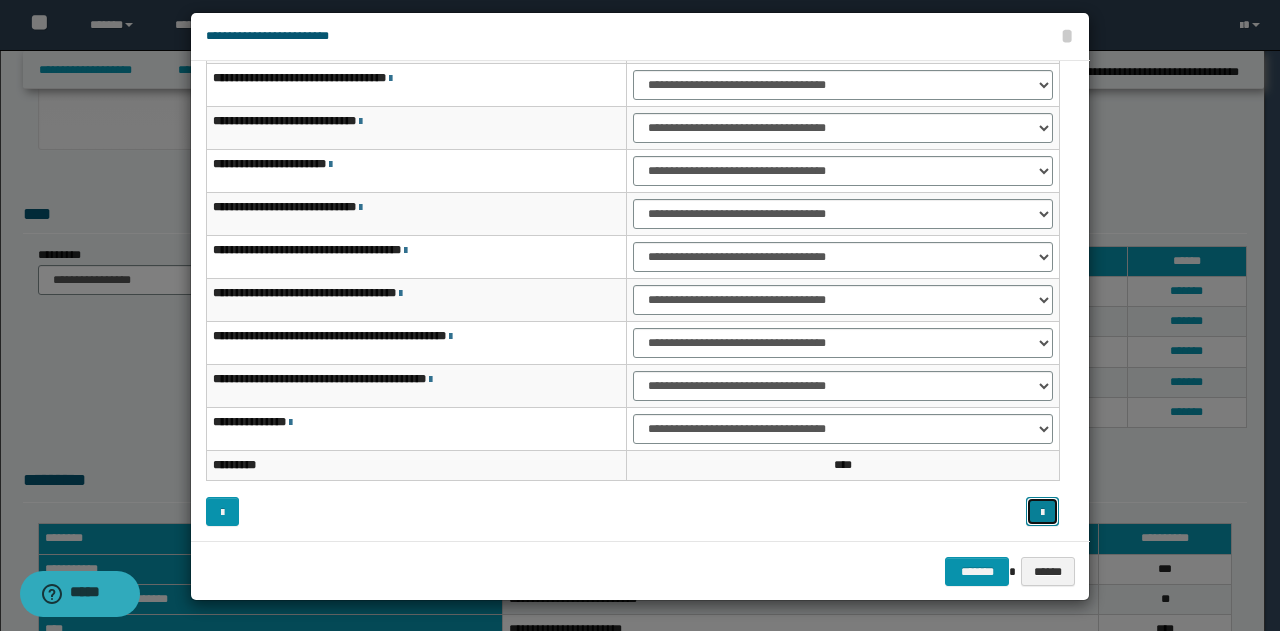 click at bounding box center [1042, 513] 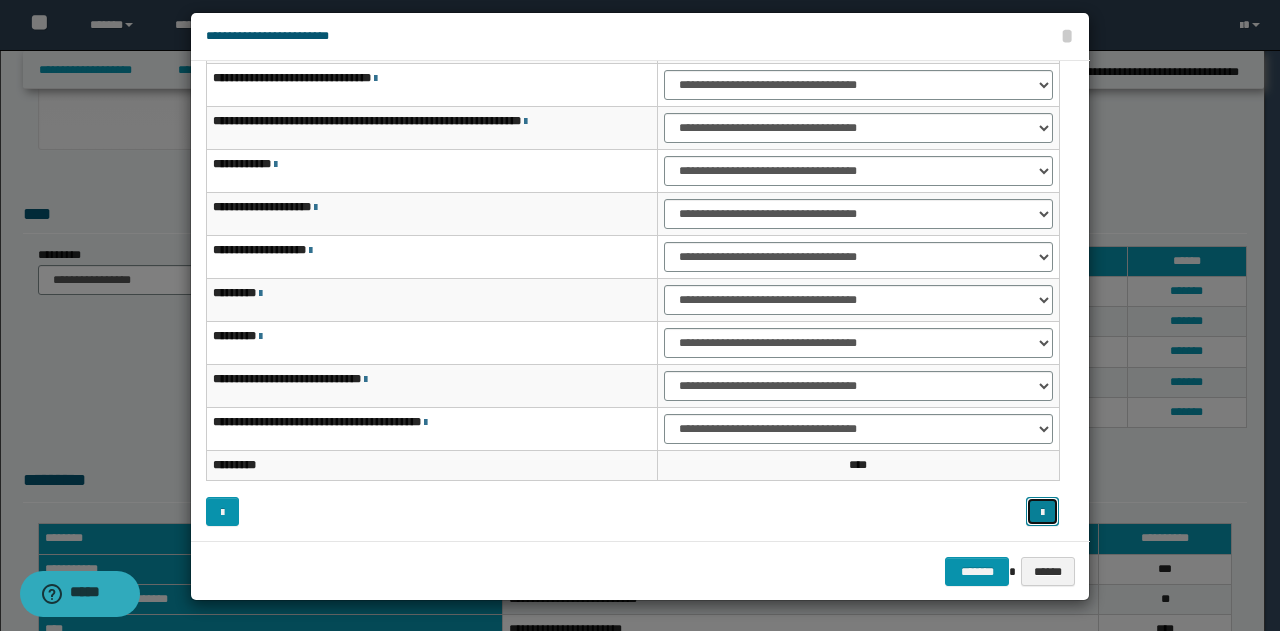 click at bounding box center (1042, 513) 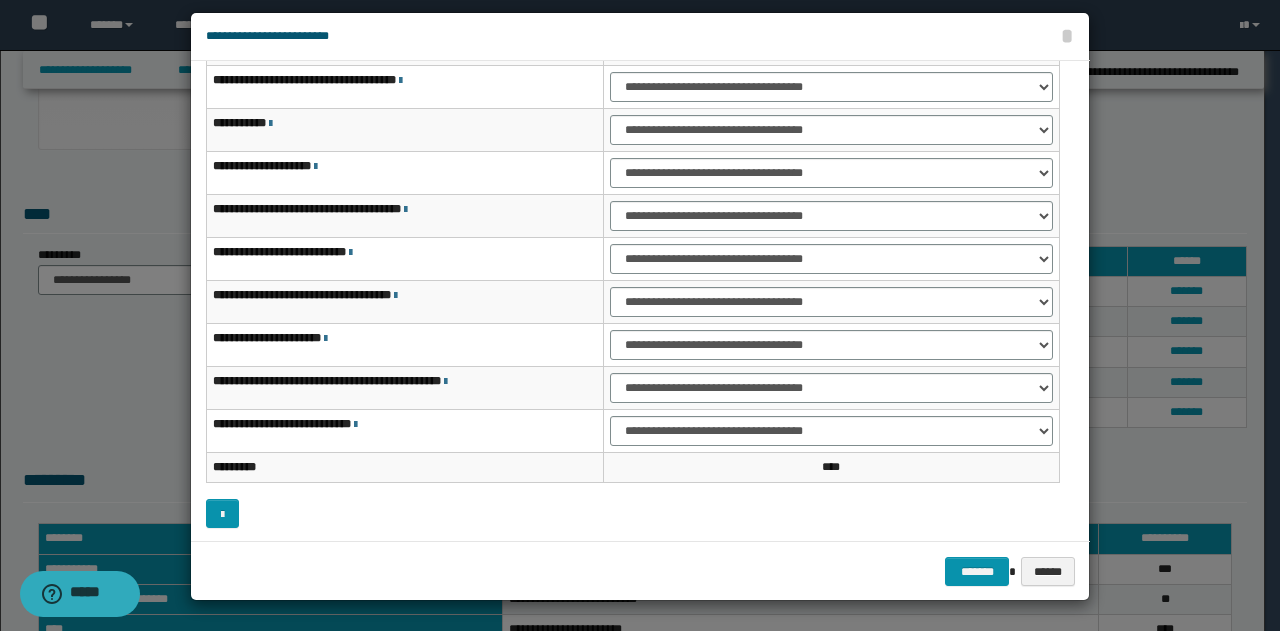 scroll, scrollTop: 116, scrollLeft: 0, axis: vertical 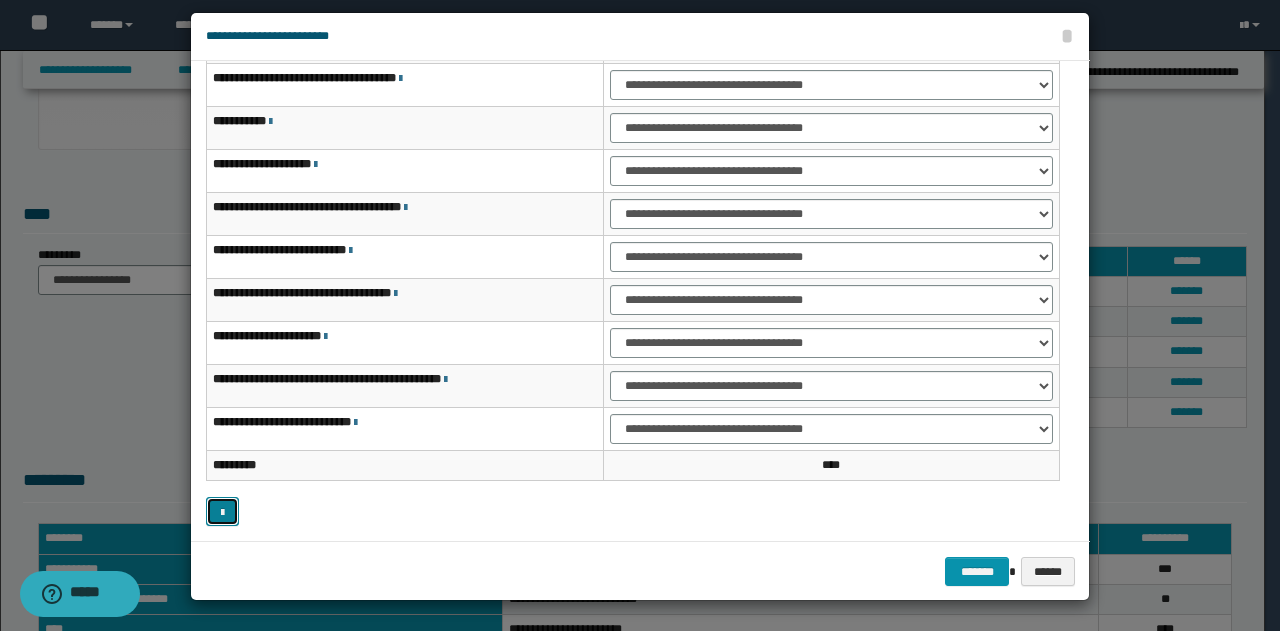 click at bounding box center (222, 513) 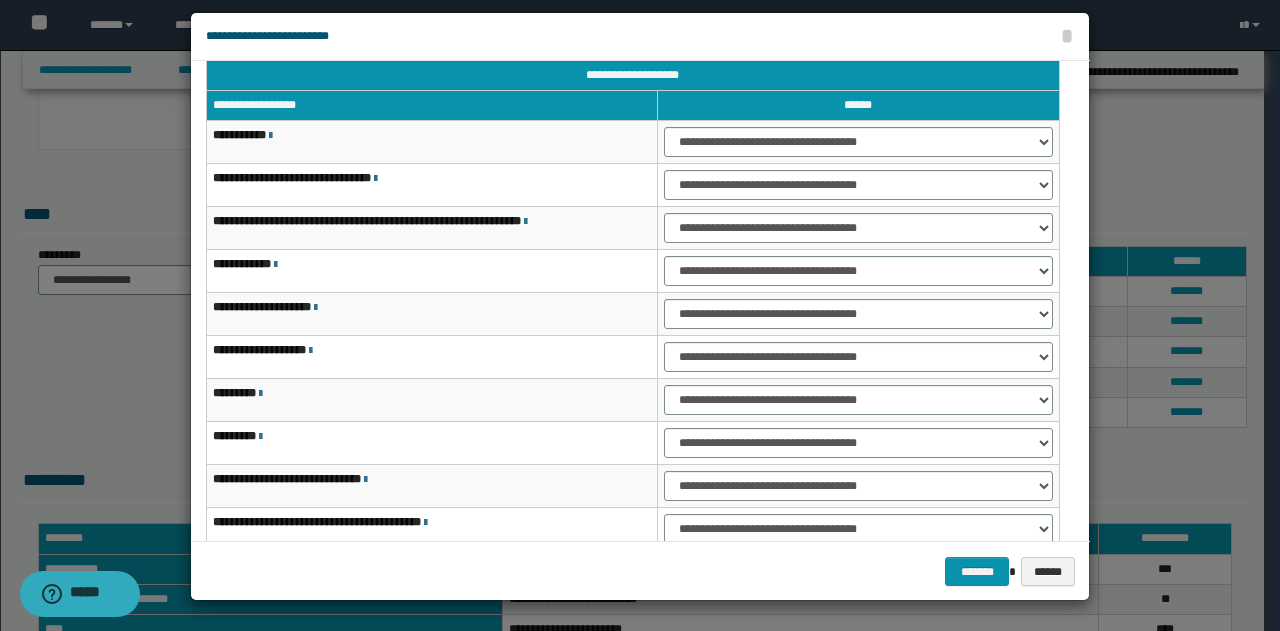 scroll, scrollTop: 116, scrollLeft: 0, axis: vertical 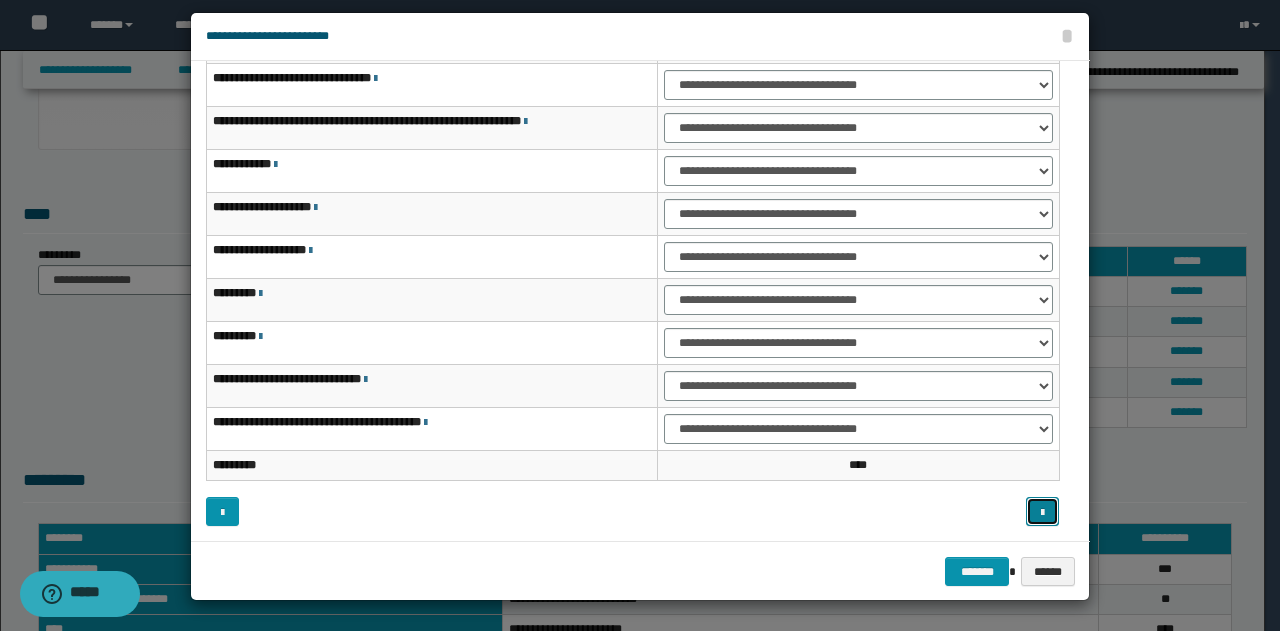 click at bounding box center [1042, 511] 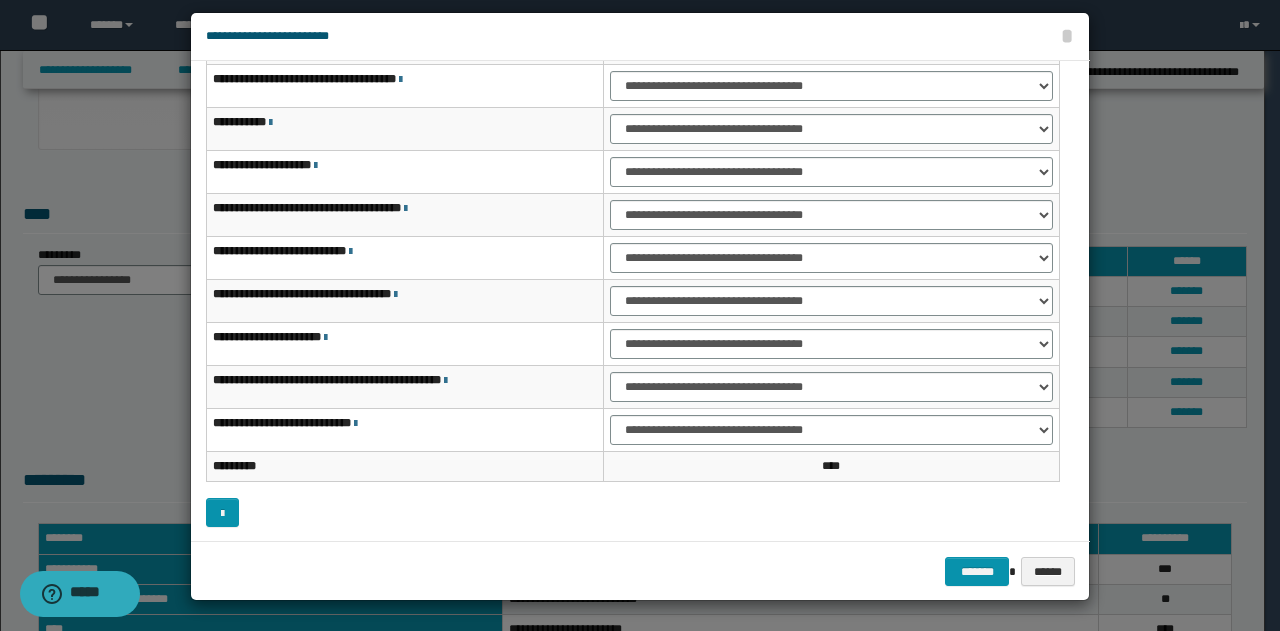 scroll, scrollTop: 116, scrollLeft: 0, axis: vertical 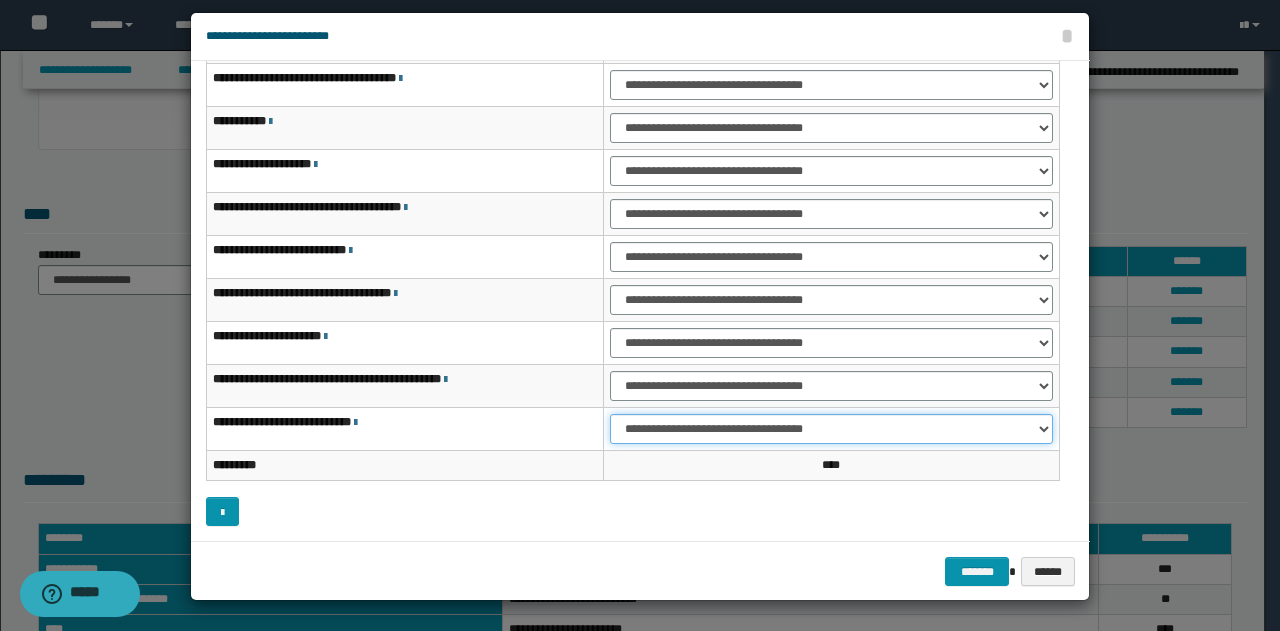 click on "**********" at bounding box center (831, 429) 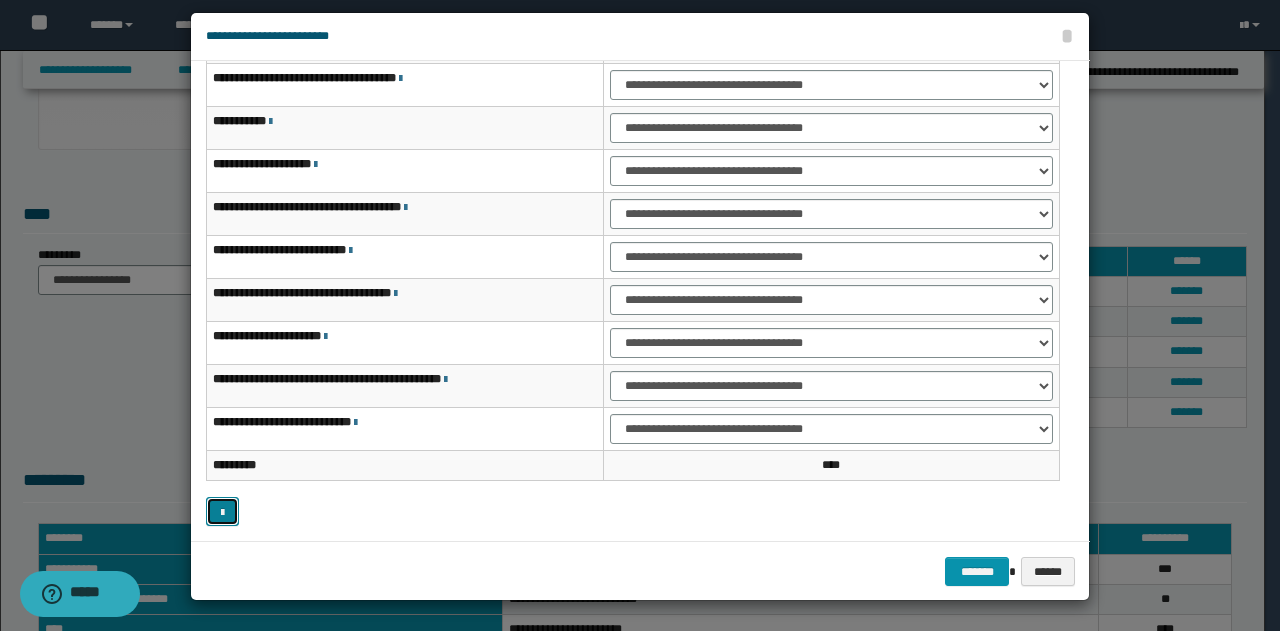 click at bounding box center (222, 513) 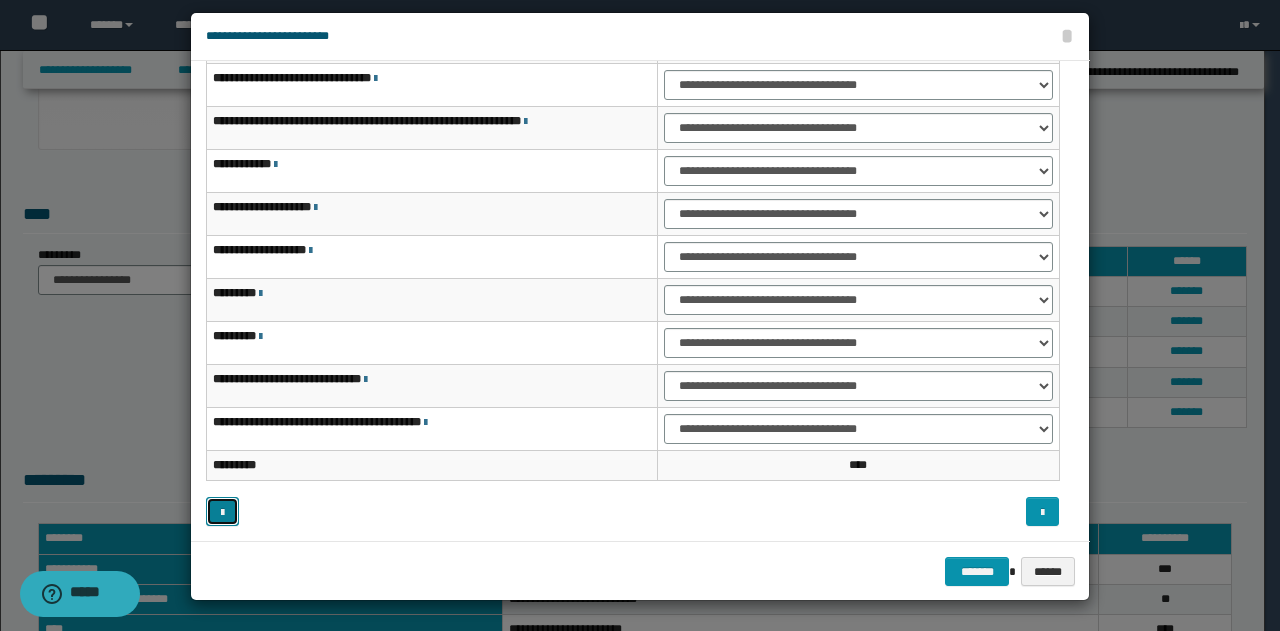 click at bounding box center [222, 513] 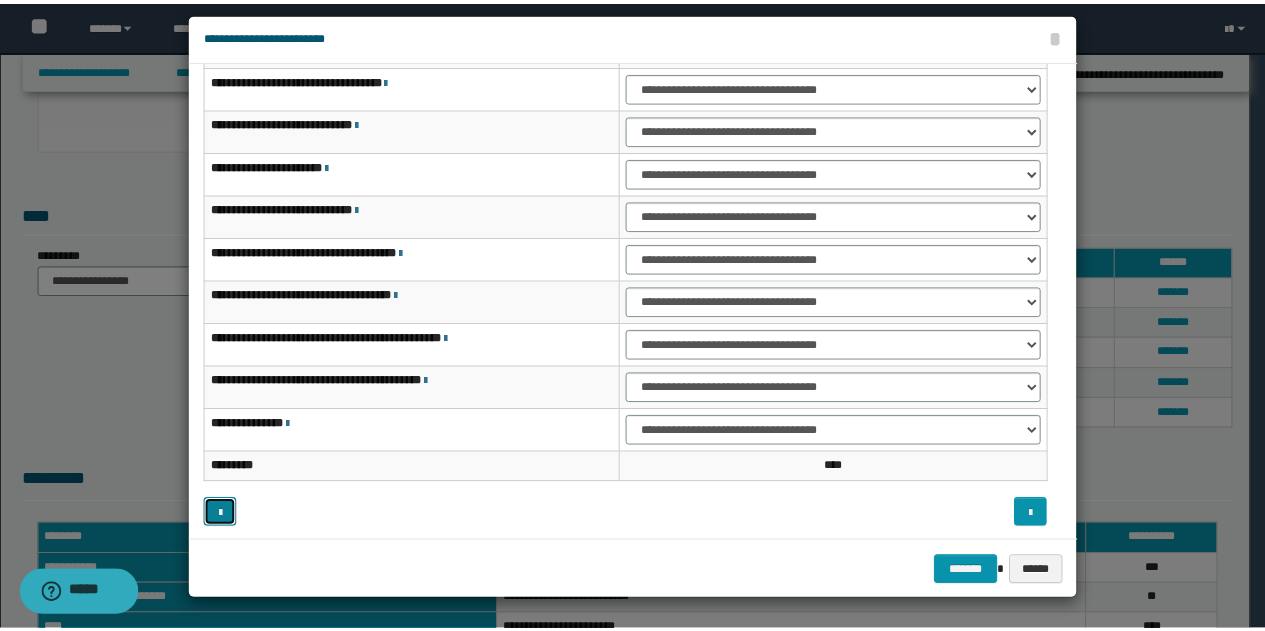 scroll, scrollTop: 116, scrollLeft: 0, axis: vertical 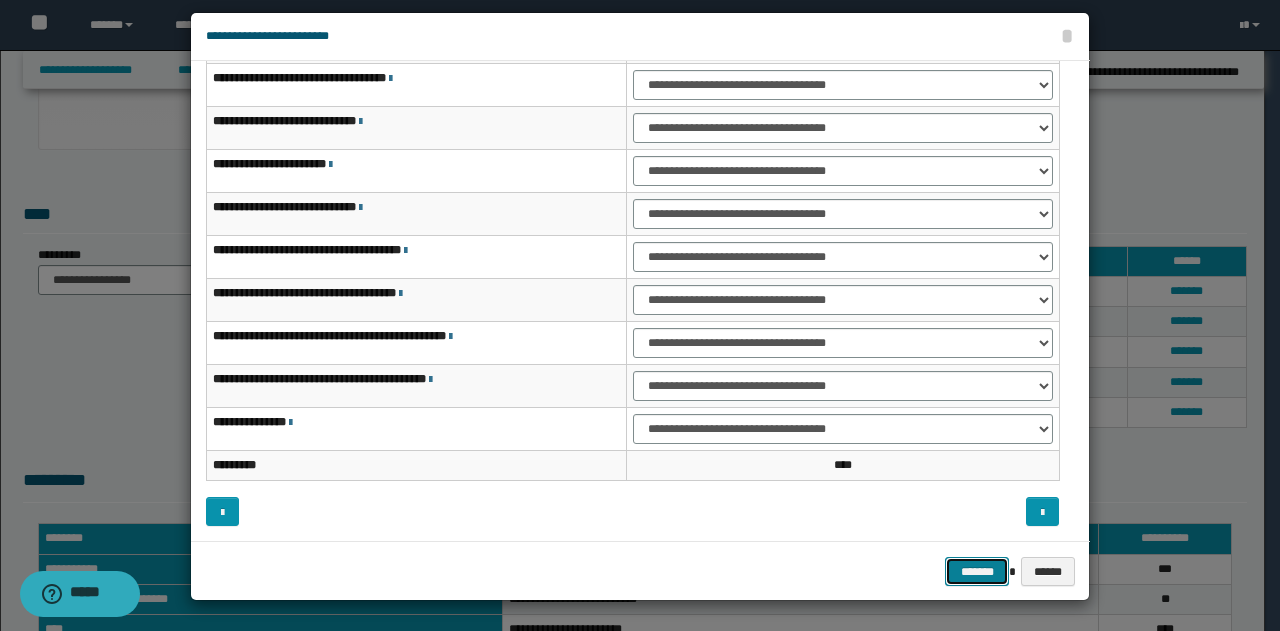 click on "*******" at bounding box center (977, 571) 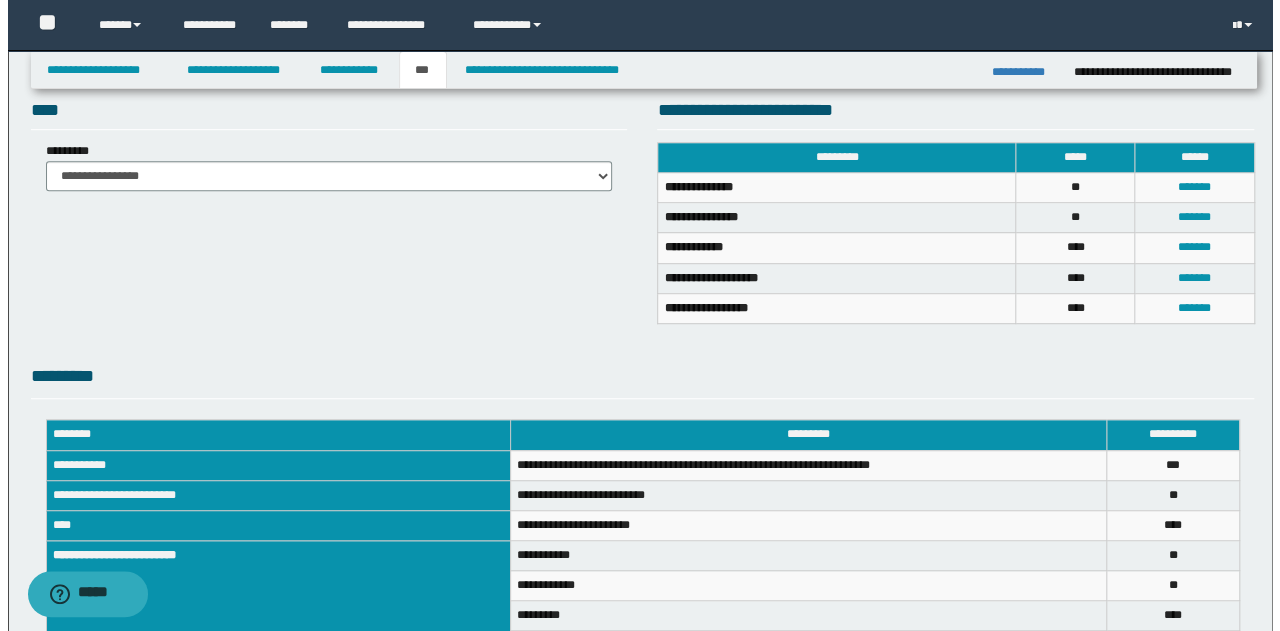 scroll, scrollTop: 486, scrollLeft: 0, axis: vertical 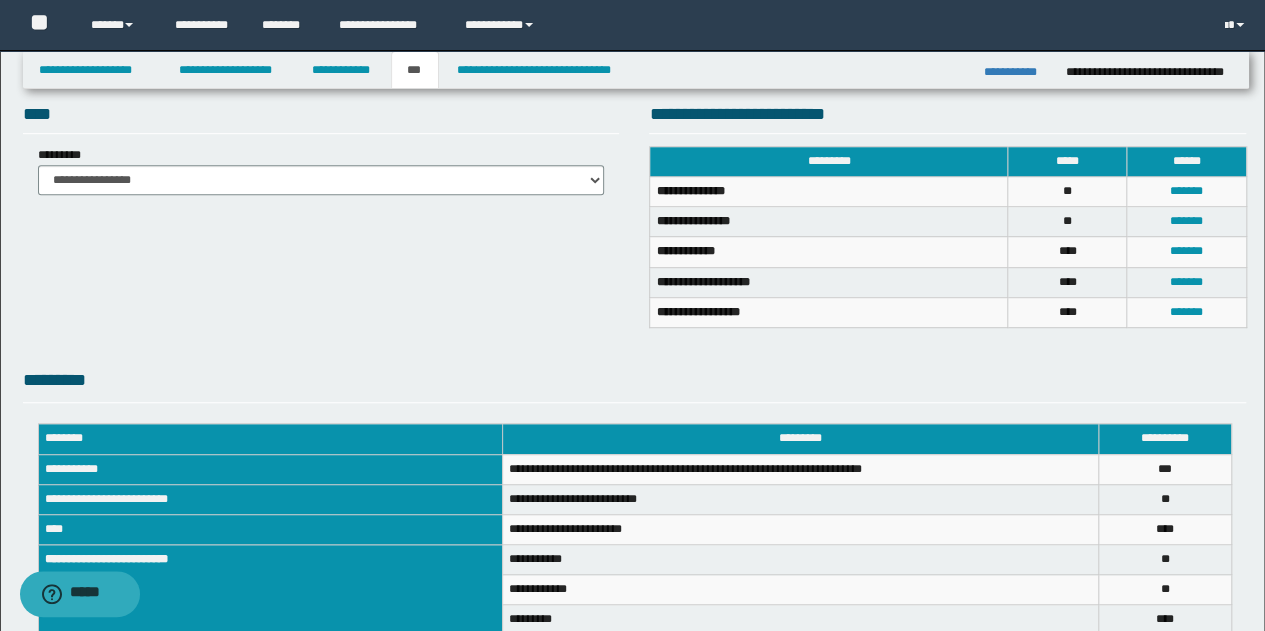 click on "**********" at bounding box center [635, 192] 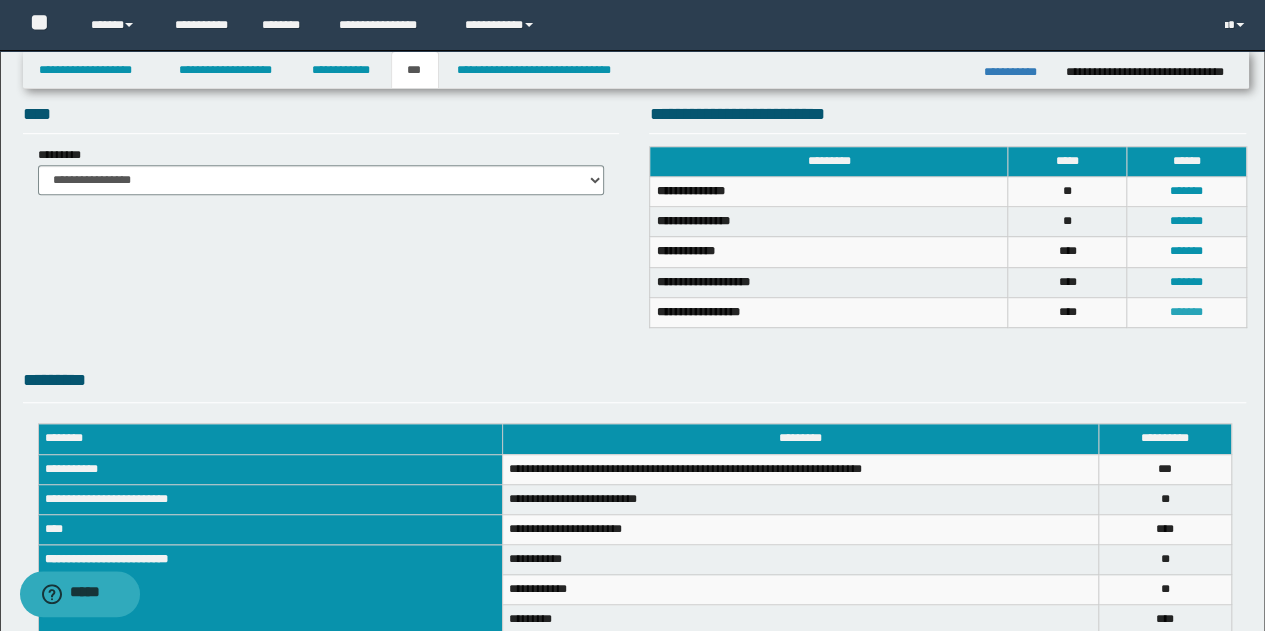 click on "*******" at bounding box center (1186, 312) 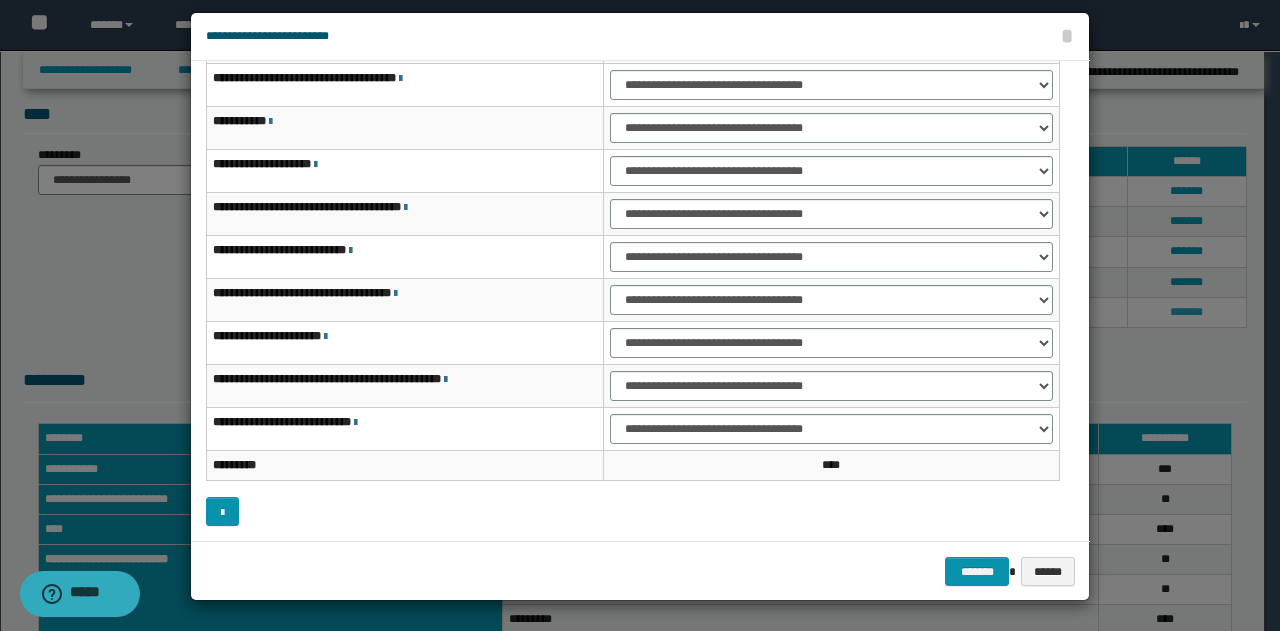 scroll, scrollTop: 0, scrollLeft: 0, axis: both 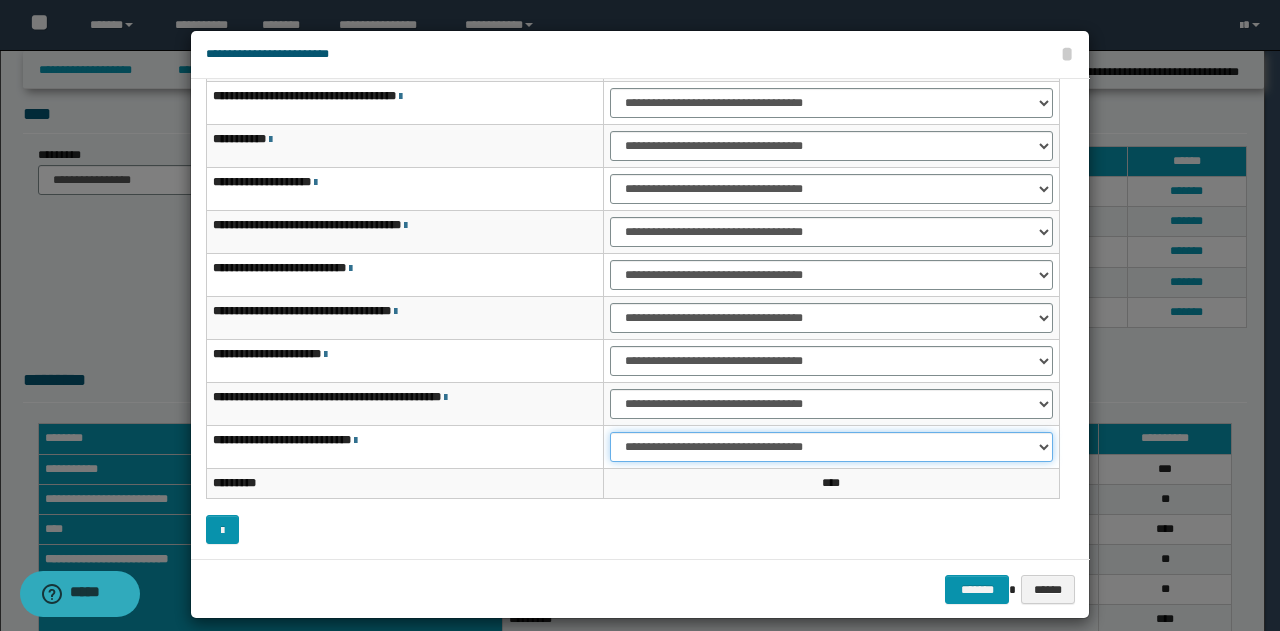 click on "**********" at bounding box center (831, 447) 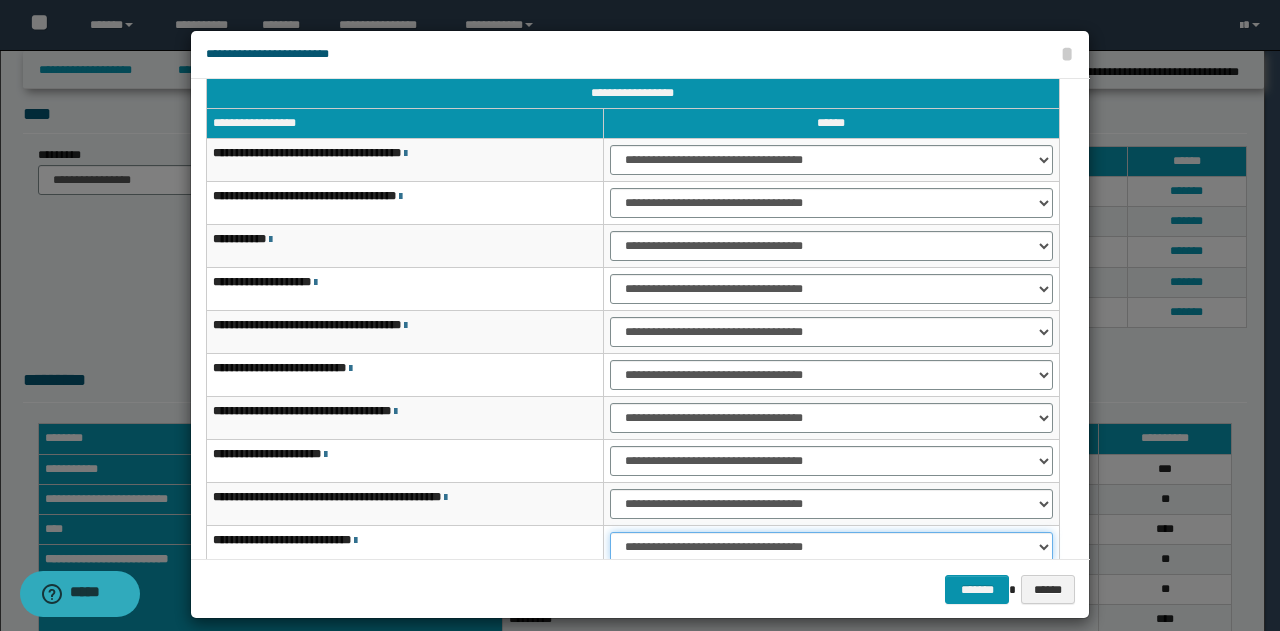 scroll, scrollTop: 116, scrollLeft: 0, axis: vertical 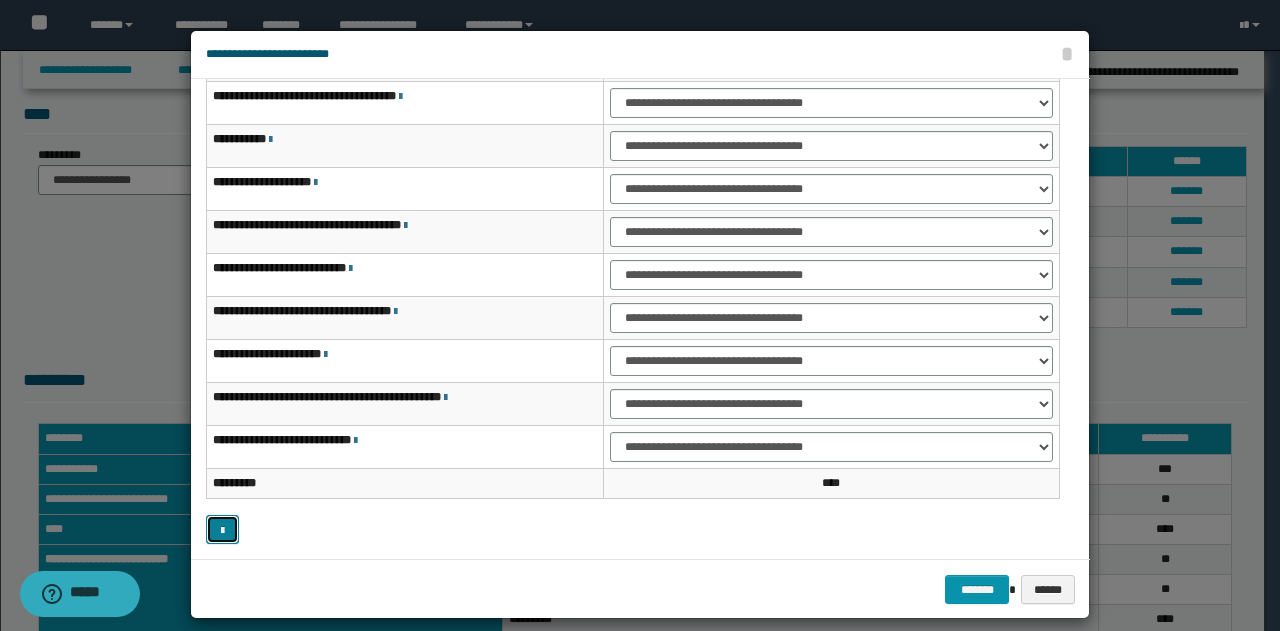 click at bounding box center [222, 531] 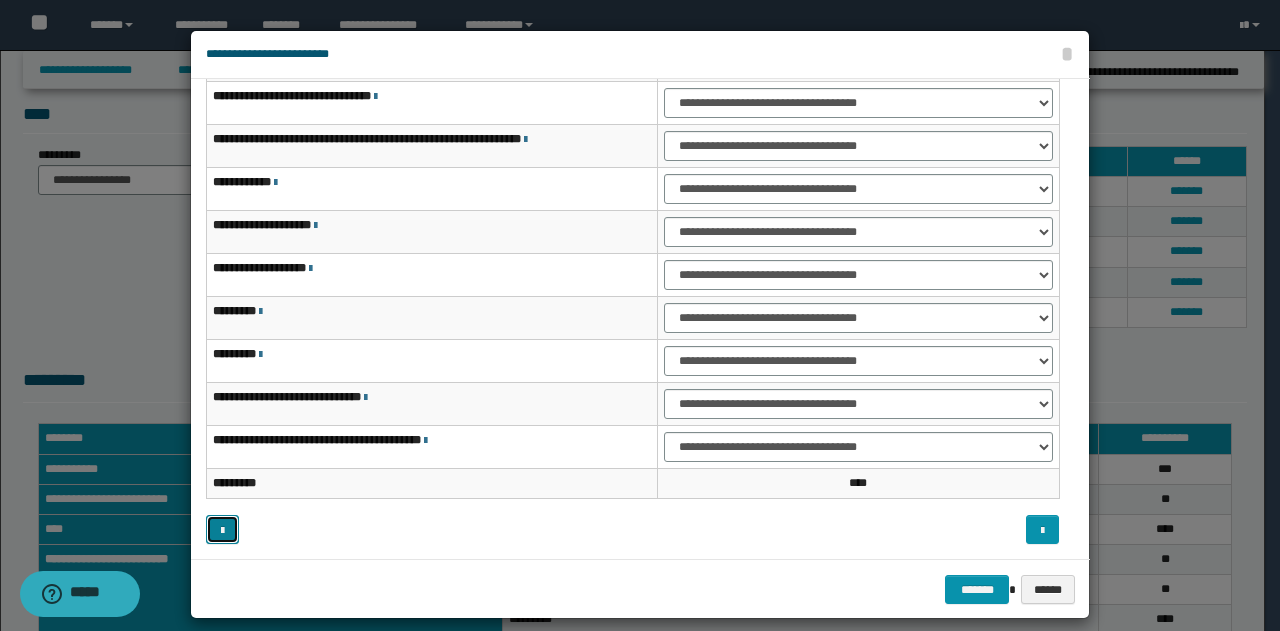 click at bounding box center (222, 531) 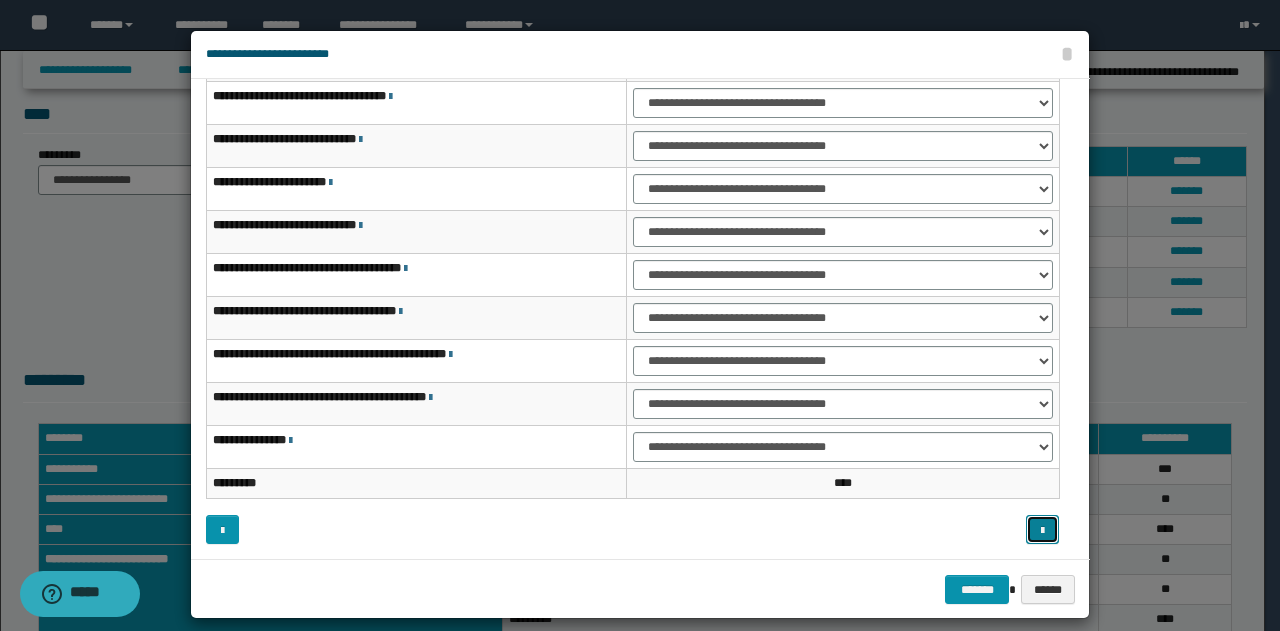 click at bounding box center [1042, 529] 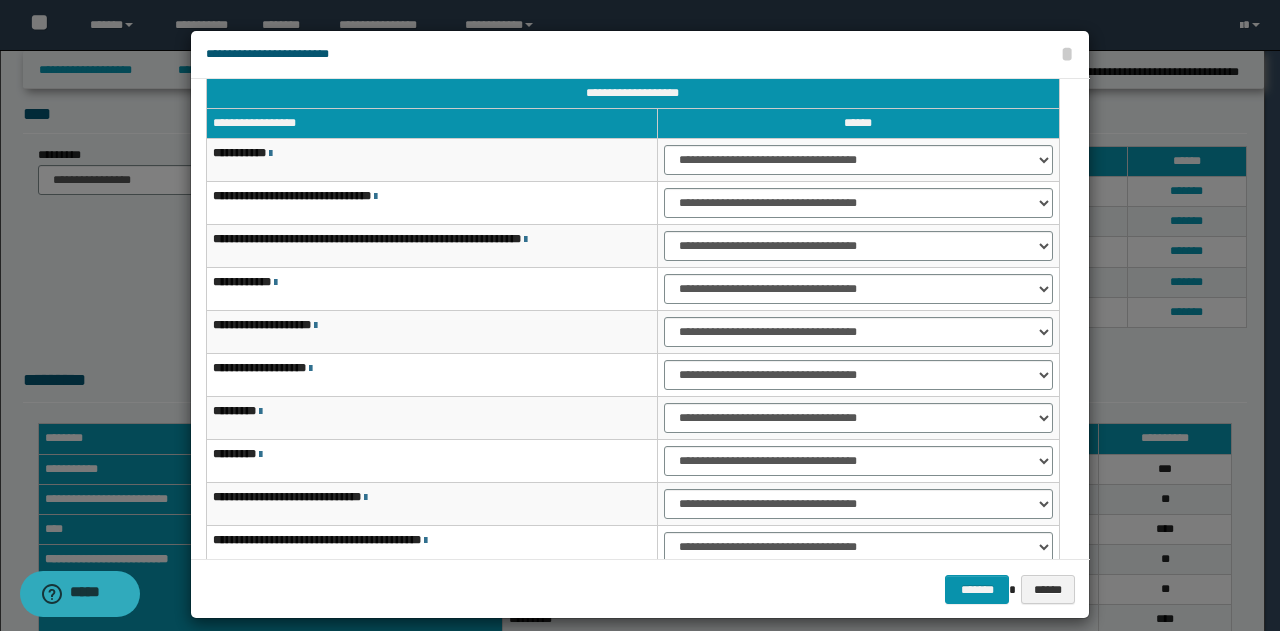 scroll, scrollTop: 116, scrollLeft: 0, axis: vertical 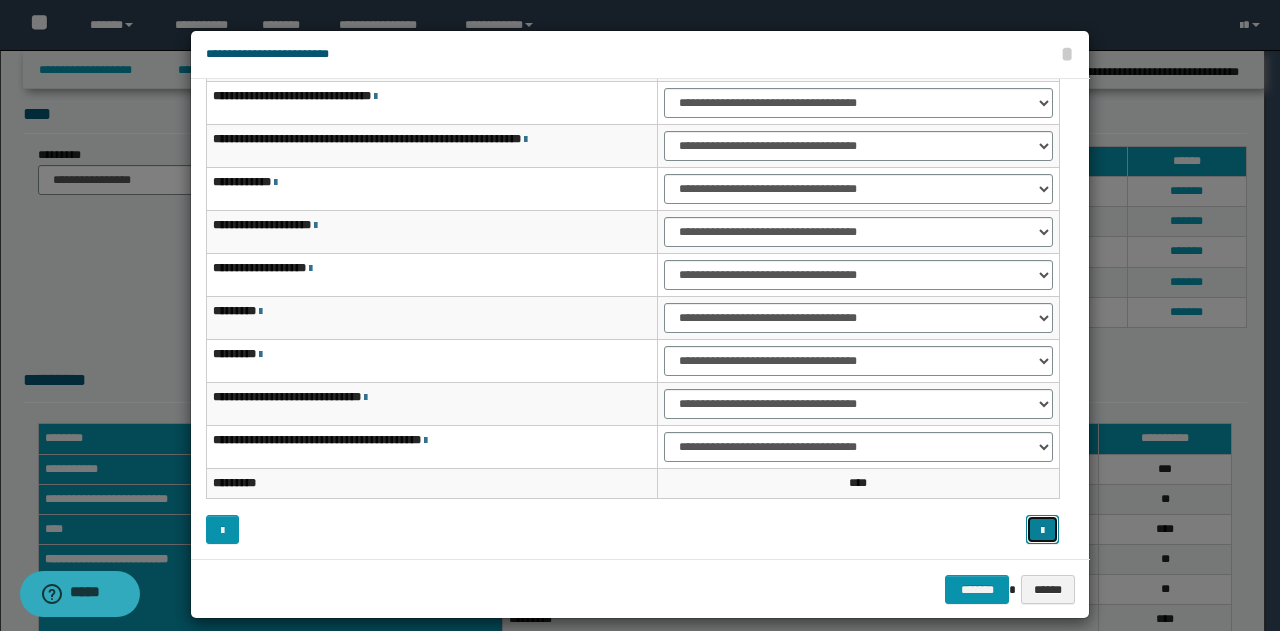 click at bounding box center (1042, 531) 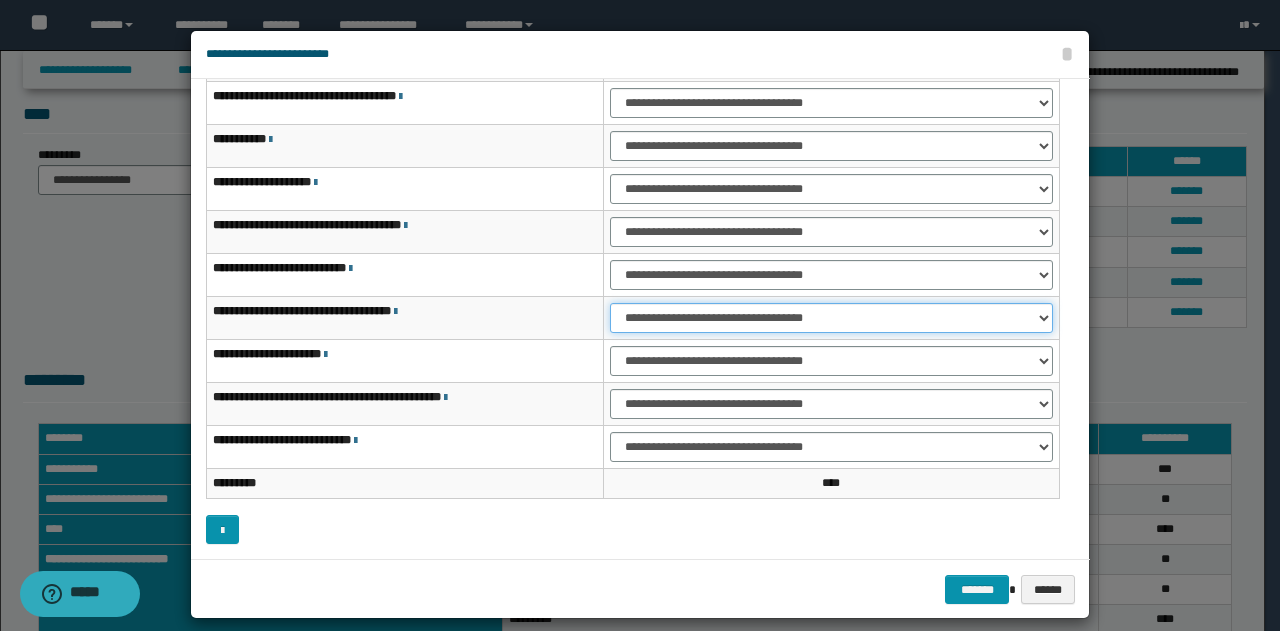 click on "**********" at bounding box center [831, 318] 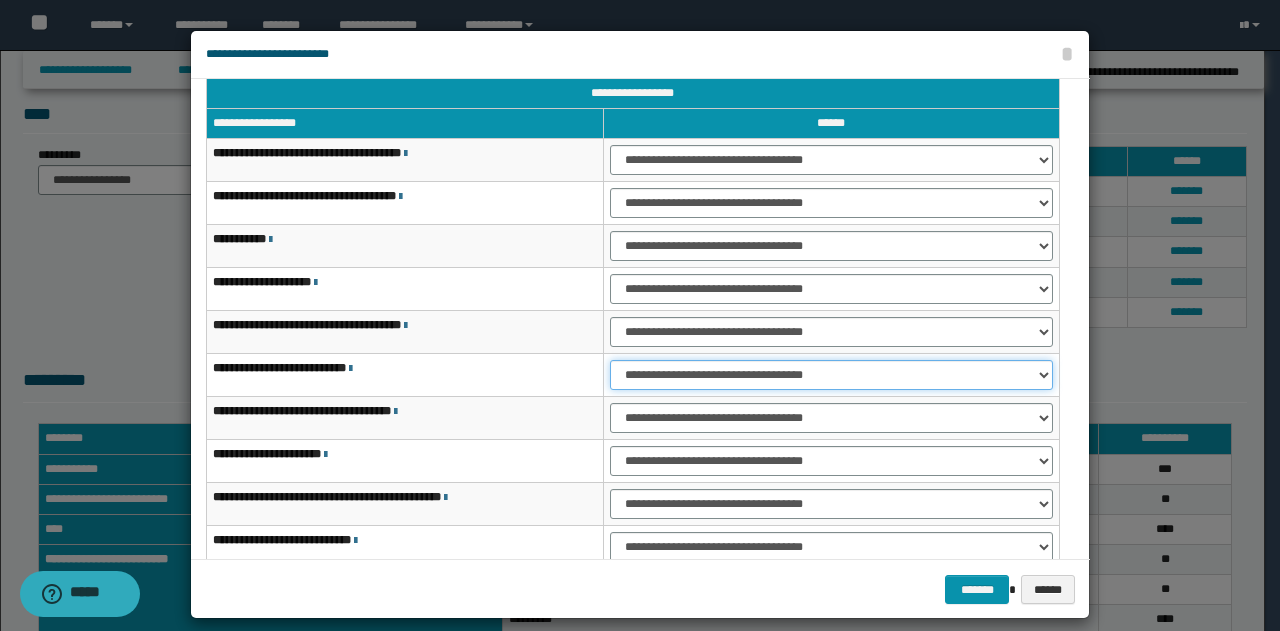 click on "**********" at bounding box center (831, 375) 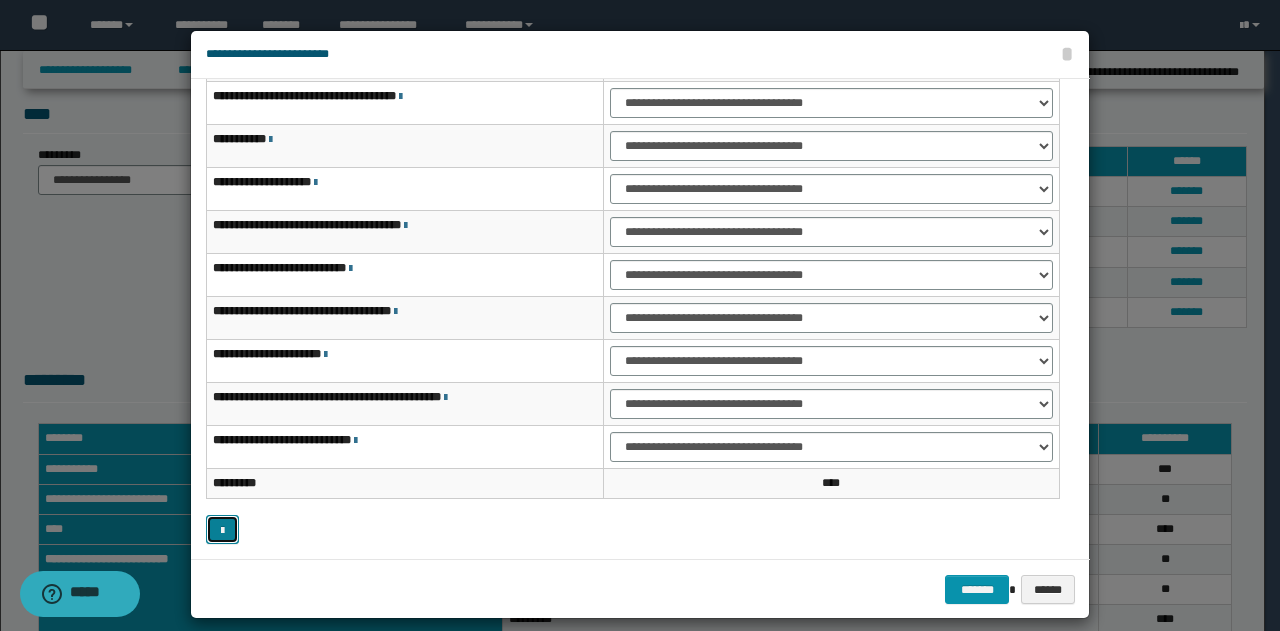 click at bounding box center [222, 531] 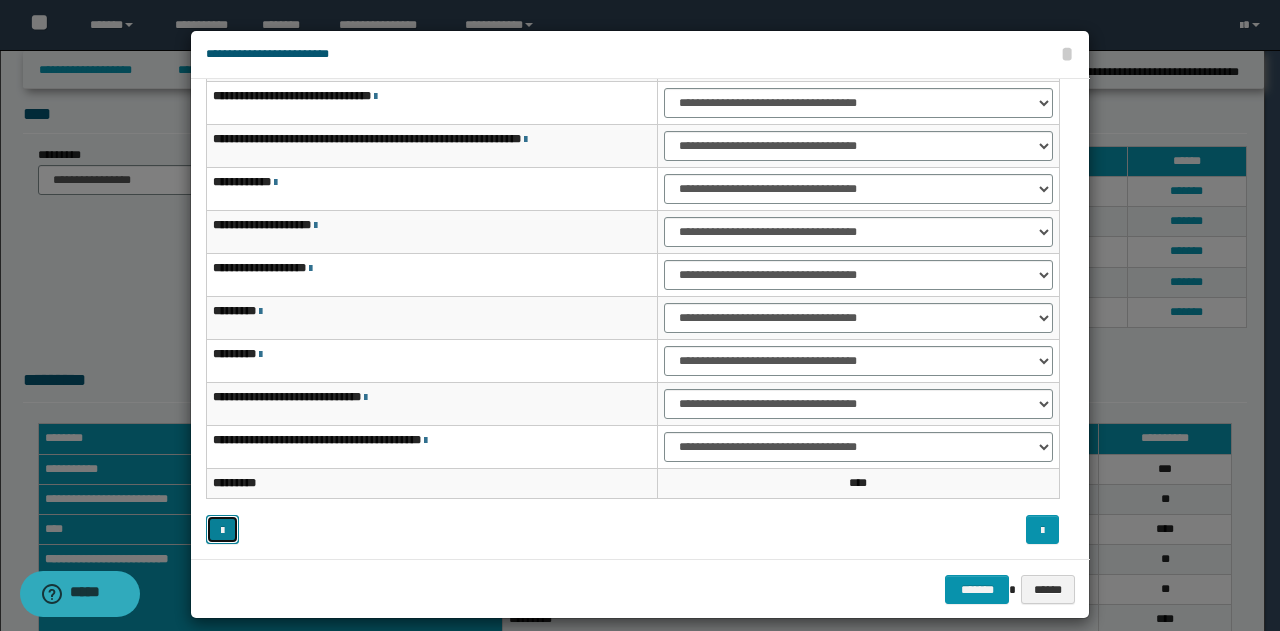 click at bounding box center (222, 531) 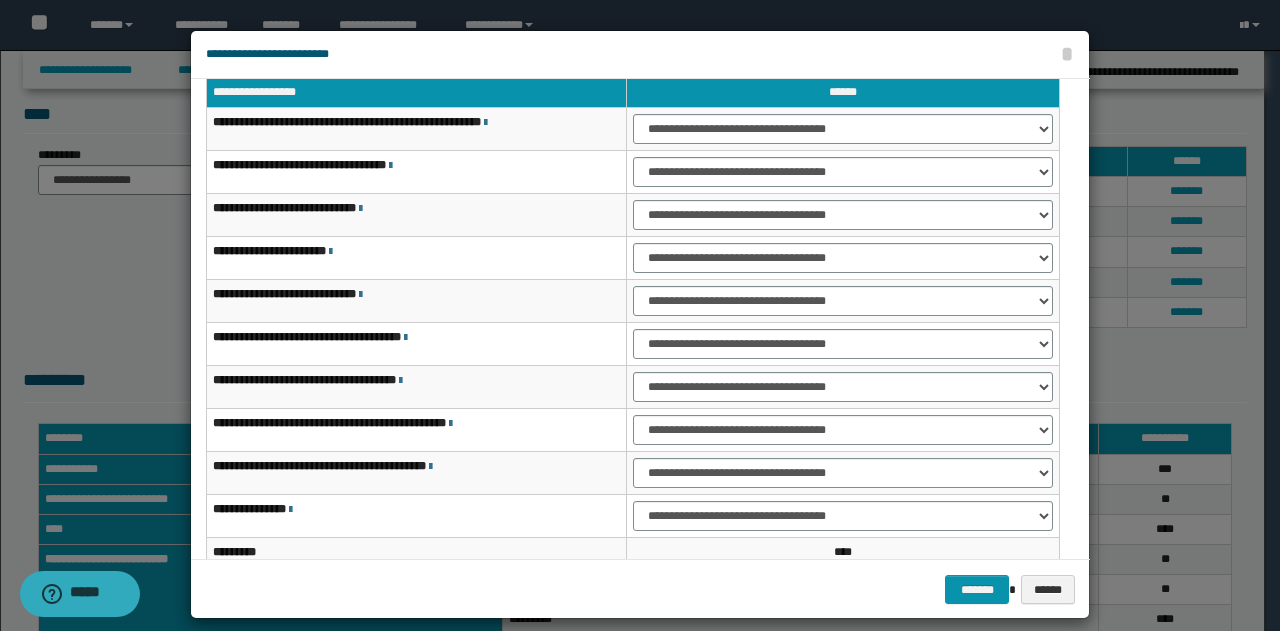 scroll, scrollTop: 16, scrollLeft: 0, axis: vertical 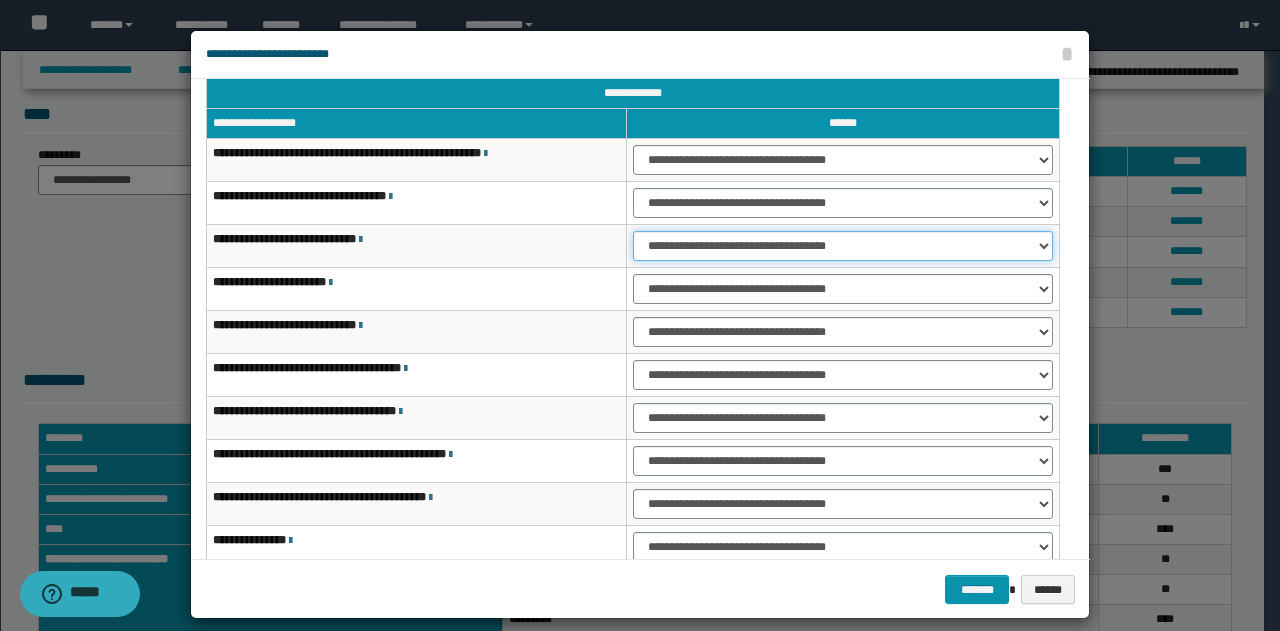 click on "**********" at bounding box center (843, 246) 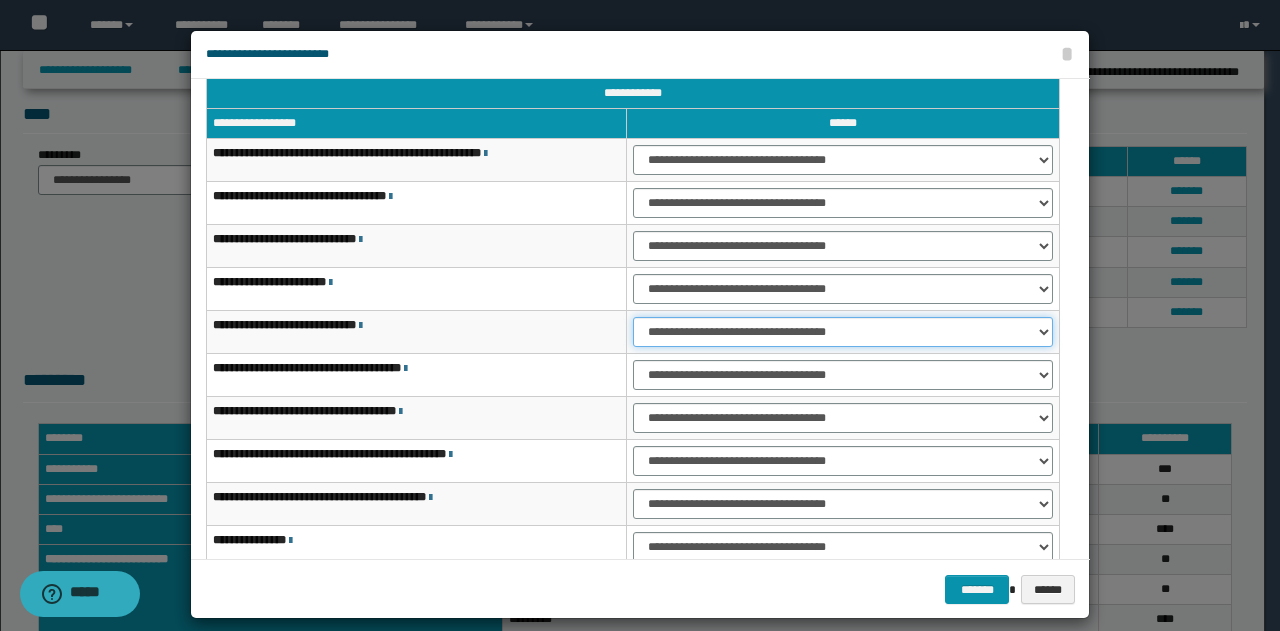 click on "**********" at bounding box center [843, 332] 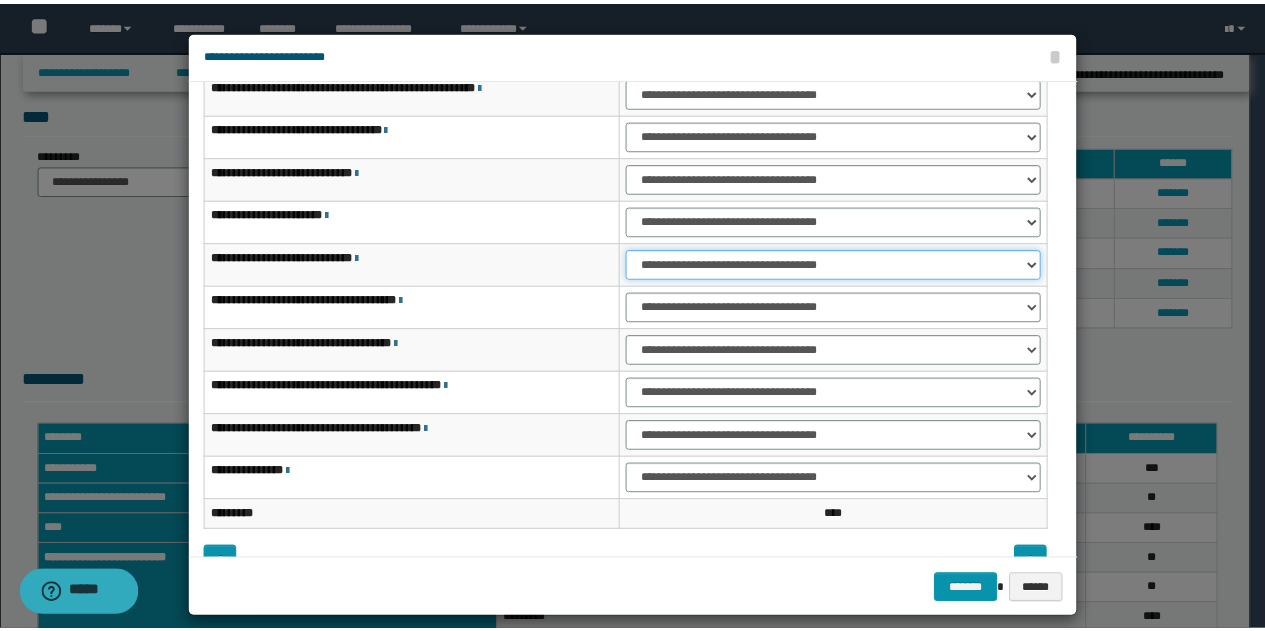 scroll, scrollTop: 116, scrollLeft: 0, axis: vertical 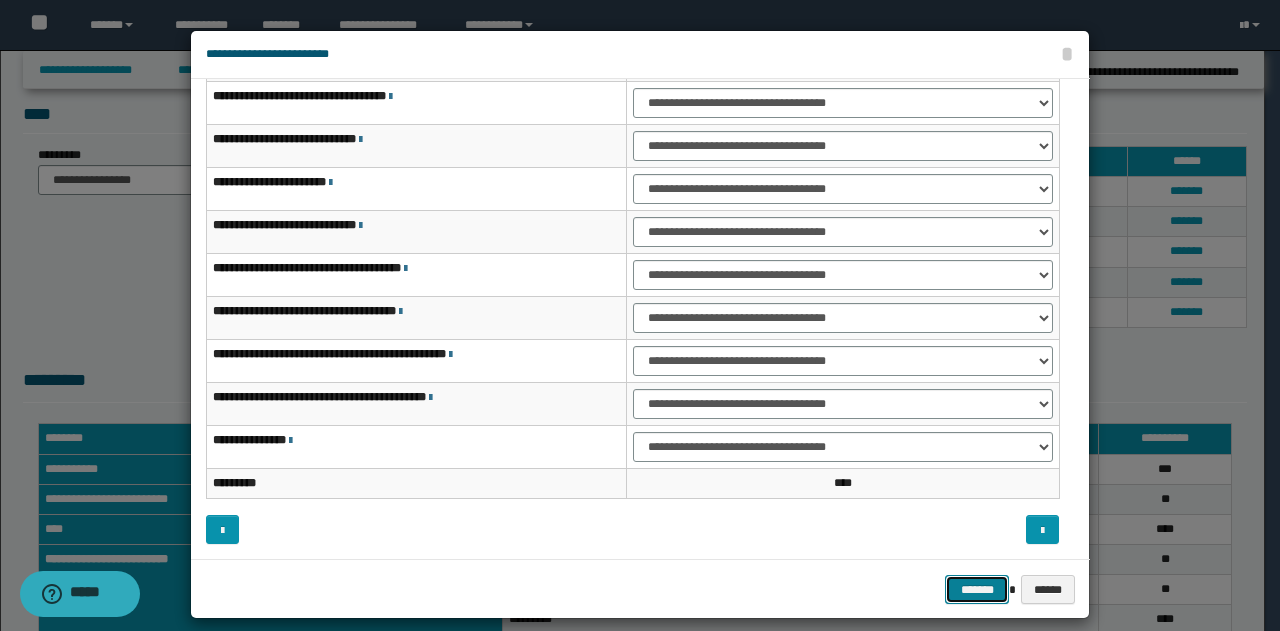click on "*******" at bounding box center [977, 589] 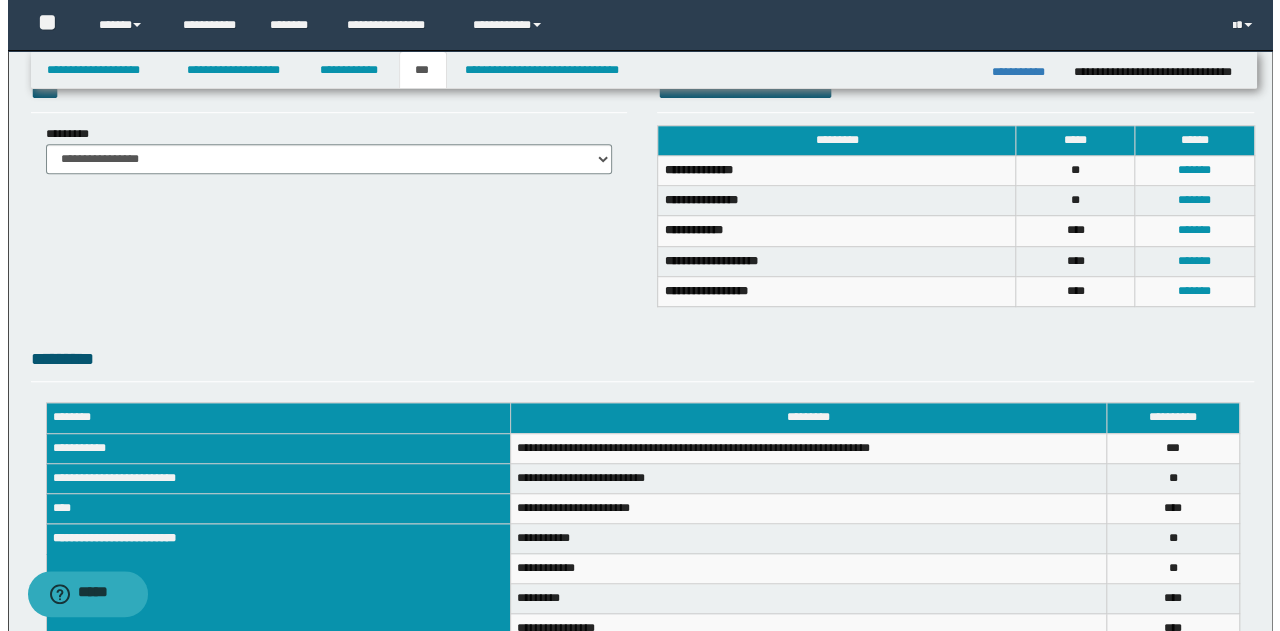scroll, scrollTop: 504, scrollLeft: 0, axis: vertical 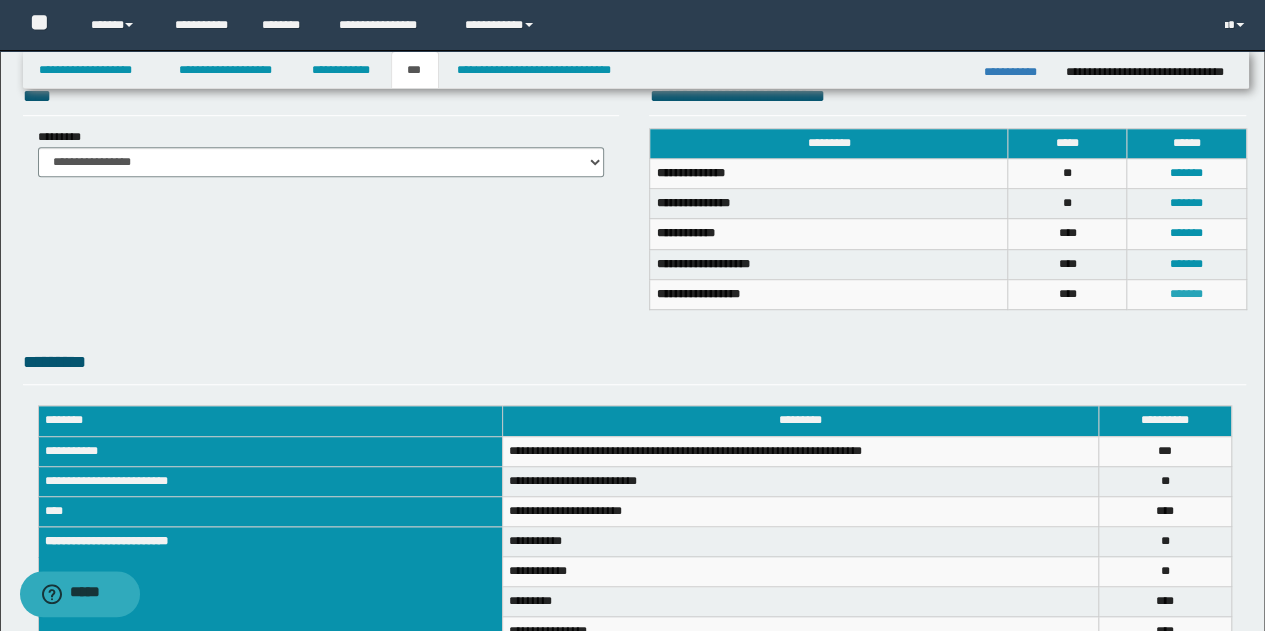 click on "*******" at bounding box center (1186, 294) 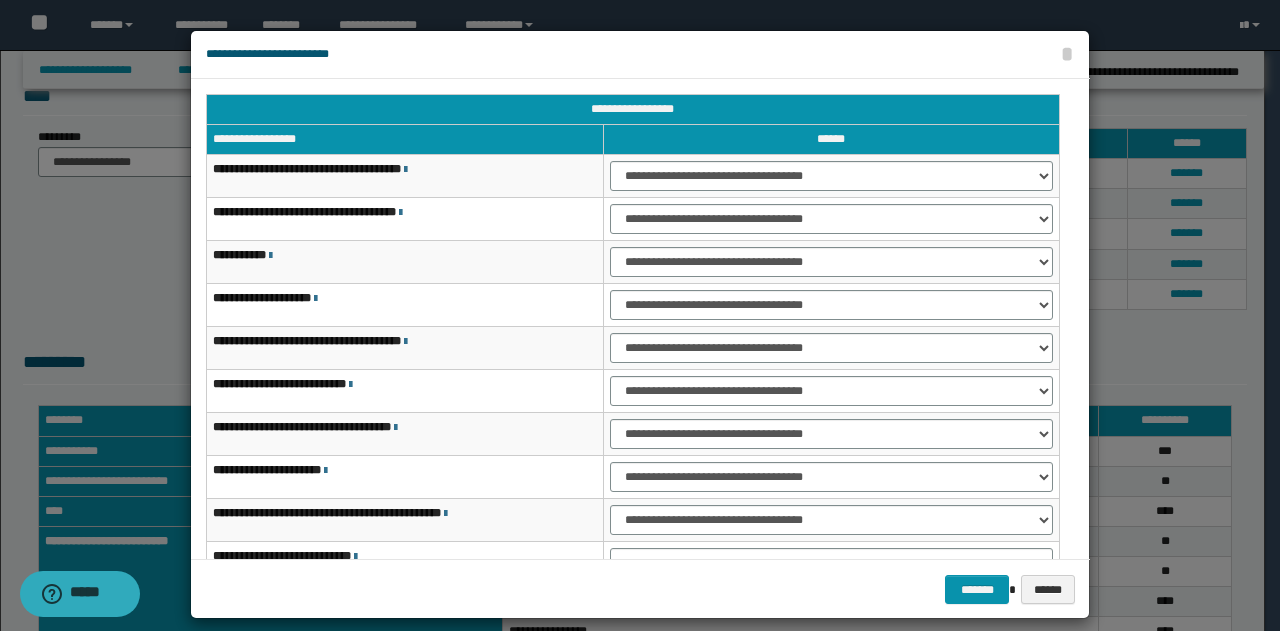 scroll, scrollTop: 100, scrollLeft: 0, axis: vertical 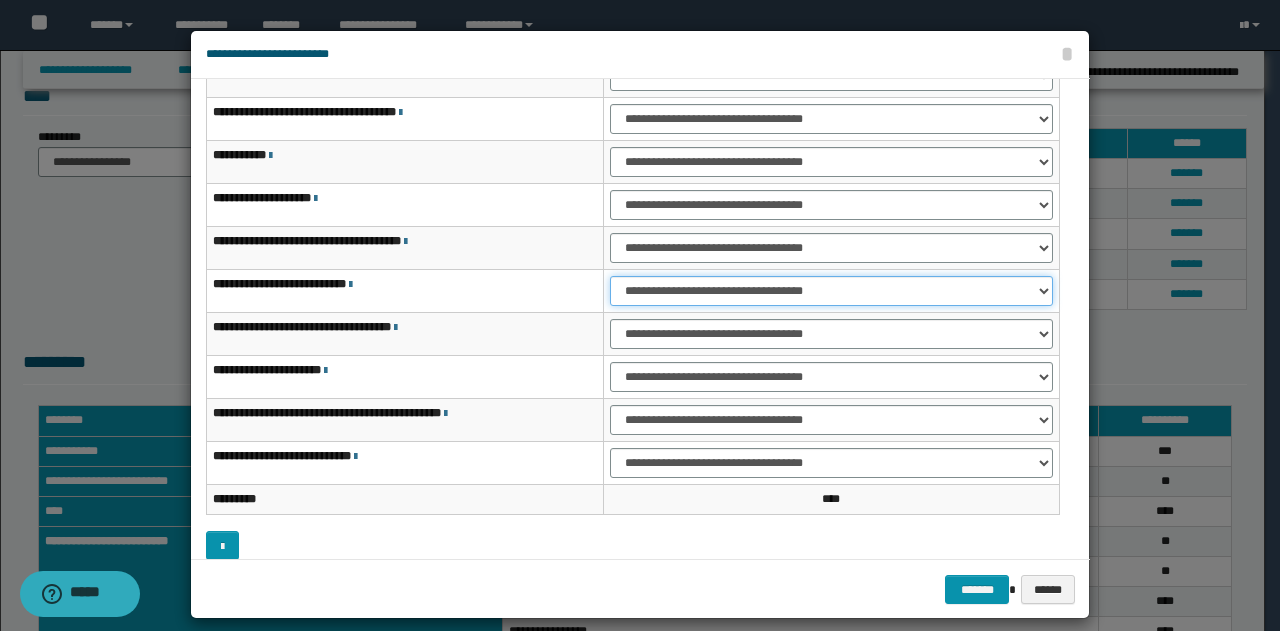 click on "**********" at bounding box center (831, 291) 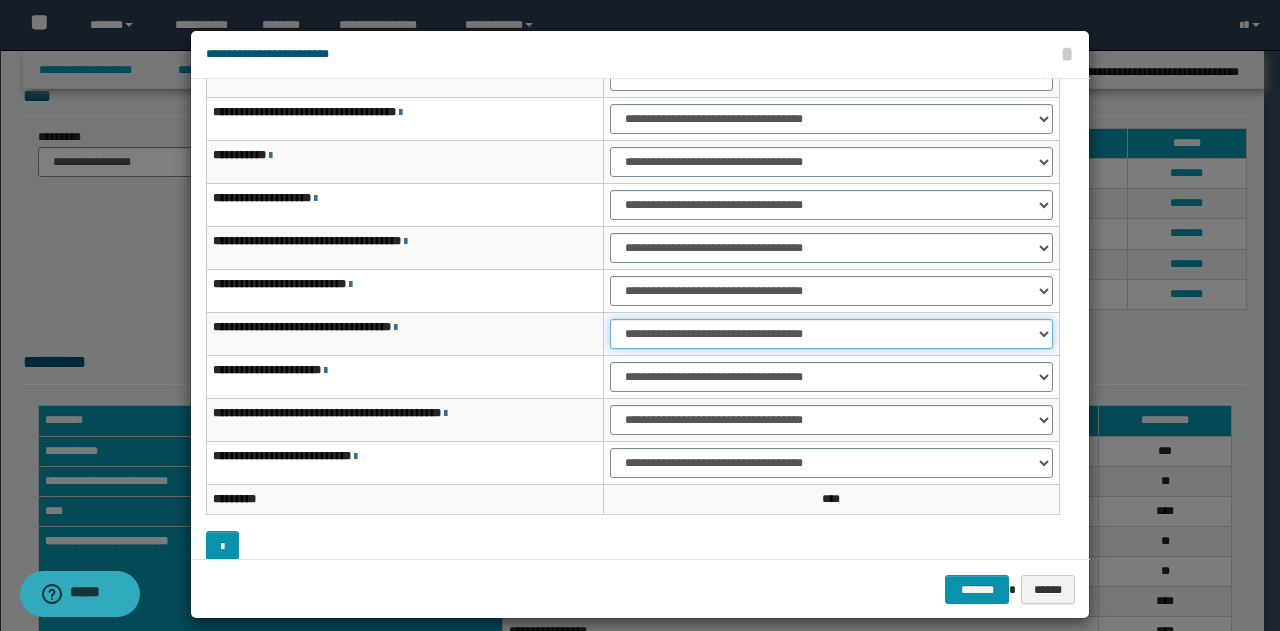 click on "**********" at bounding box center [831, 334] 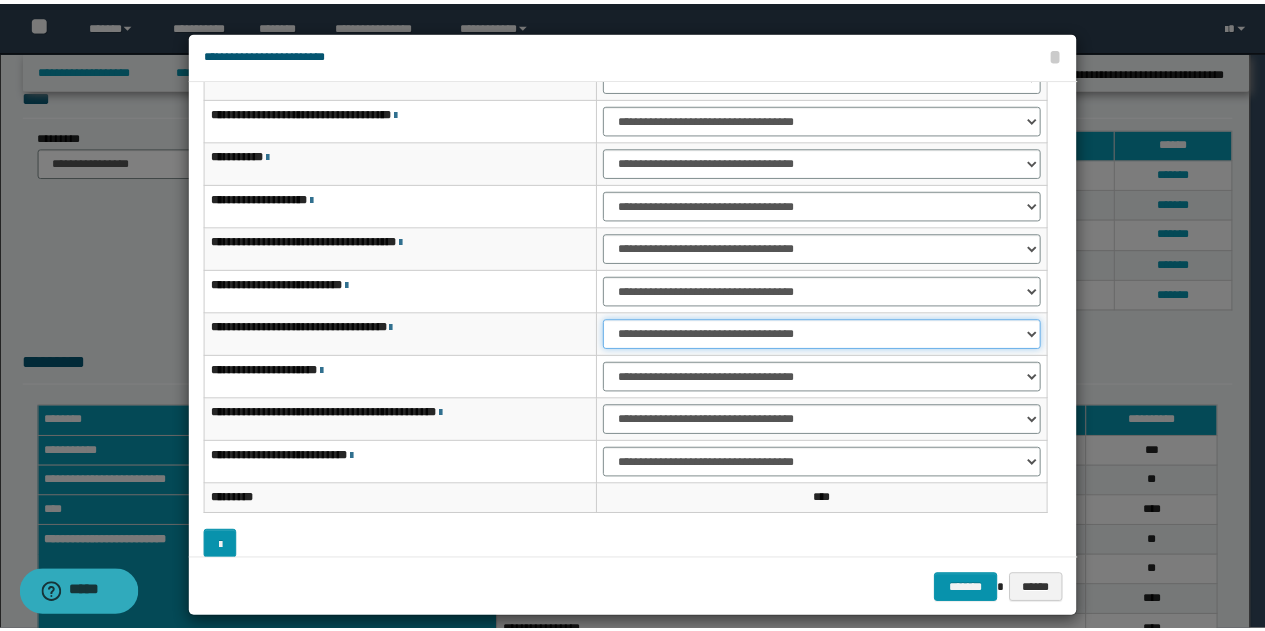 scroll, scrollTop: 116, scrollLeft: 0, axis: vertical 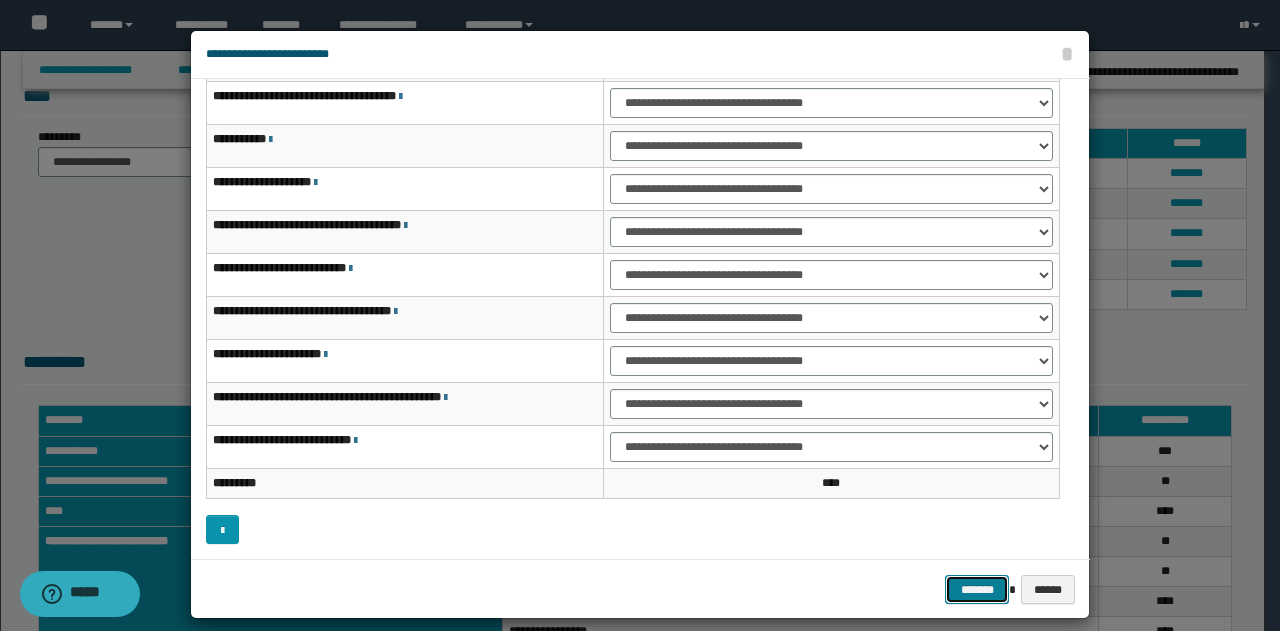 click on "*******" at bounding box center (977, 589) 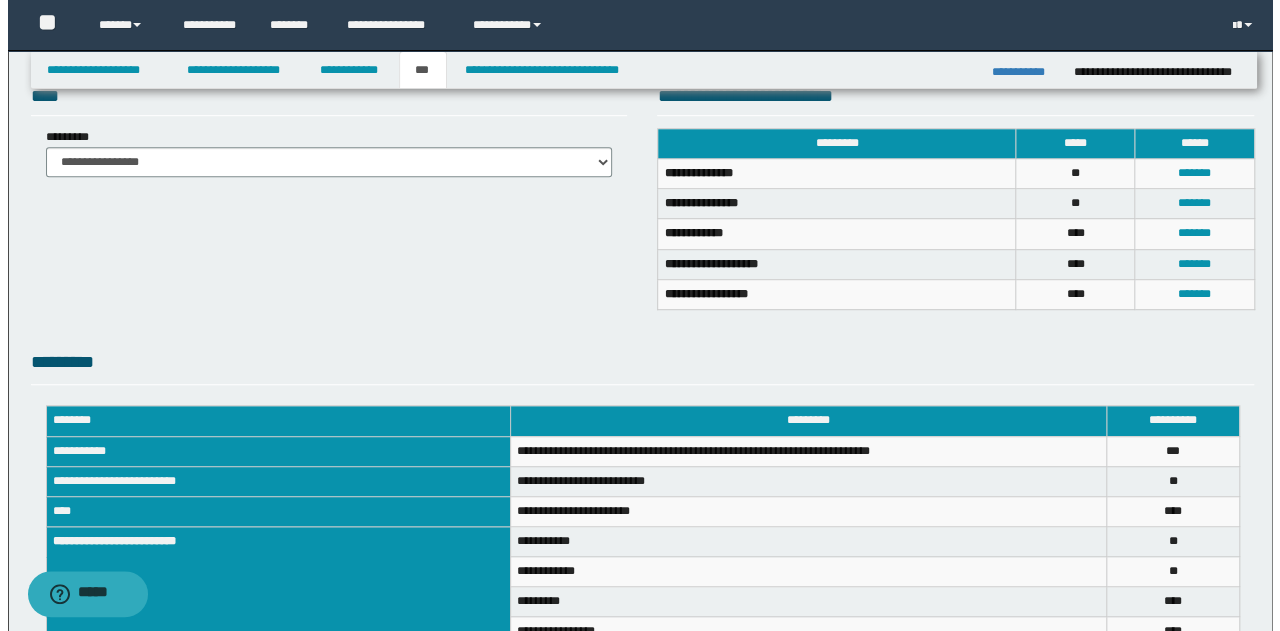 scroll, scrollTop: 704, scrollLeft: 0, axis: vertical 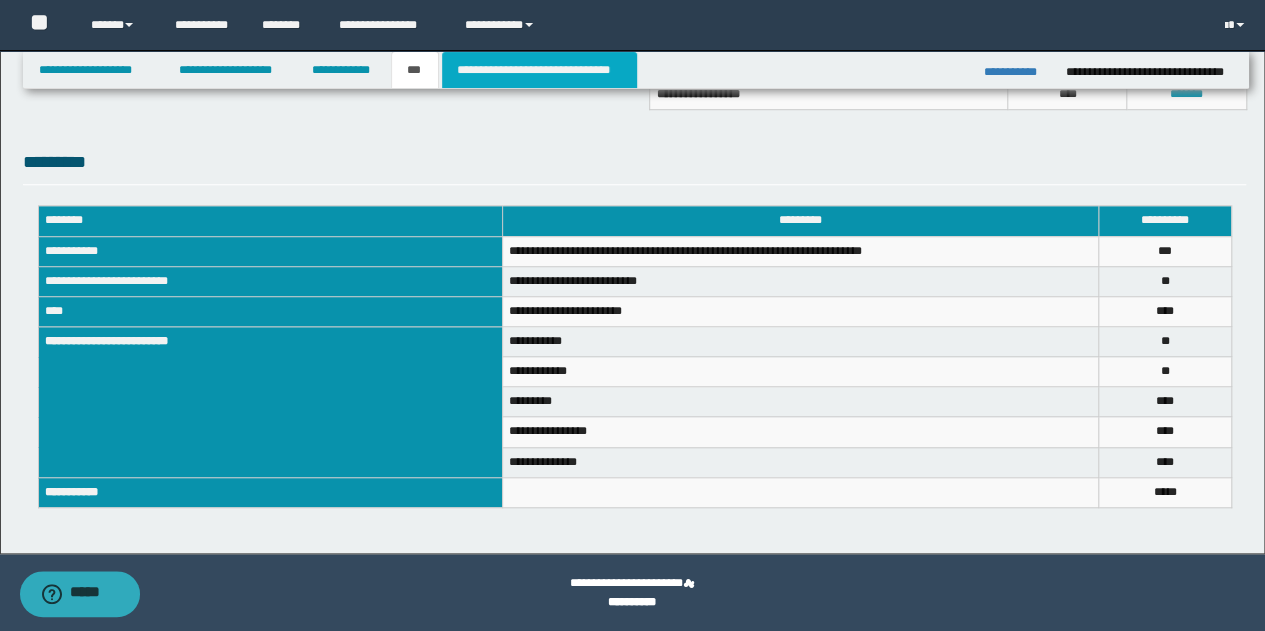 click on "**********" at bounding box center (539, 70) 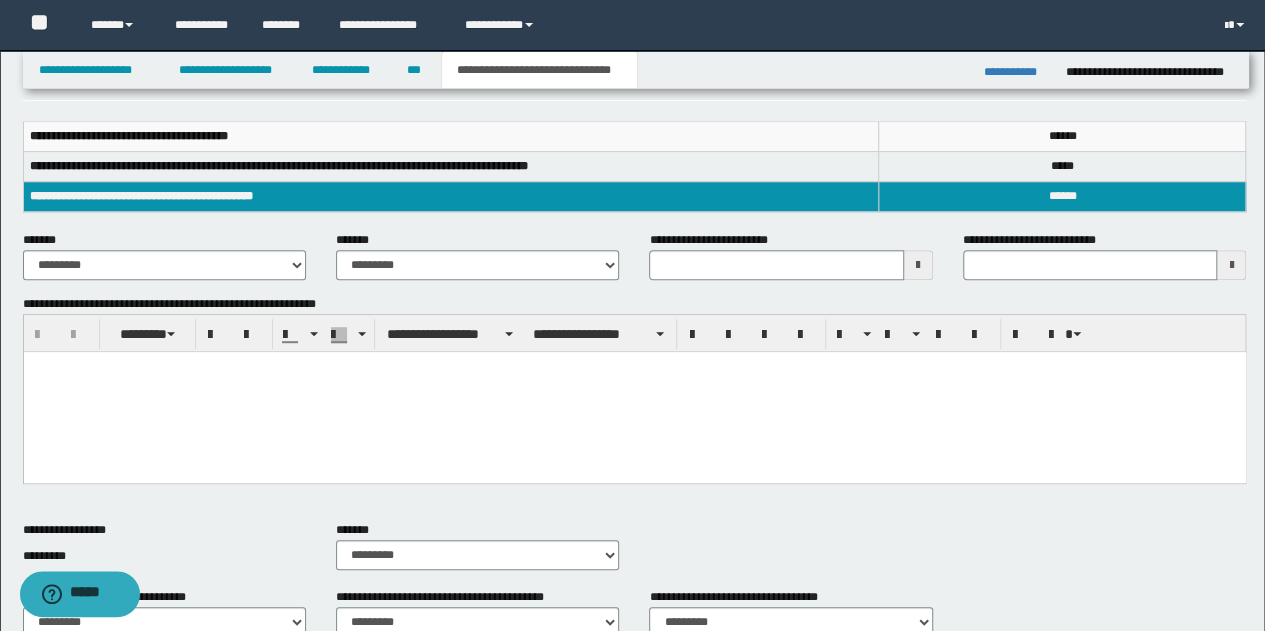 scroll, scrollTop: 404, scrollLeft: 0, axis: vertical 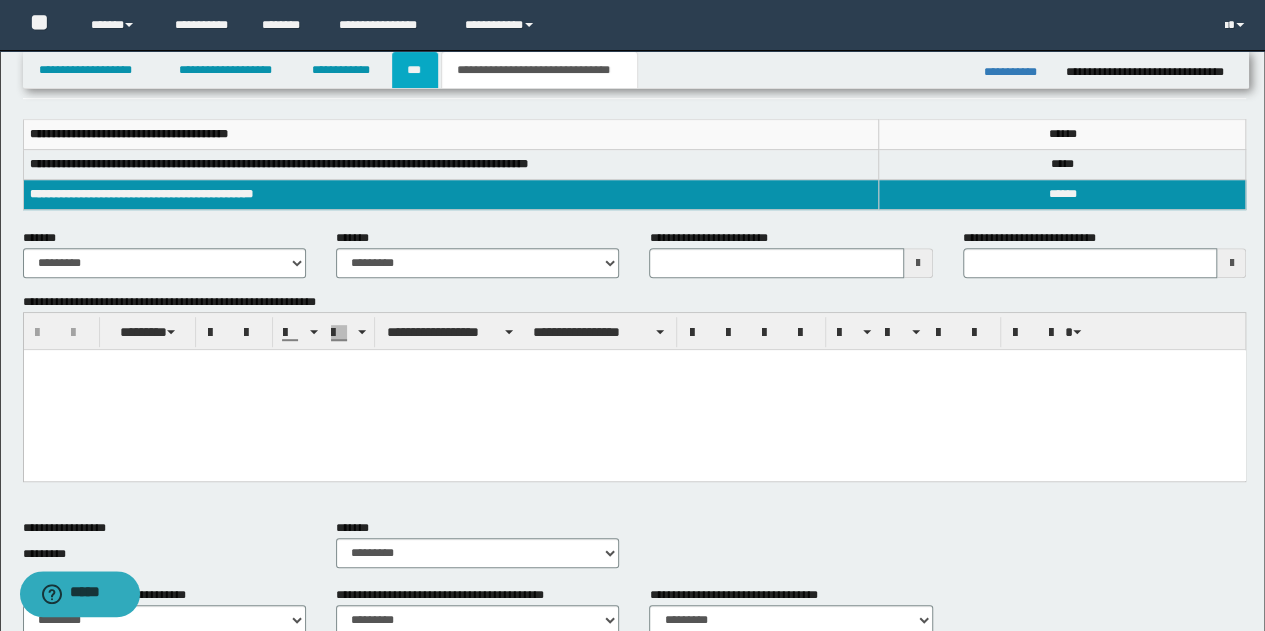 click on "***" at bounding box center [415, 70] 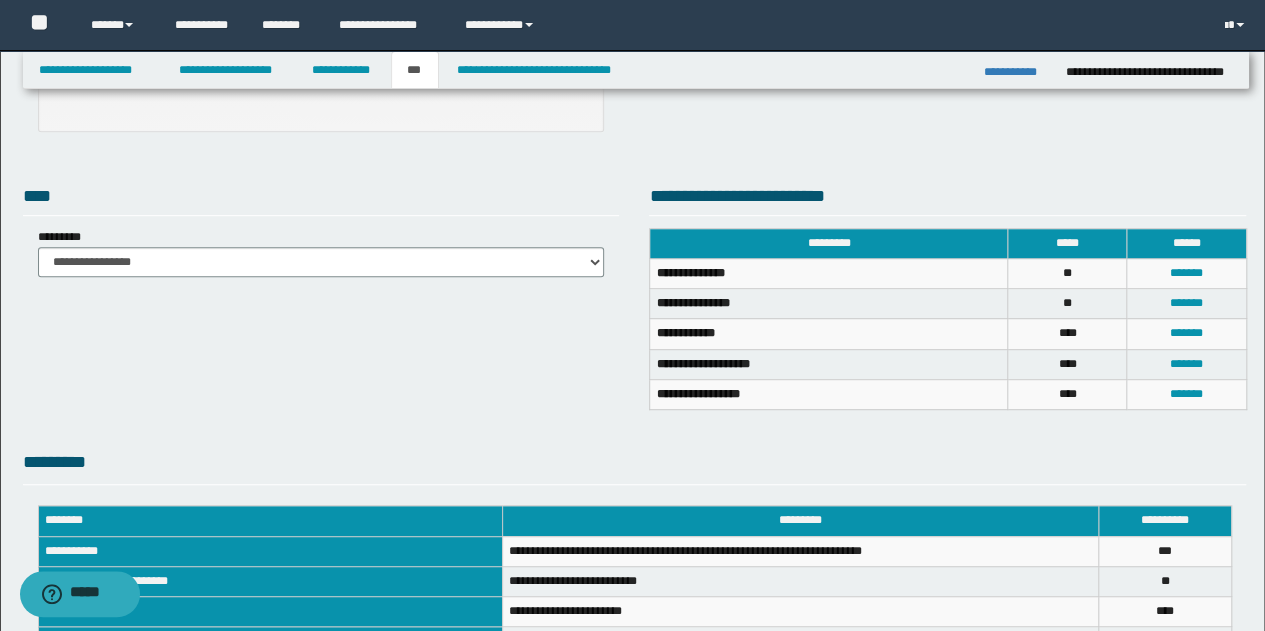 scroll, scrollTop: 704, scrollLeft: 0, axis: vertical 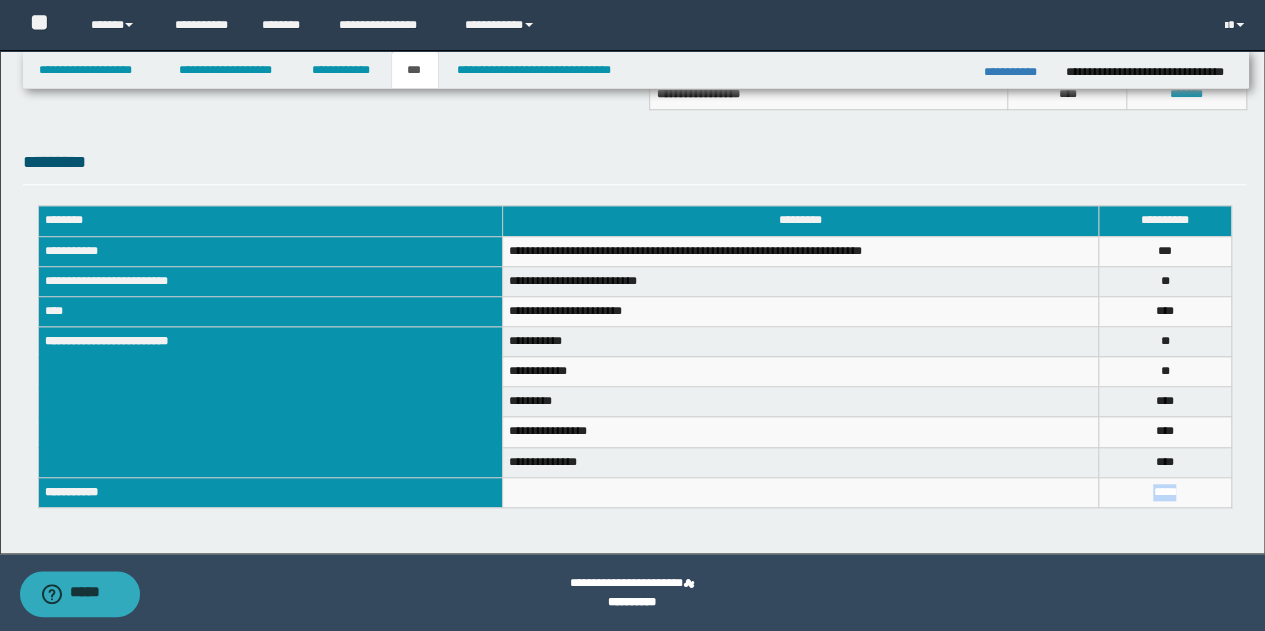 drag, startPoint x: 1204, startPoint y: 484, endPoint x: 1099, endPoint y: 484, distance: 105 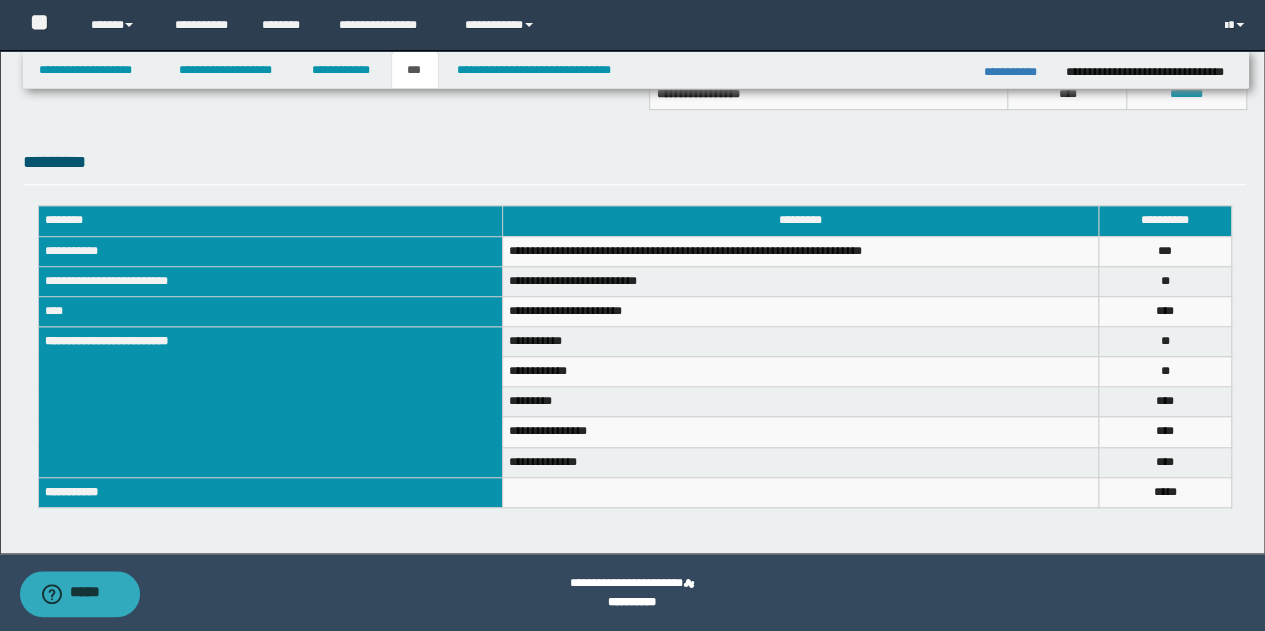 click on "**********" at bounding box center (635, 364) 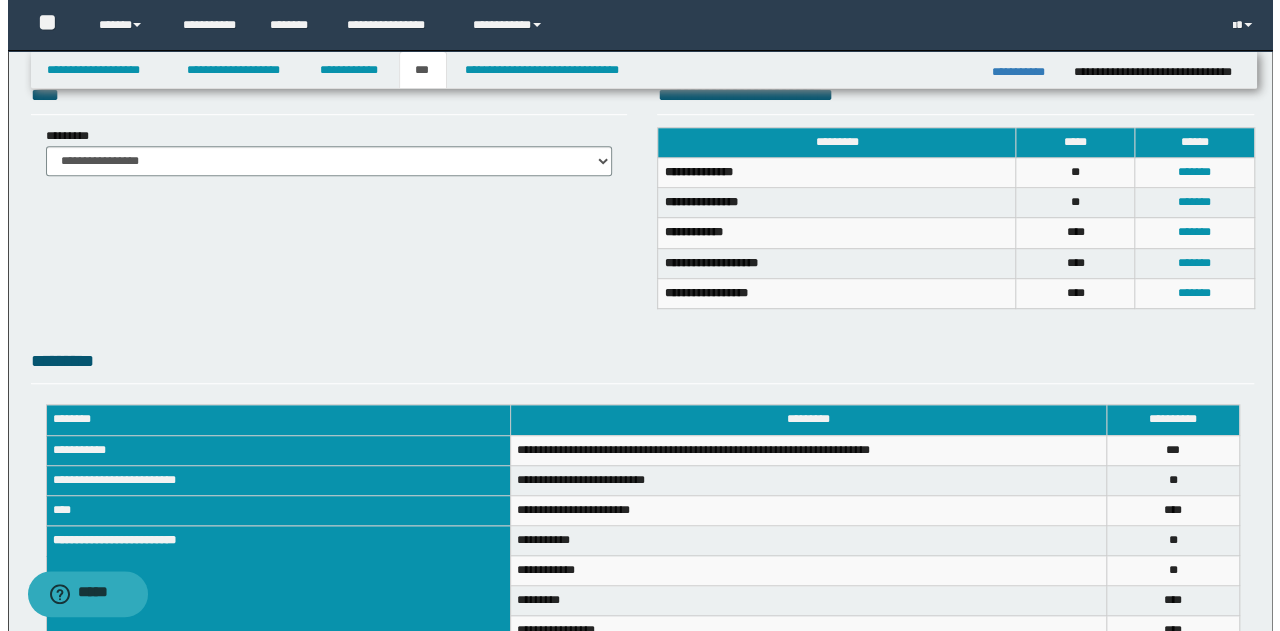 scroll, scrollTop: 404, scrollLeft: 0, axis: vertical 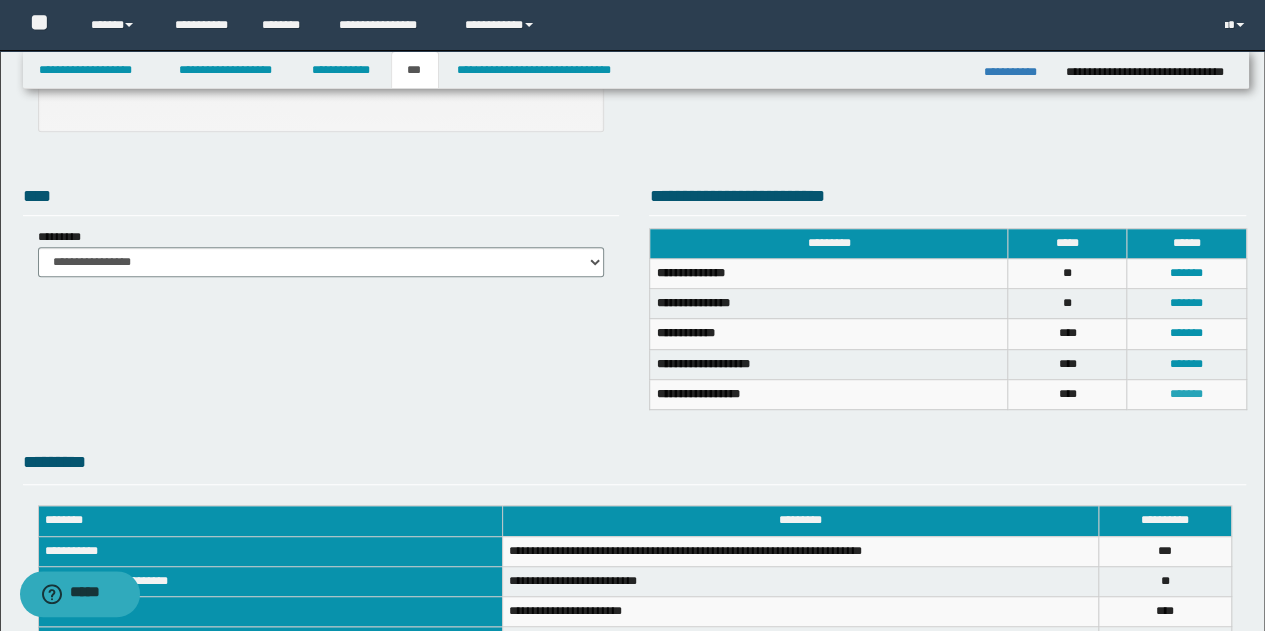 click on "*******" at bounding box center (1186, 394) 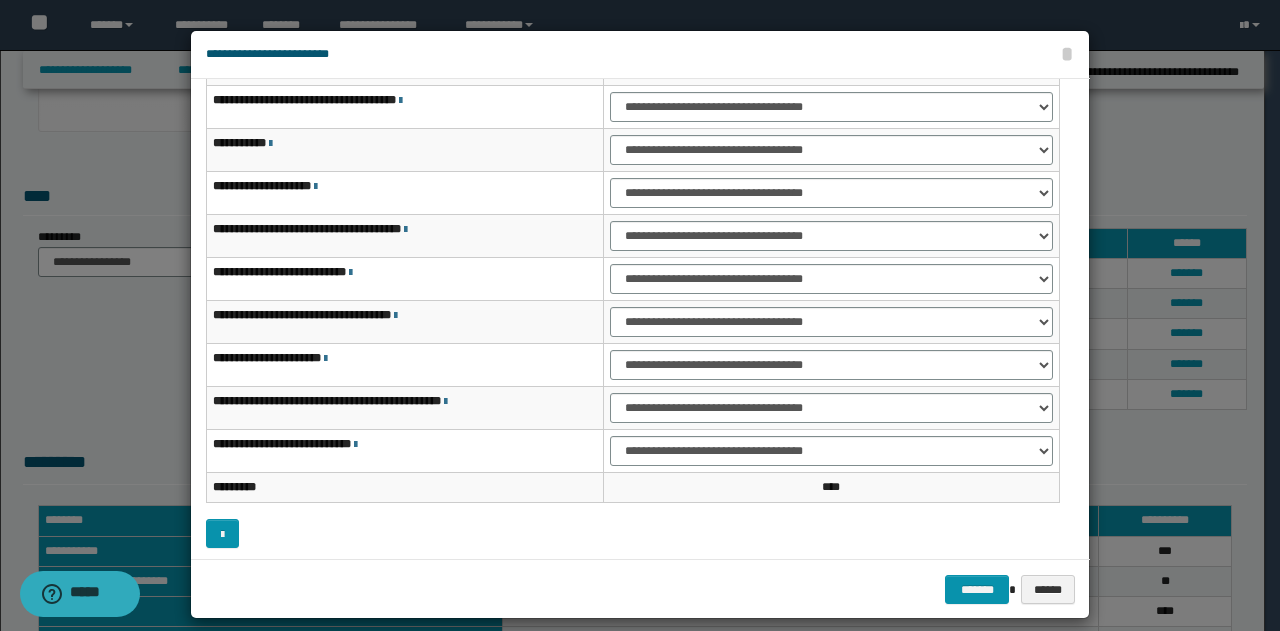 scroll, scrollTop: 116, scrollLeft: 0, axis: vertical 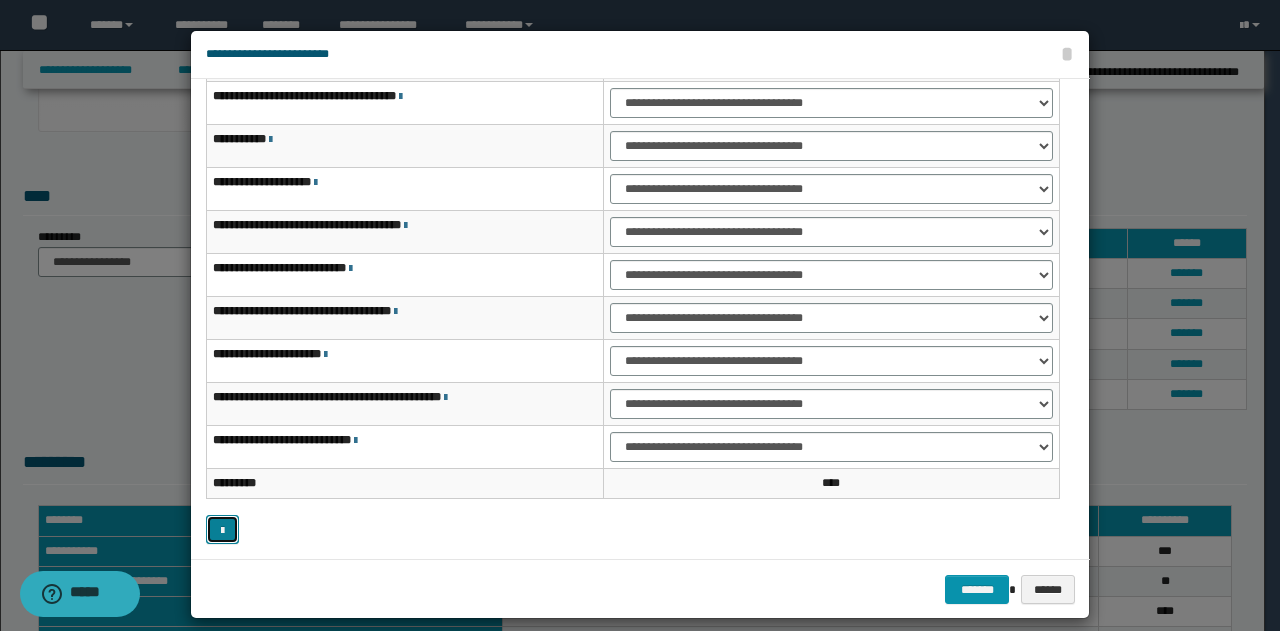 click at bounding box center [222, 531] 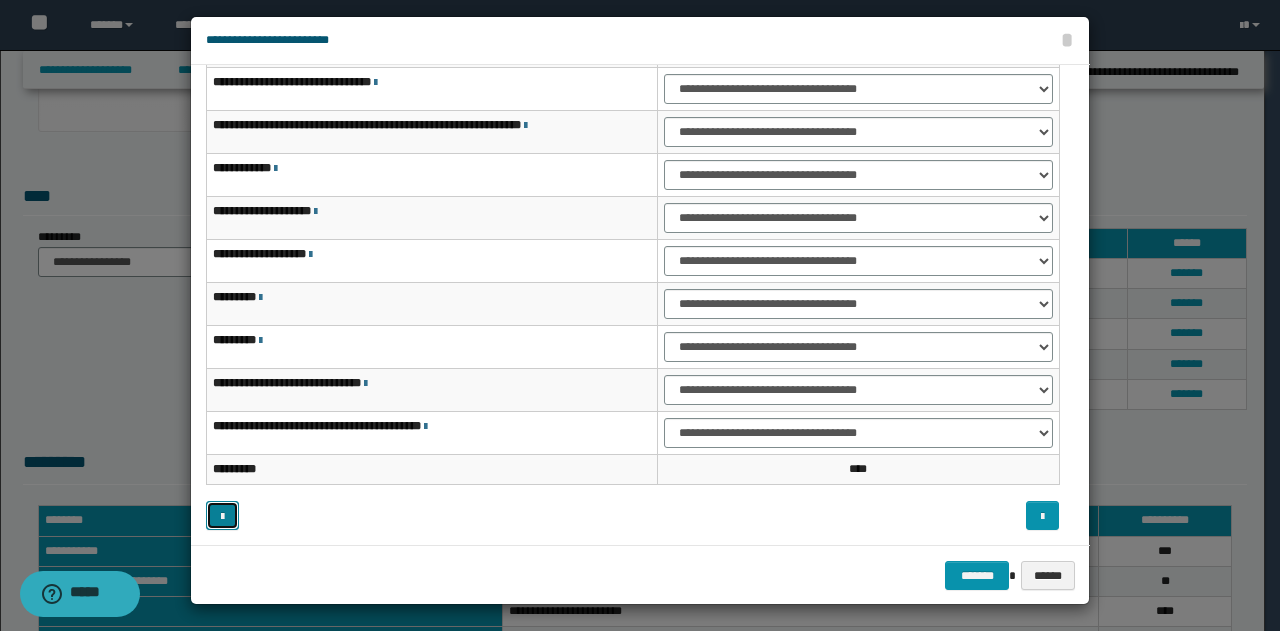 scroll, scrollTop: 18, scrollLeft: 0, axis: vertical 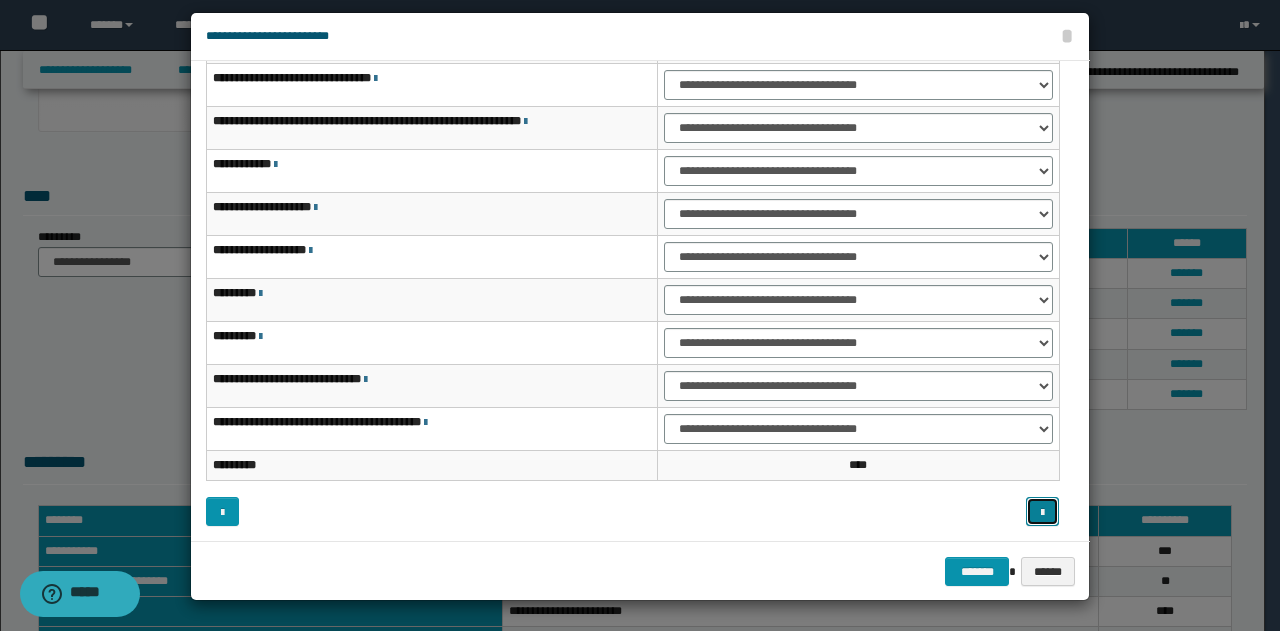 click at bounding box center [1042, 513] 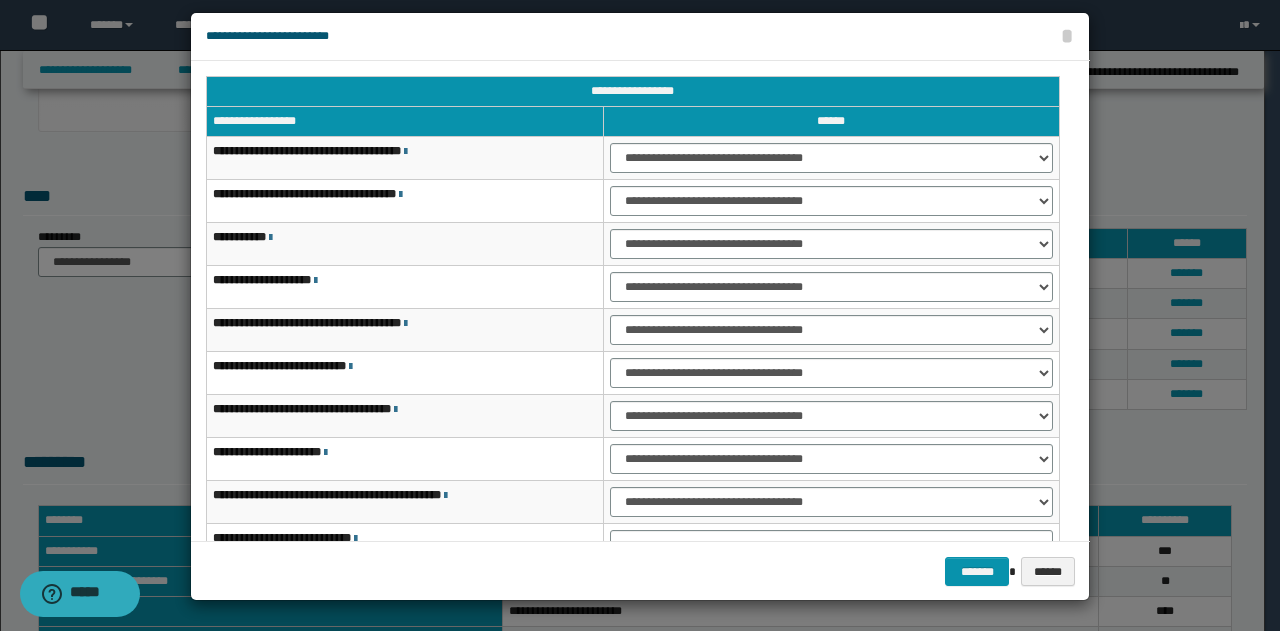 scroll, scrollTop: 0, scrollLeft: 0, axis: both 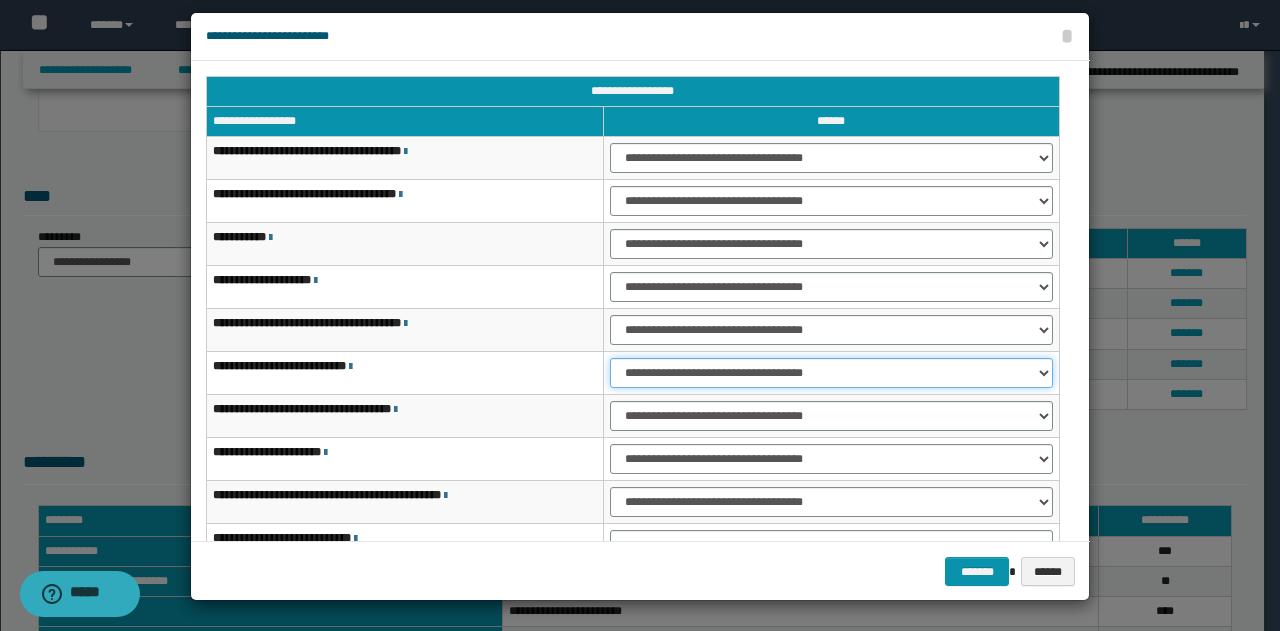 click on "**********" at bounding box center [831, 373] 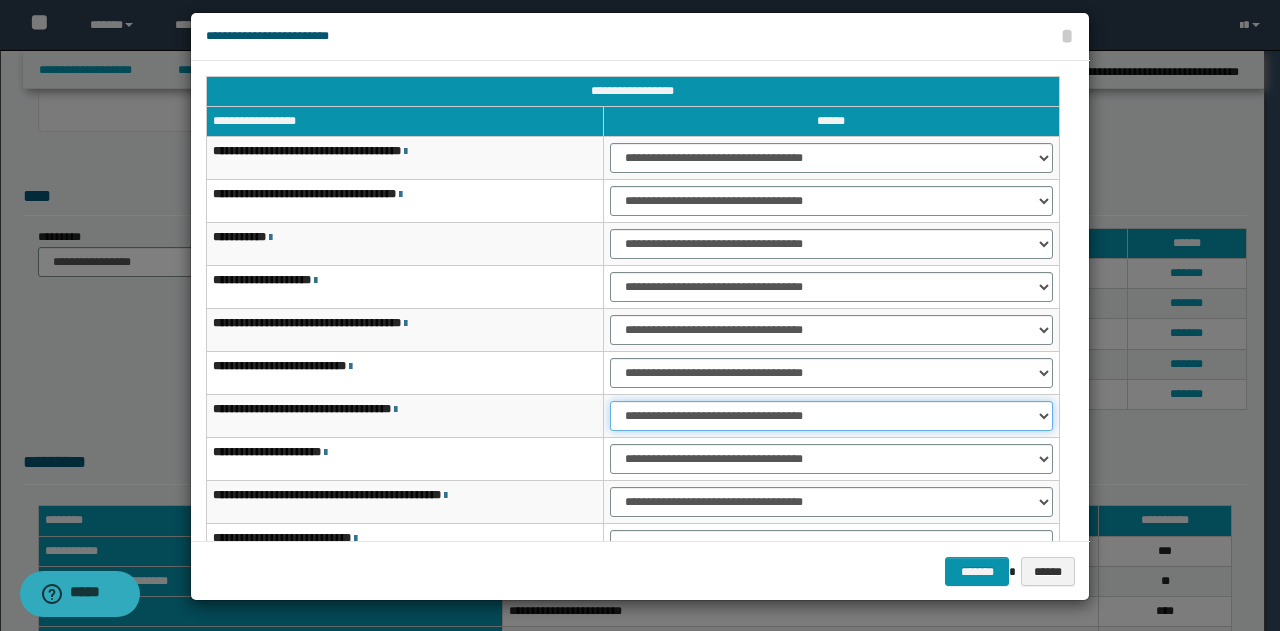 click on "**********" at bounding box center (831, 416) 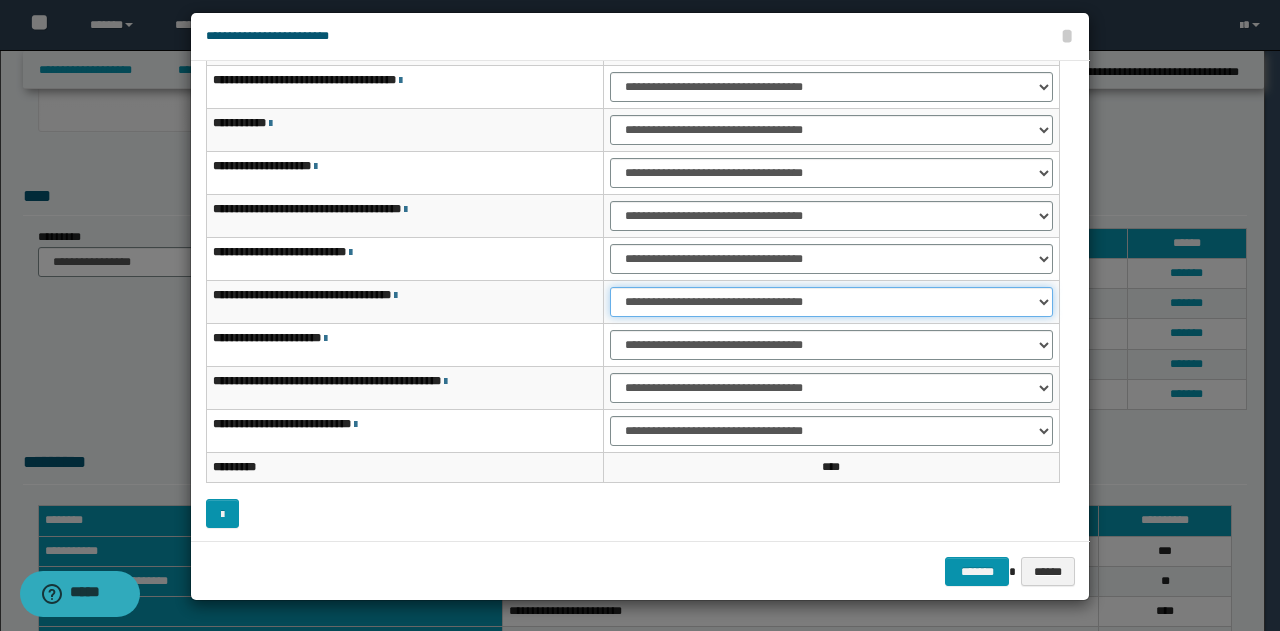 scroll, scrollTop: 116, scrollLeft: 0, axis: vertical 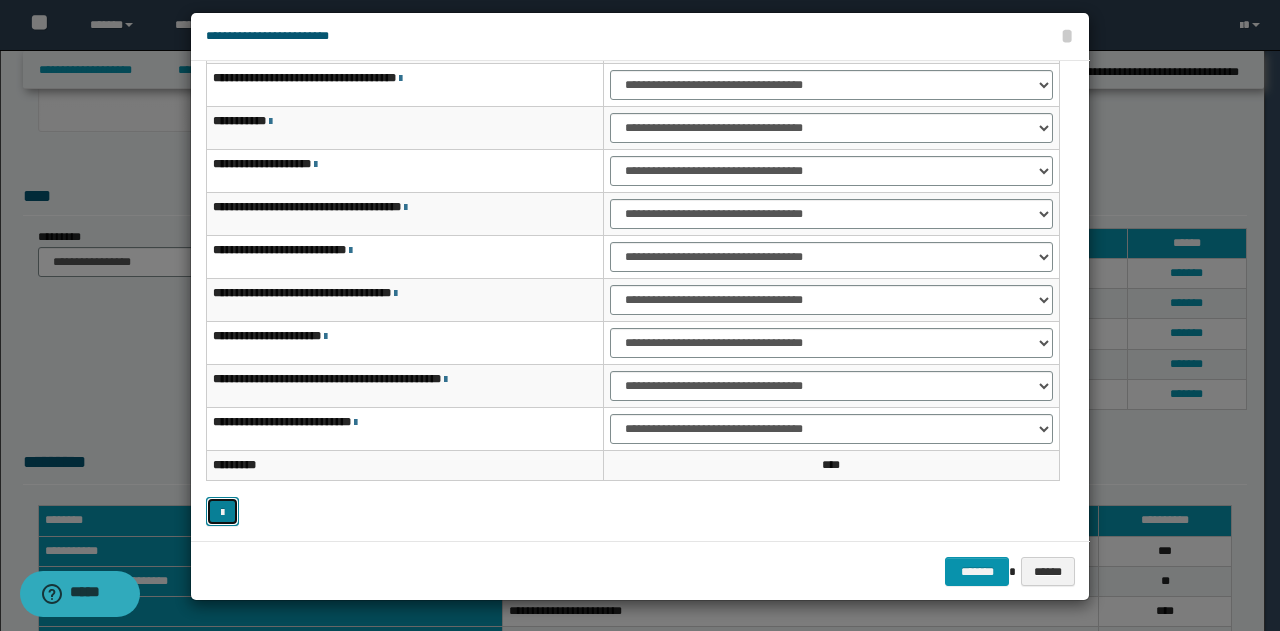 click at bounding box center (222, 513) 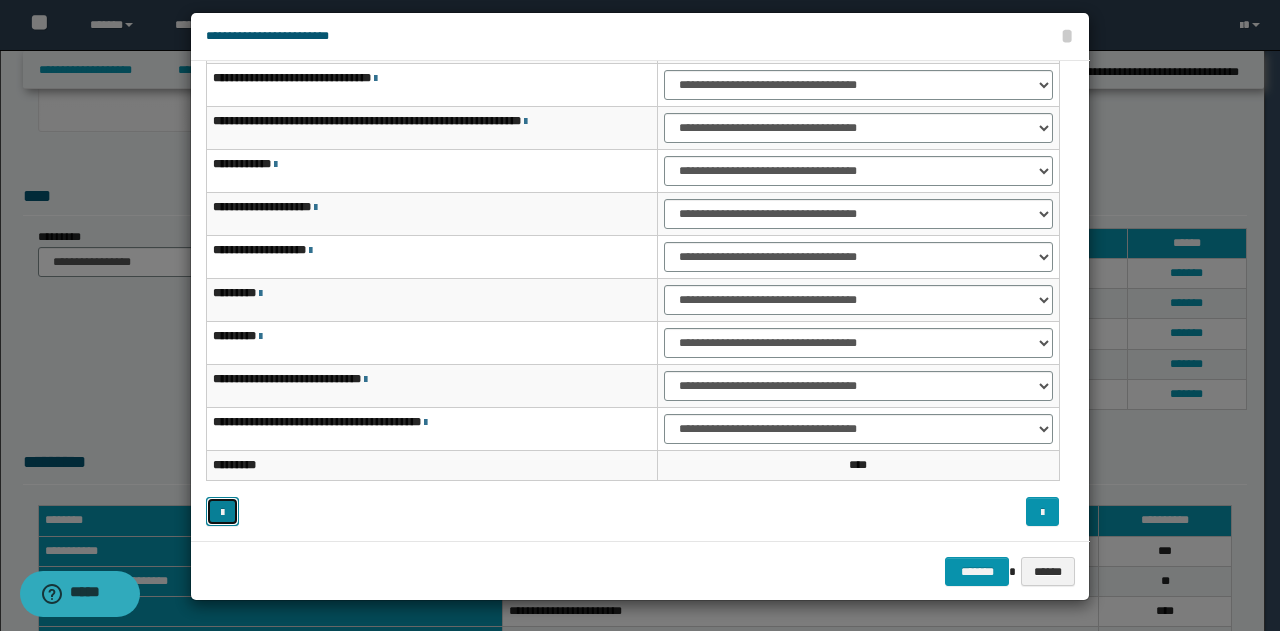click at bounding box center [222, 513] 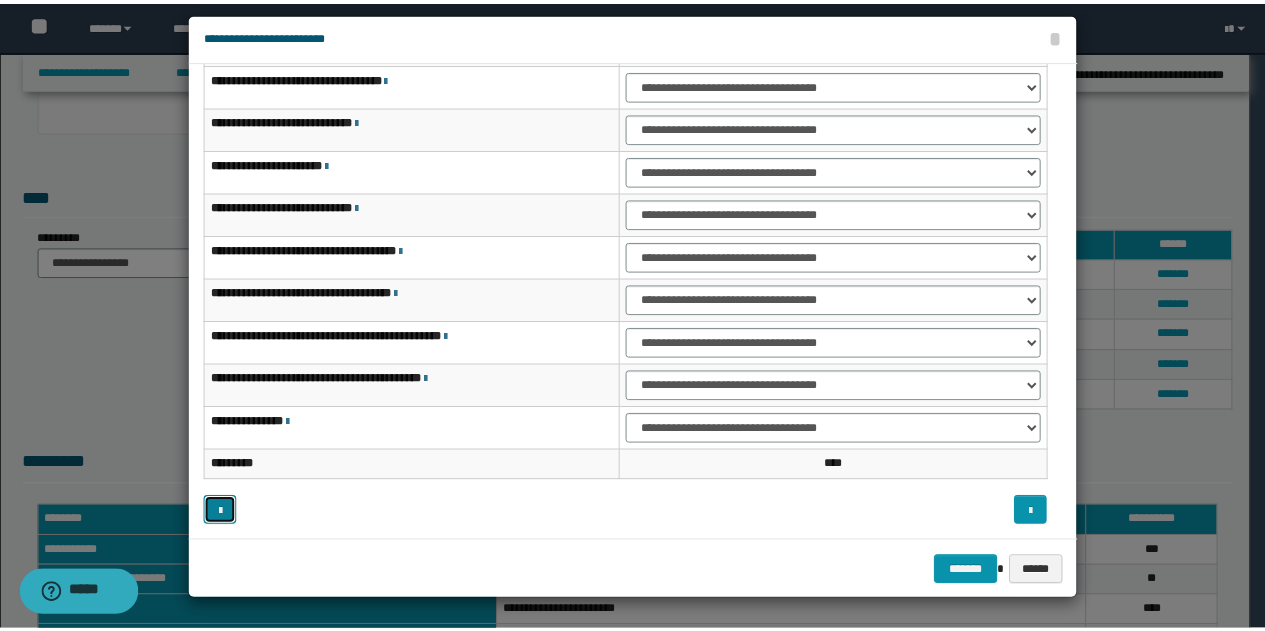 scroll, scrollTop: 0, scrollLeft: 0, axis: both 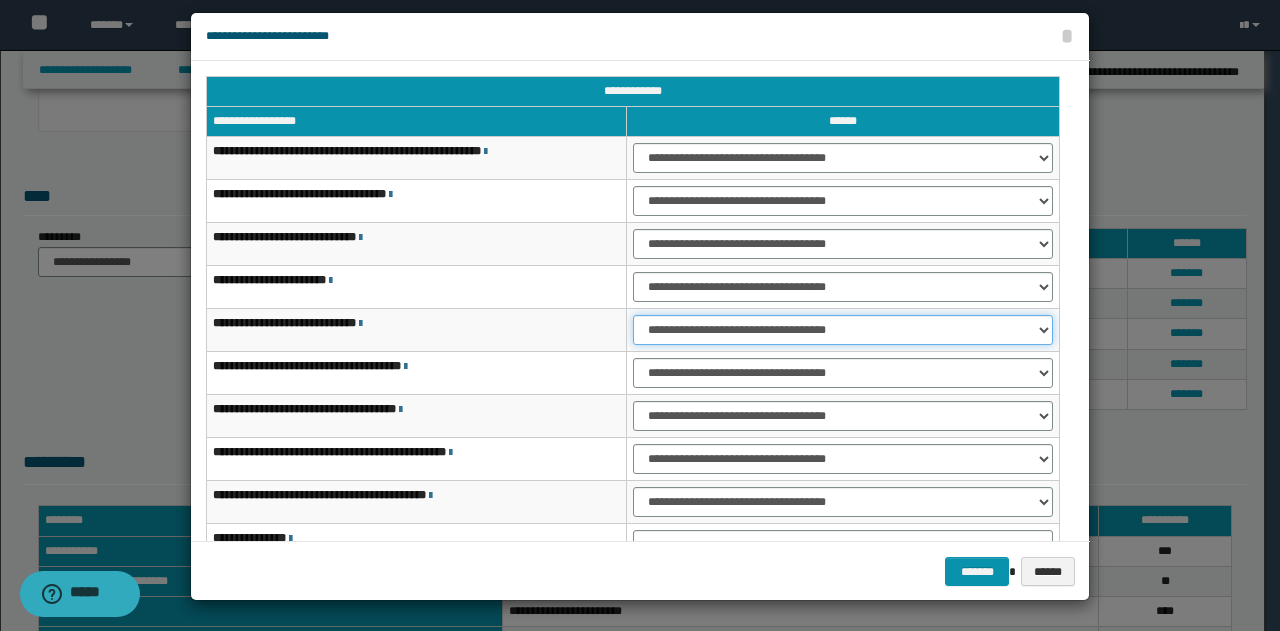 click on "**********" at bounding box center (843, 330) 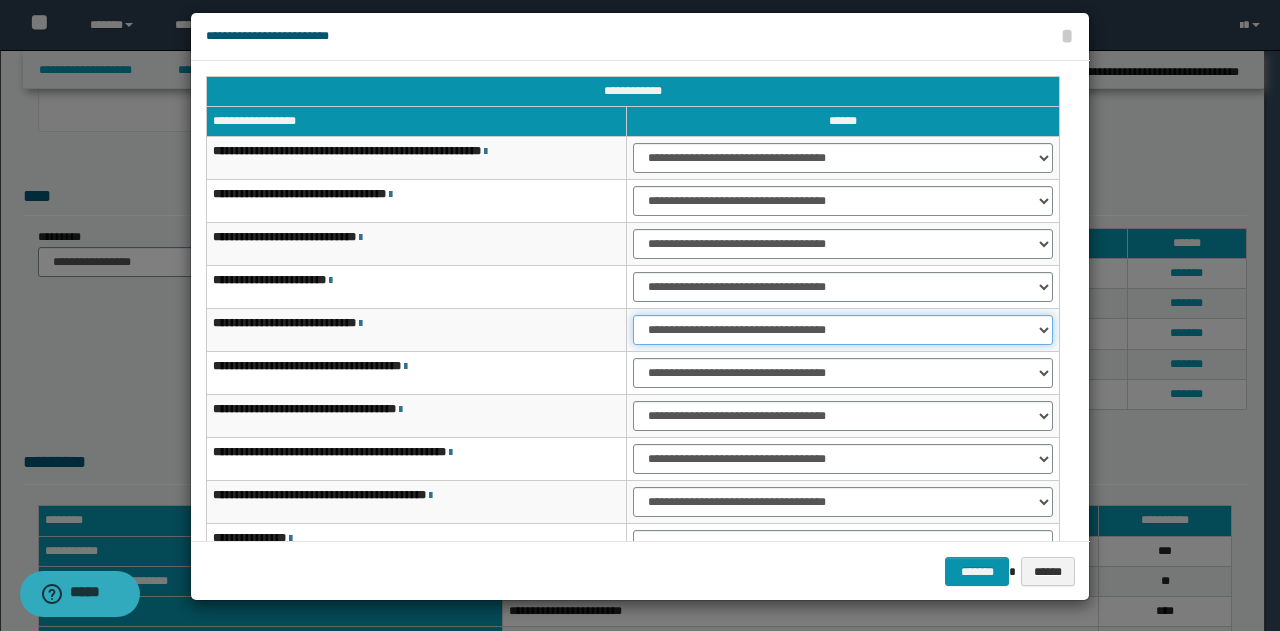 click on "**********" at bounding box center [843, 330] 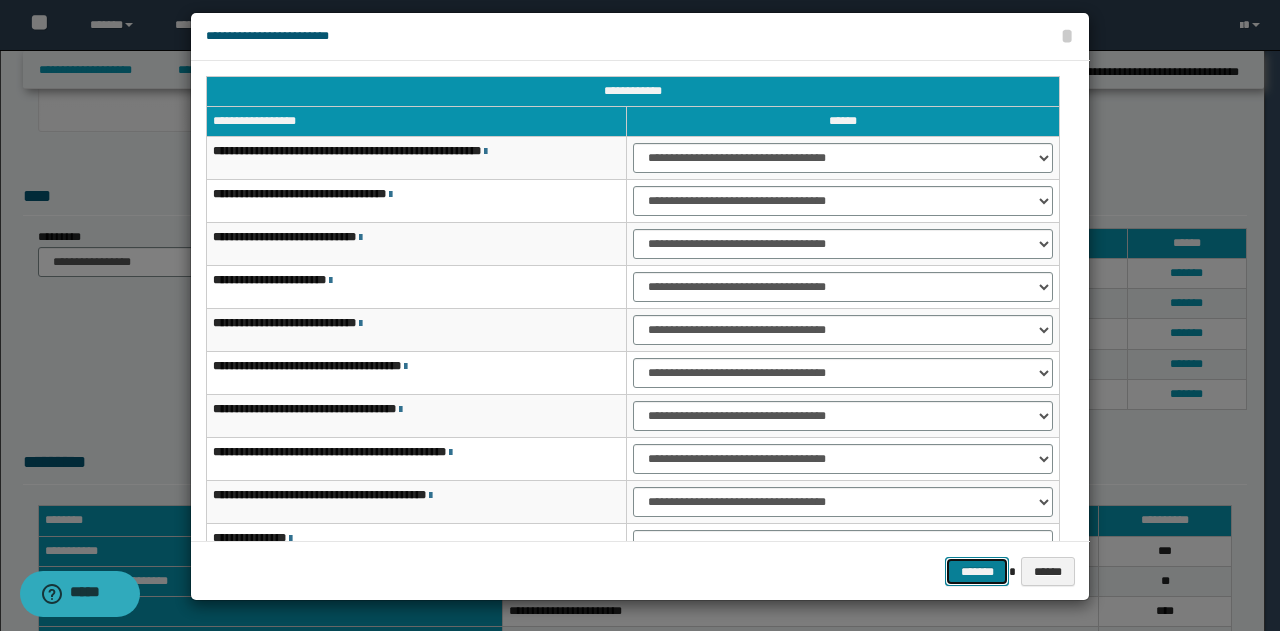 click on "*******" at bounding box center [977, 571] 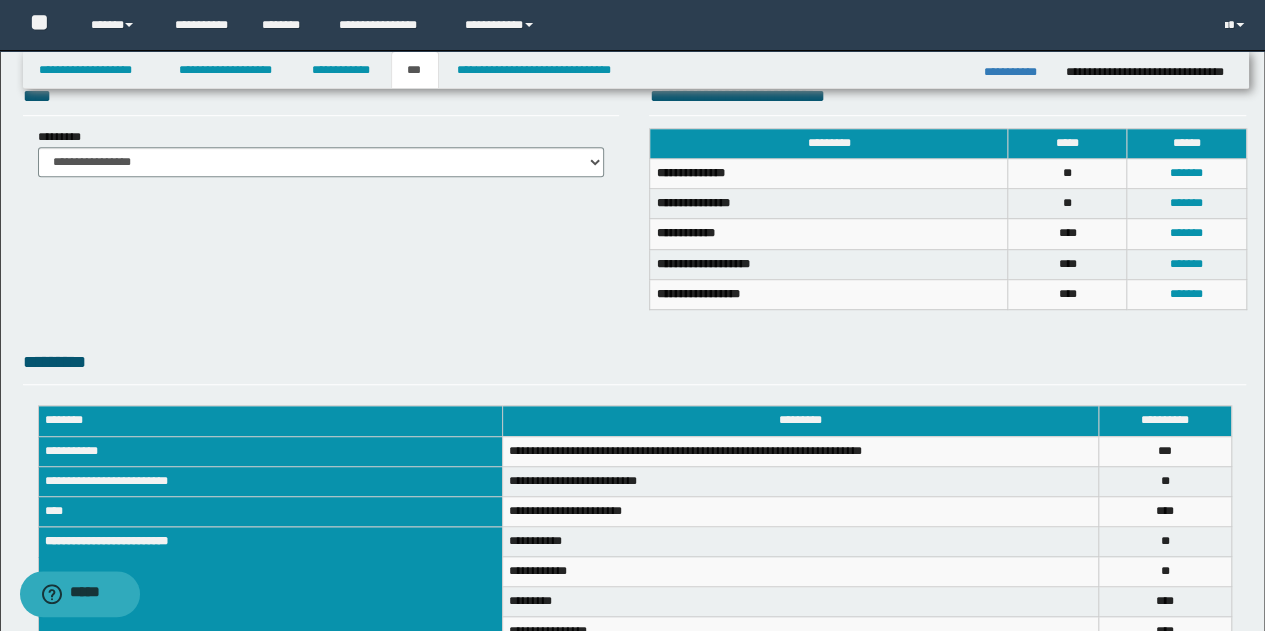scroll, scrollTop: 704, scrollLeft: 0, axis: vertical 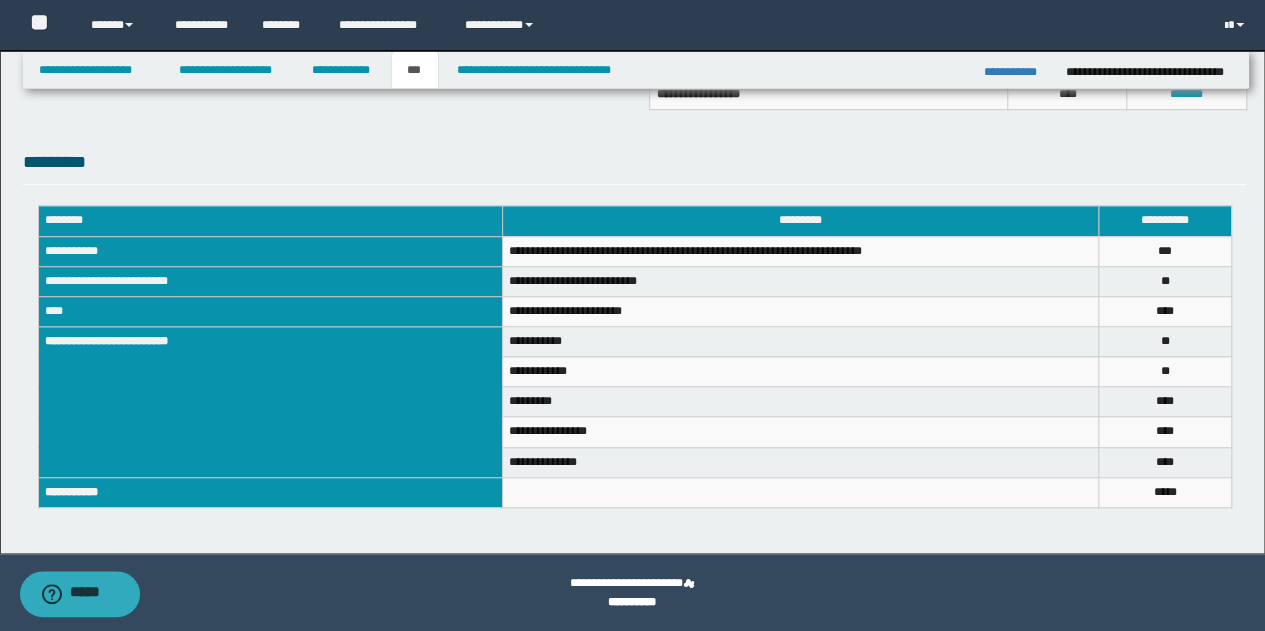 click on "**********" at bounding box center (632, -50) 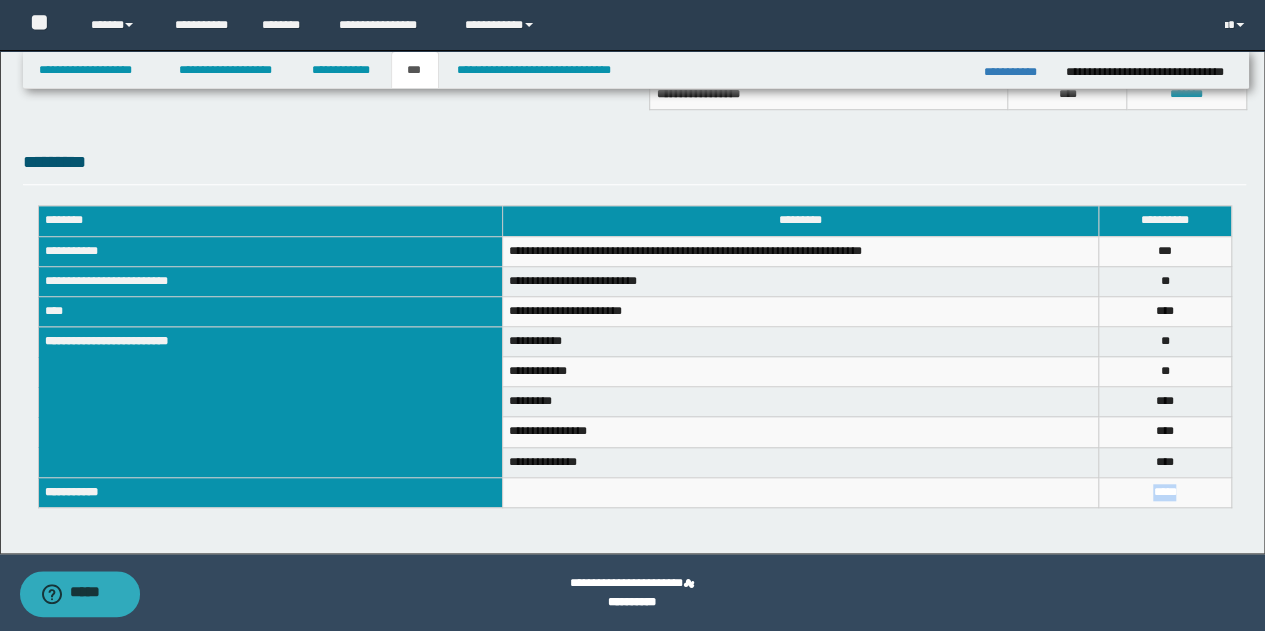 drag, startPoint x: 1203, startPoint y: 487, endPoint x: 1138, endPoint y: 489, distance: 65.03076 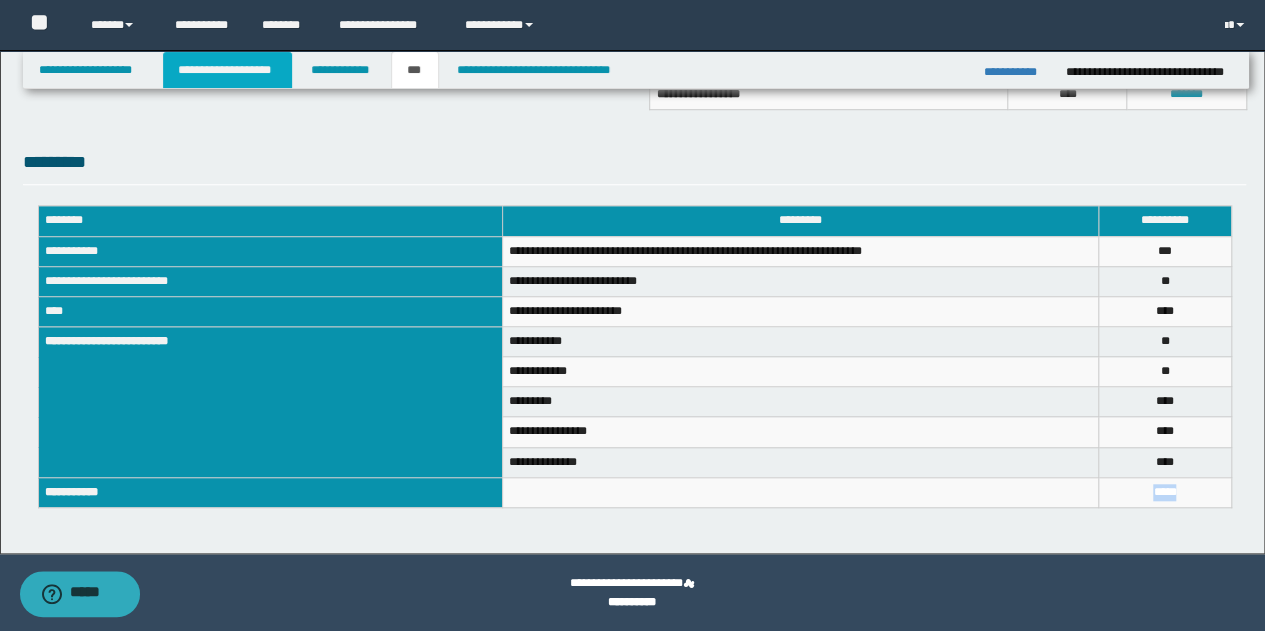 click on "**********" at bounding box center [227, 70] 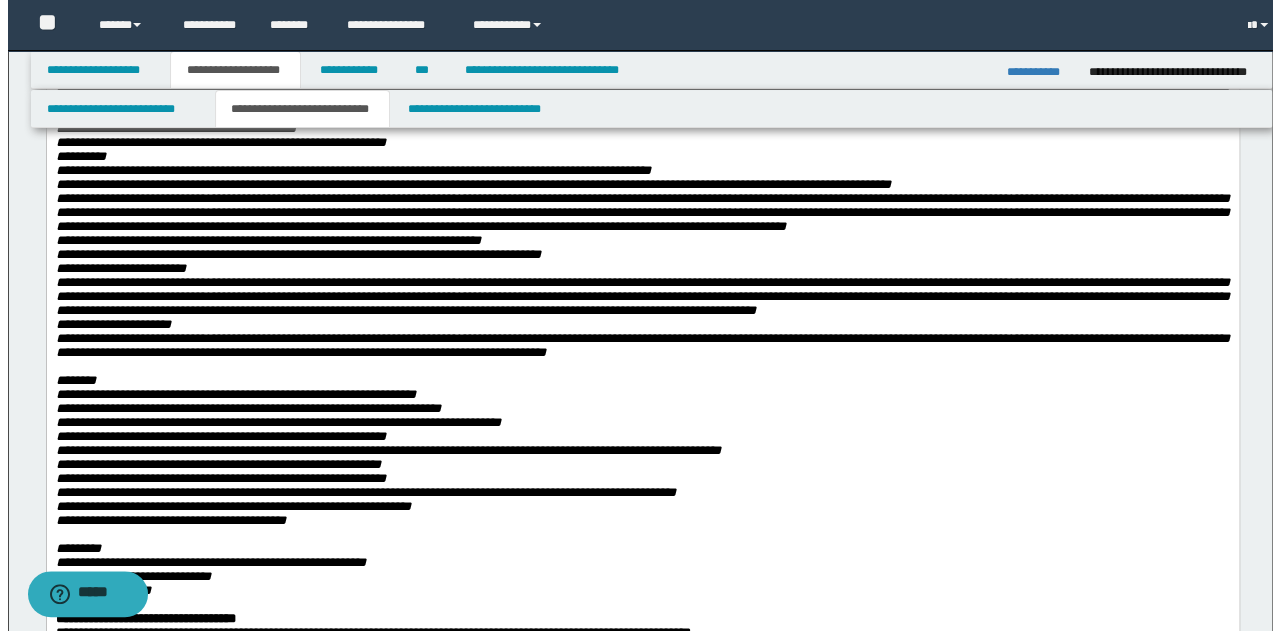 scroll, scrollTop: 735, scrollLeft: 0, axis: vertical 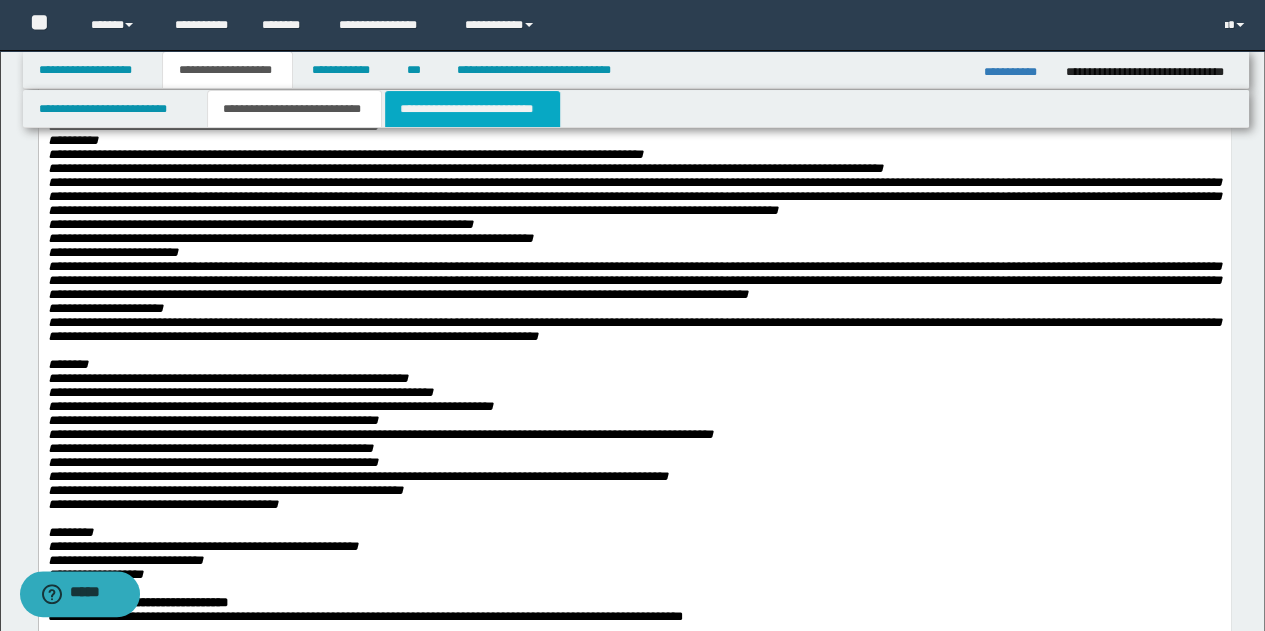 click on "**********" at bounding box center [472, 109] 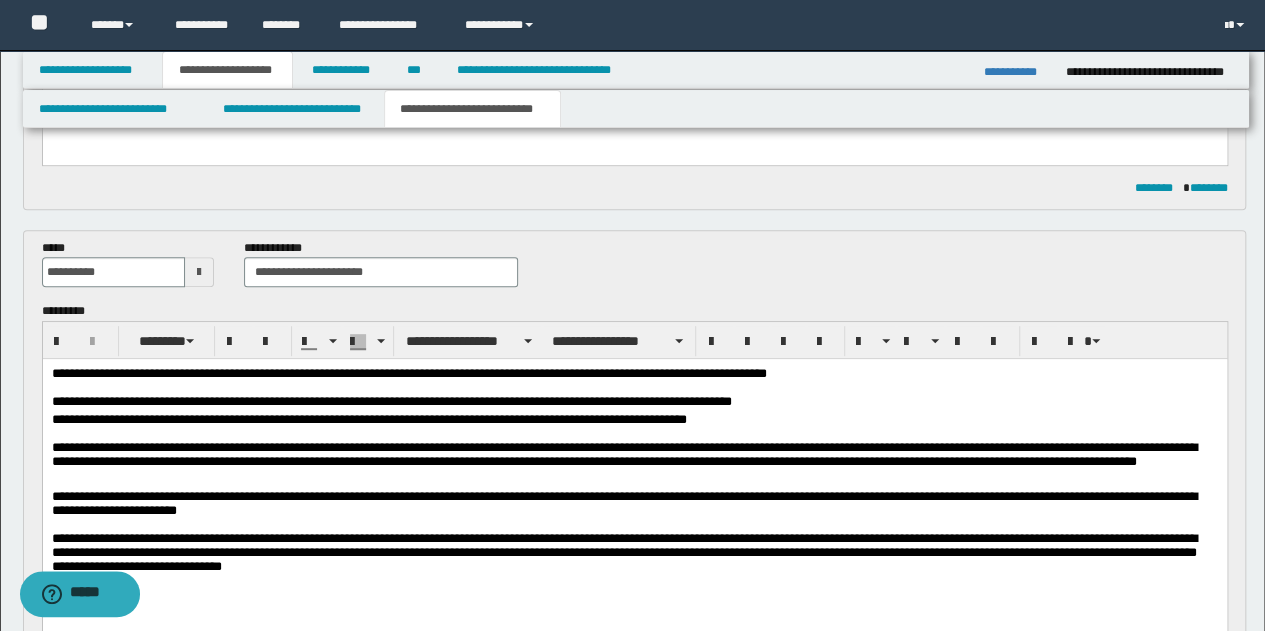 scroll, scrollTop: 435, scrollLeft: 0, axis: vertical 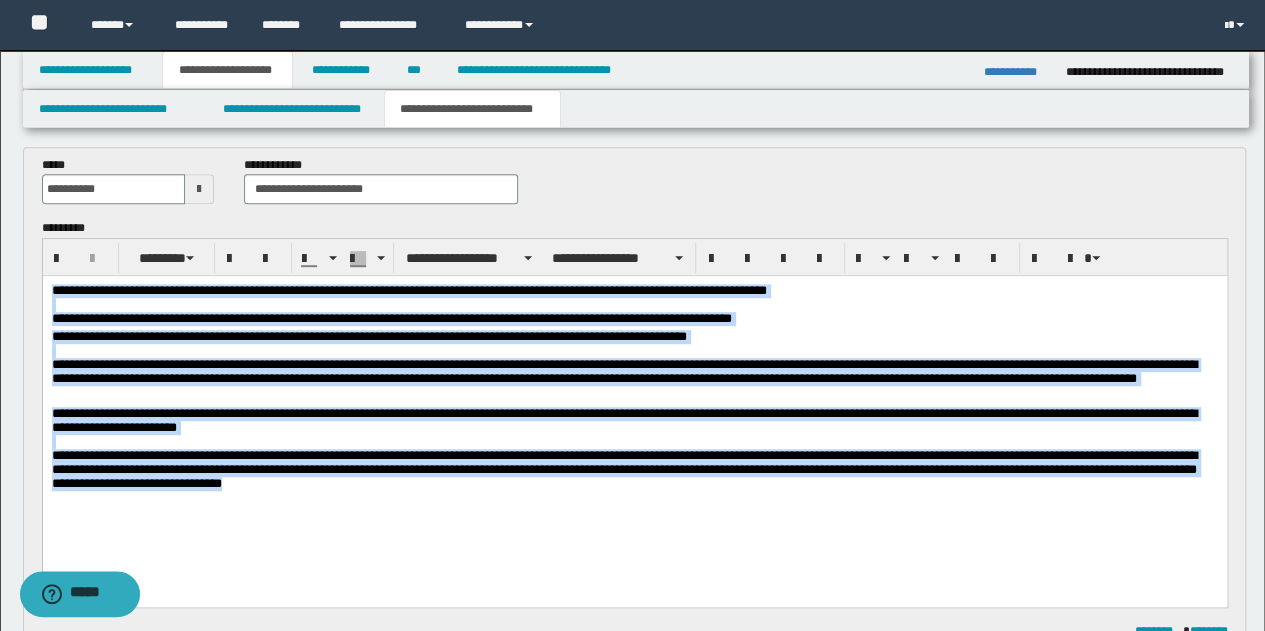 drag, startPoint x: 51, startPoint y: 292, endPoint x: 410, endPoint y: 509, distance: 419.4878 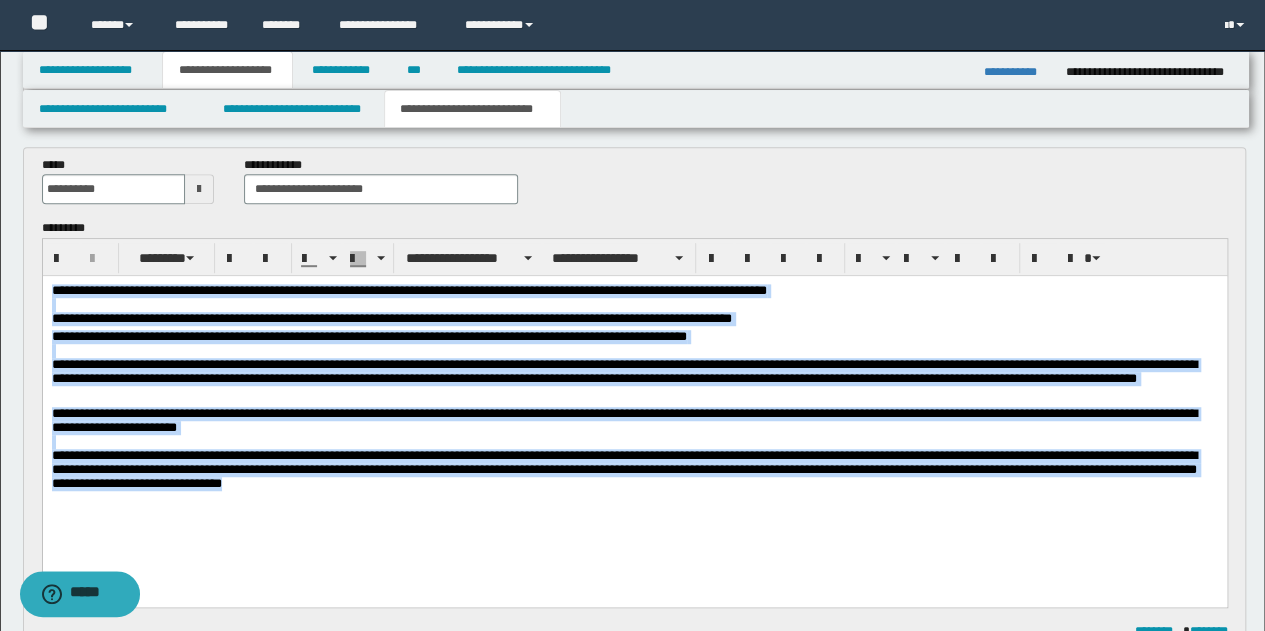 click on "**********" at bounding box center (634, 416) 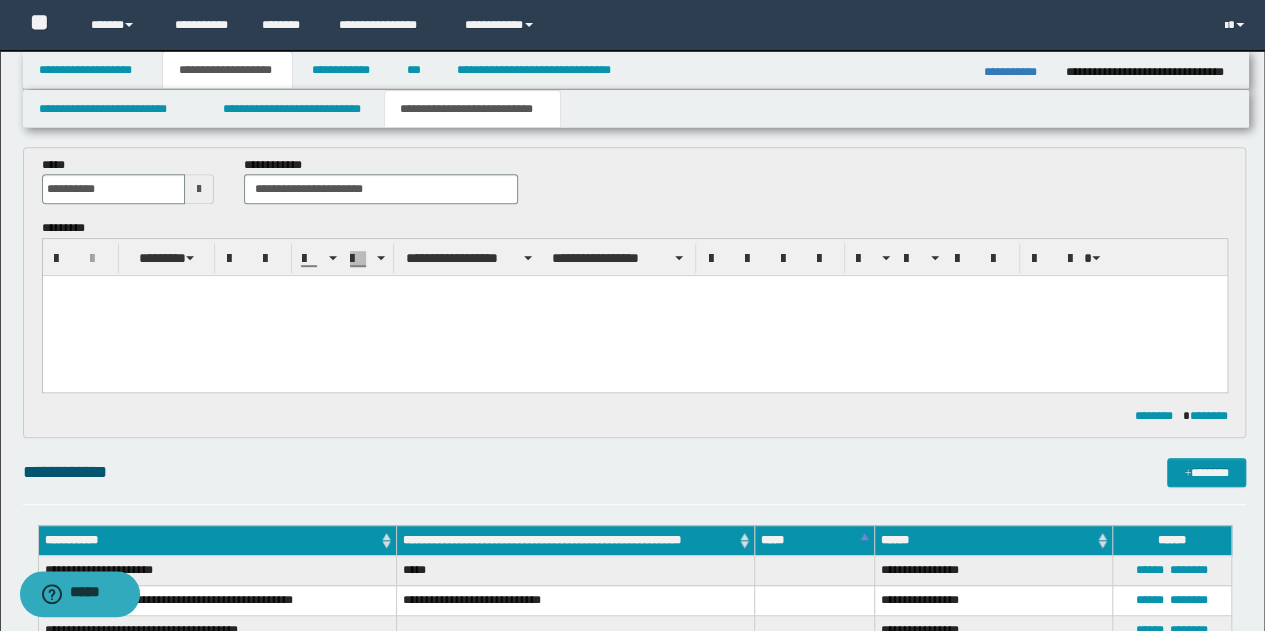click at bounding box center (634, 309) 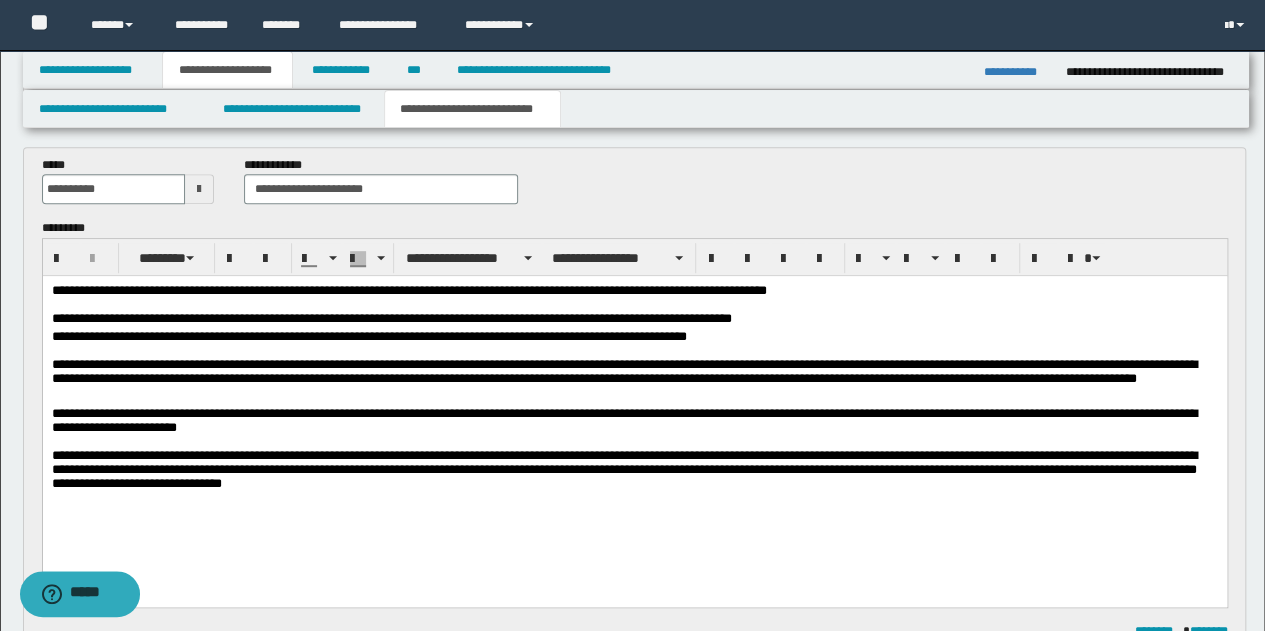click on "**********" at bounding box center (634, 307) 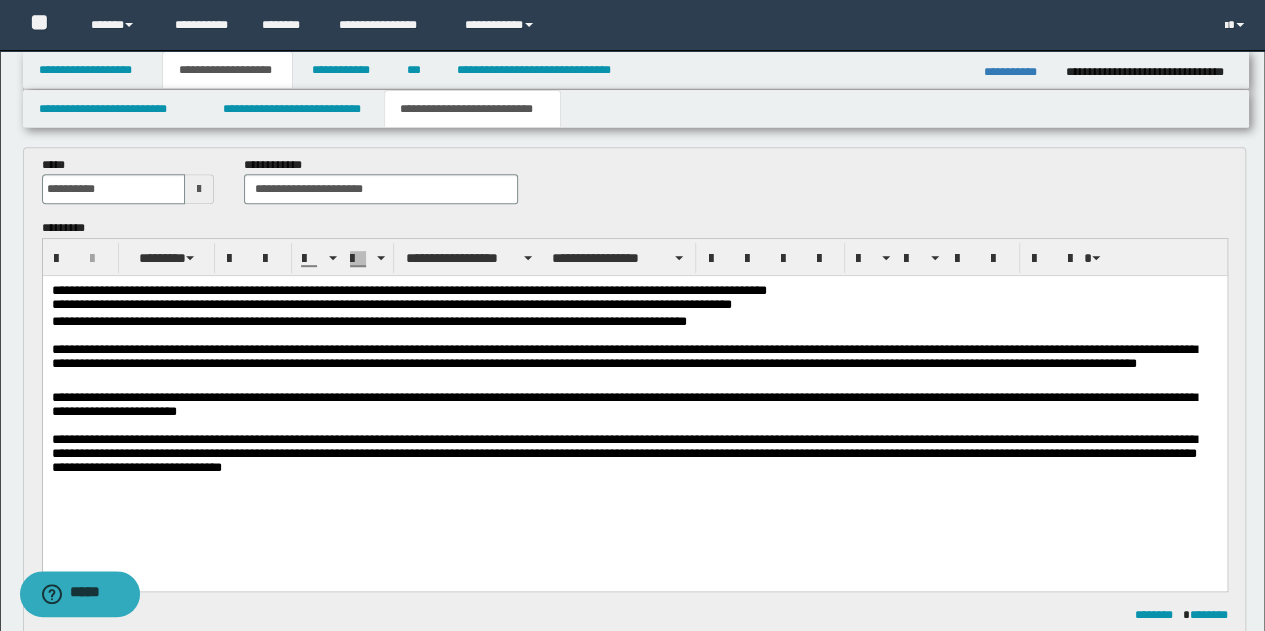 click on "**********" at bounding box center [634, 353] 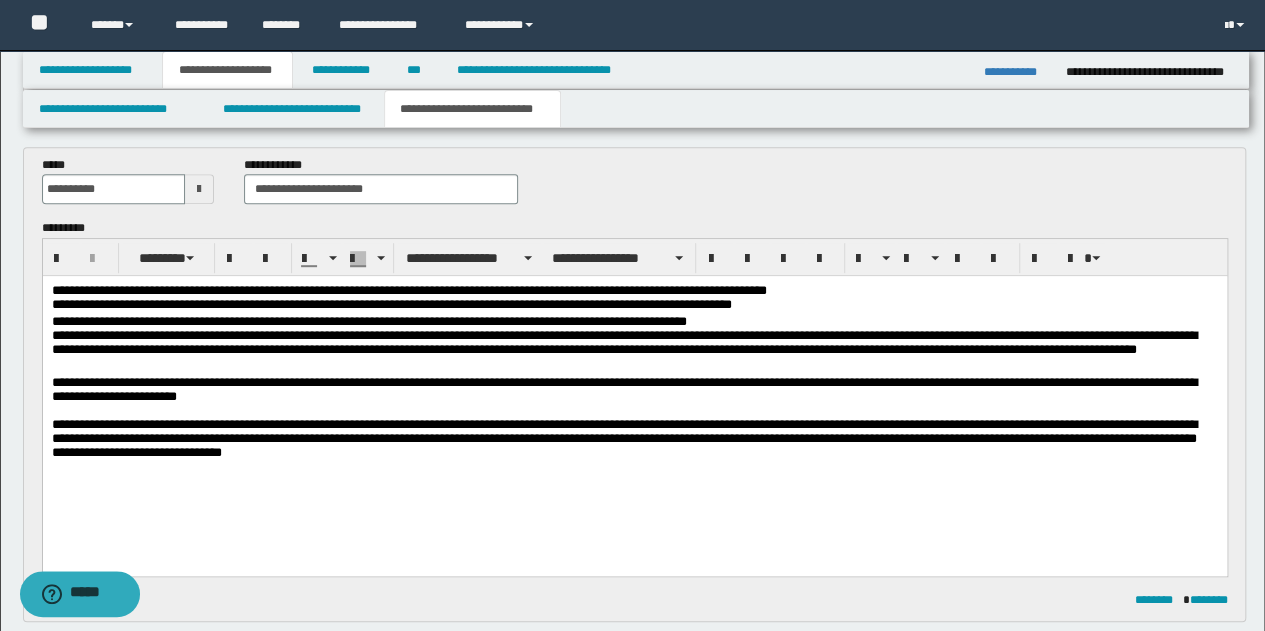 click on "**********" at bounding box center (634, 401) 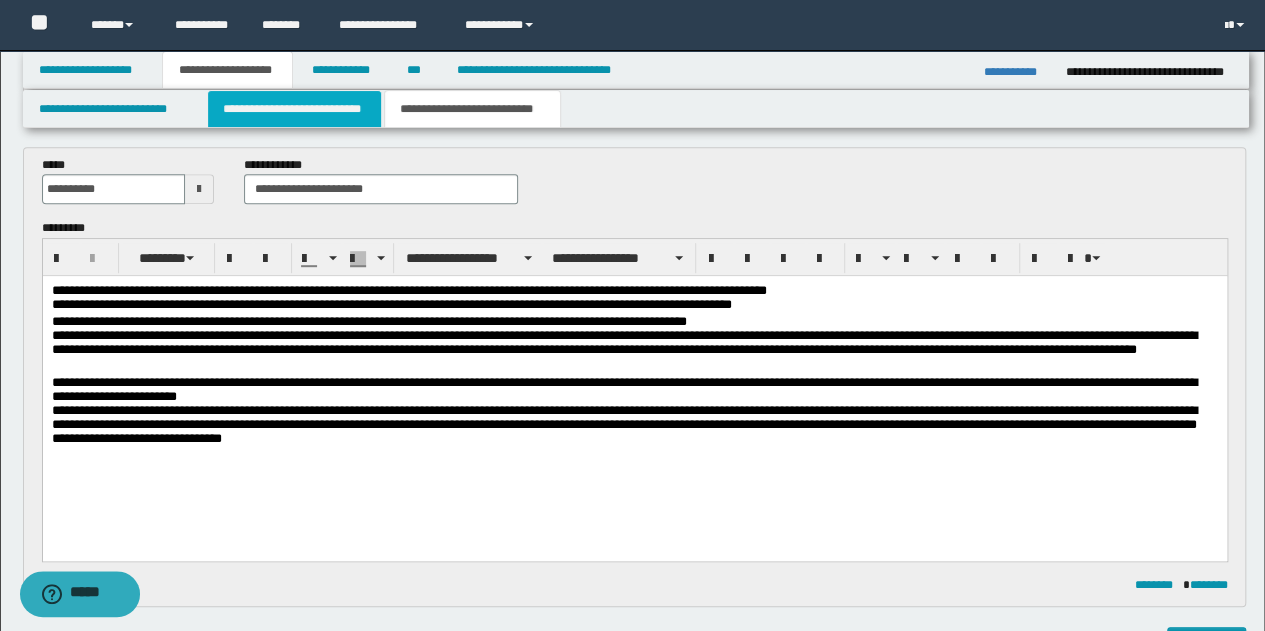 click on "**********" at bounding box center [294, 109] 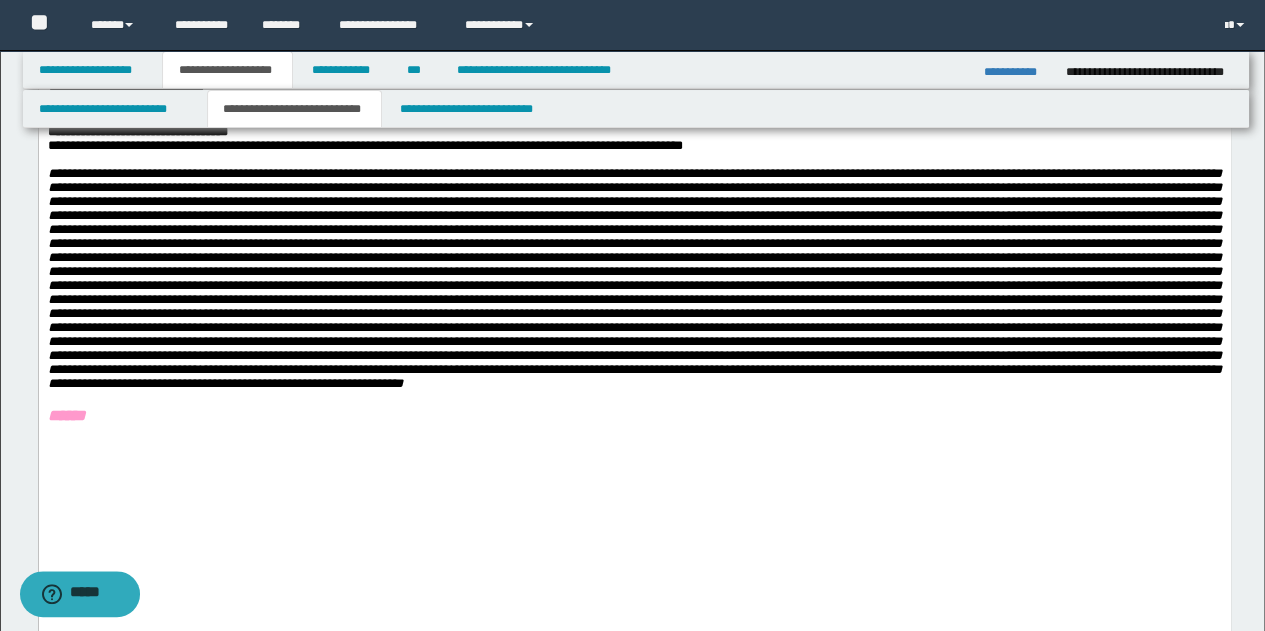 scroll, scrollTop: 1235, scrollLeft: 0, axis: vertical 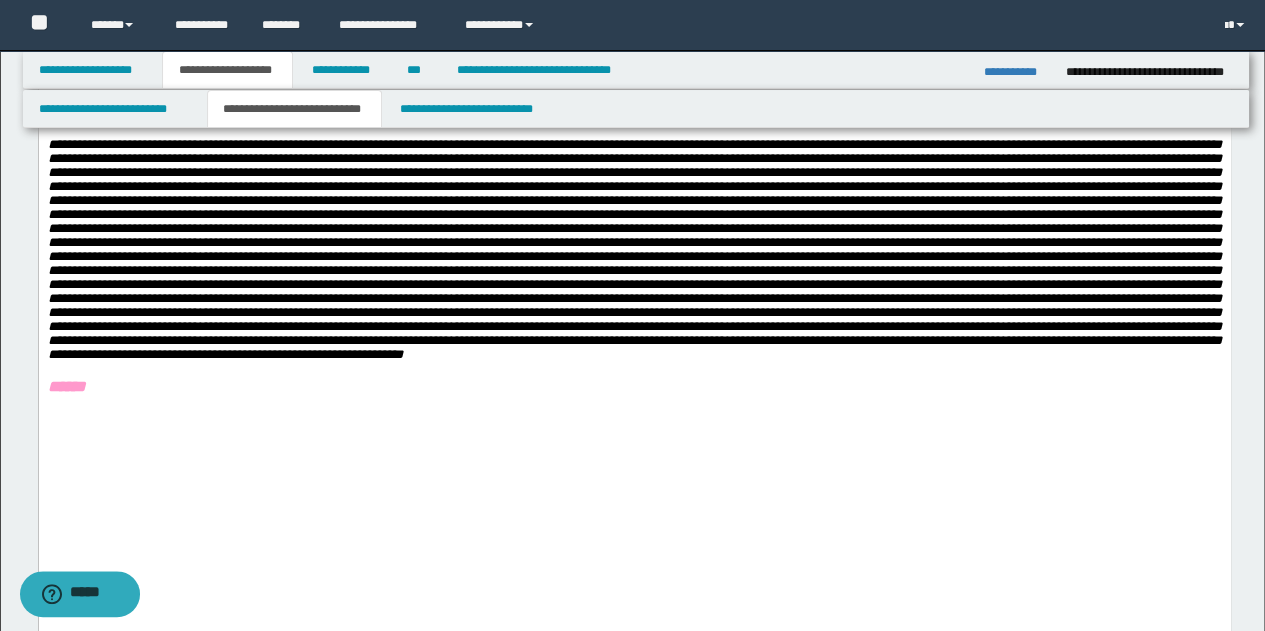 click at bounding box center [634, 250] 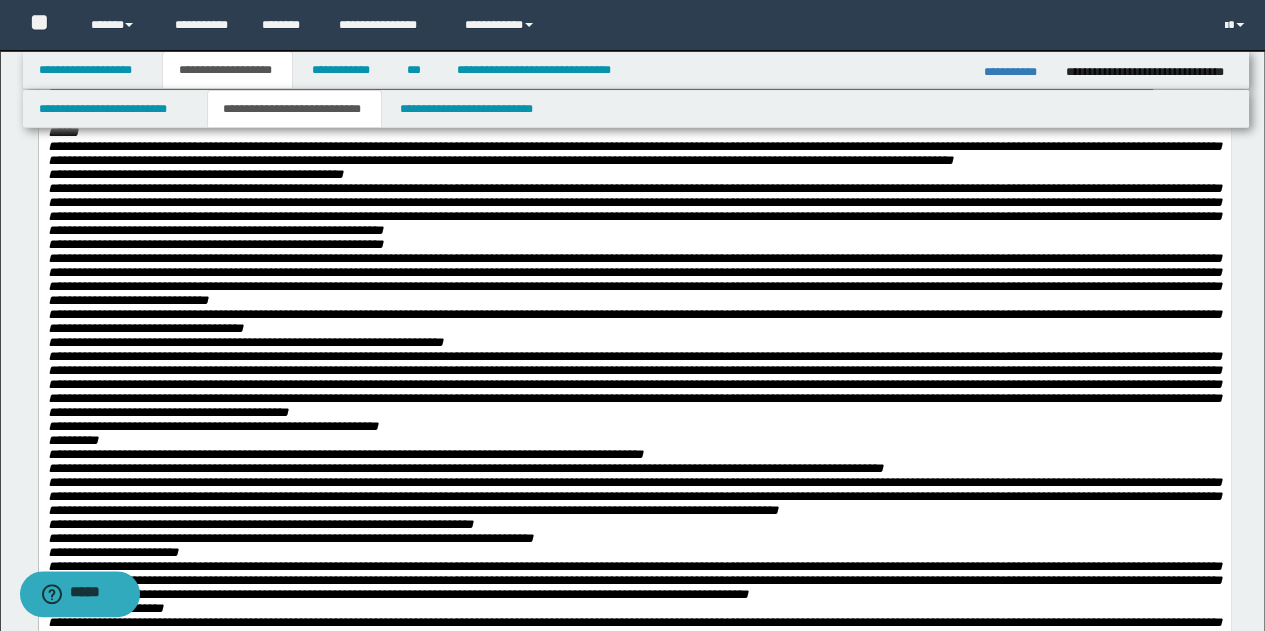 scroll, scrollTop: 35, scrollLeft: 0, axis: vertical 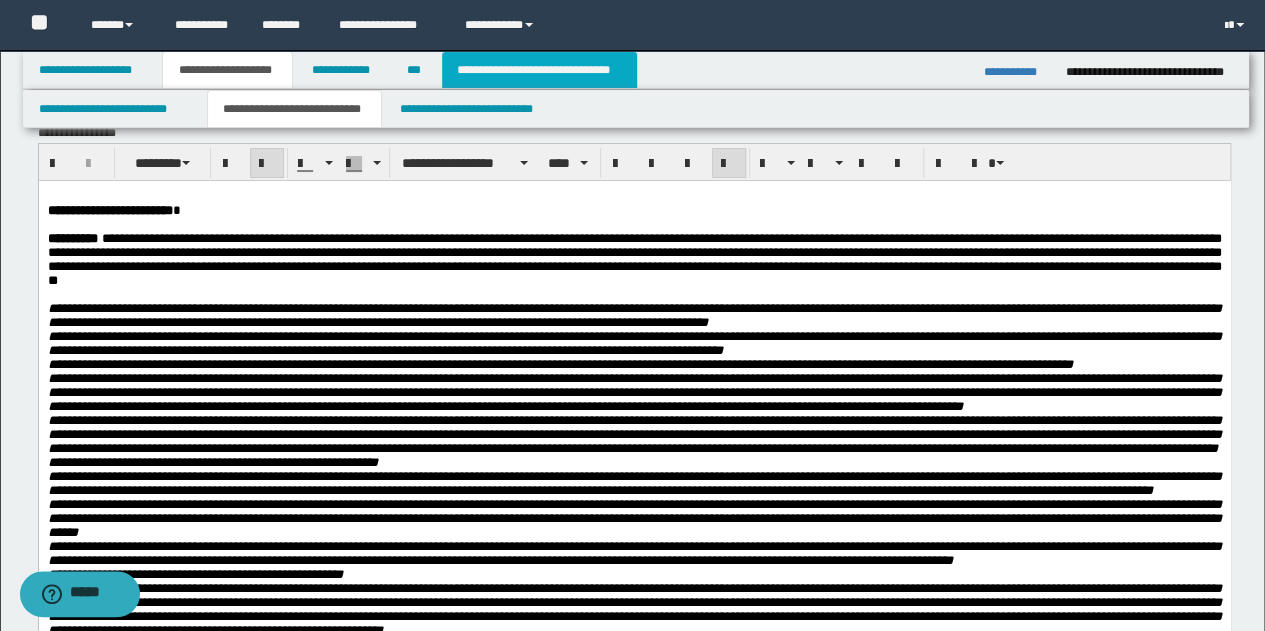 click on "**********" at bounding box center [539, 70] 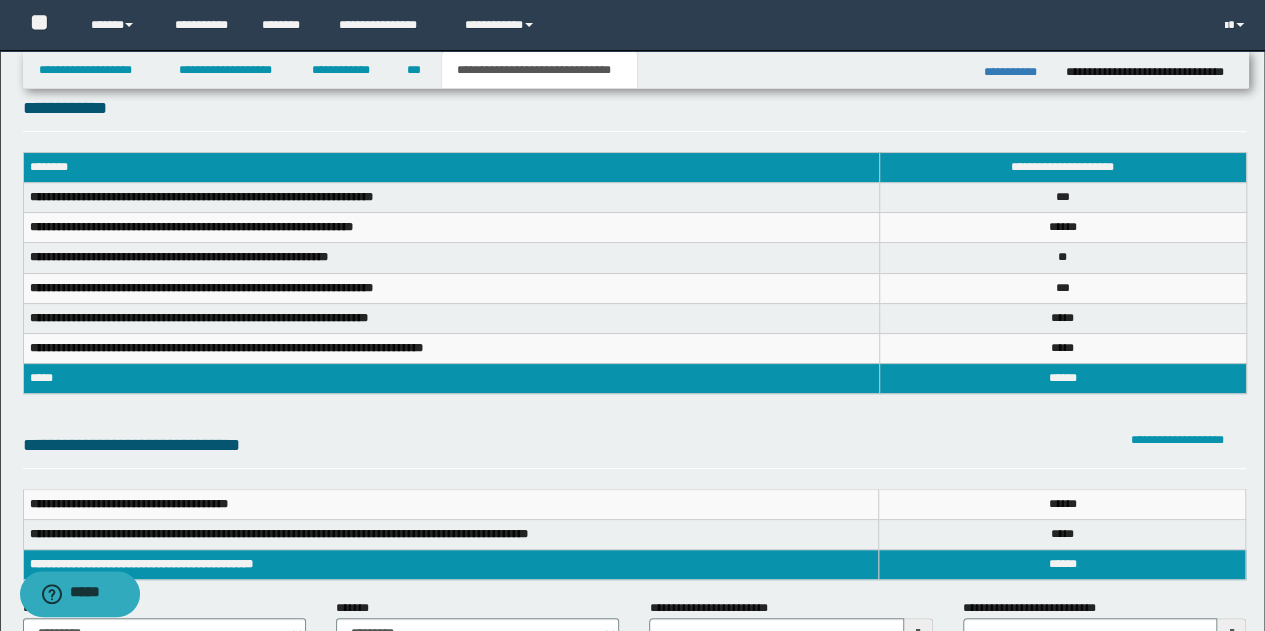 scroll, scrollTop: 0, scrollLeft: 0, axis: both 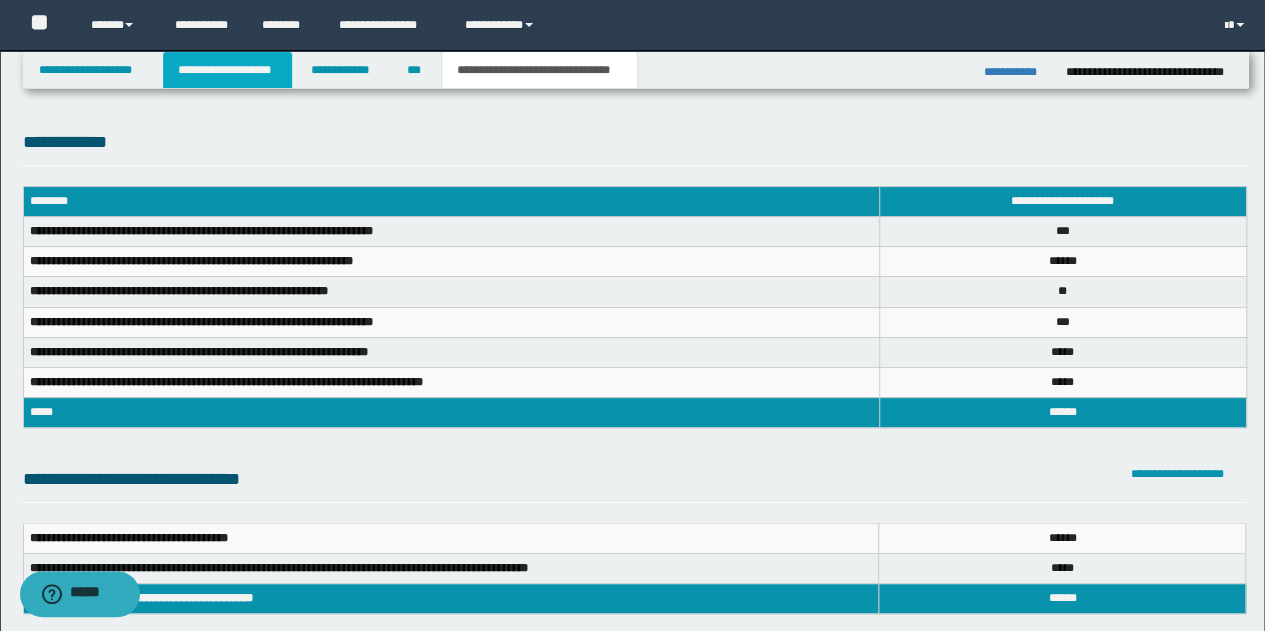 click on "**********" at bounding box center (227, 70) 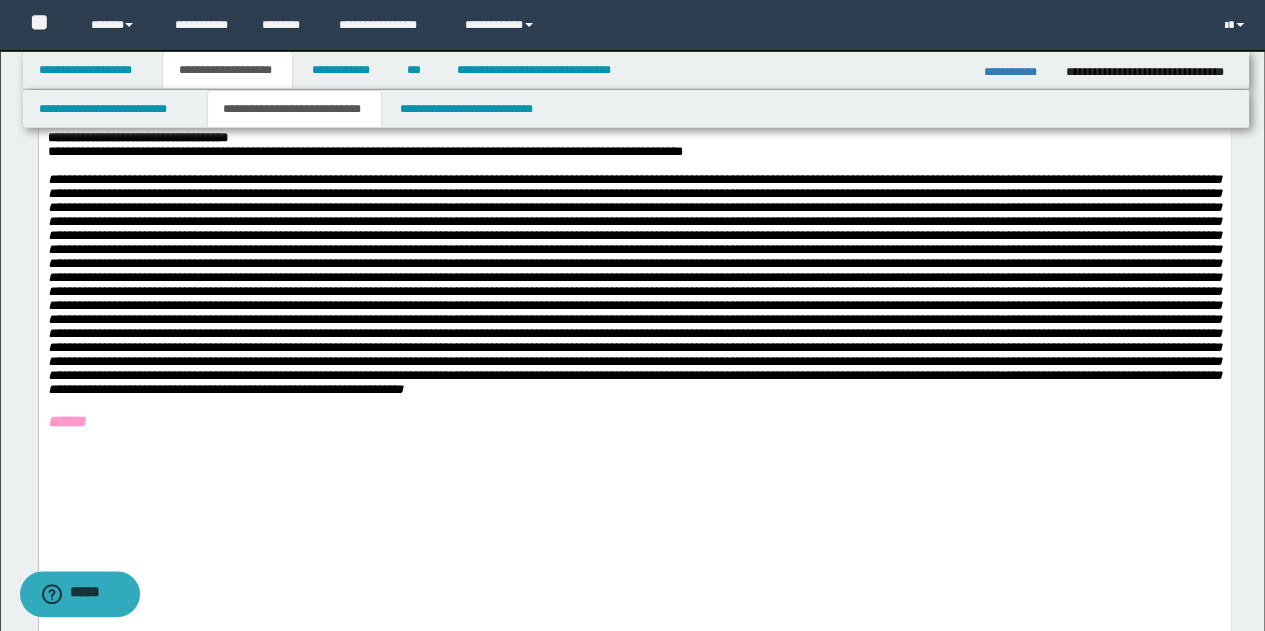 scroll, scrollTop: 1300, scrollLeft: 0, axis: vertical 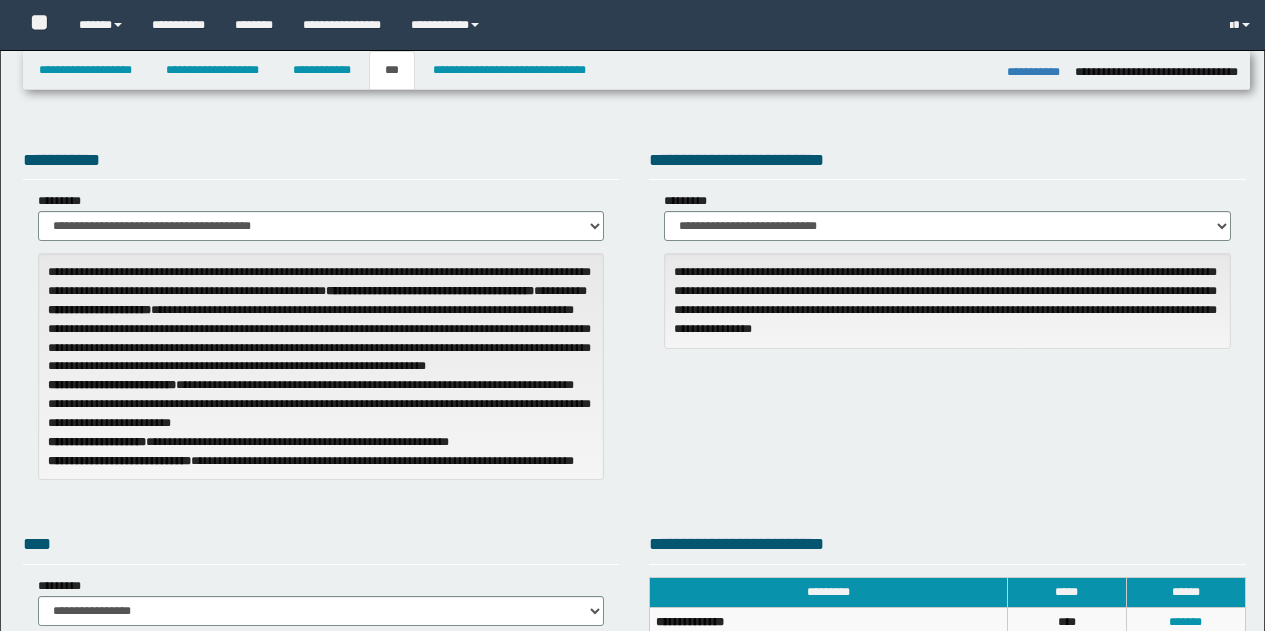 select on "**" 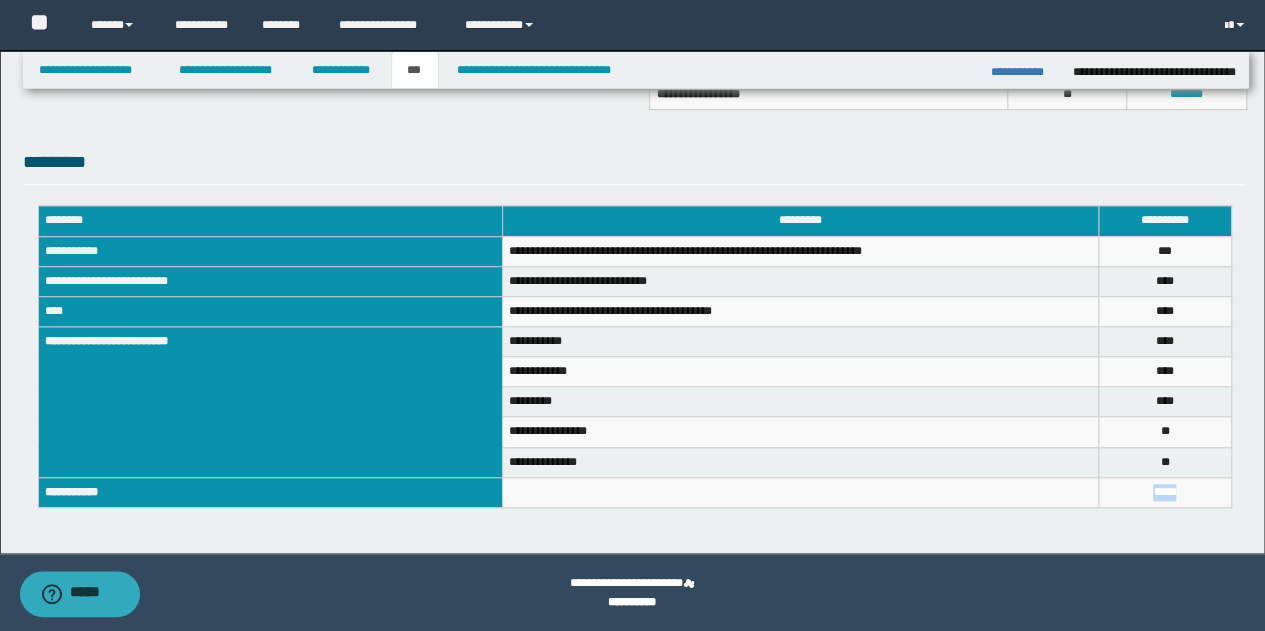 scroll, scrollTop: 0, scrollLeft: 0, axis: both 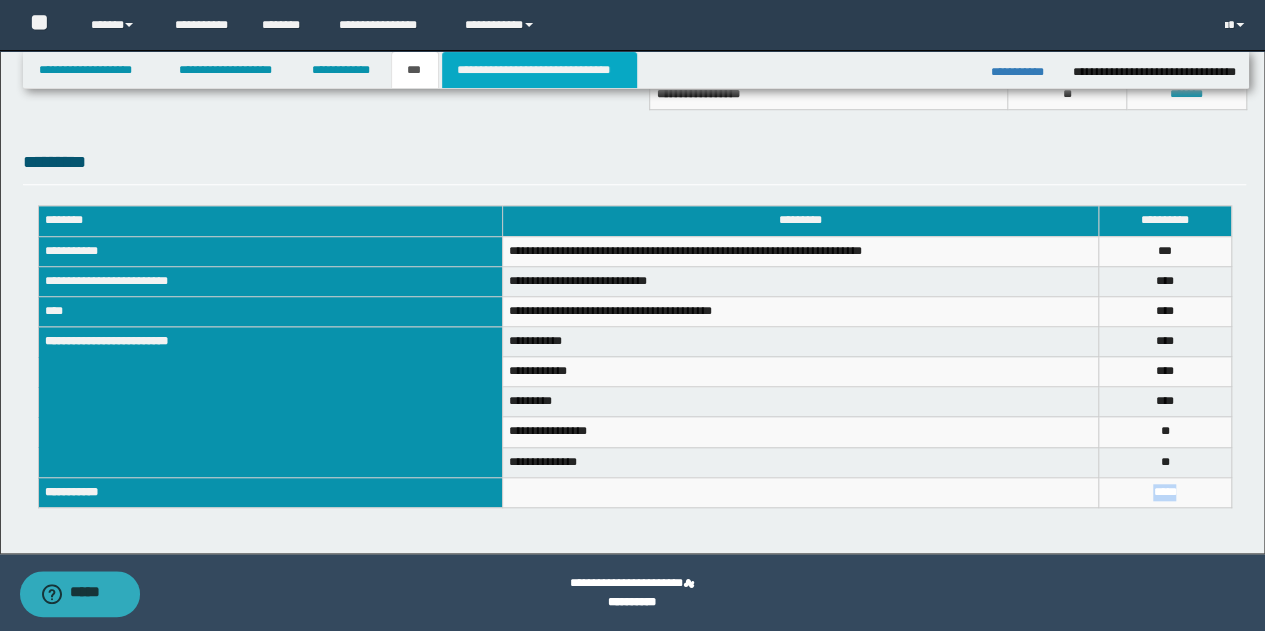 click on "**********" at bounding box center [539, 70] 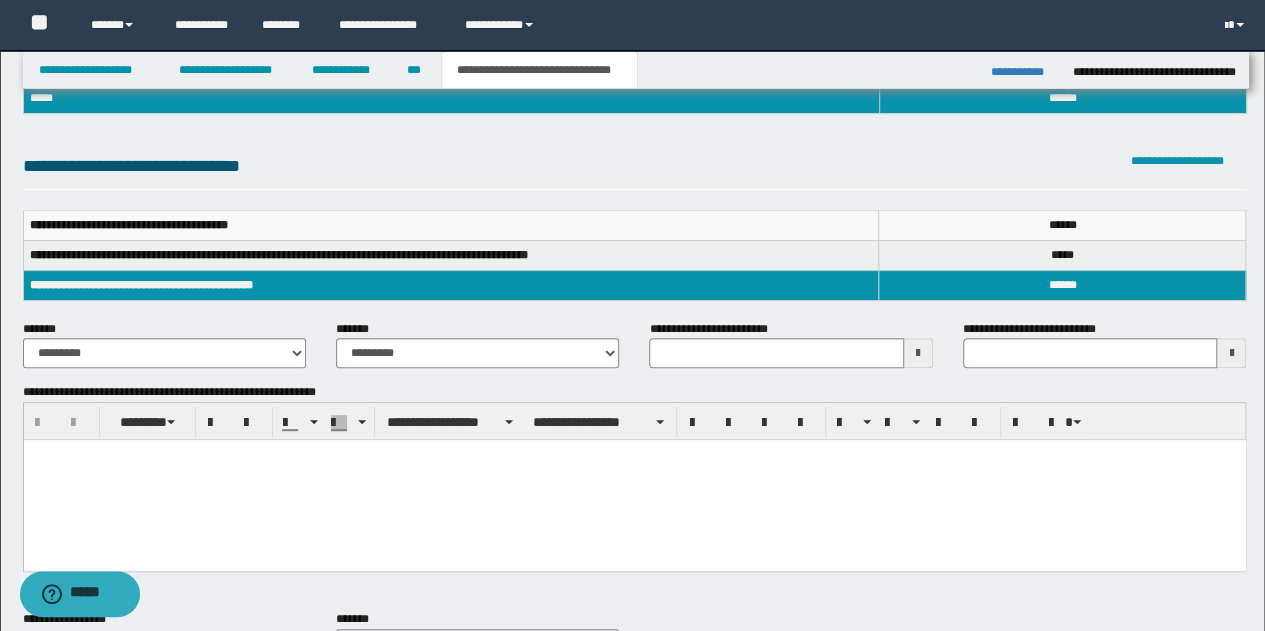 scroll, scrollTop: 204, scrollLeft: 0, axis: vertical 